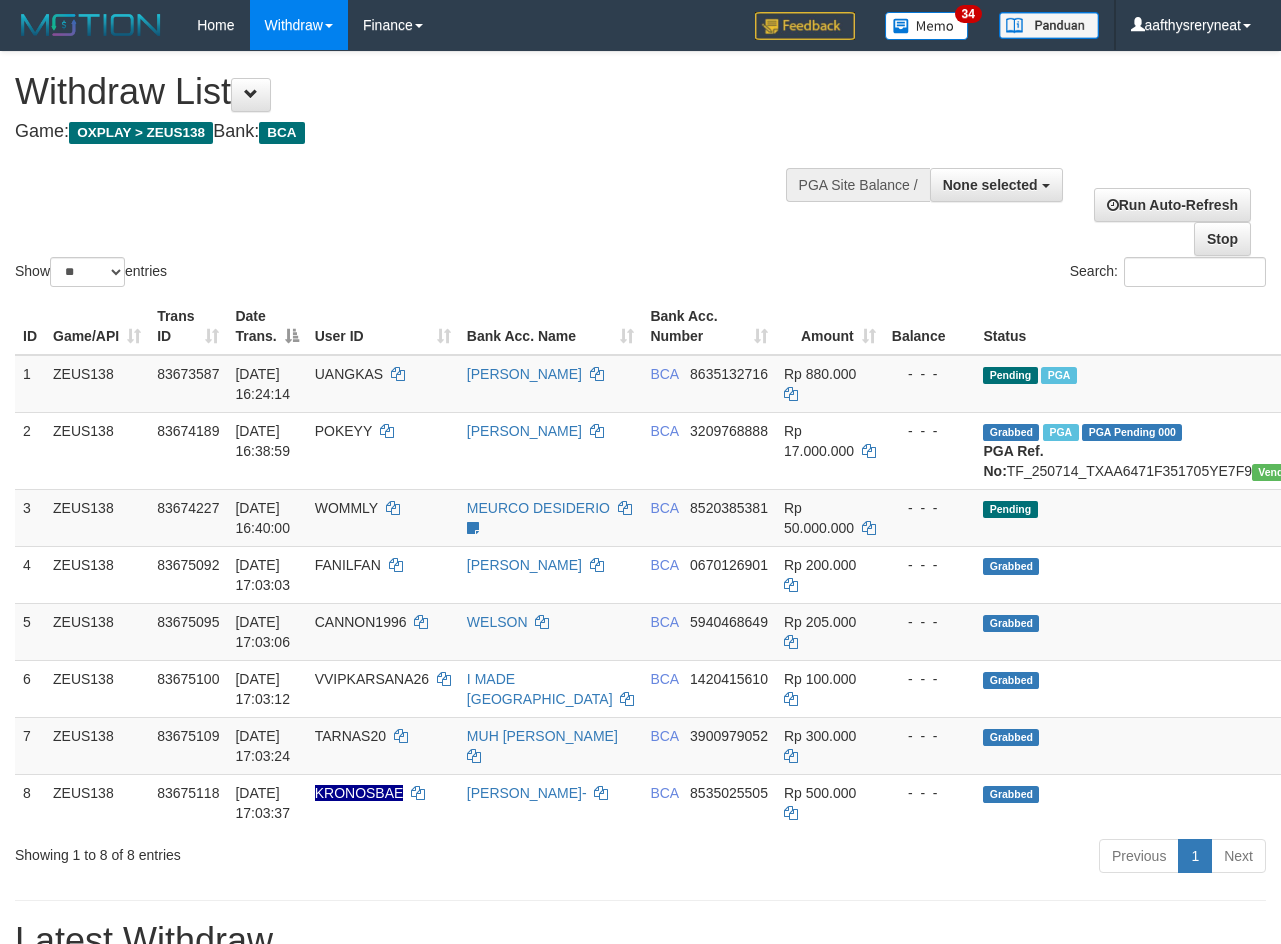 select 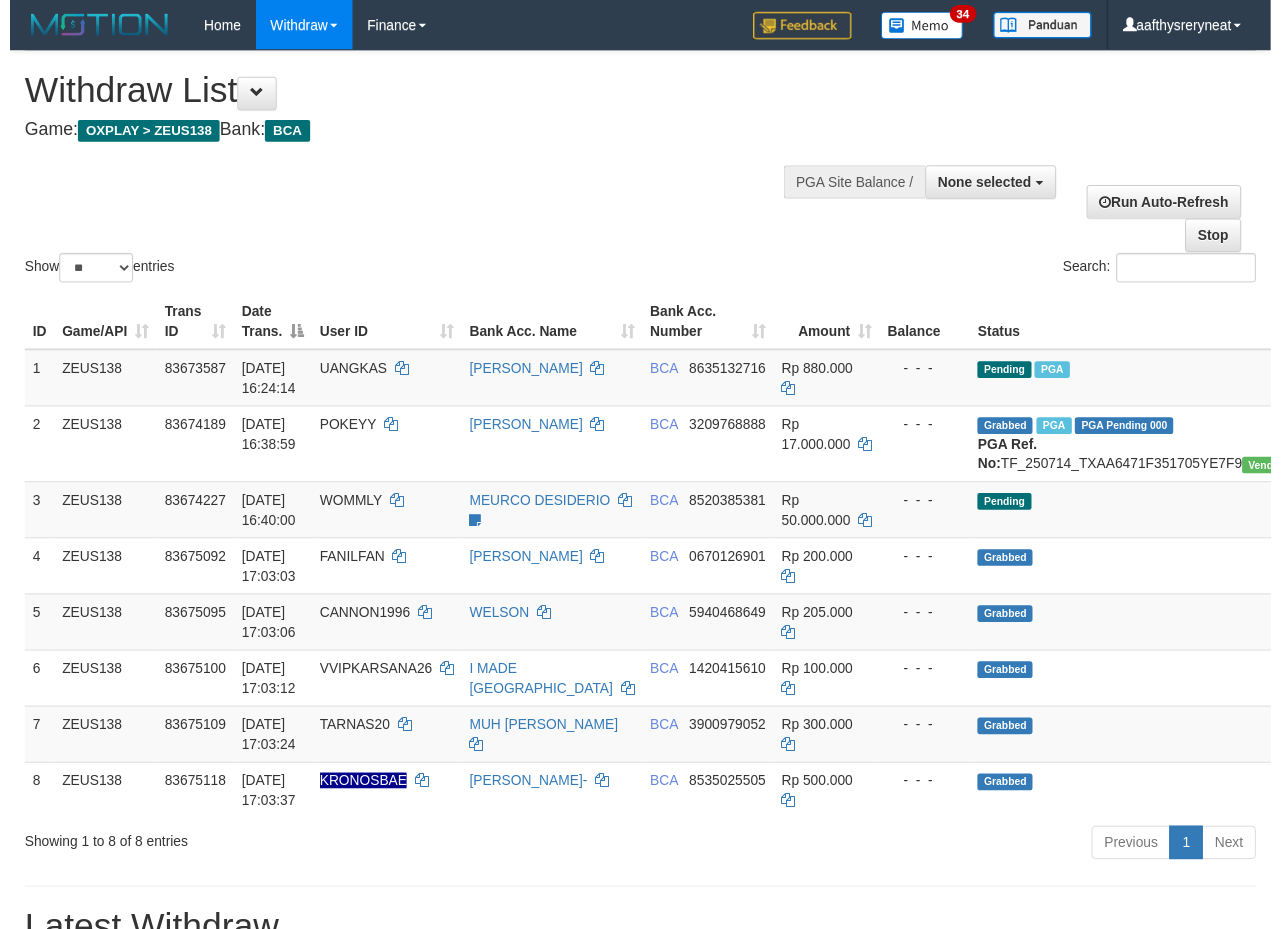 scroll, scrollTop: 152, scrollLeft: 0, axis: vertical 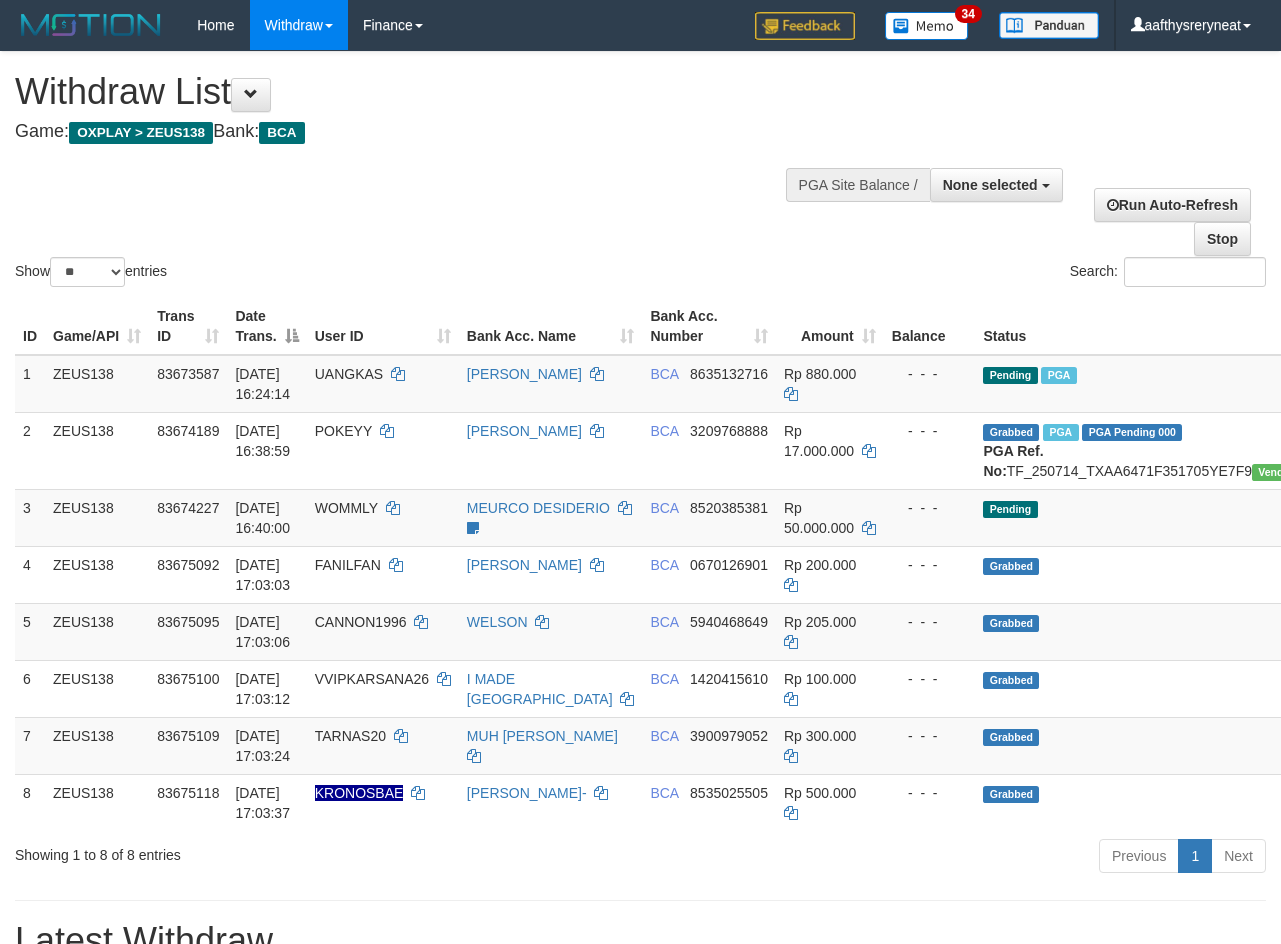 select 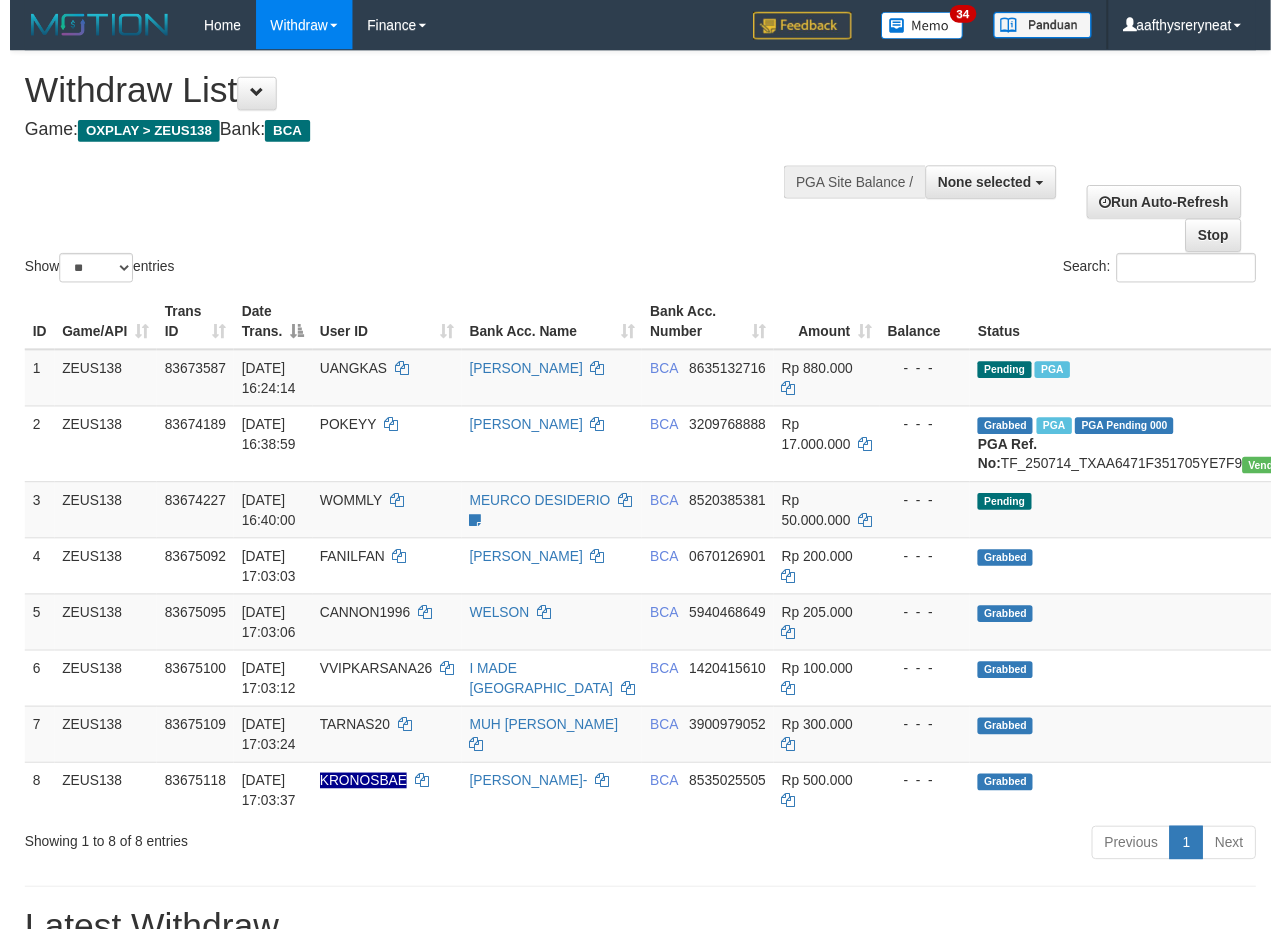 scroll, scrollTop: 152, scrollLeft: 0, axis: vertical 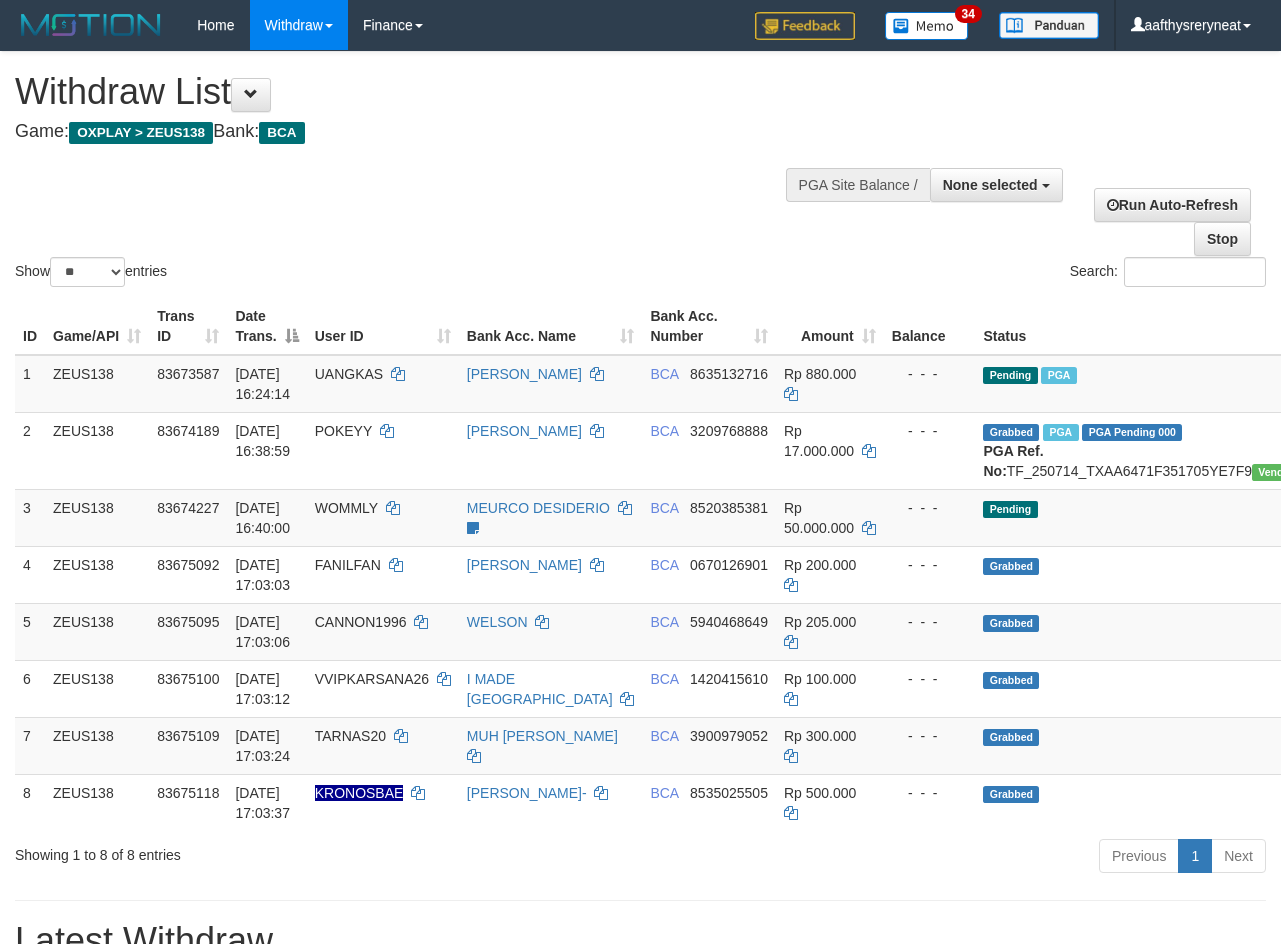 select 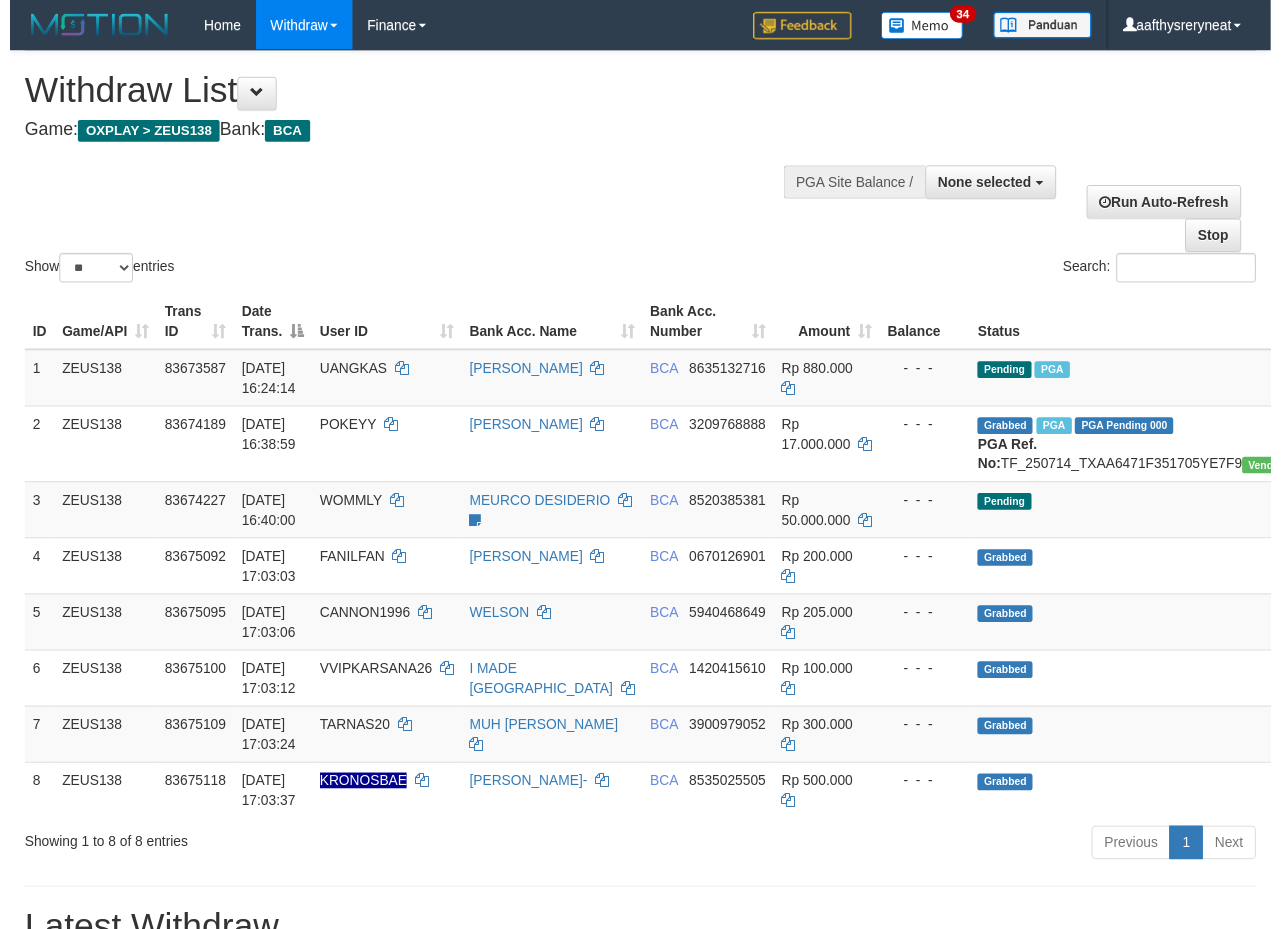 scroll, scrollTop: 152, scrollLeft: 0, axis: vertical 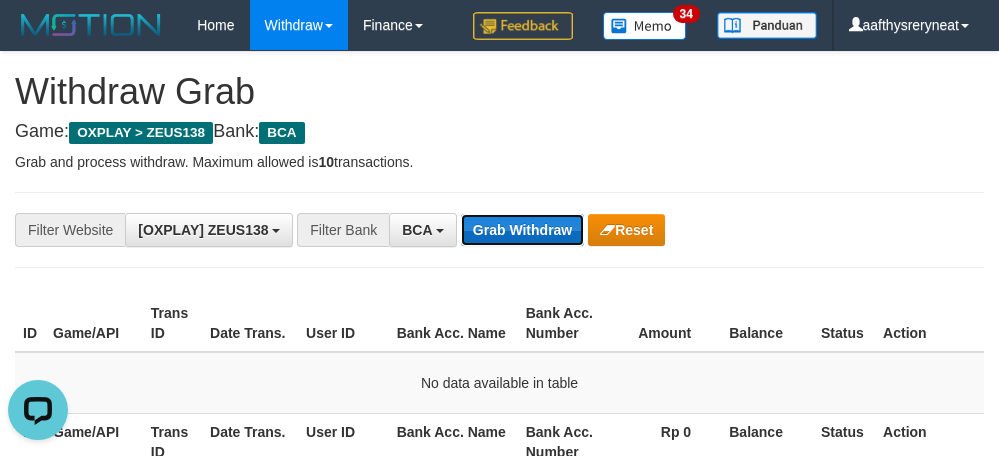 click on "Grab Withdraw" at bounding box center (522, 230) 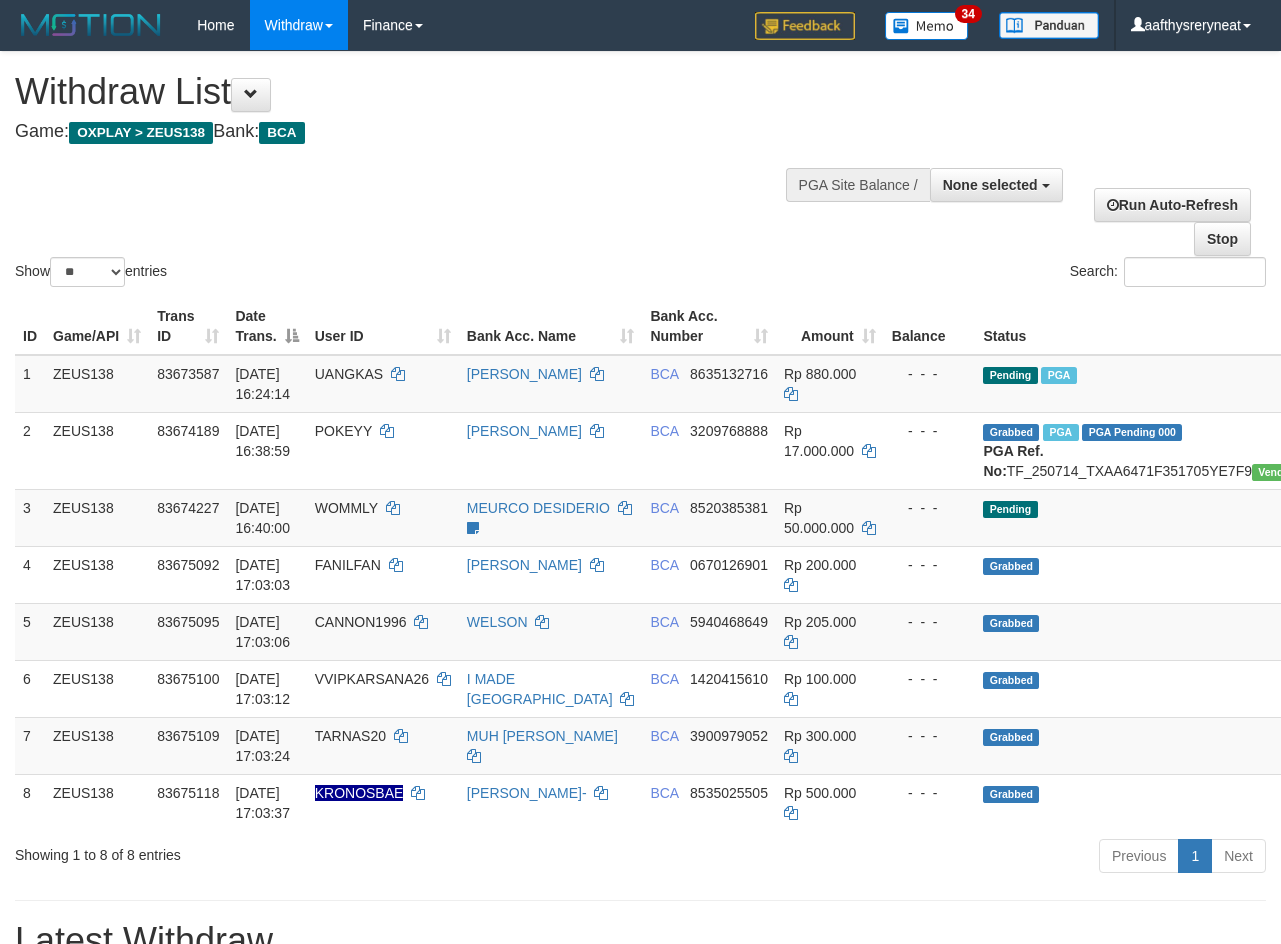 select 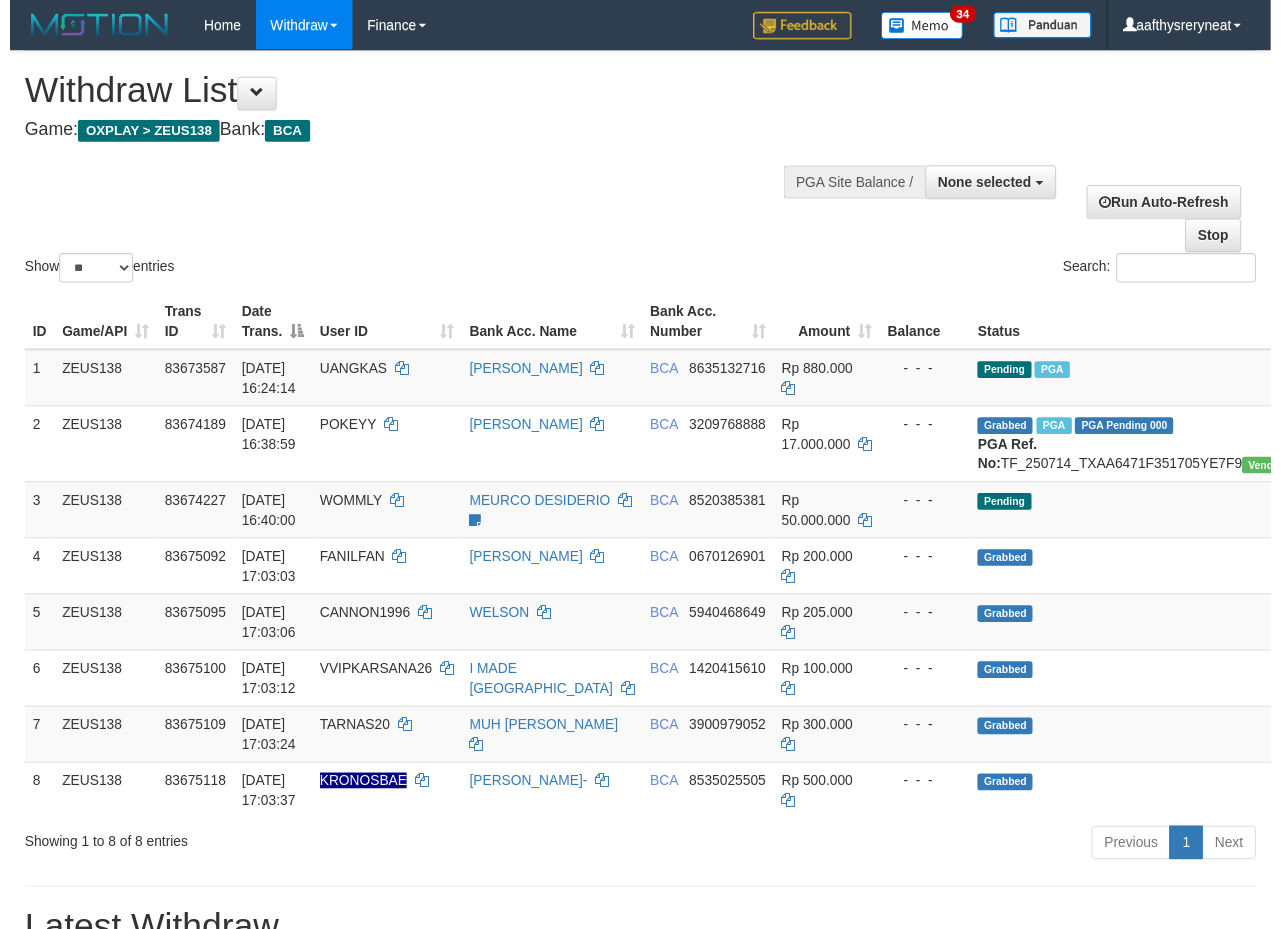 scroll, scrollTop: 152, scrollLeft: 0, axis: vertical 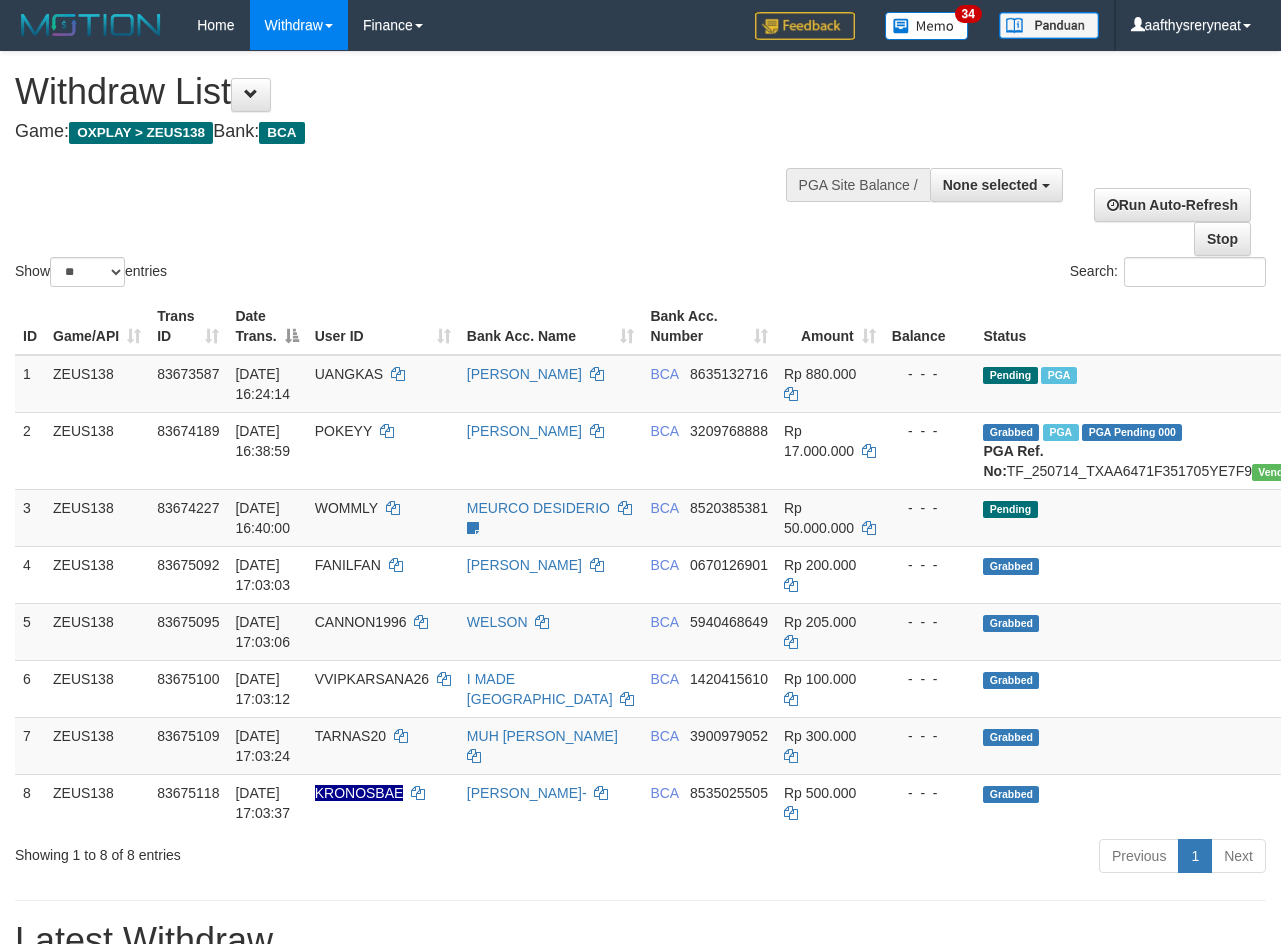 select 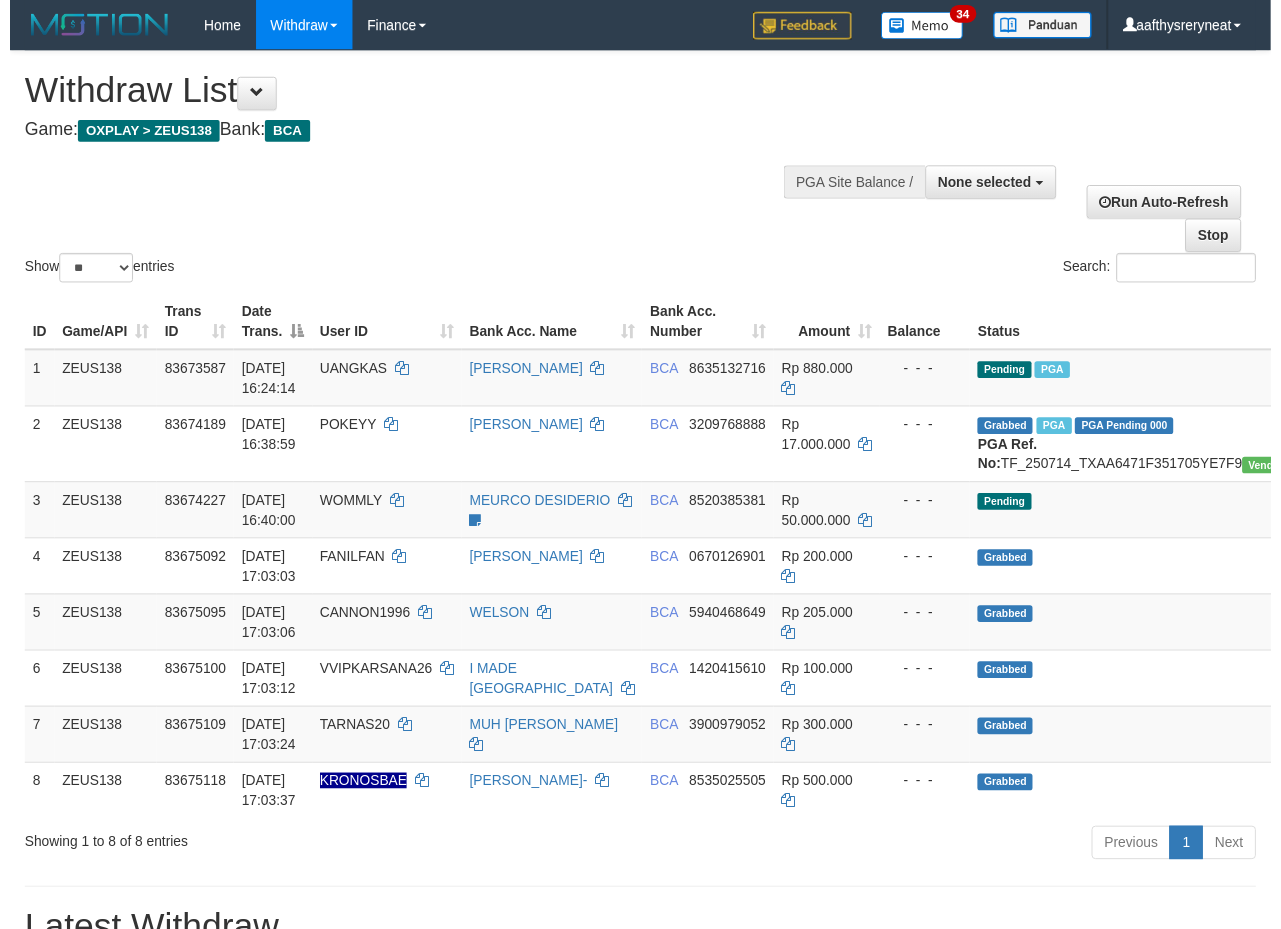 scroll, scrollTop: 152, scrollLeft: 0, axis: vertical 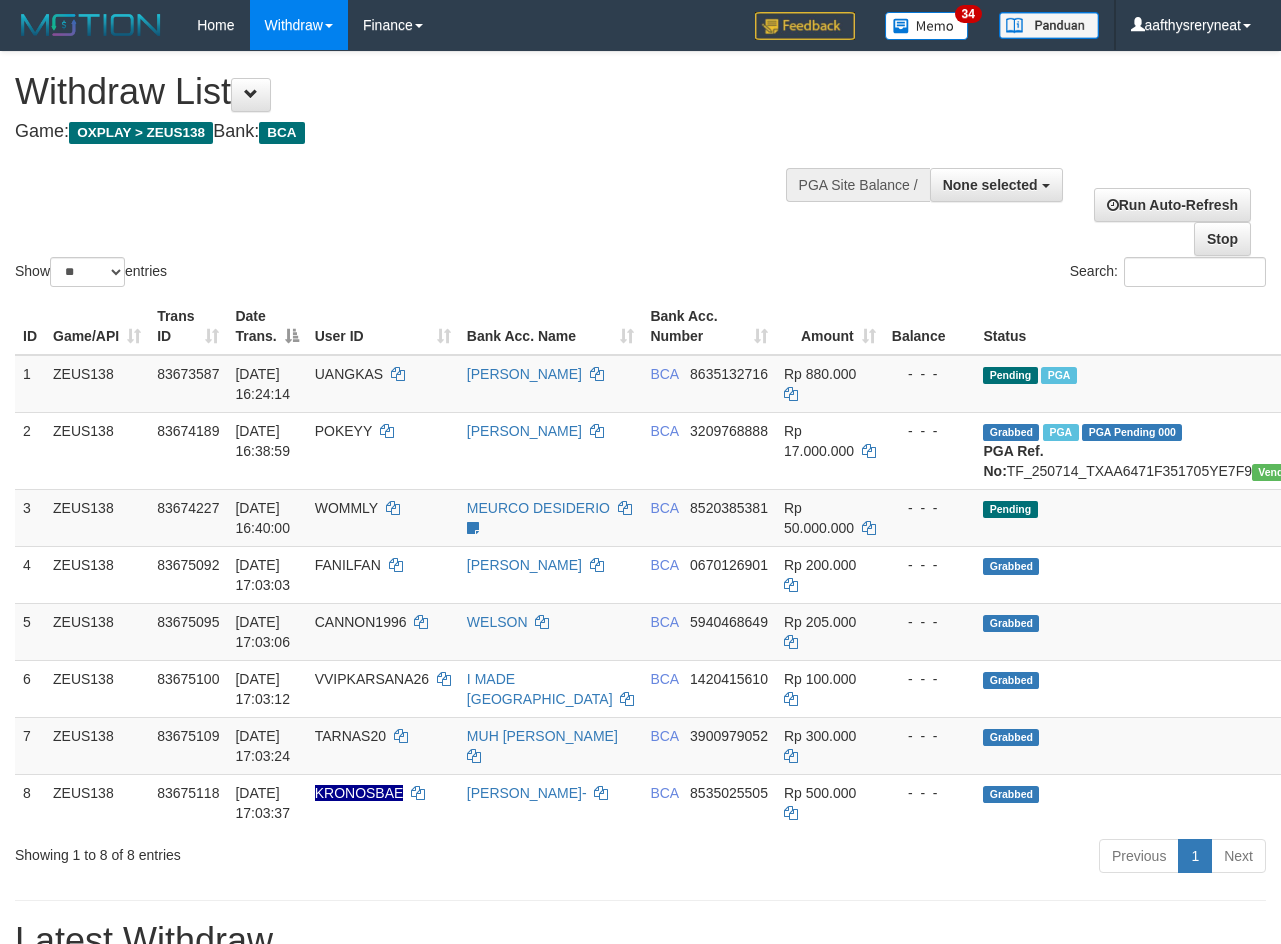 select 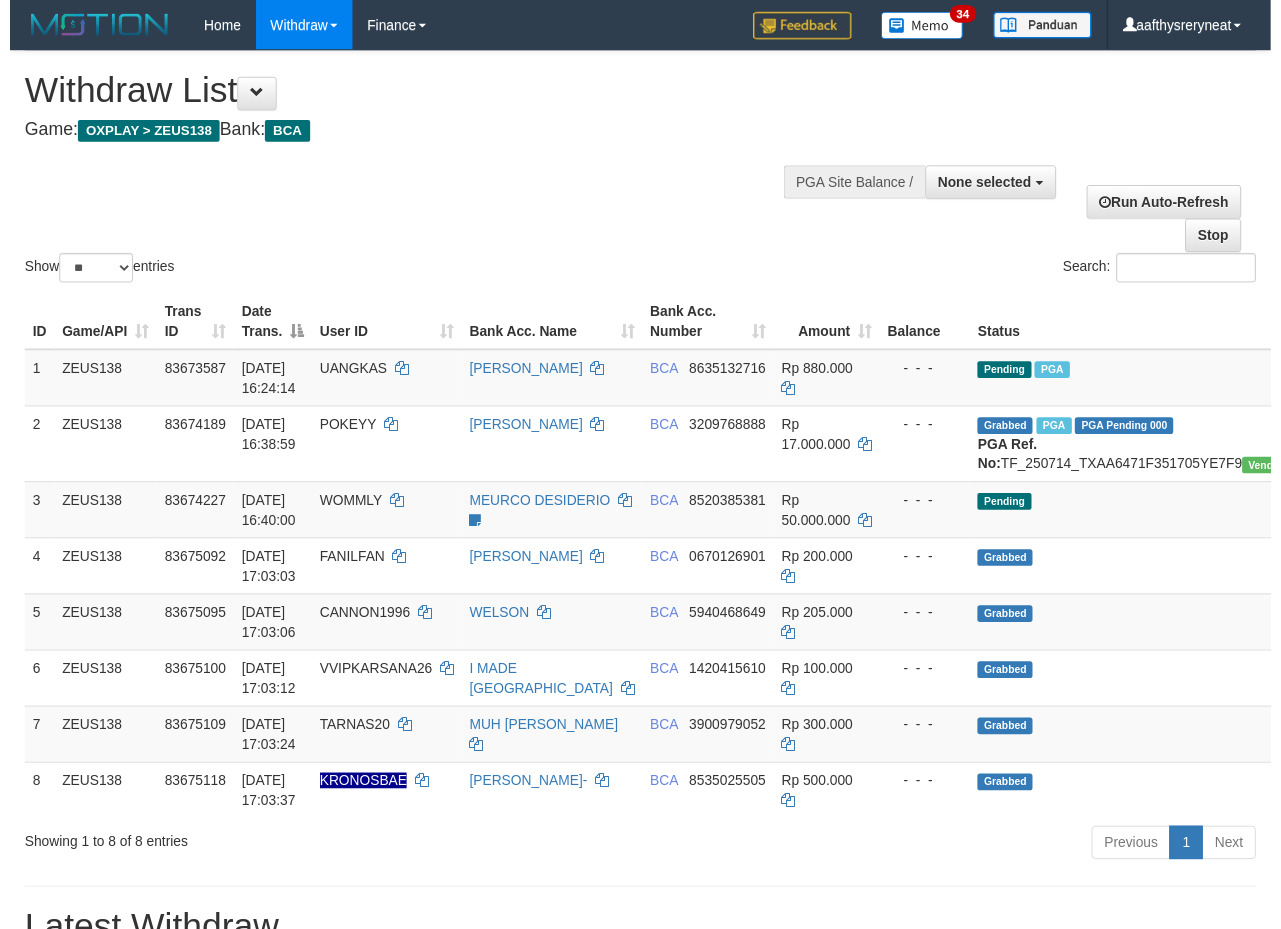 scroll, scrollTop: 152, scrollLeft: 0, axis: vertical 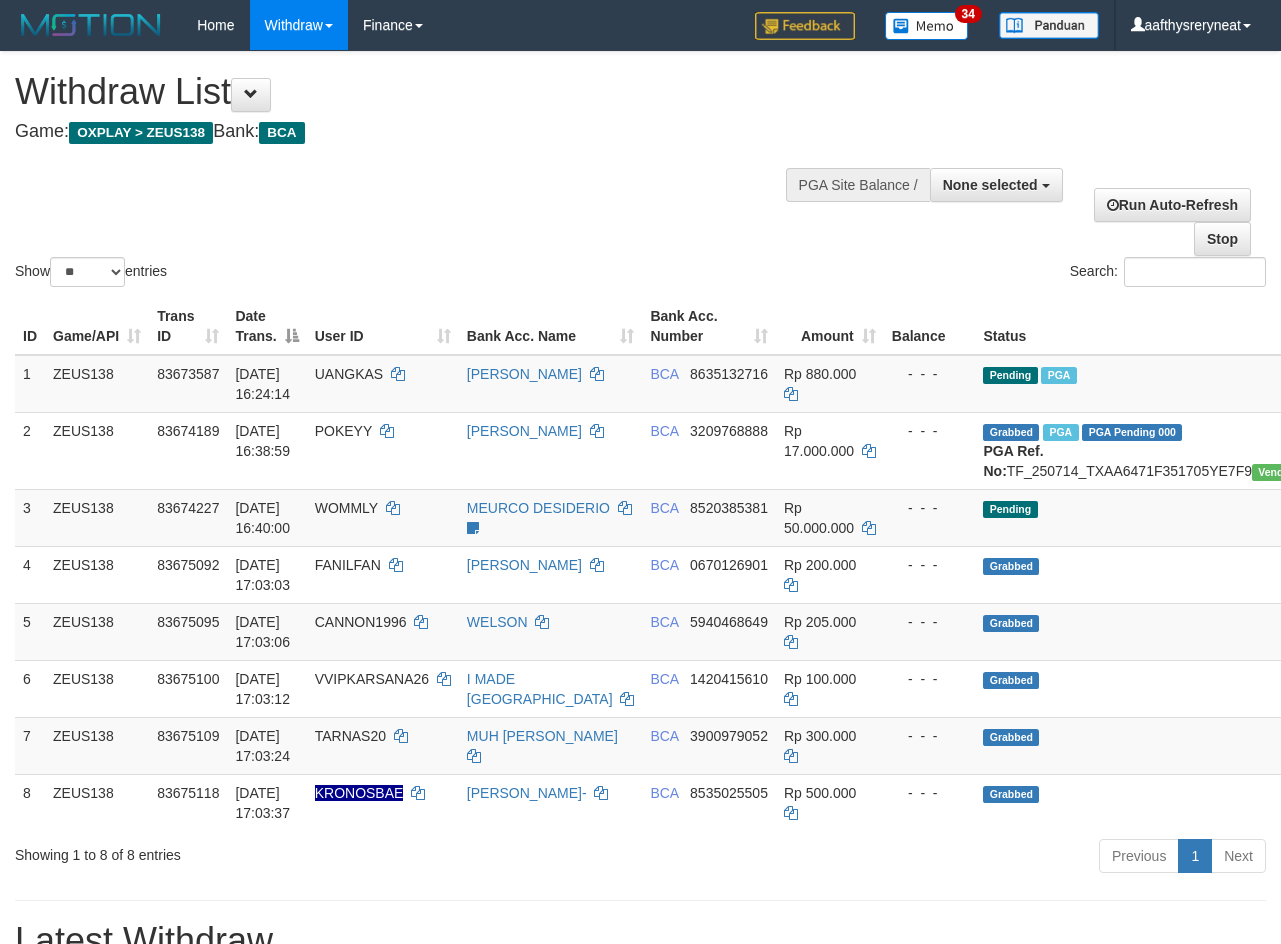 select 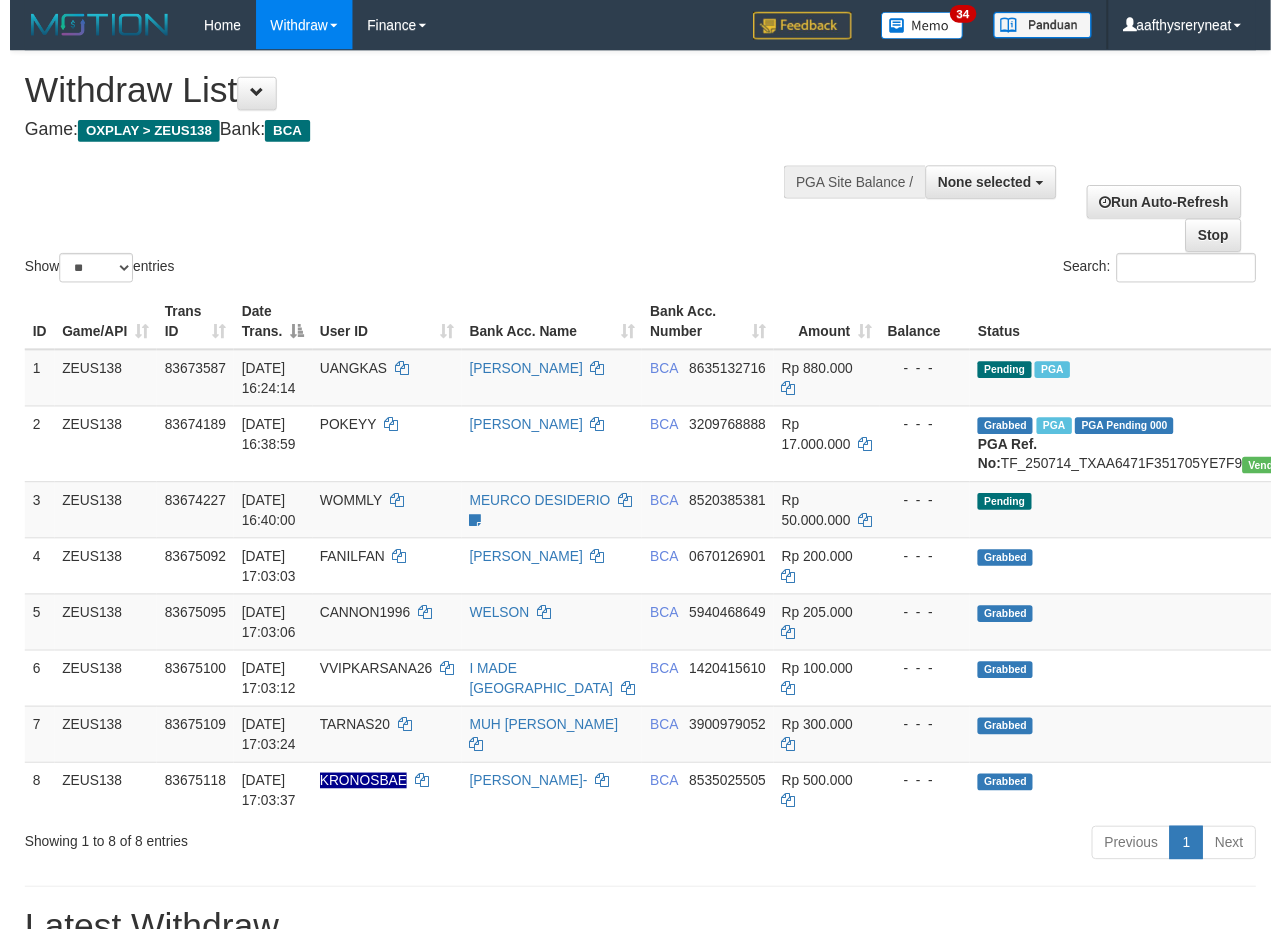 scroll, scrollTop: 152, scrollLeft: 0, axis: vertical 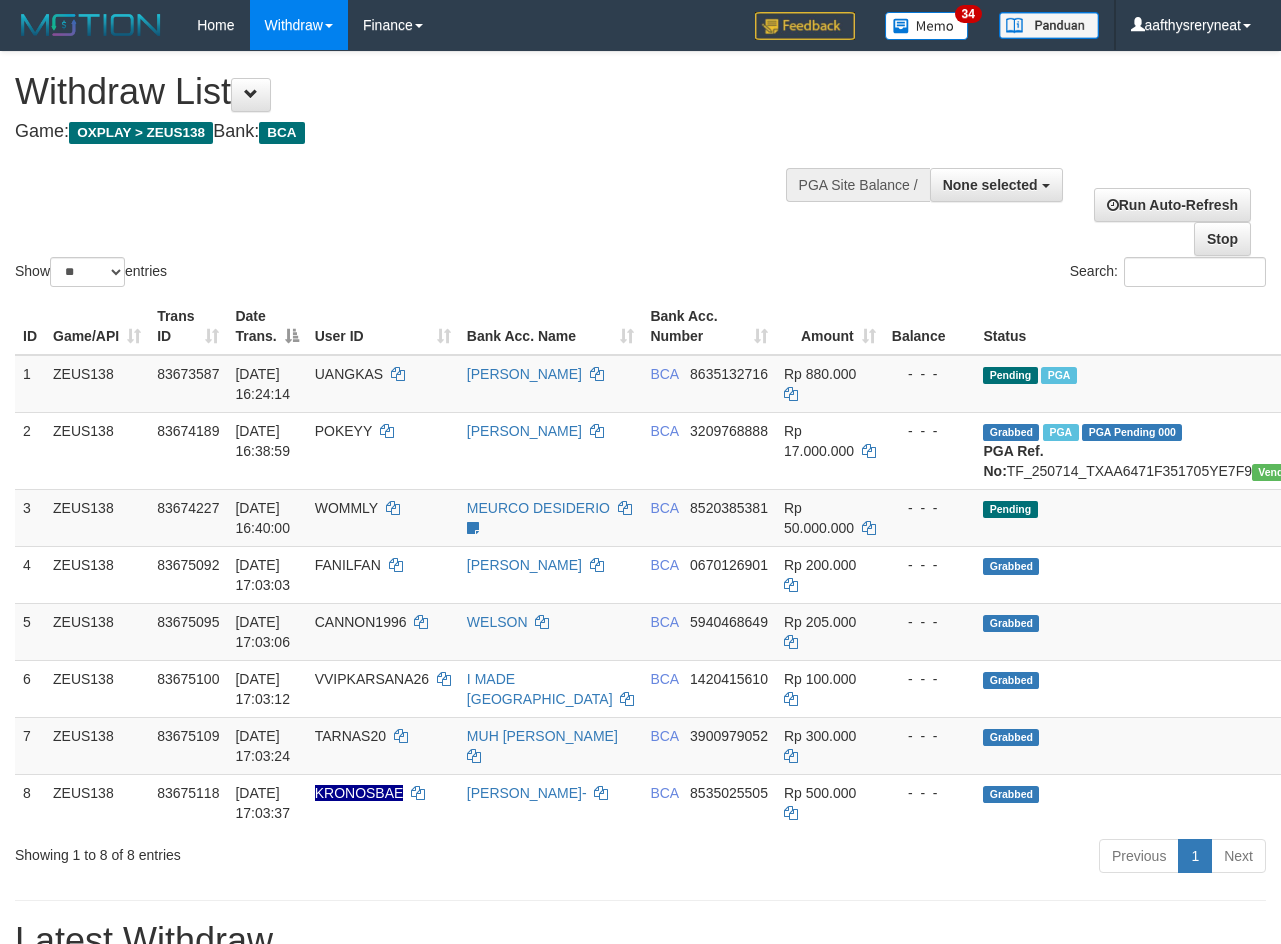 select 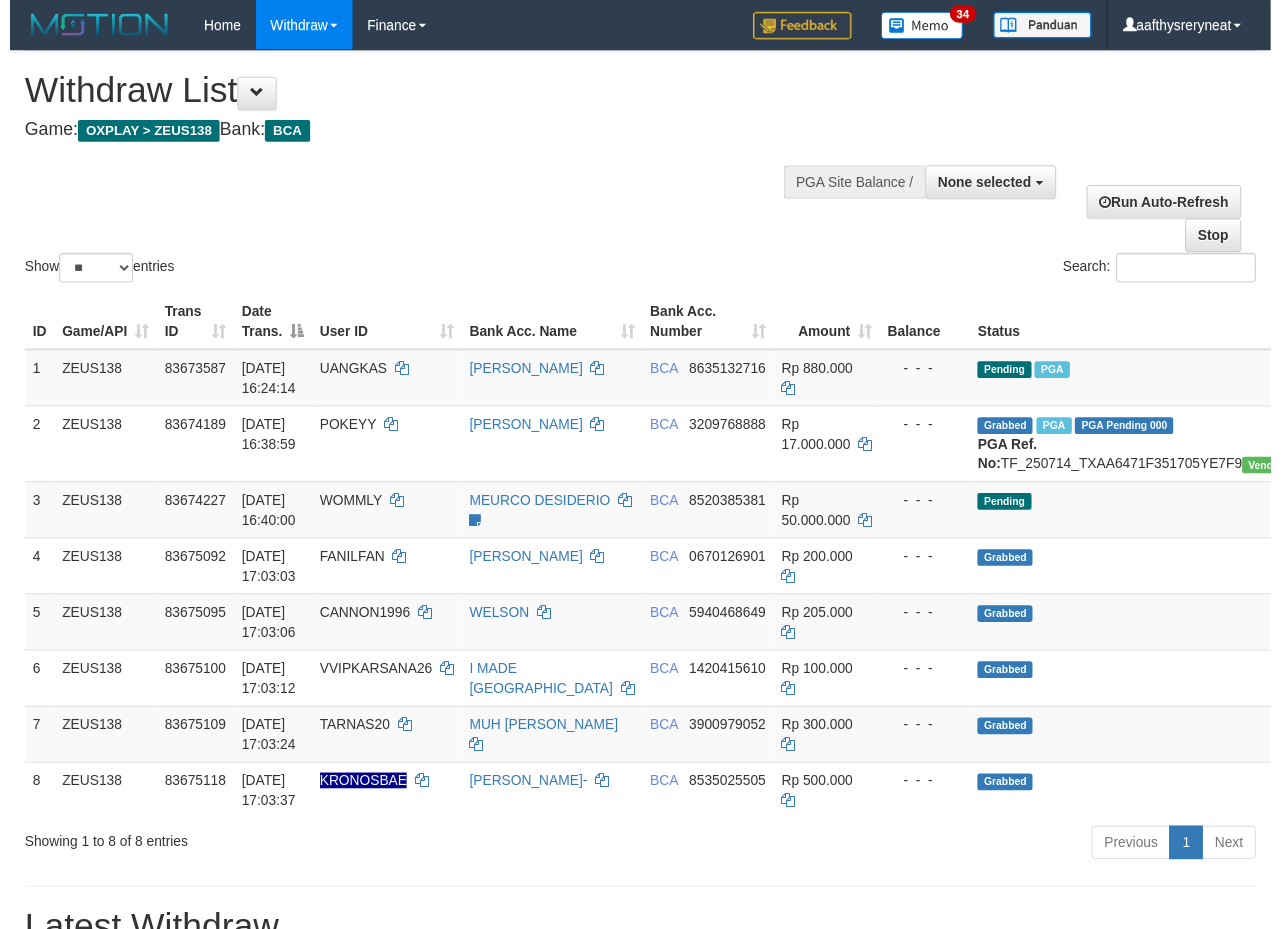 scroll, scrollTop: 152, scrollLeft: 0, axis: vertical 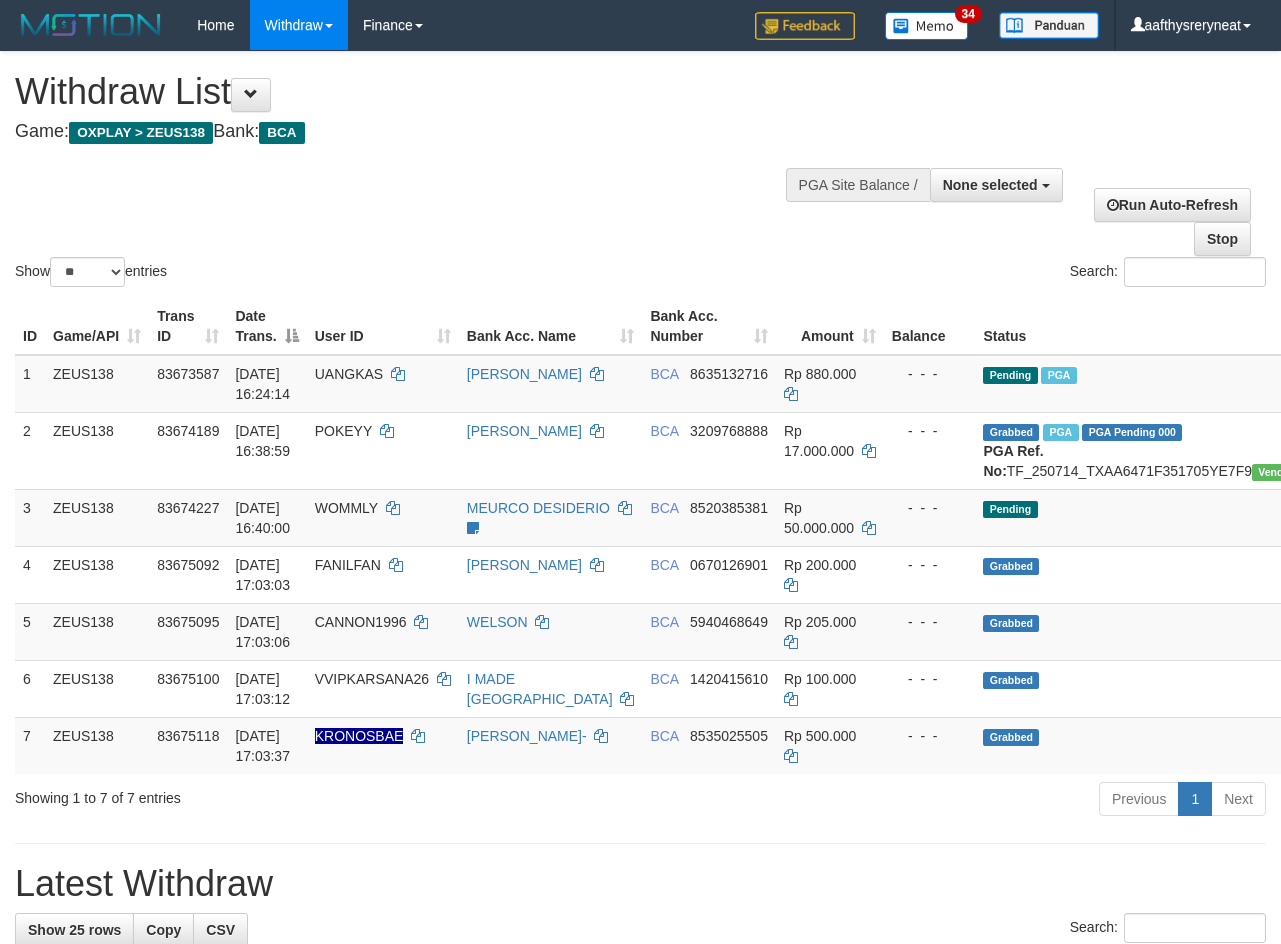 select 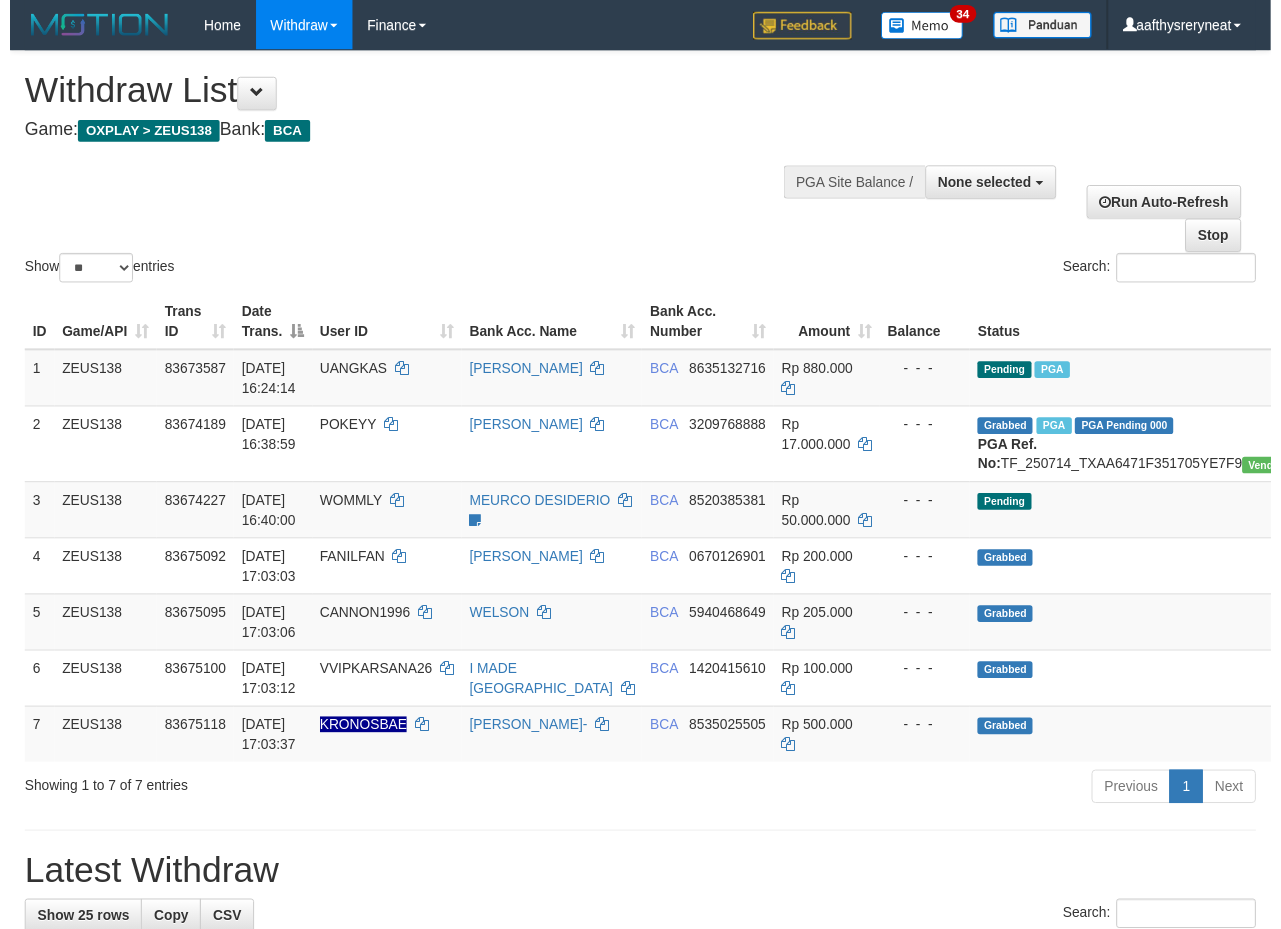 scroll, scrollTop: 152, scrollLeft: 0, axis: vertical 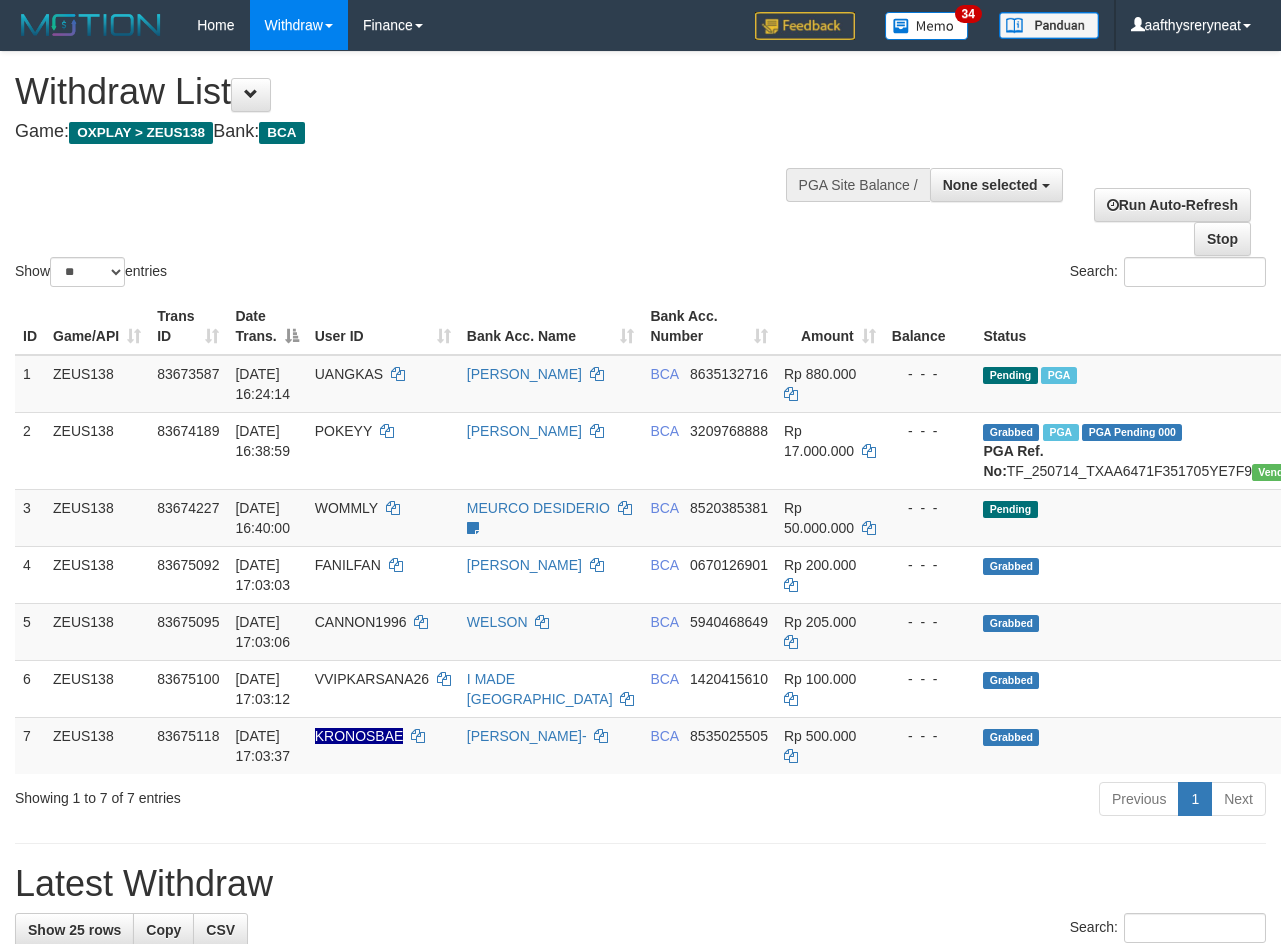 select 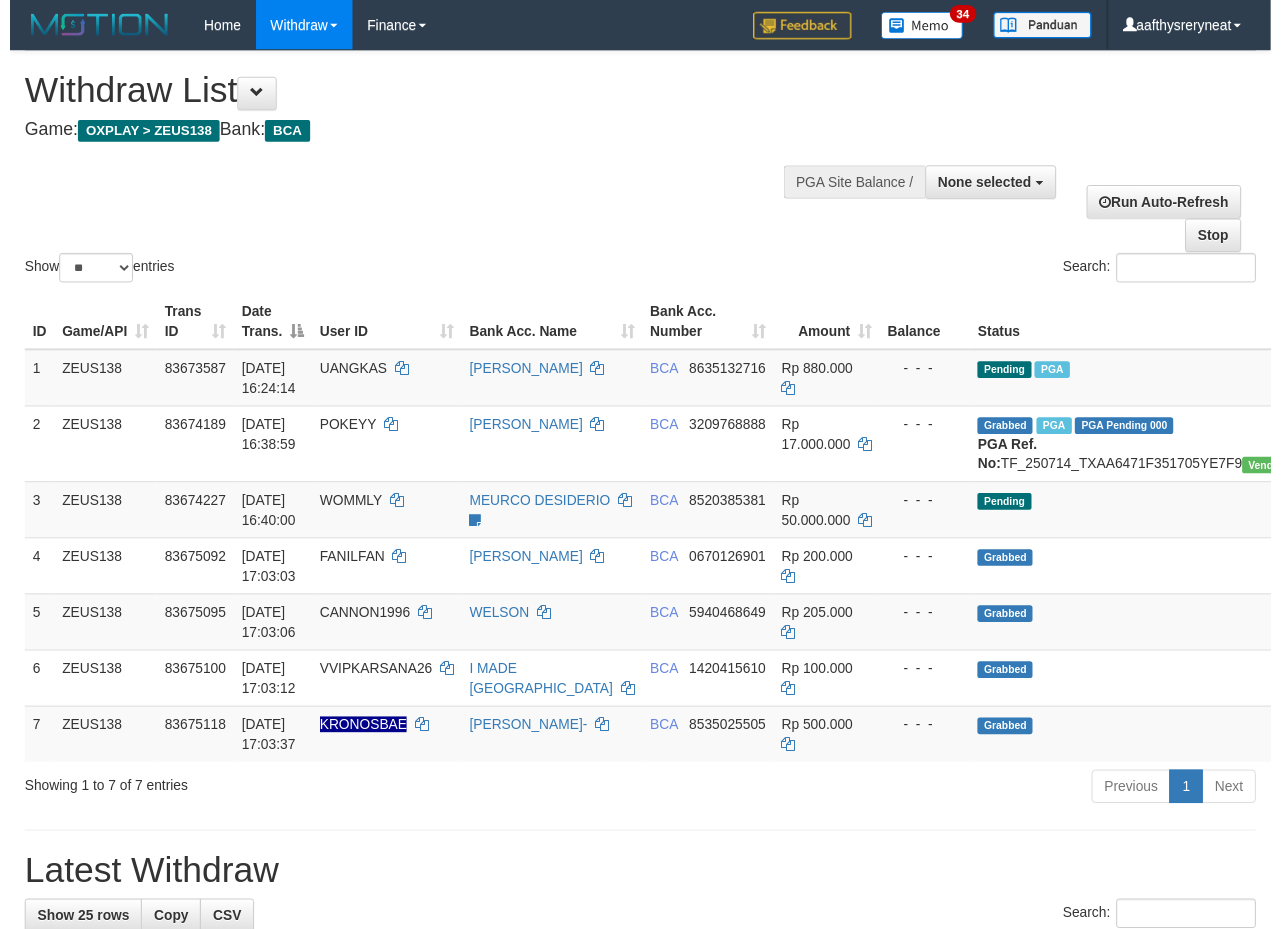 scroll, scrollTop: 152, scrollLeft: 0, axis: vertical 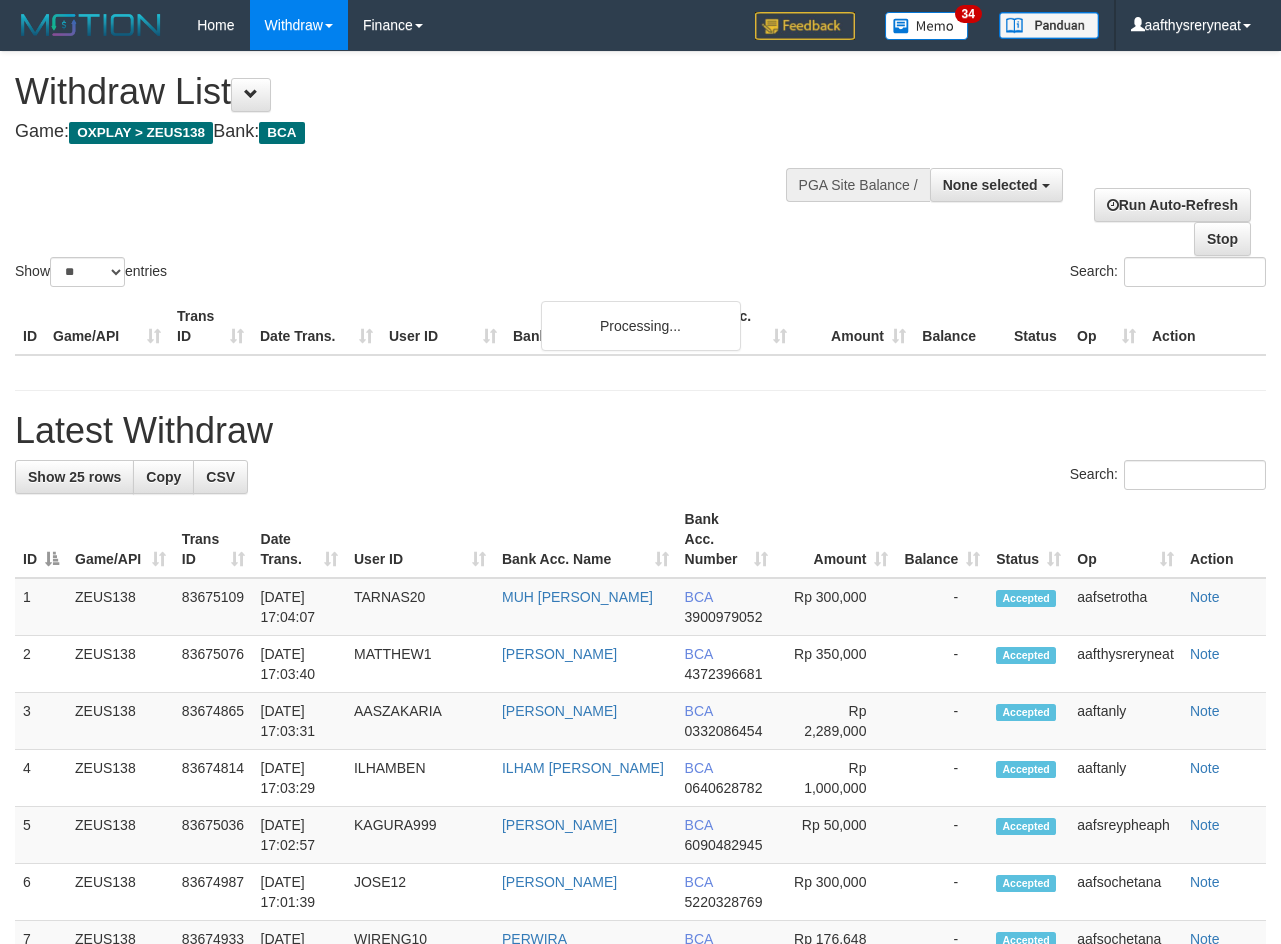 select 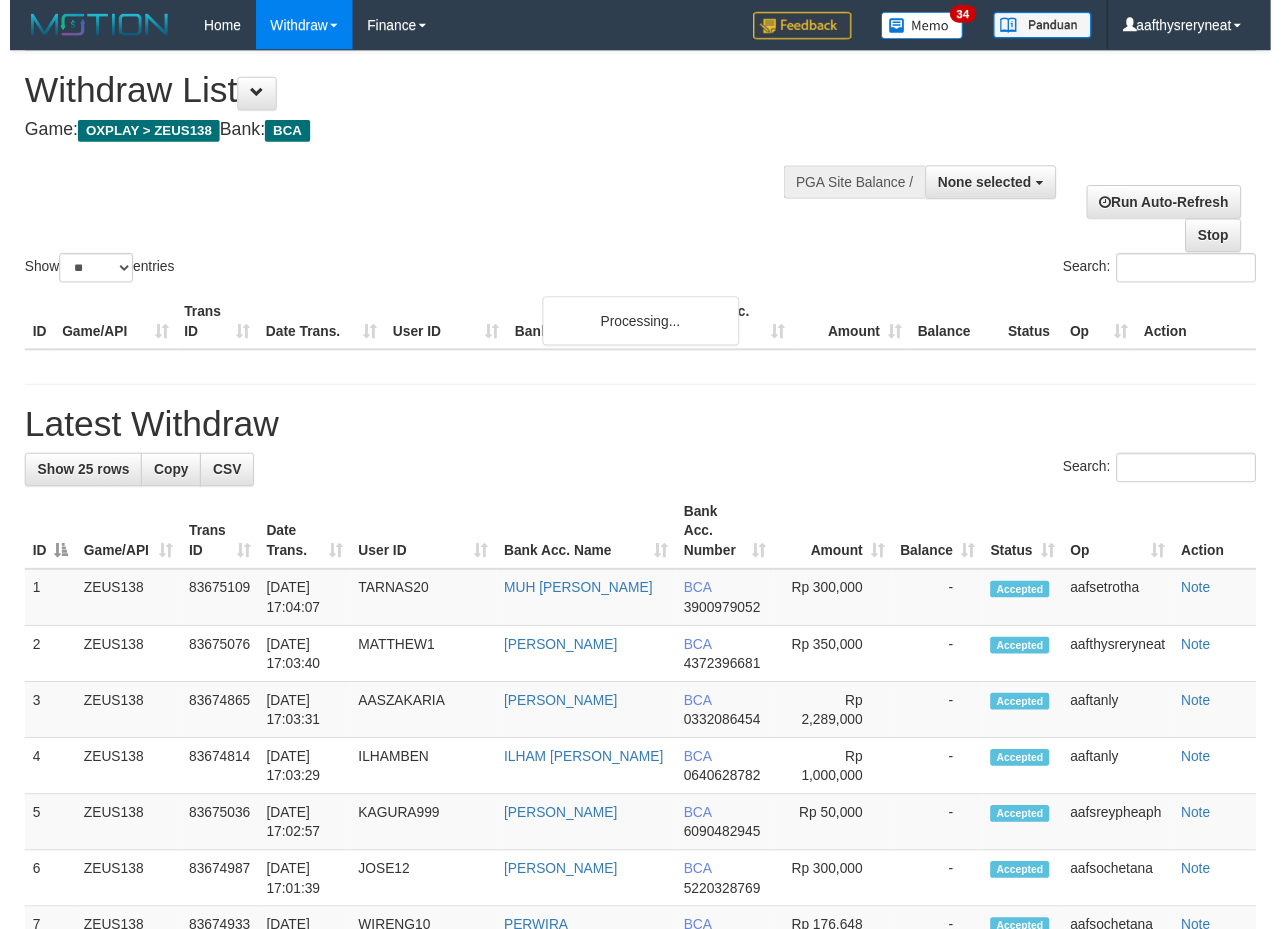 scroll, scrollTop: 152, scrollLeft: 0, axis: vertical 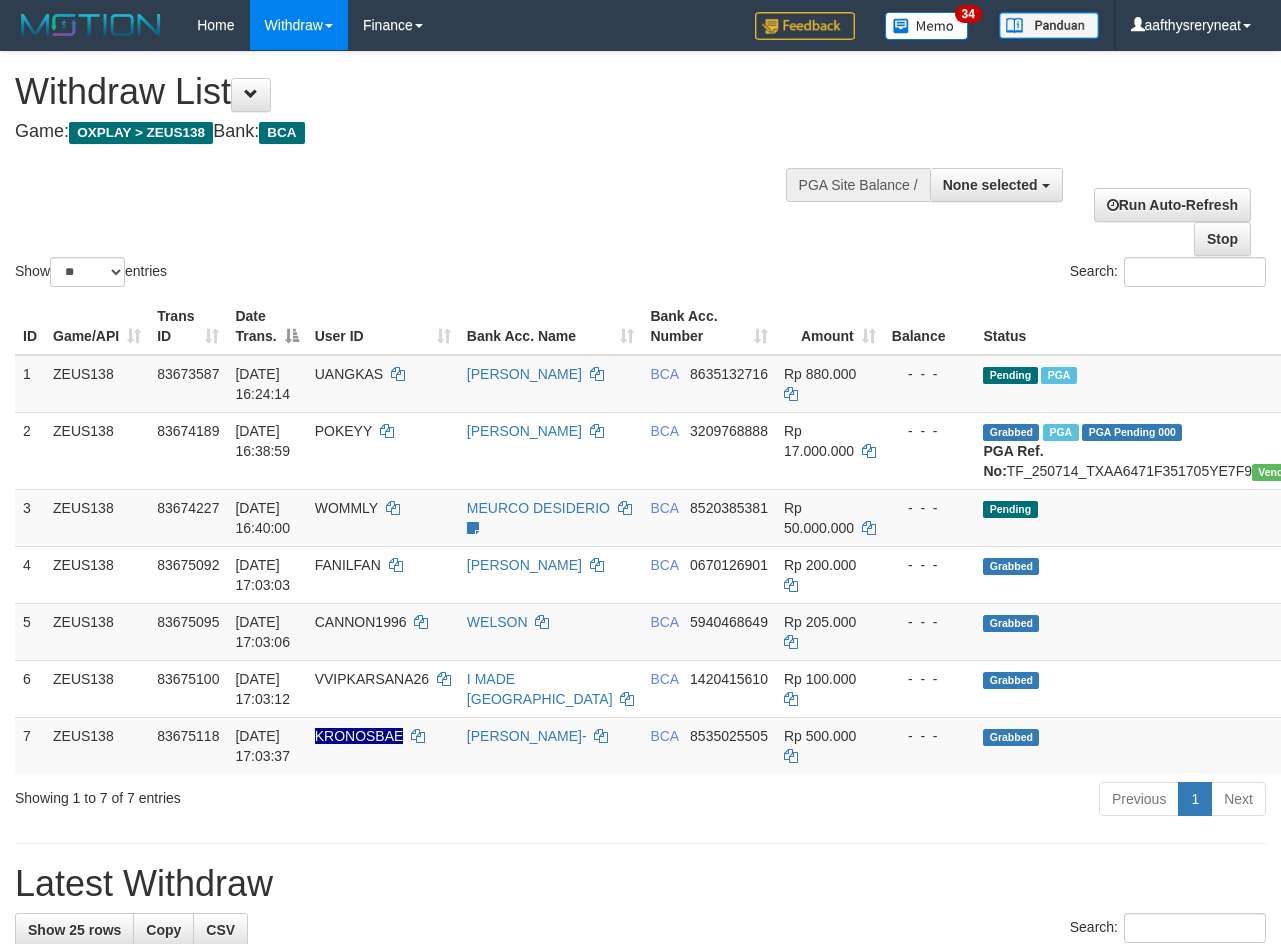 select 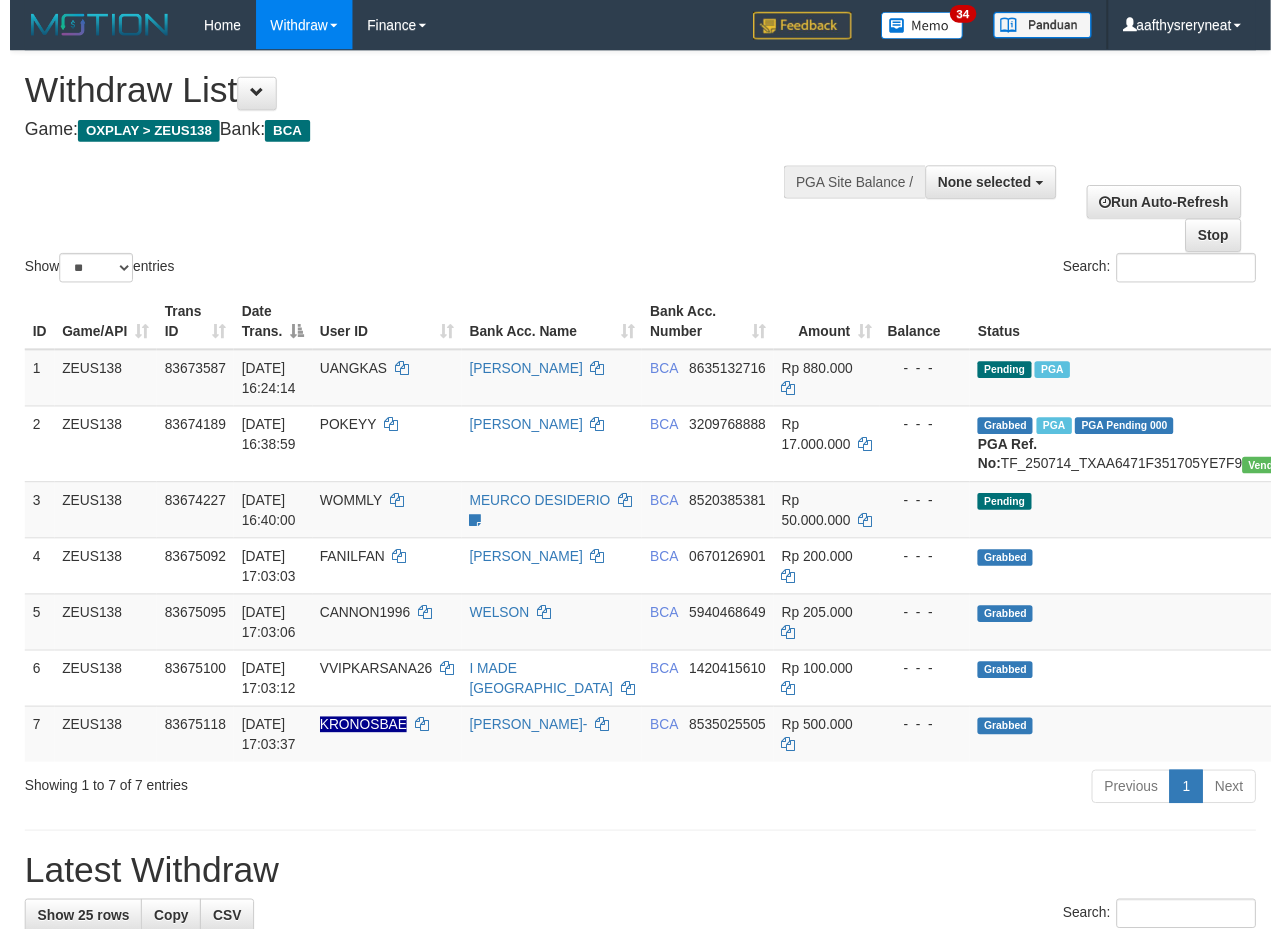 scroll, scrollTop: 152, scrollLeft: 0, axis: vertical 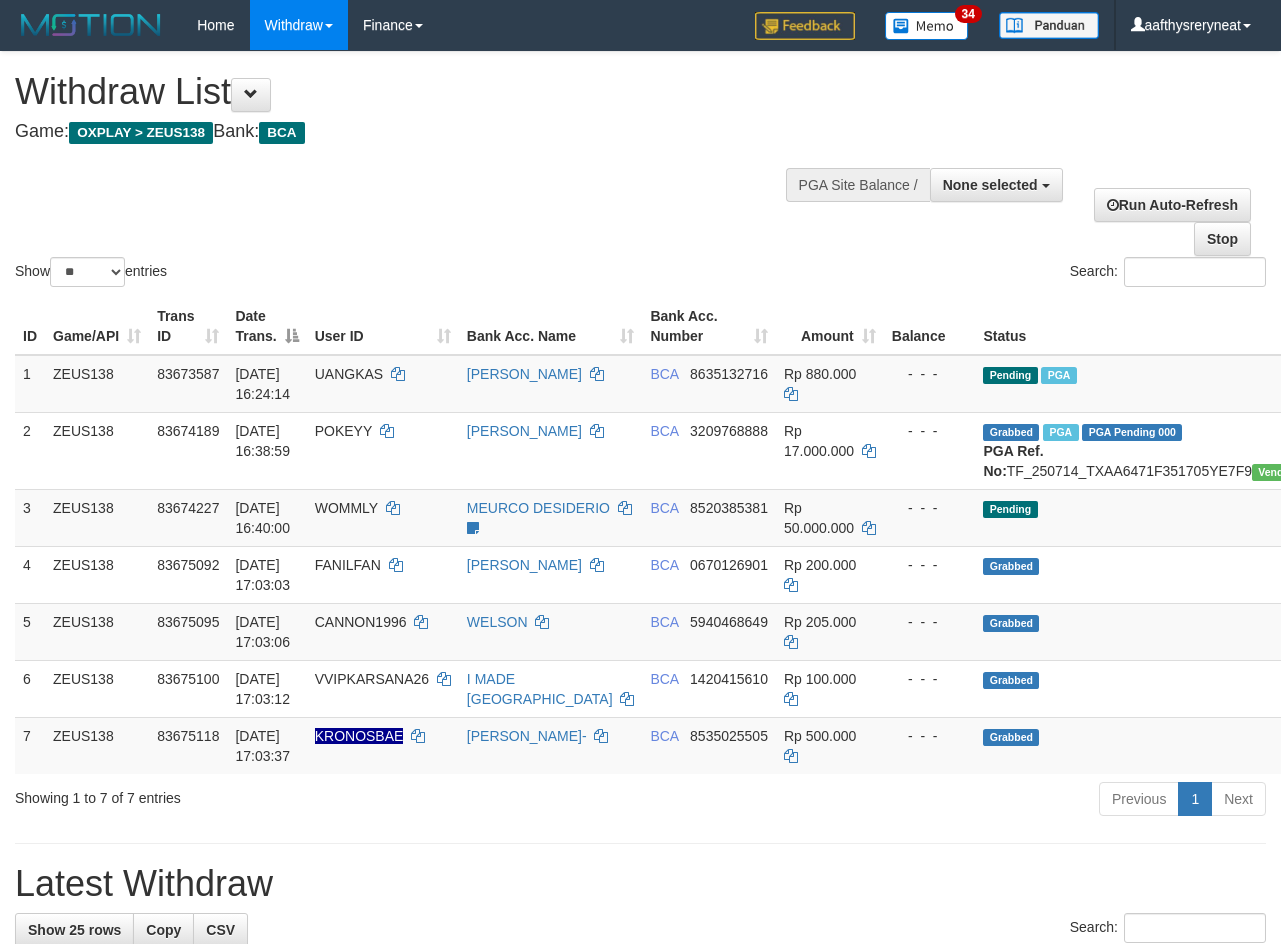 select 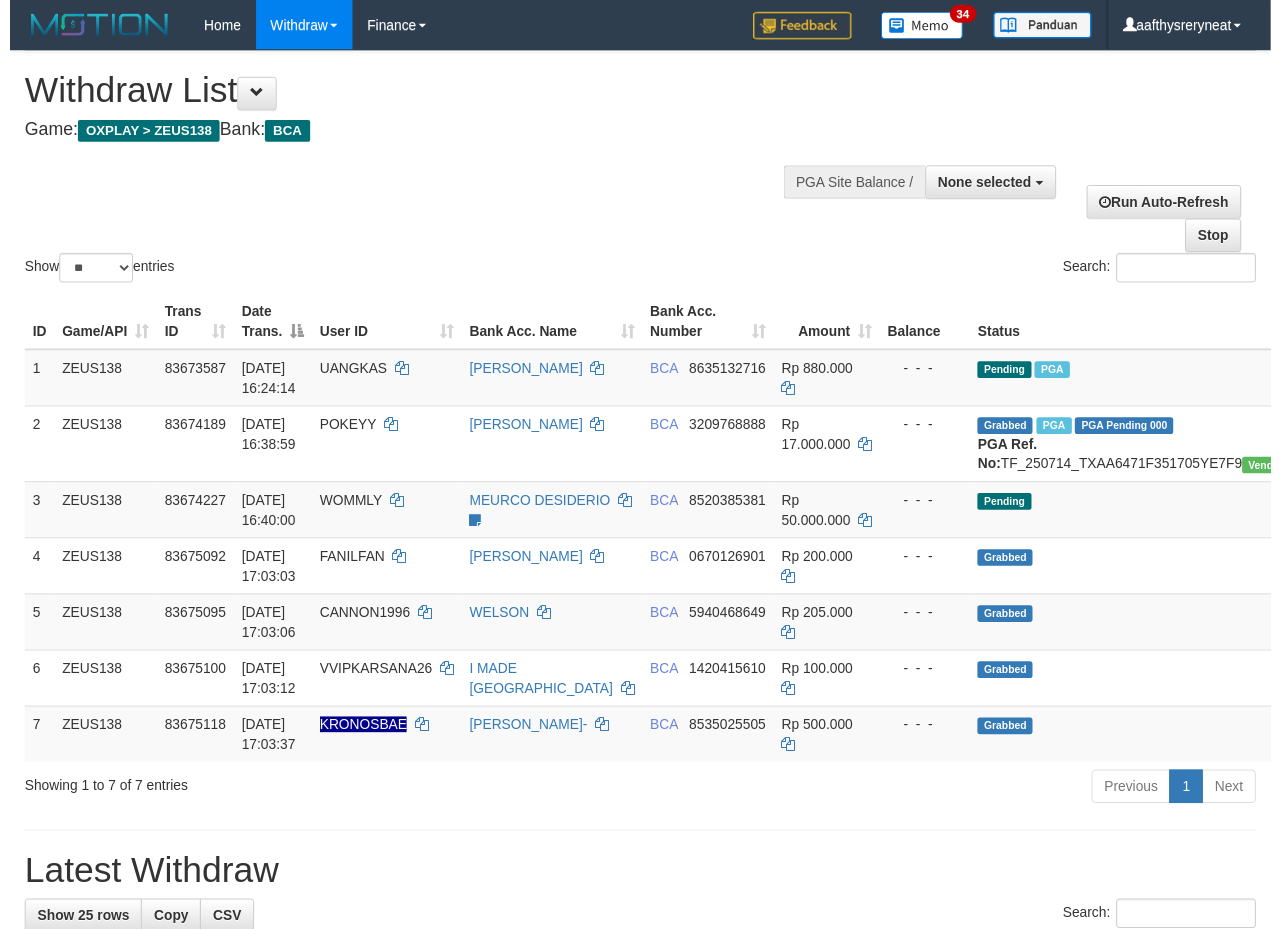 scroll, scrollTop: 152, scrollLeft: 0, axis: vertical 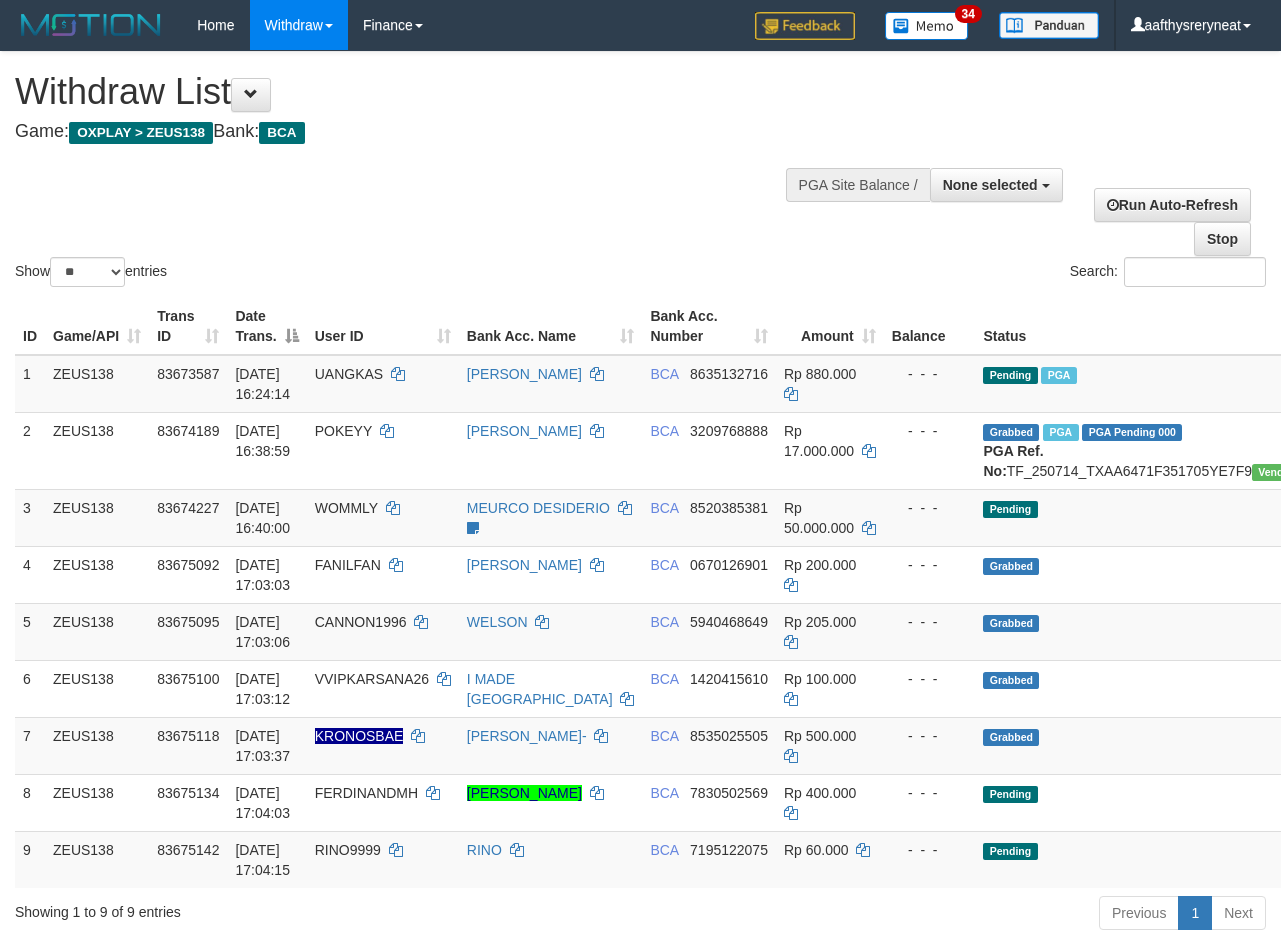select 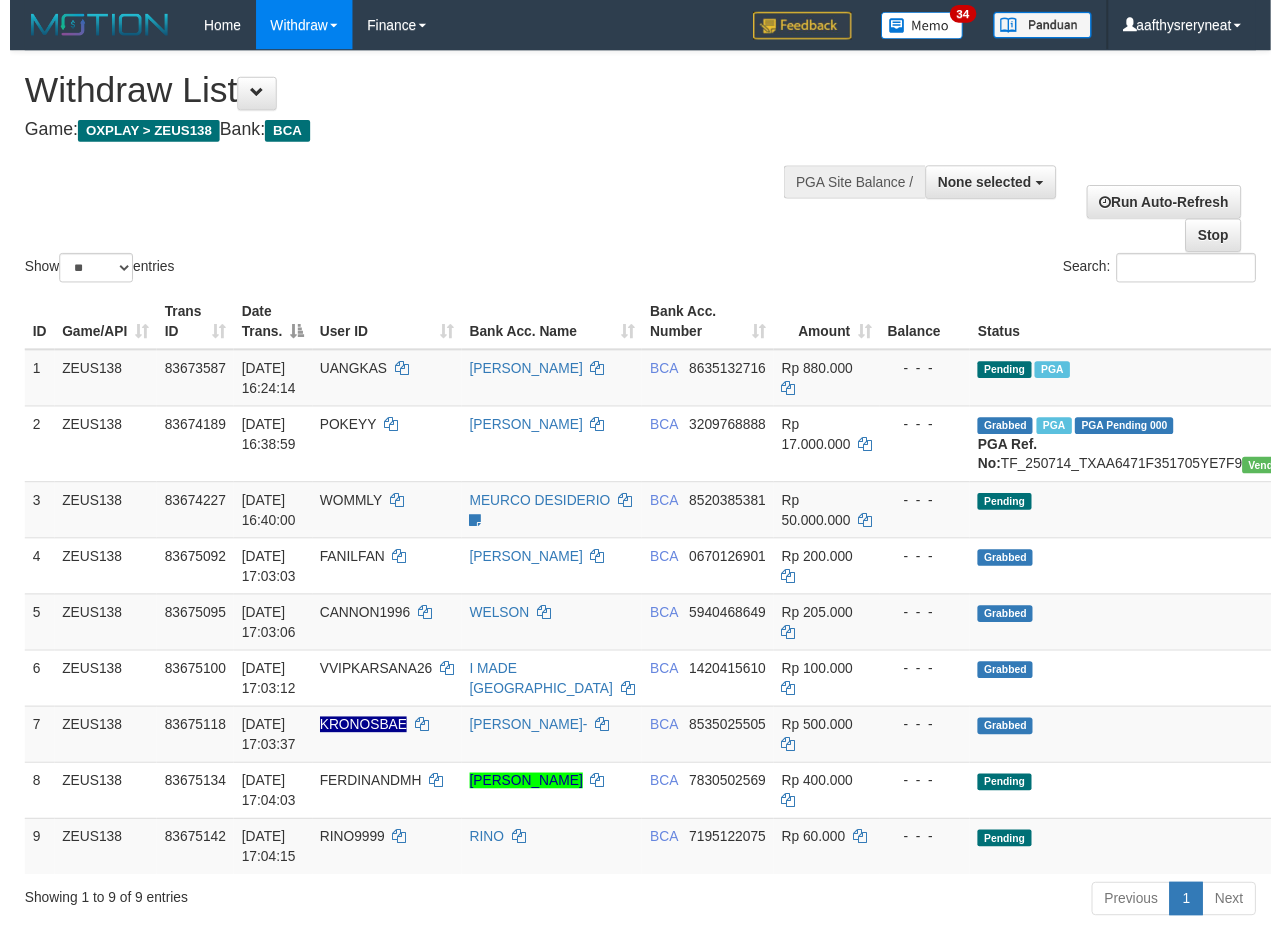 scroll, scrollTop: 152, scrollLeft: 0, axis: vertical 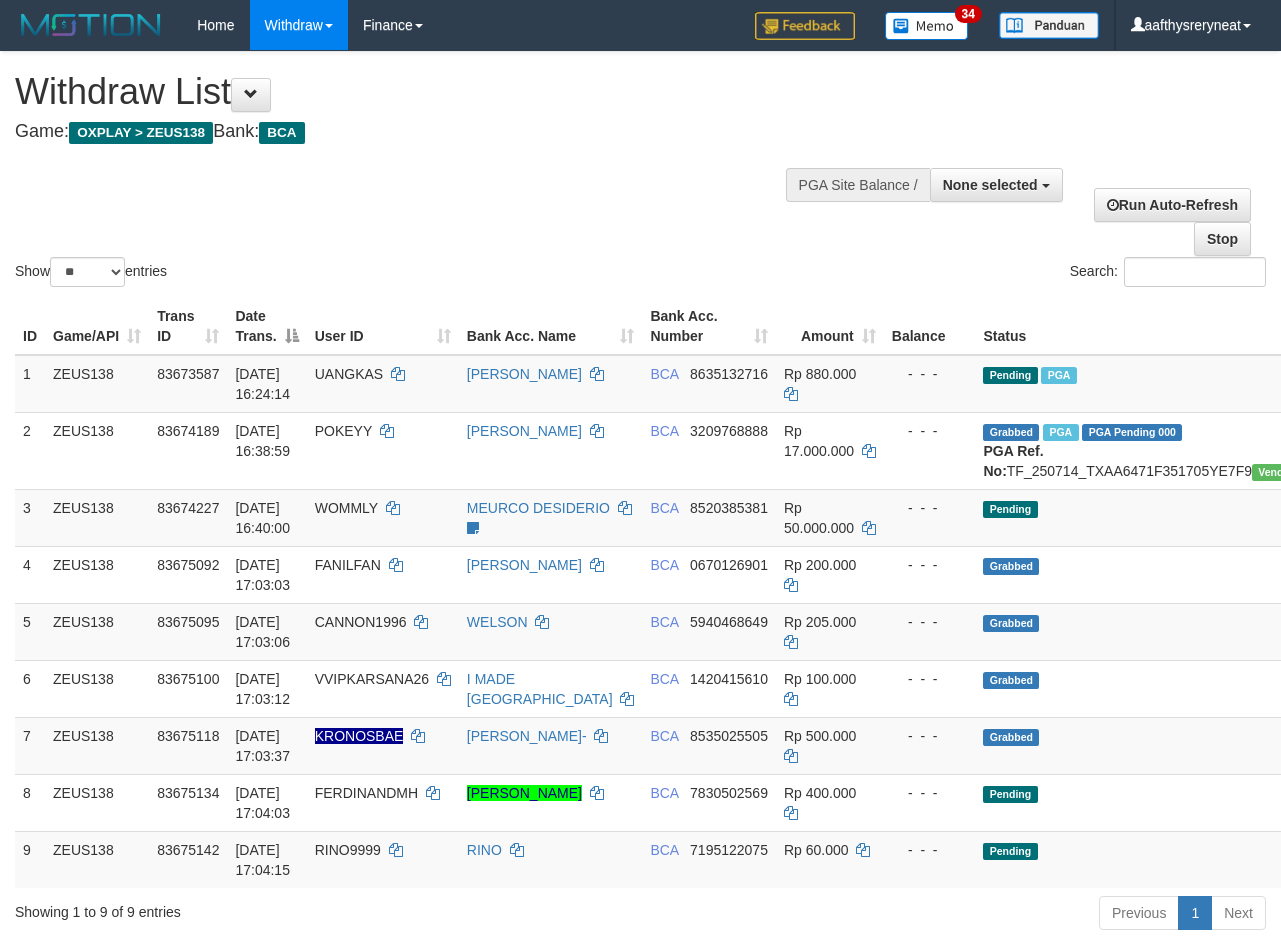 select 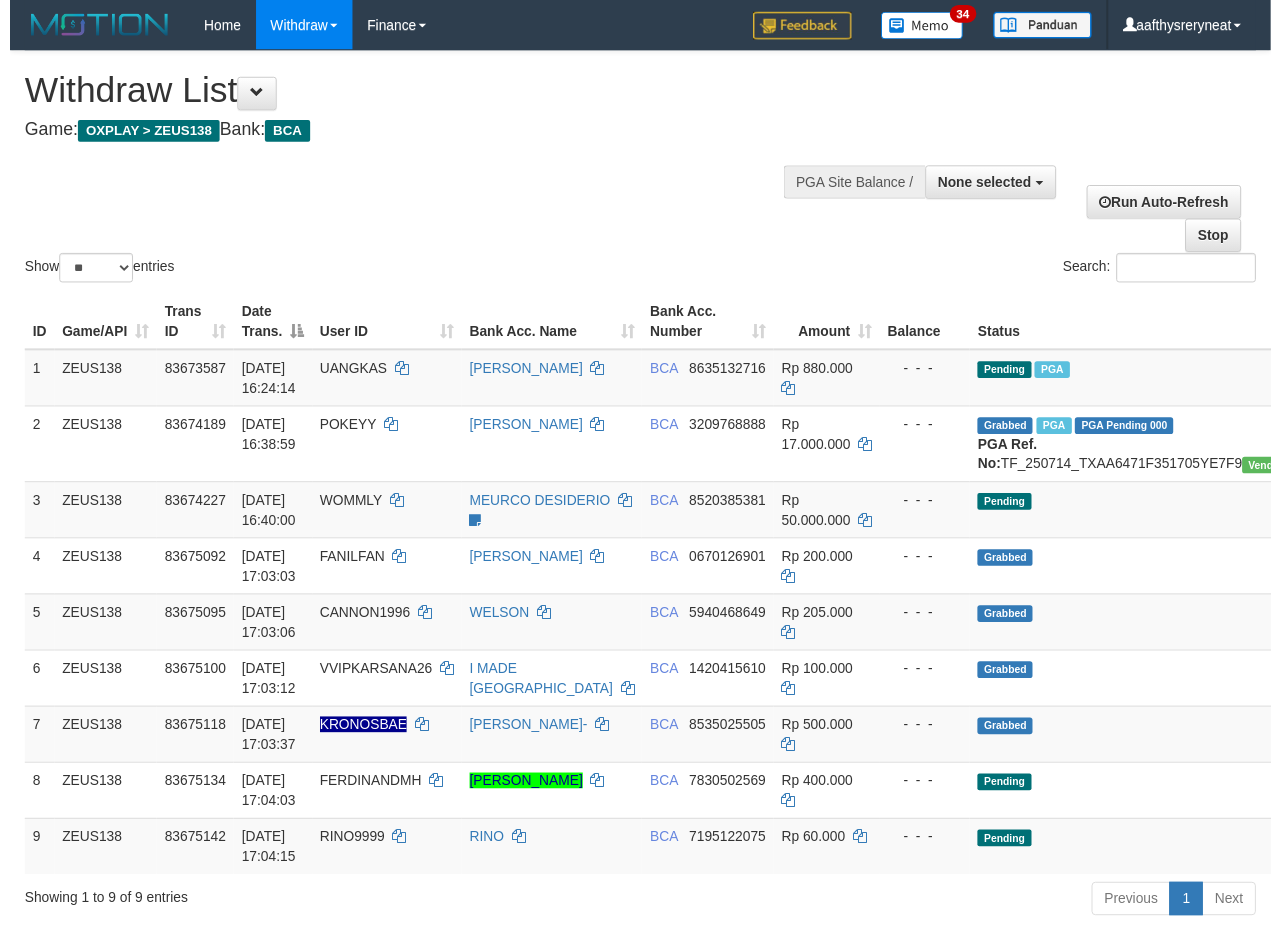 scroll, scrollTop: 152, scrollLeft: 0, axis: vertical 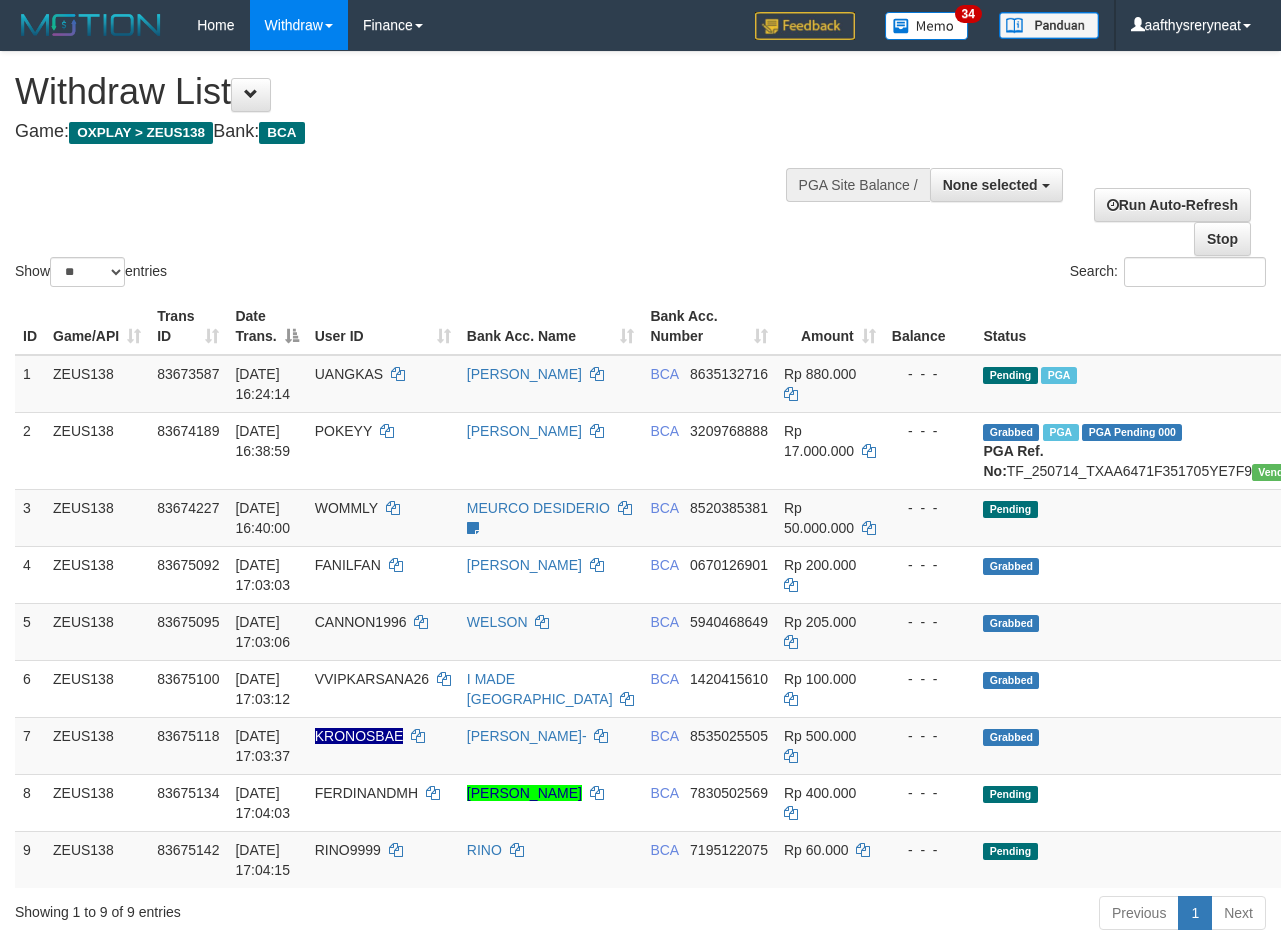 select 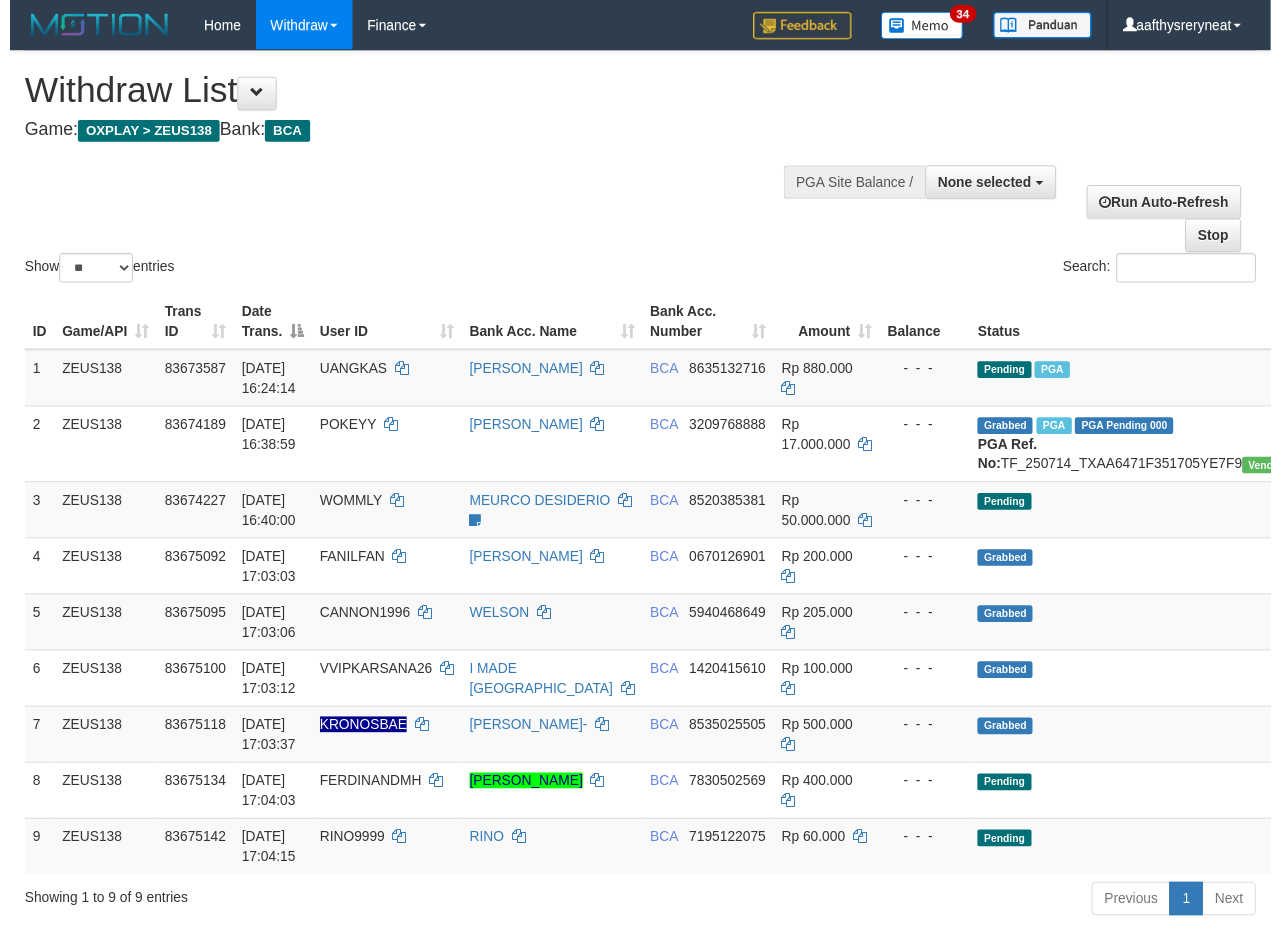 scroll, scrollTop: 152, scrollLeft: 0, axis: vertical 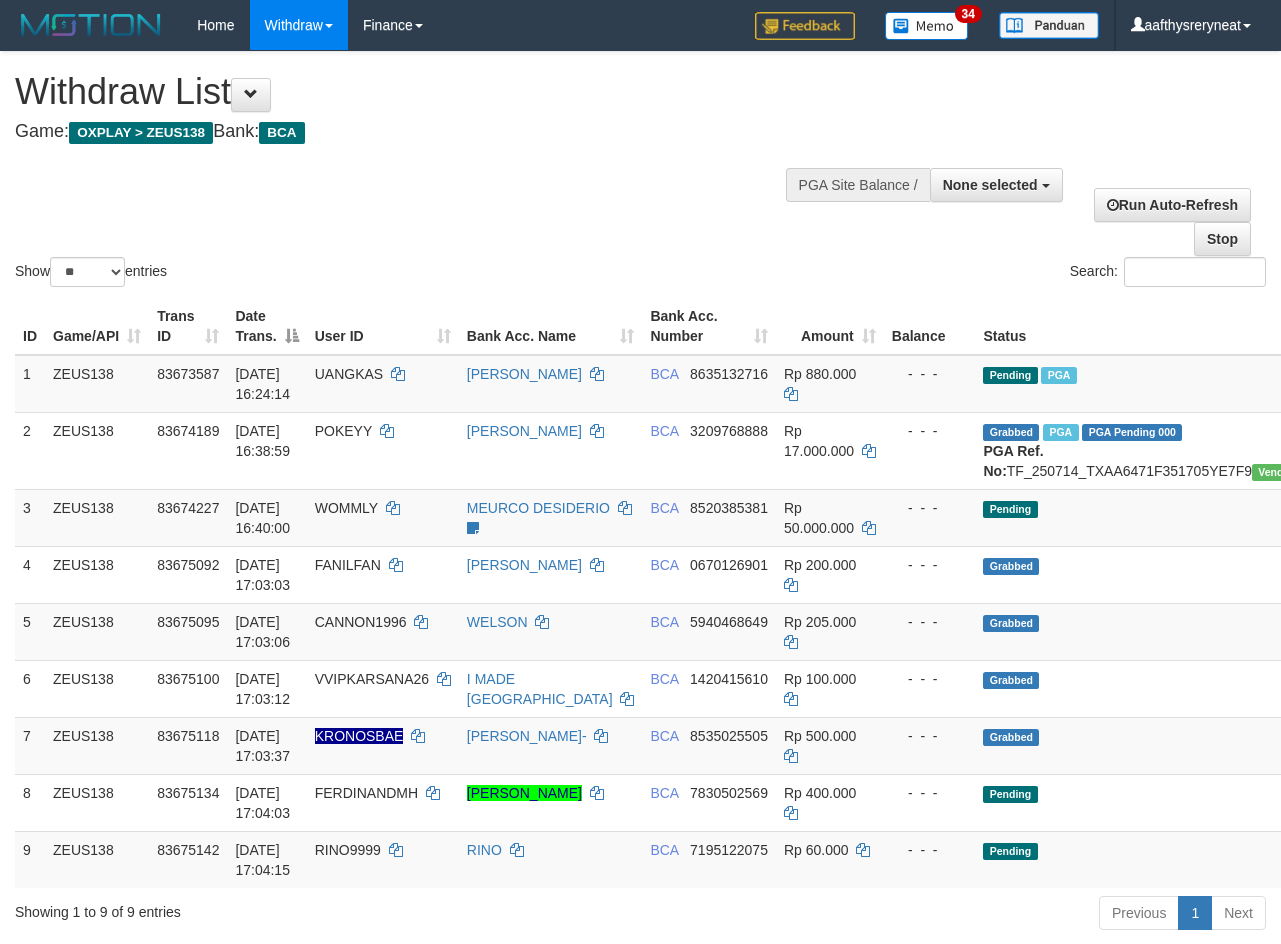 select 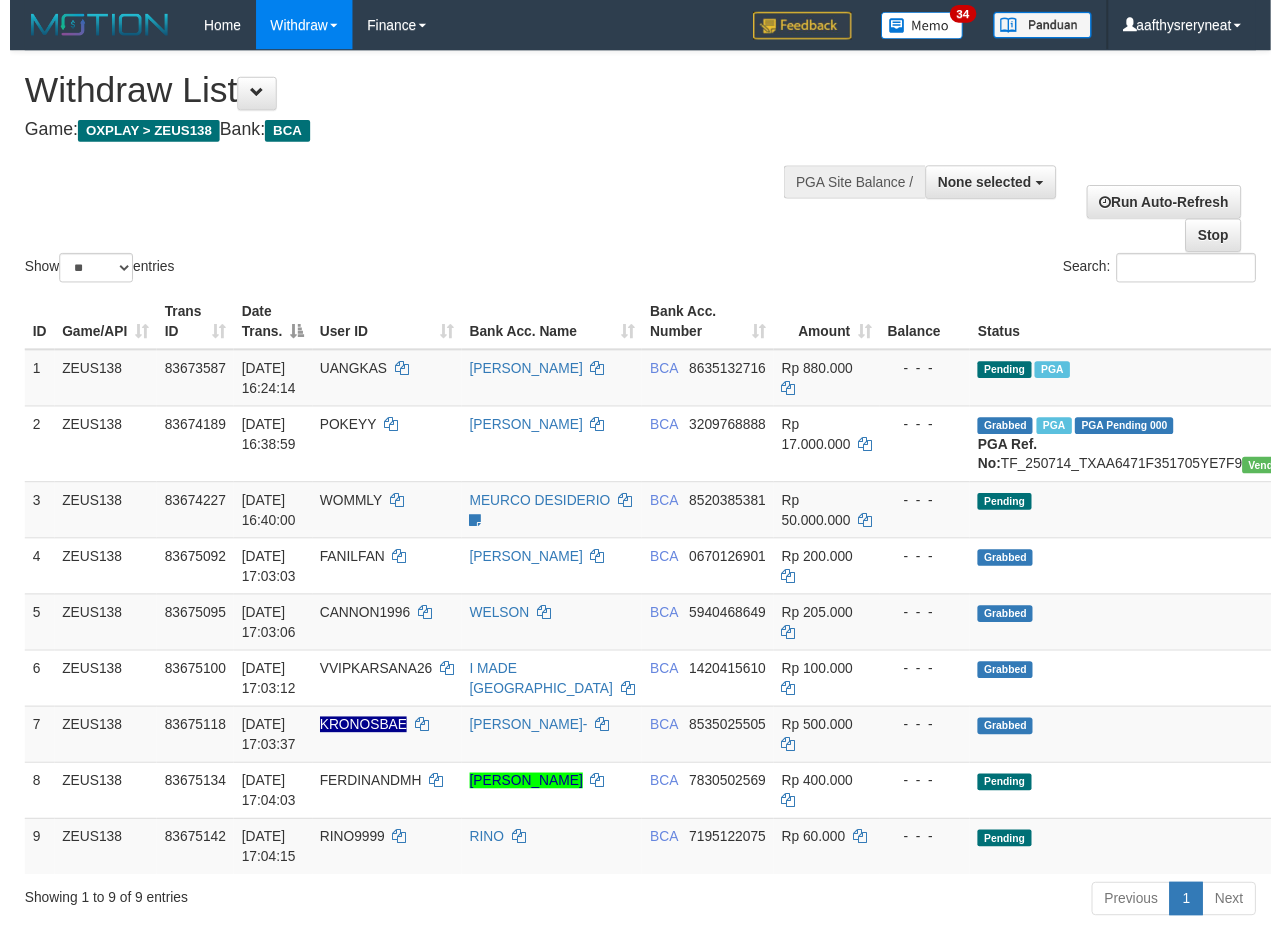scroll, scrollTop: 152, scrollLeft: 0, axis: vertical 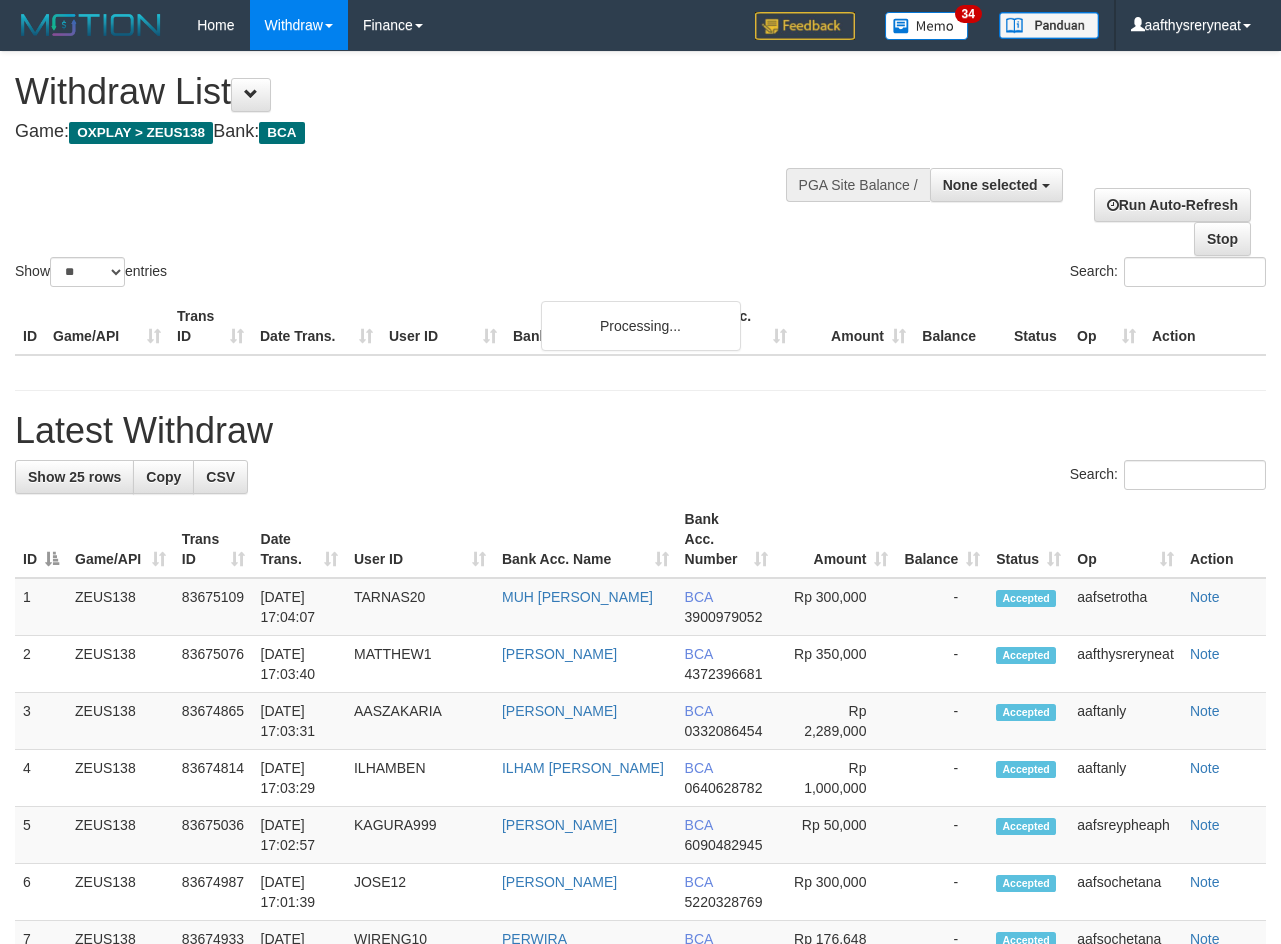 select 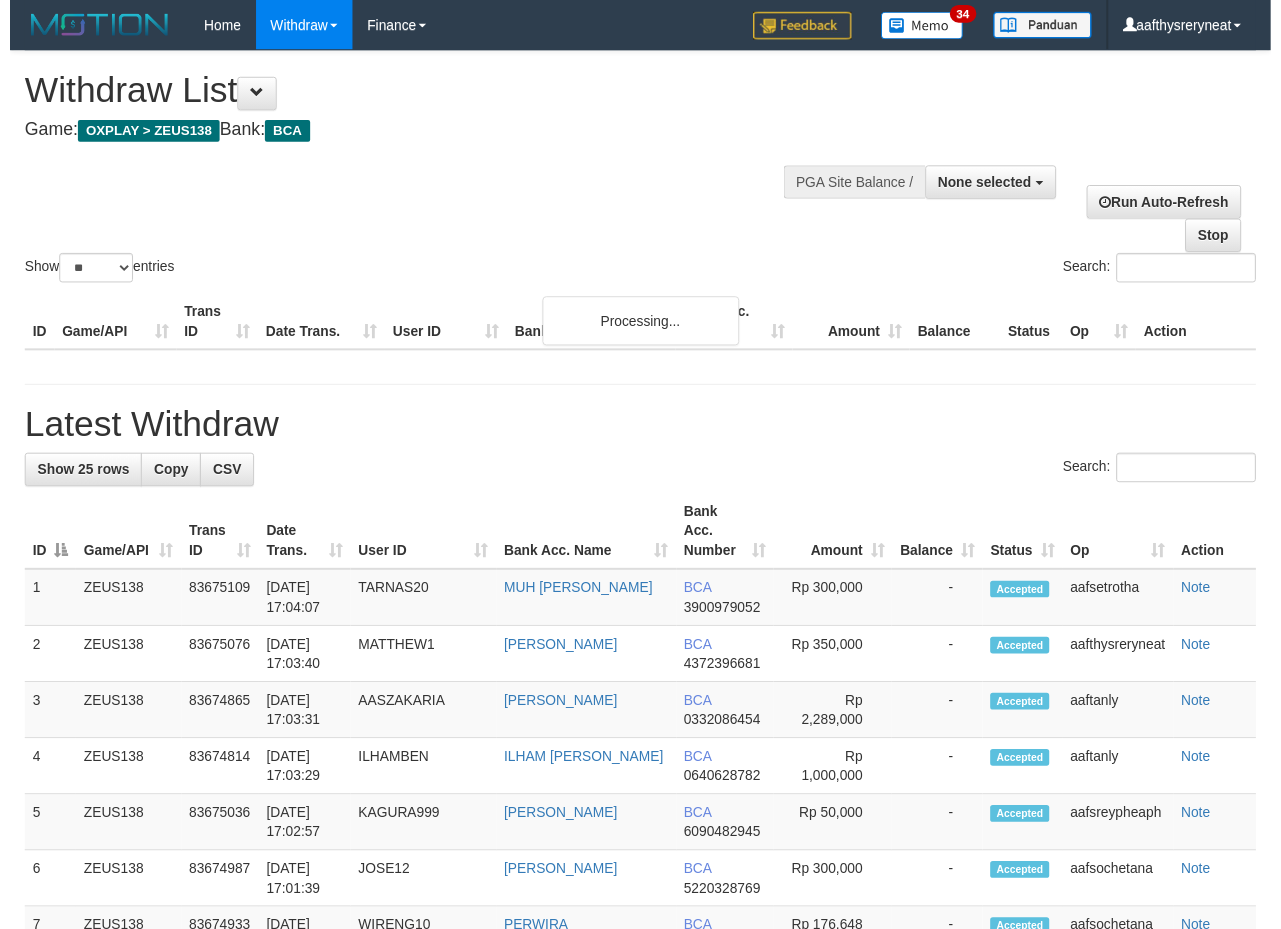 scroll, scrollTop: 152, scrollLeft: 0, axis: vertical 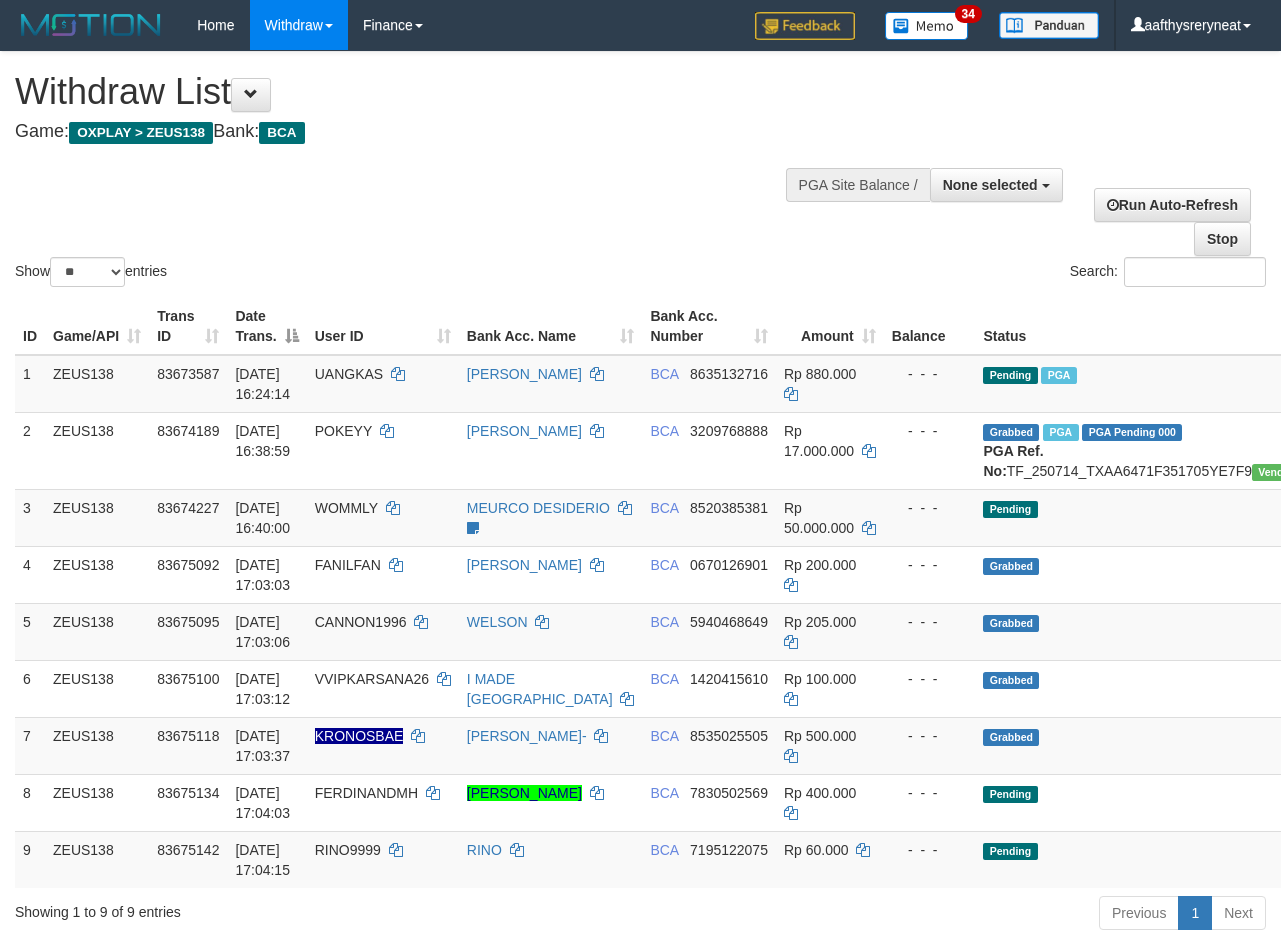 select 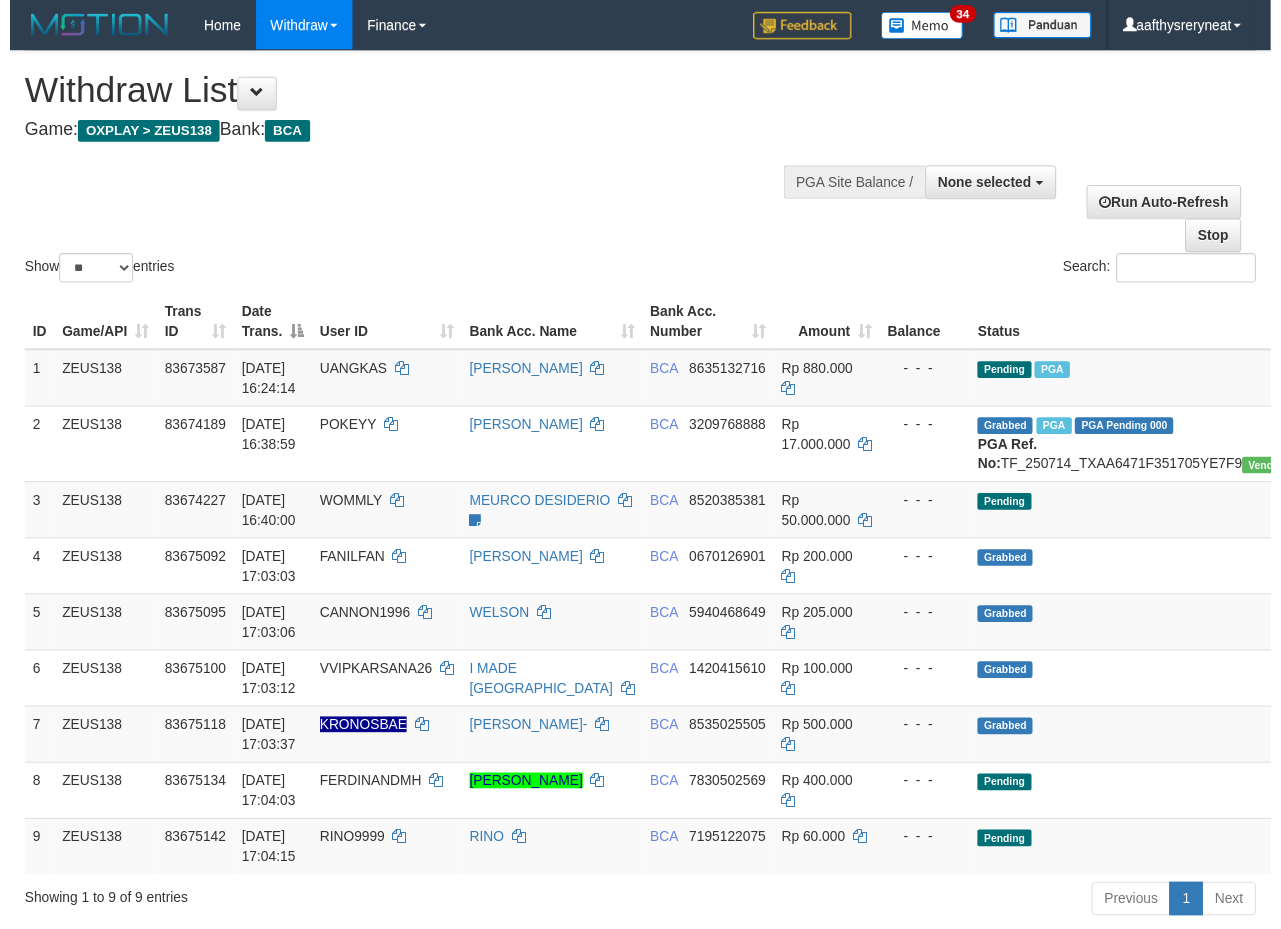 scroll, scrollTop: 152, scrollLeft: 0, axis: vertical 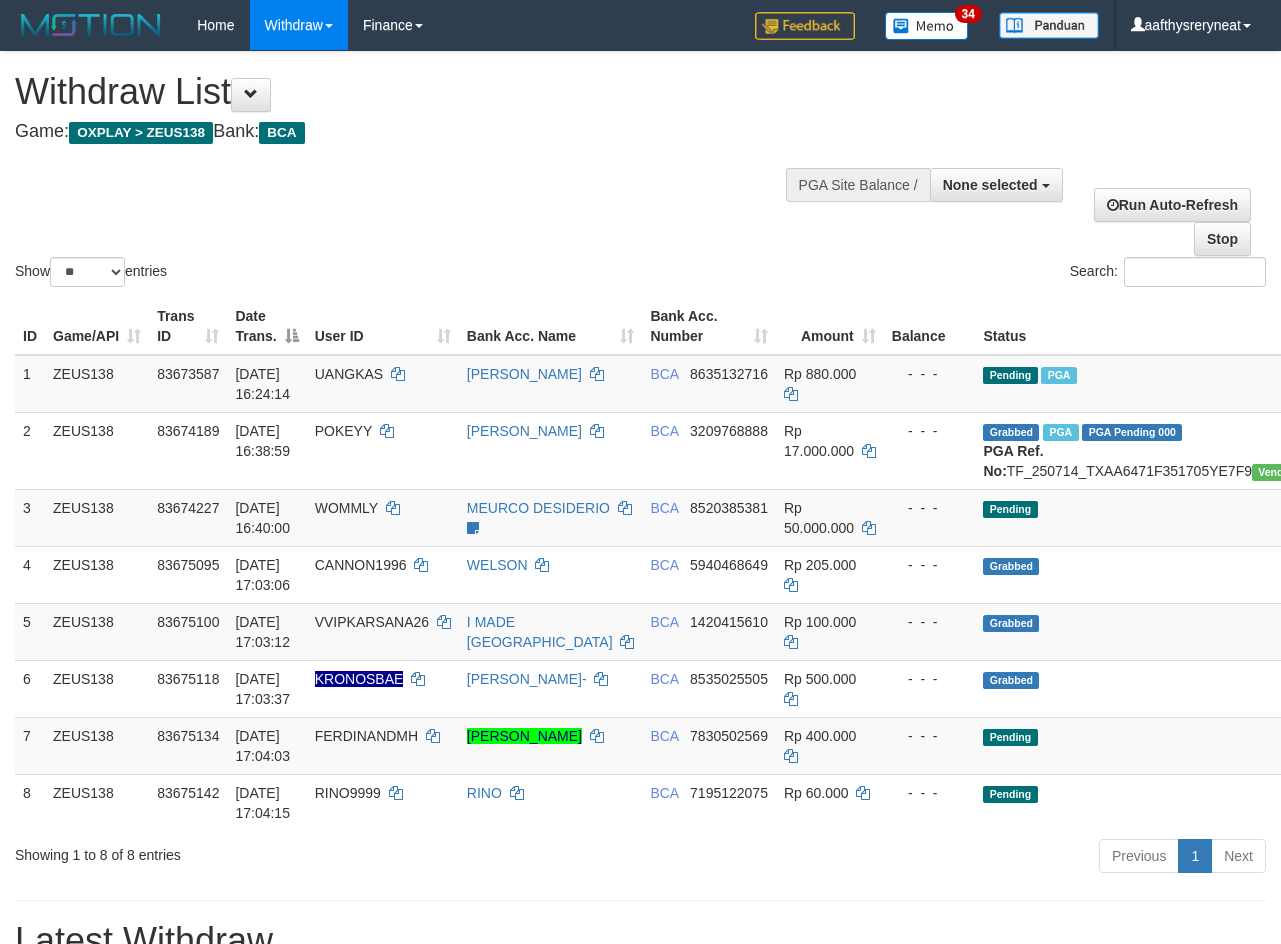 select 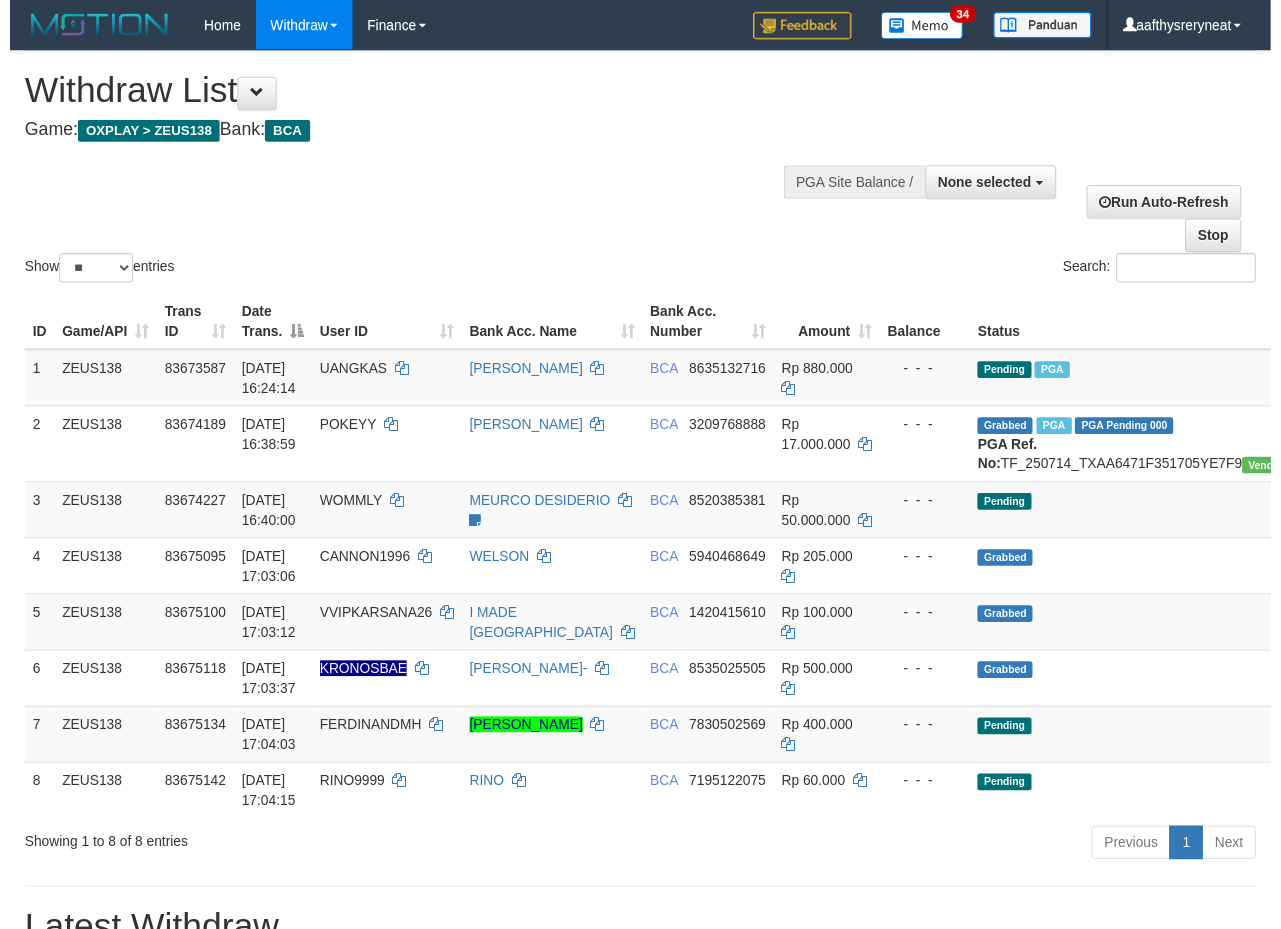 scroll, scrollTop: 152, scrollLeft: 0, axis: vertical 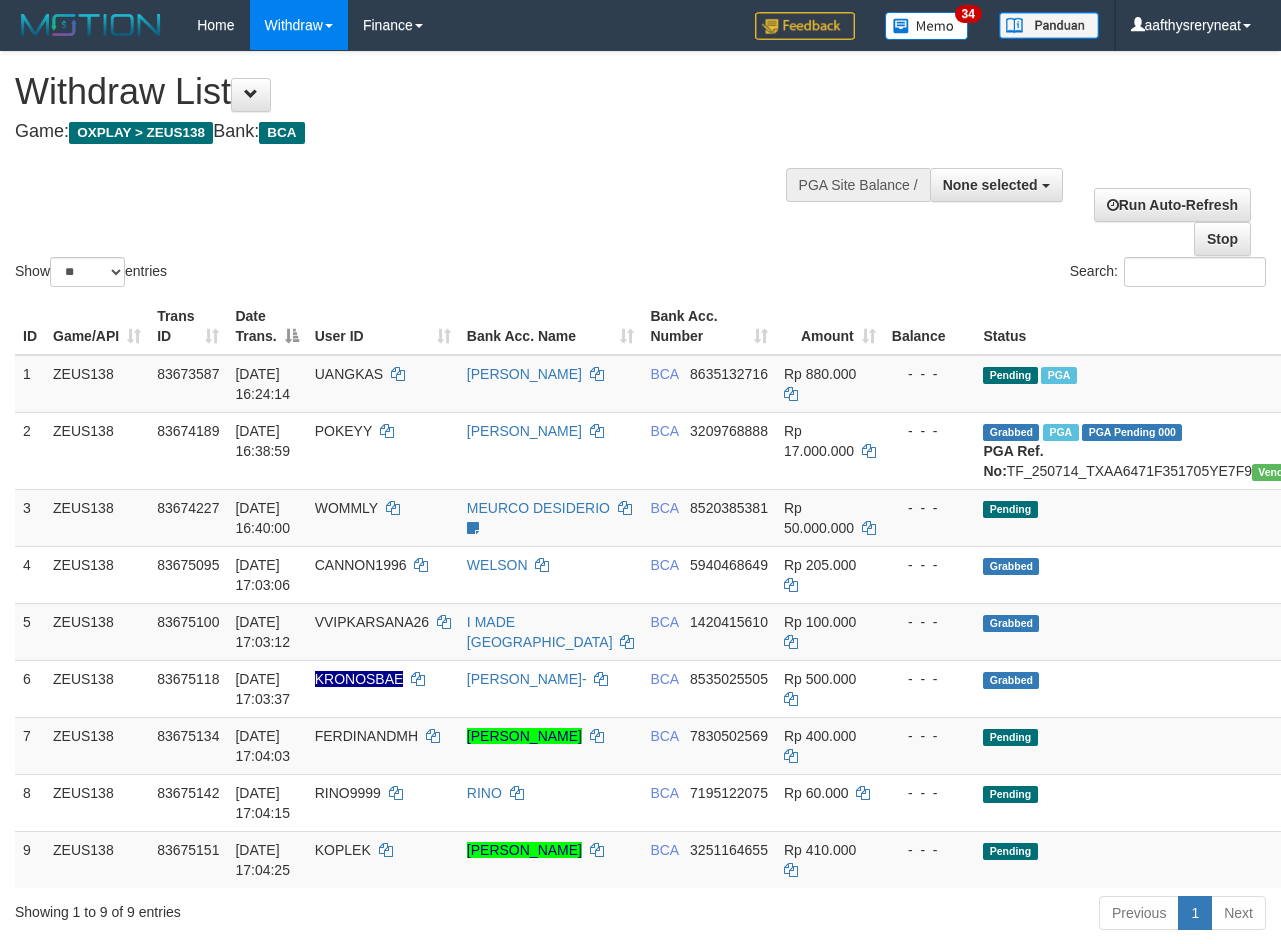 select 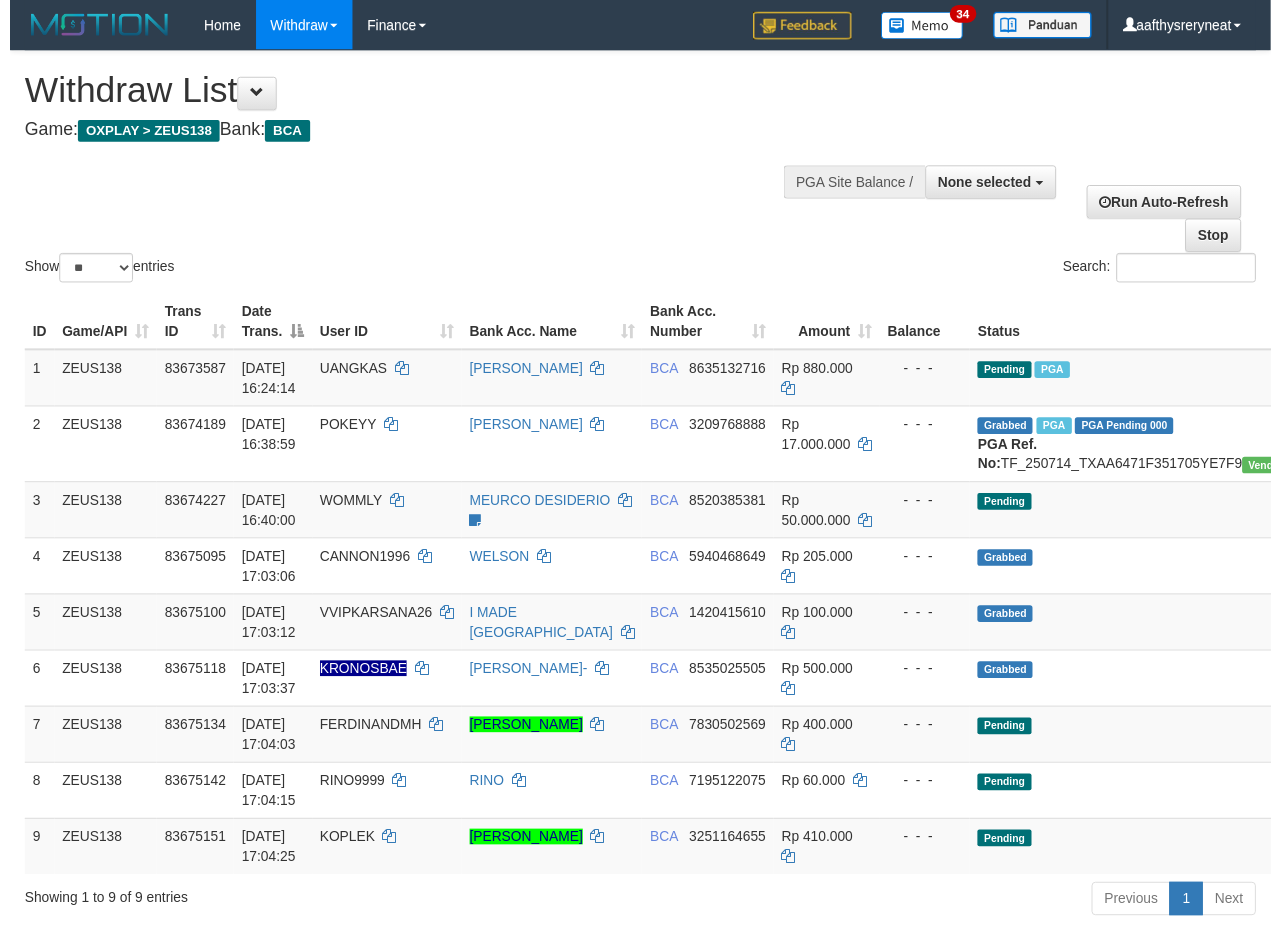 scroll, scrollTop: 152, scrollLeft: 0, axis: vertical 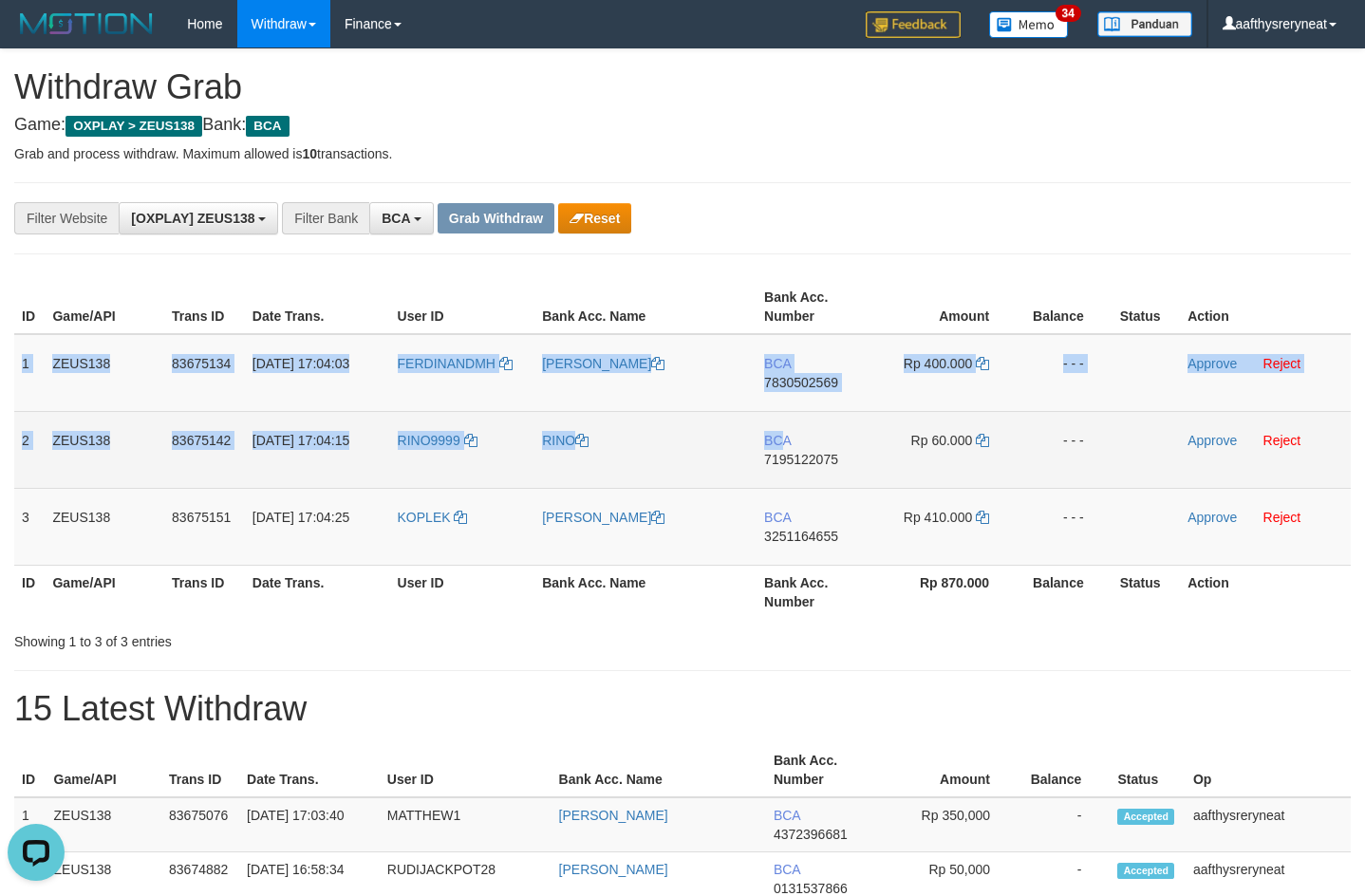 copy on "1
ZEUS138
83675134
14/07/2025 17:04:03
FERDINANDMH
FERDINAND MARCELLO
BCA
7830502569
Rp 400.000
- - -
Approve
Reject
2
ZEUS138
83675142
14/07/2025 17:04:15
RINO9999
RINO
BC" 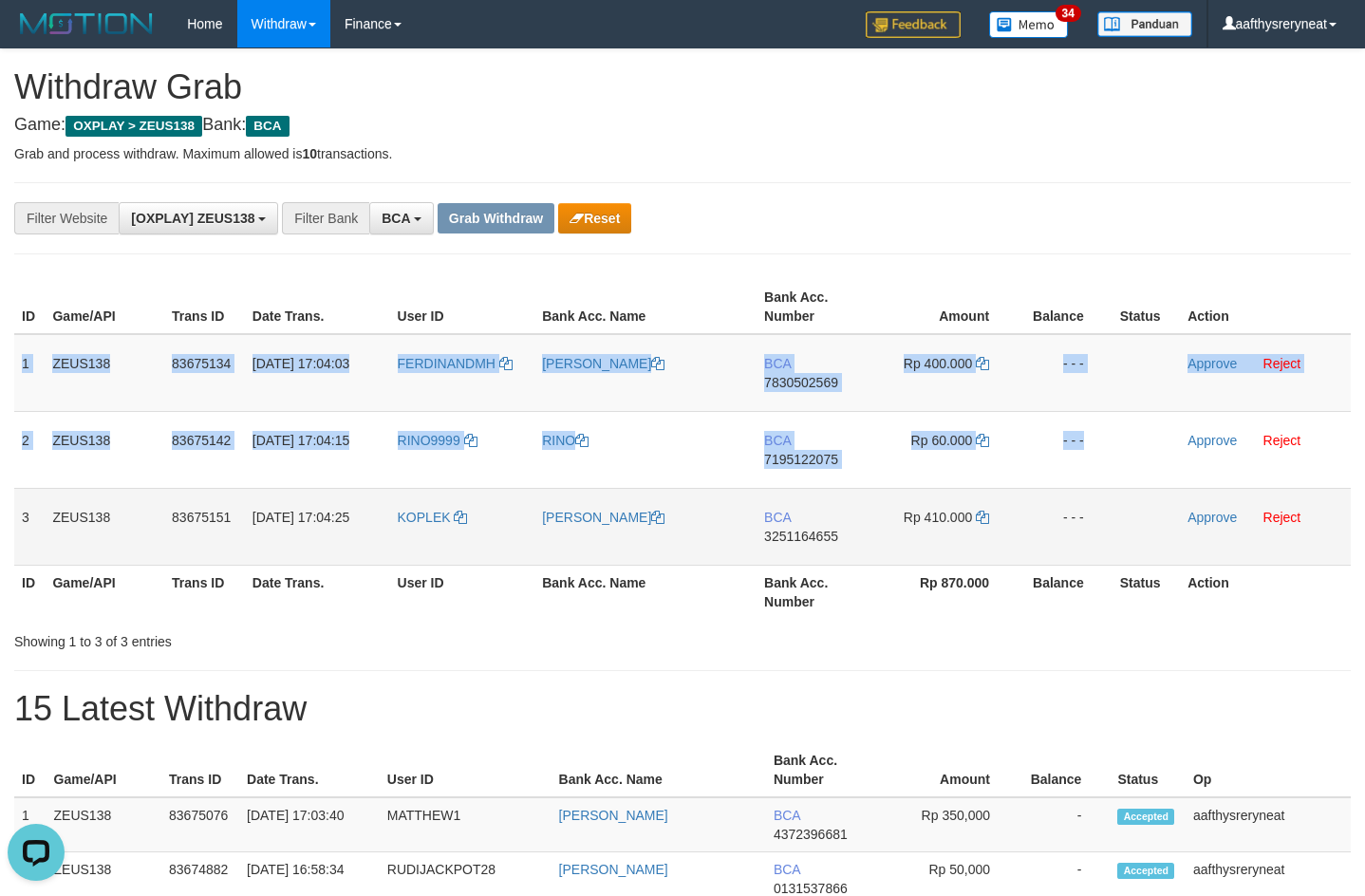copy on "1
ZEUS138
83675134
14/07/2025 17:04:03
FERDINANDMH
FERDINAND MARCELLO
BCA
7830502569
Rp 400.000
- - -
Approve
Reject
2
ZEUS138
83675142
14/07/2025 17:04:15
RINO9999
RINO
BCA
7195122075
Rp 60.000
- - -" 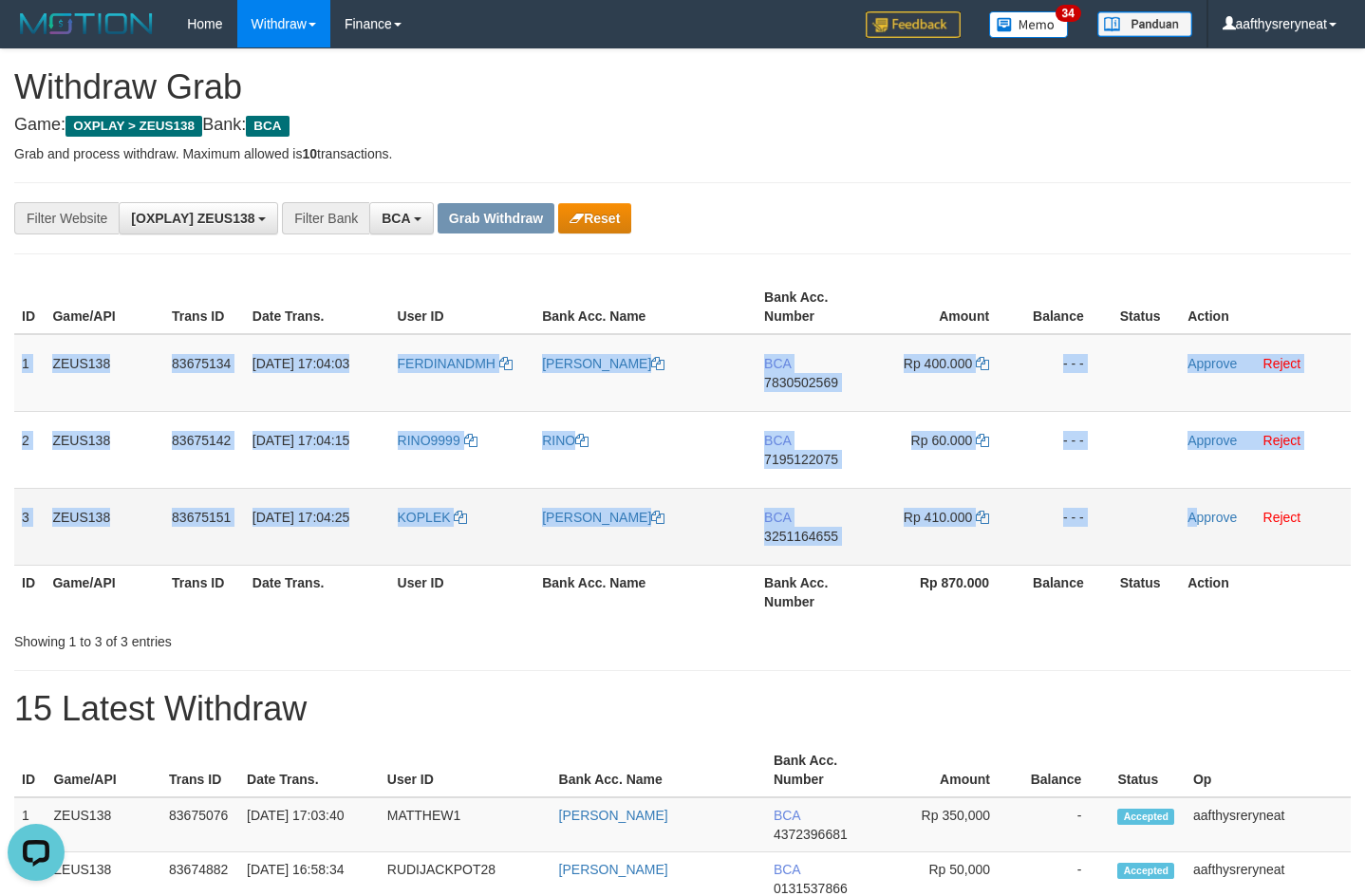 copy on "1
ZEUS138
83675134
14/07/2025 17:04:03
FERDINANDMH
FERDINAND MARCELLO
BCA
7830502569
Rp 400.000
- - -
Approve
Reject
2
ZEUS138
83675142
14/07/2025 17:04:15
RINO9999
RINO
BCA
7195122075
Rp 60.000
- - -
Approve
Reject
3
ZEUS138
83675151
14/07/2025 17:04:25
KOPLEK
AHMAD ADHI PRASTIY
BCA
3251164655
Rp 410.000
- - -
A" 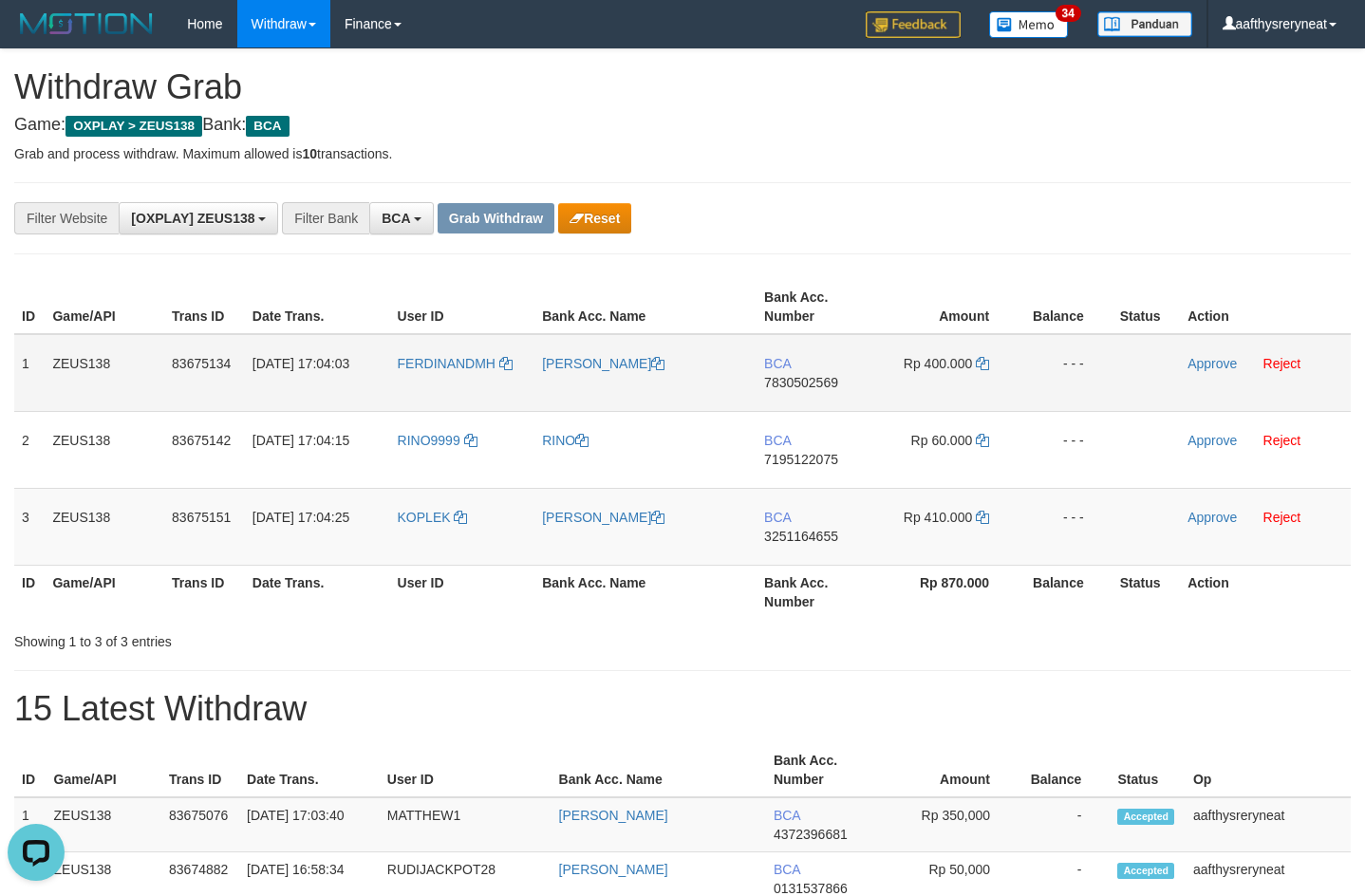 drag, startPoint x: 1079, startPoint y: 235, endPoint x: 926, endPoint y: 390, distance: 217.79348 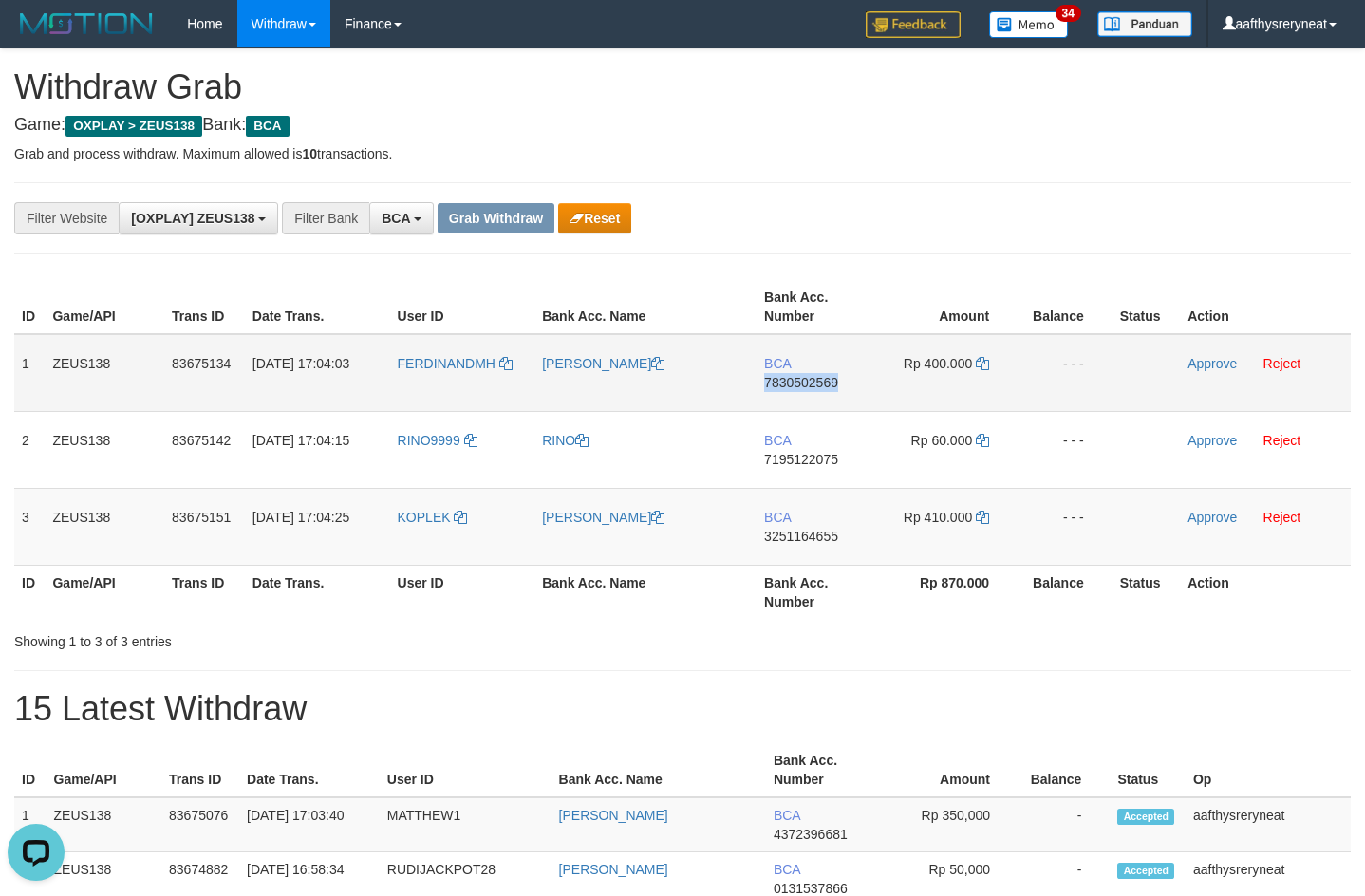 click on "BCA
7830502569" at bounding box center [816, 373] 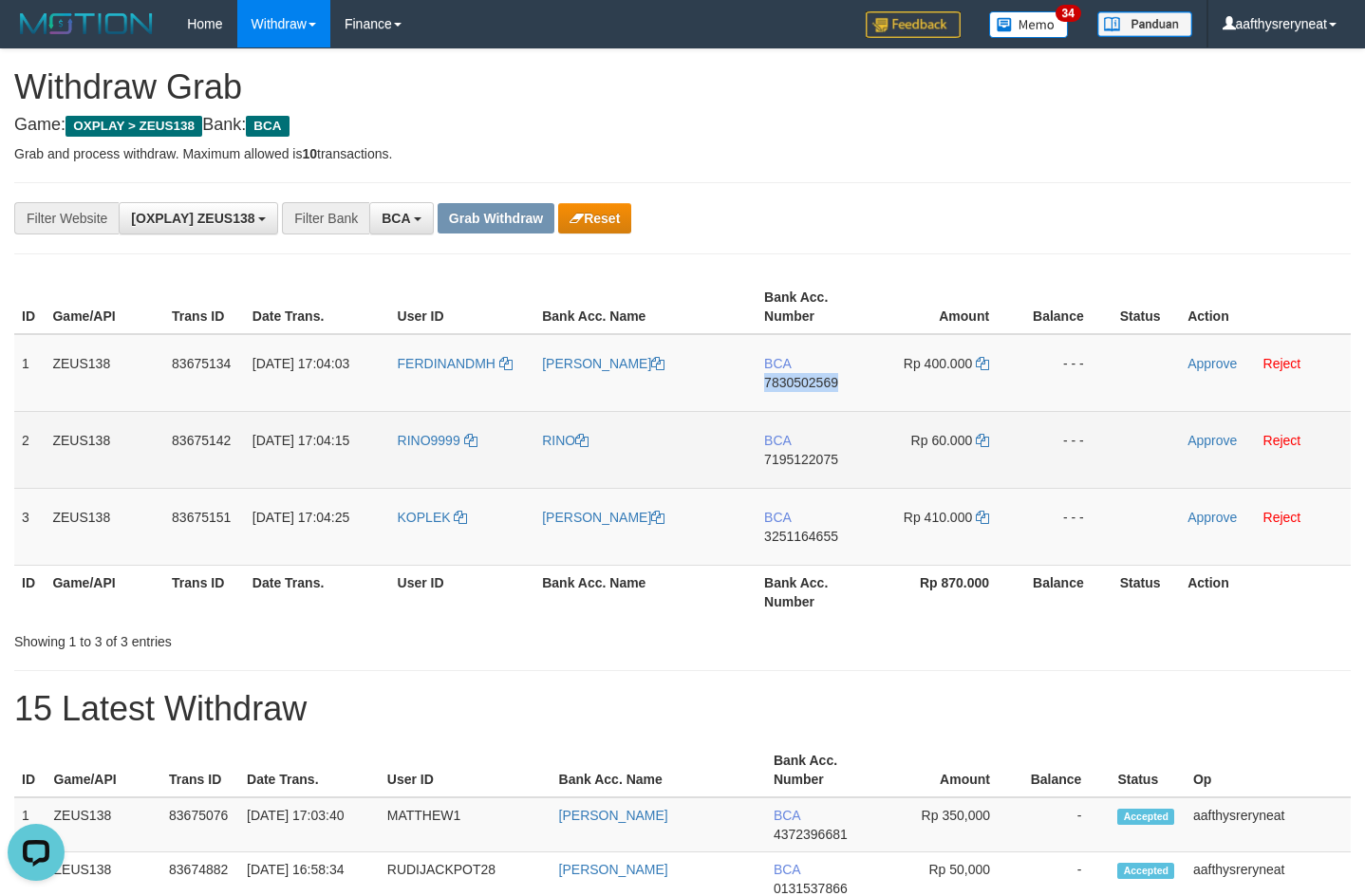 click on "BCA
7195122075" at bounding box center [816, 449] 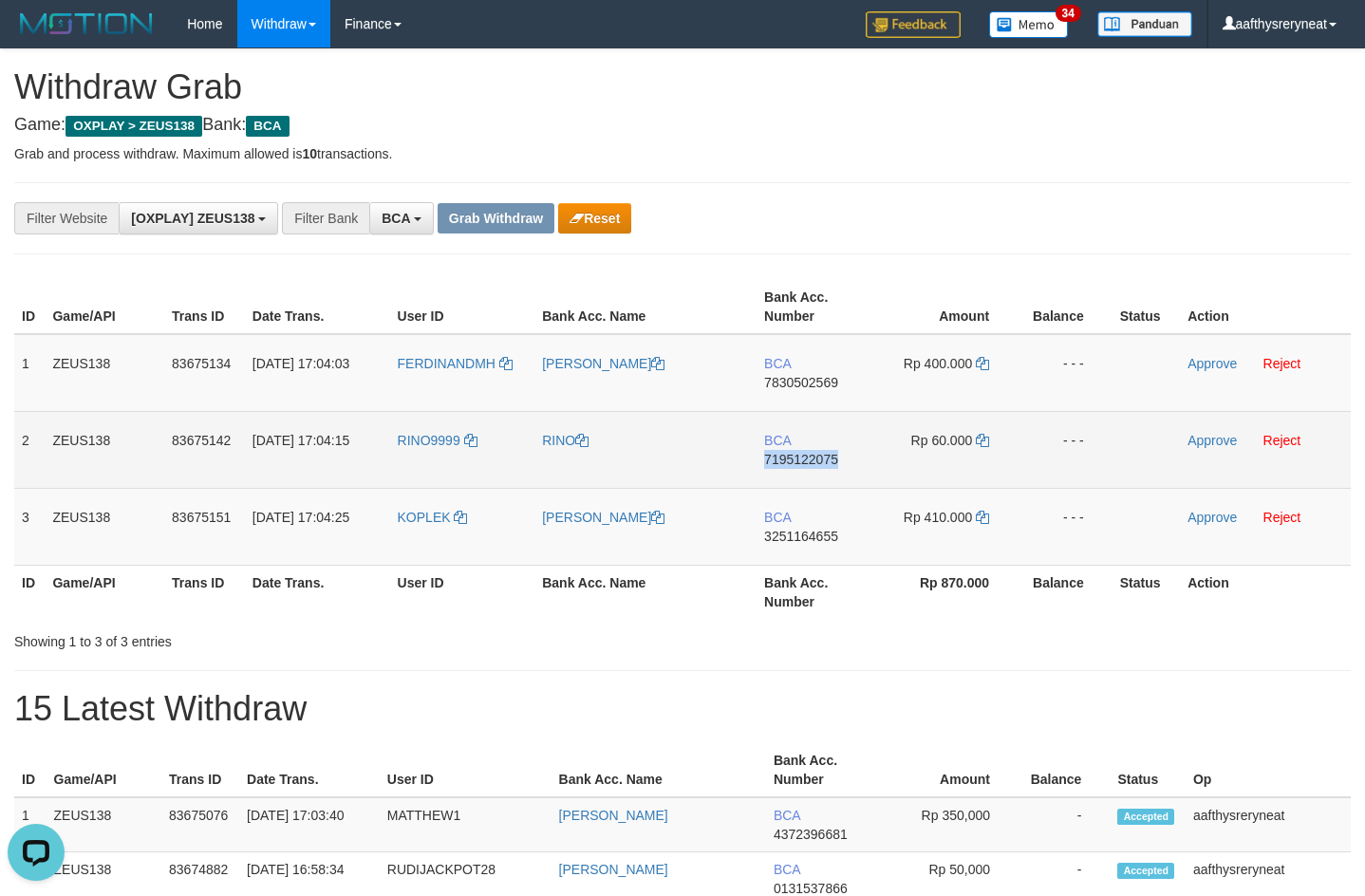 copy on "7195122075" 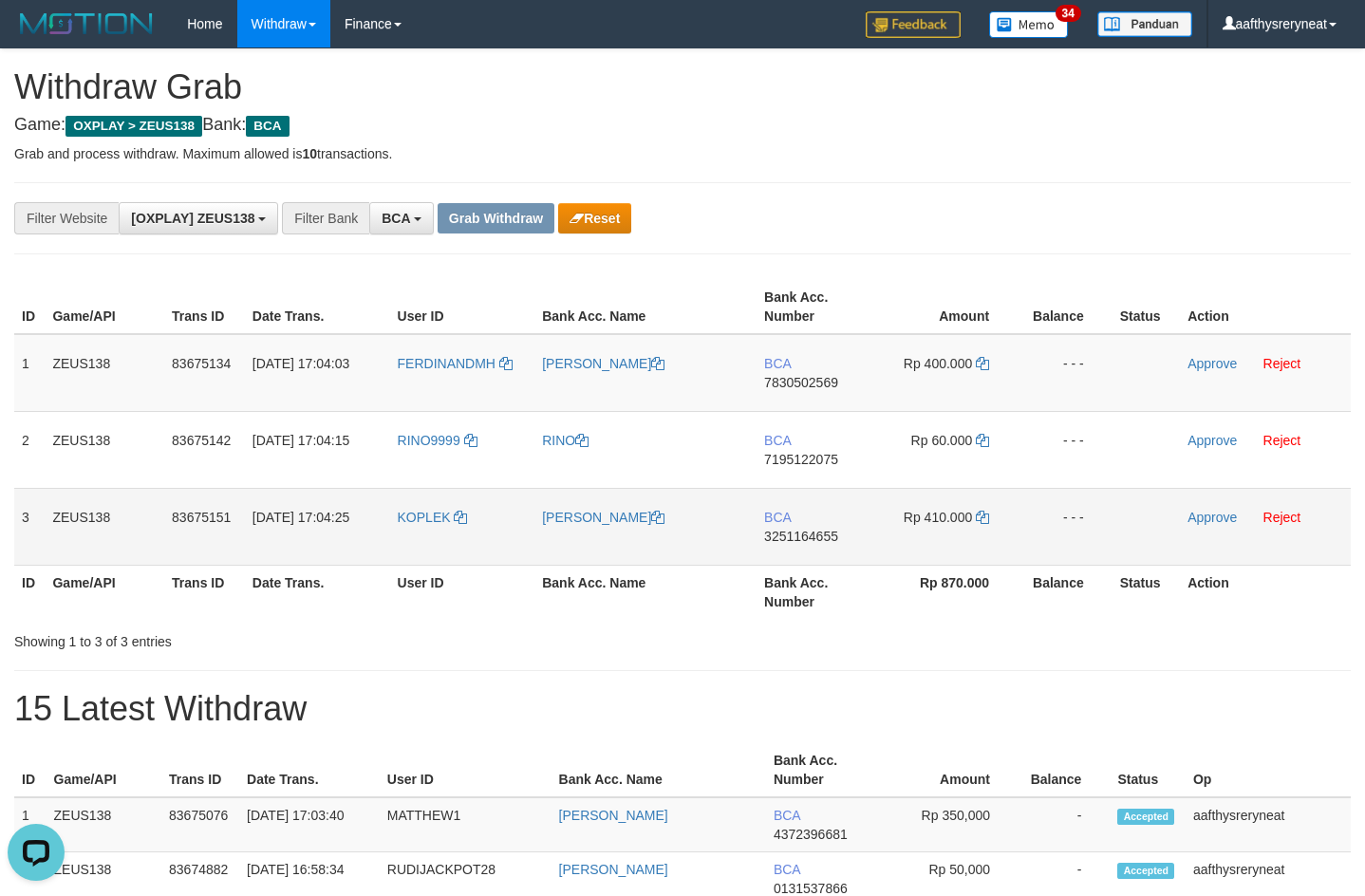 click on "BCA
3251164655" at bounding box center (816, 526) 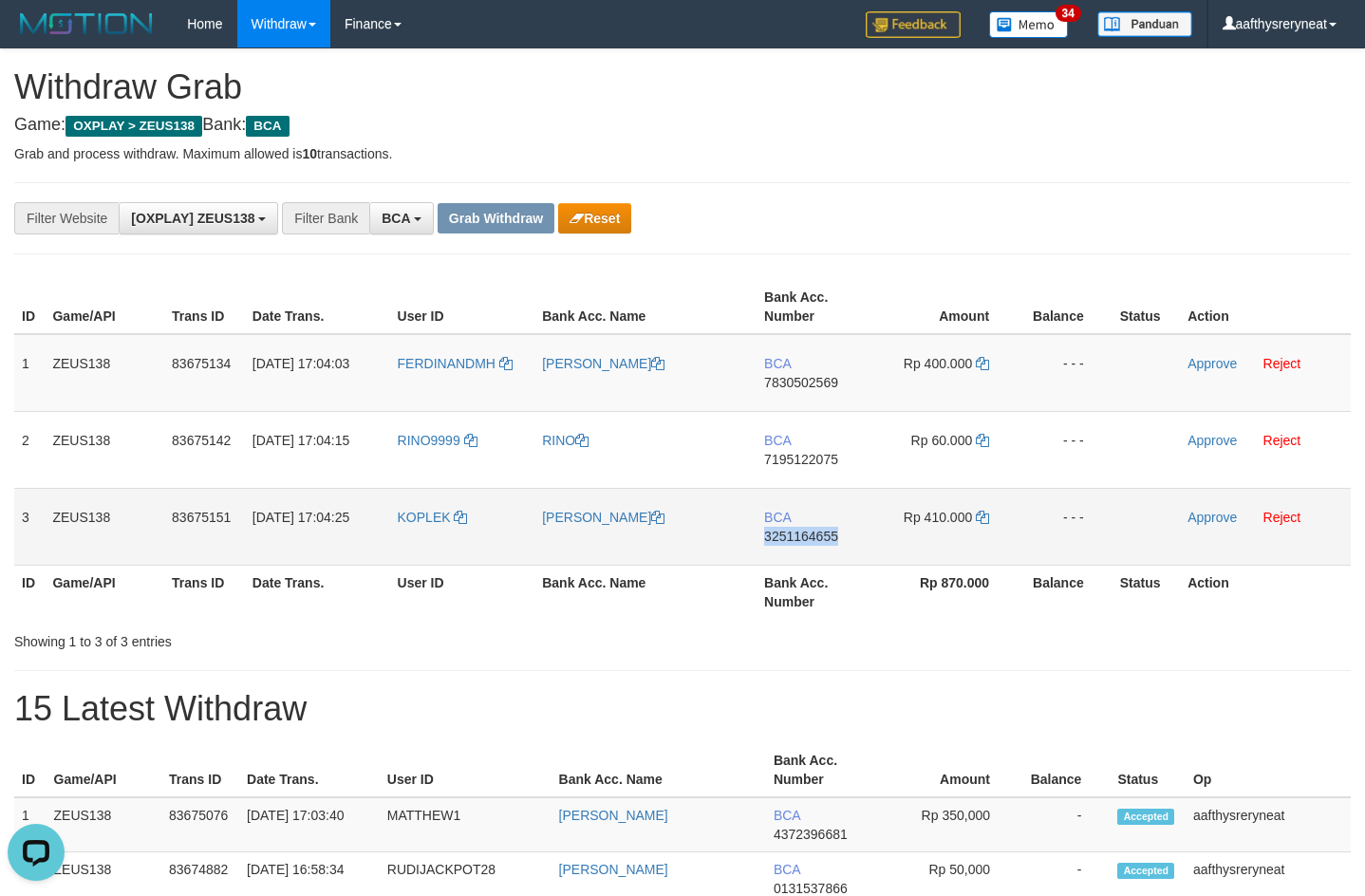 click on "BCA
3251164655" at bounding box center [816, 526] 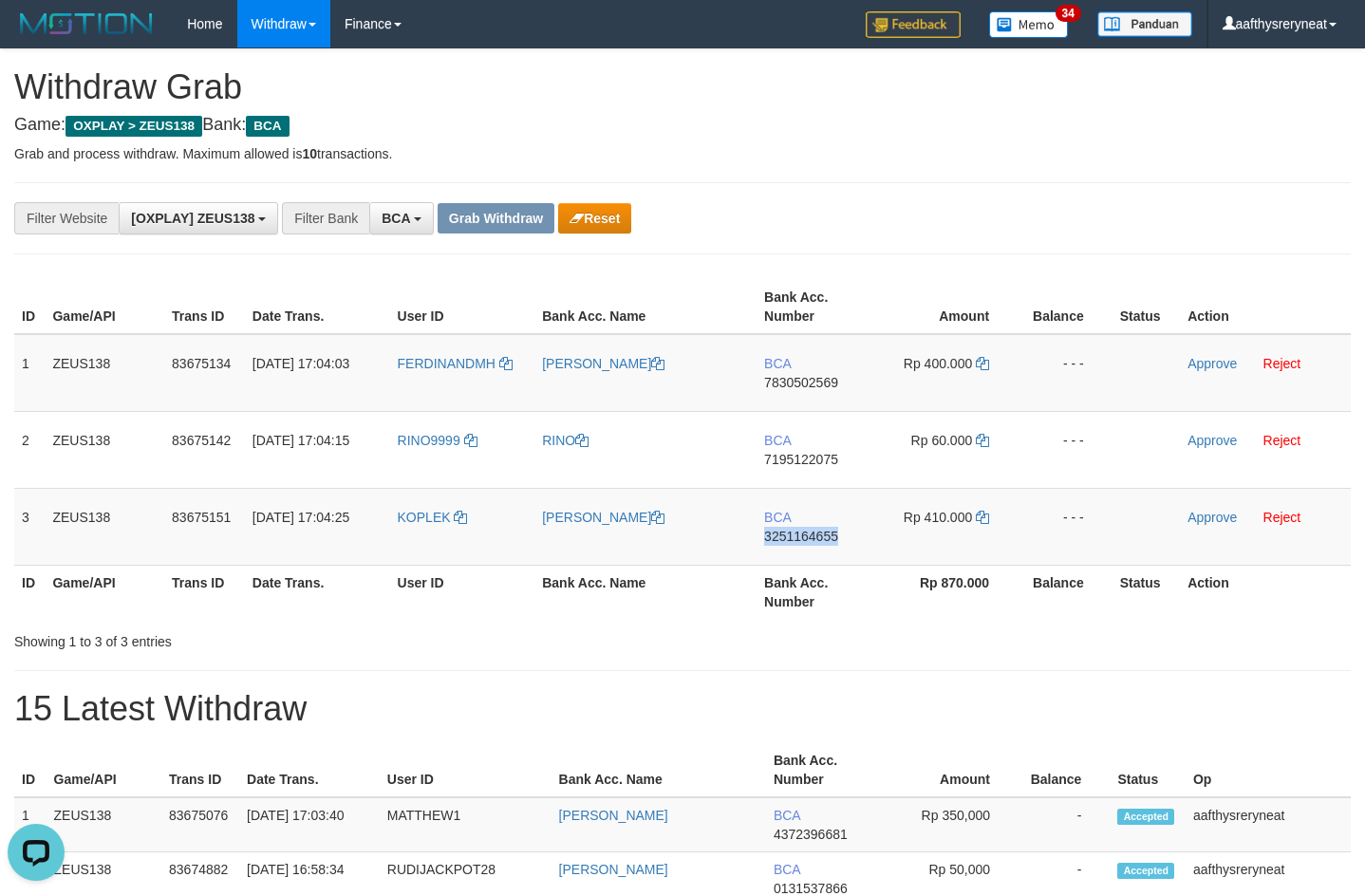 copy on "3251164655" 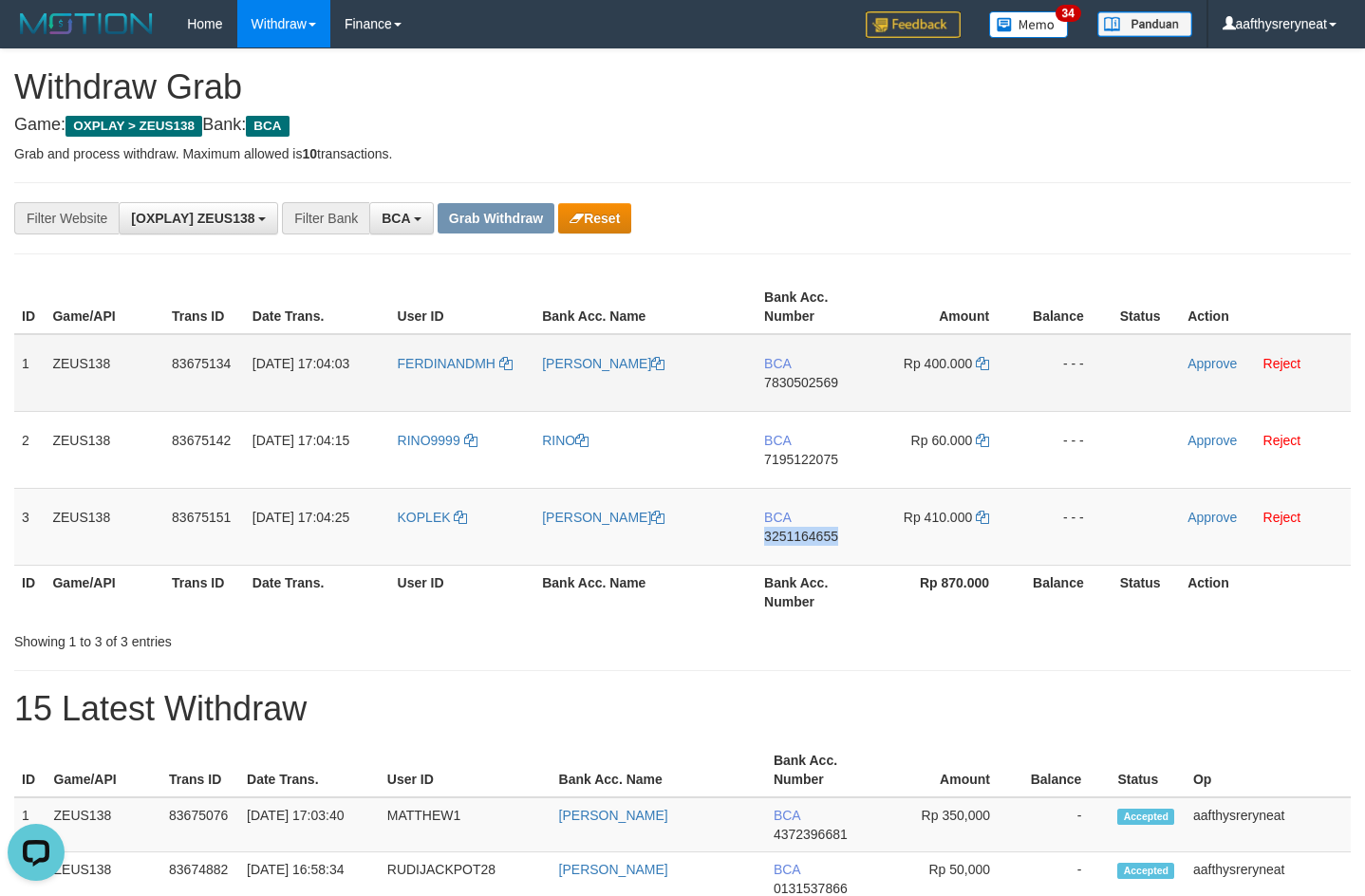 copy on "3251164655" 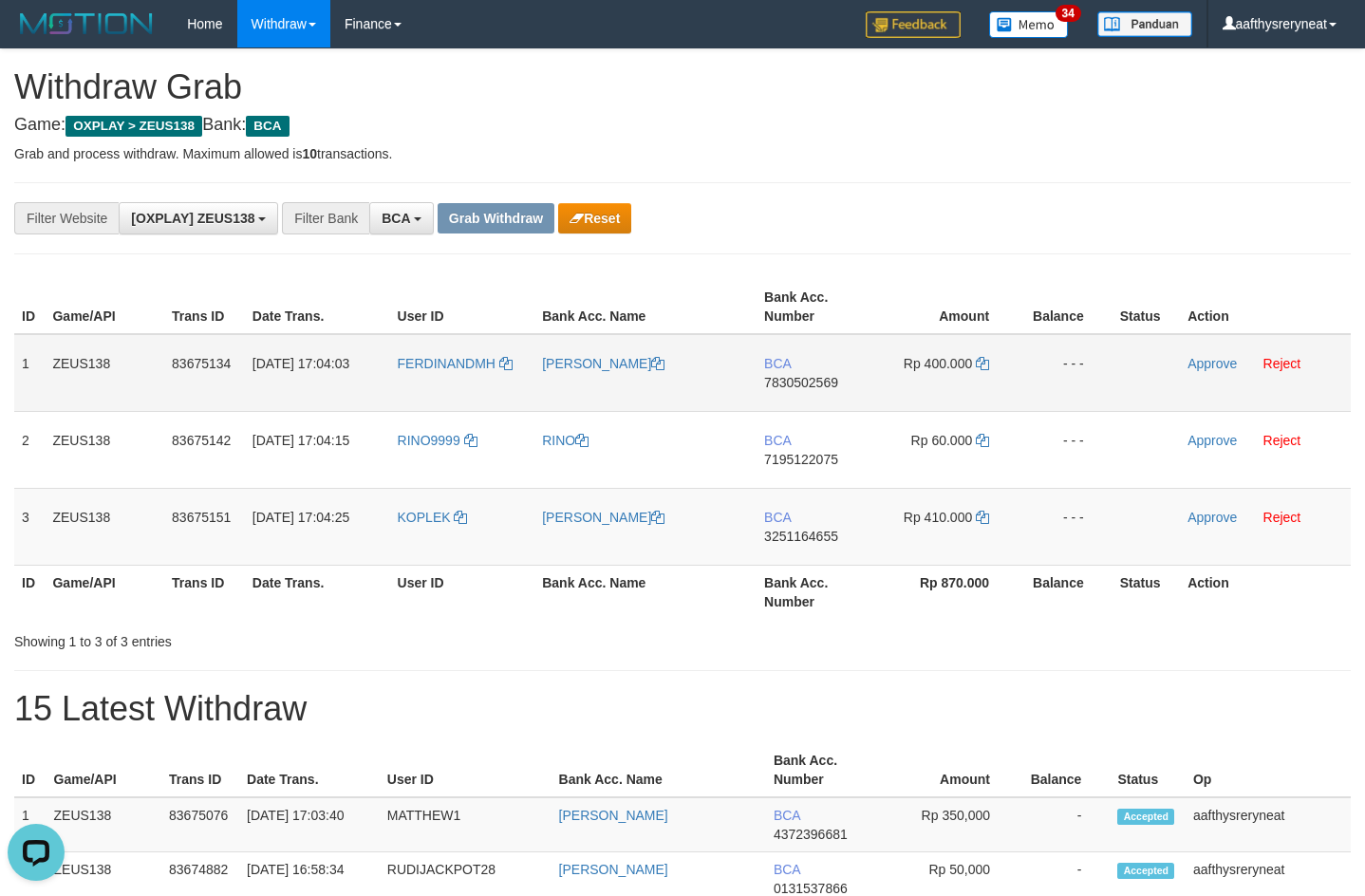 click on "FERDINANDMH" at bounding box center [462, 373] 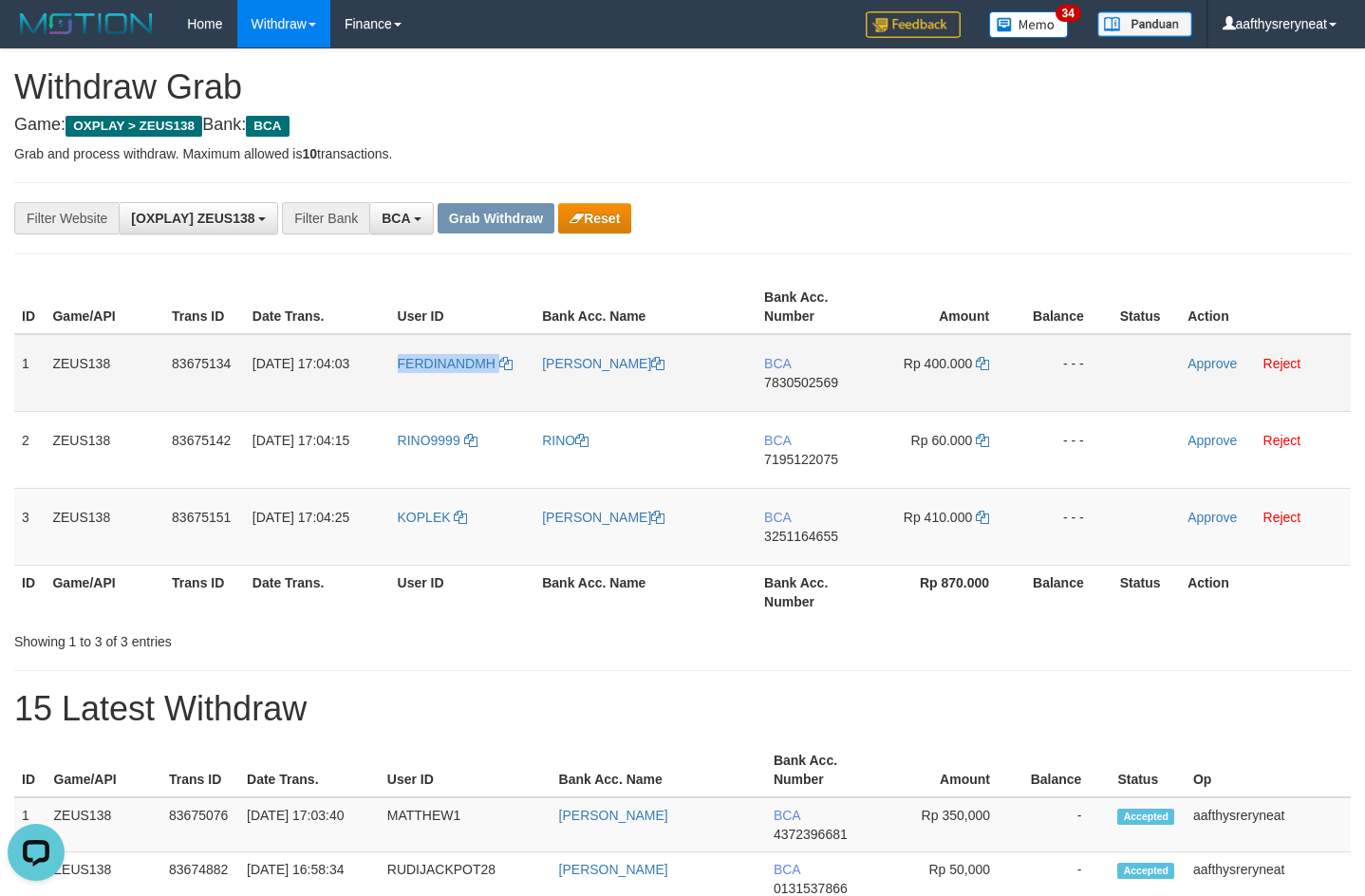 copy on "FERDINANDMH" 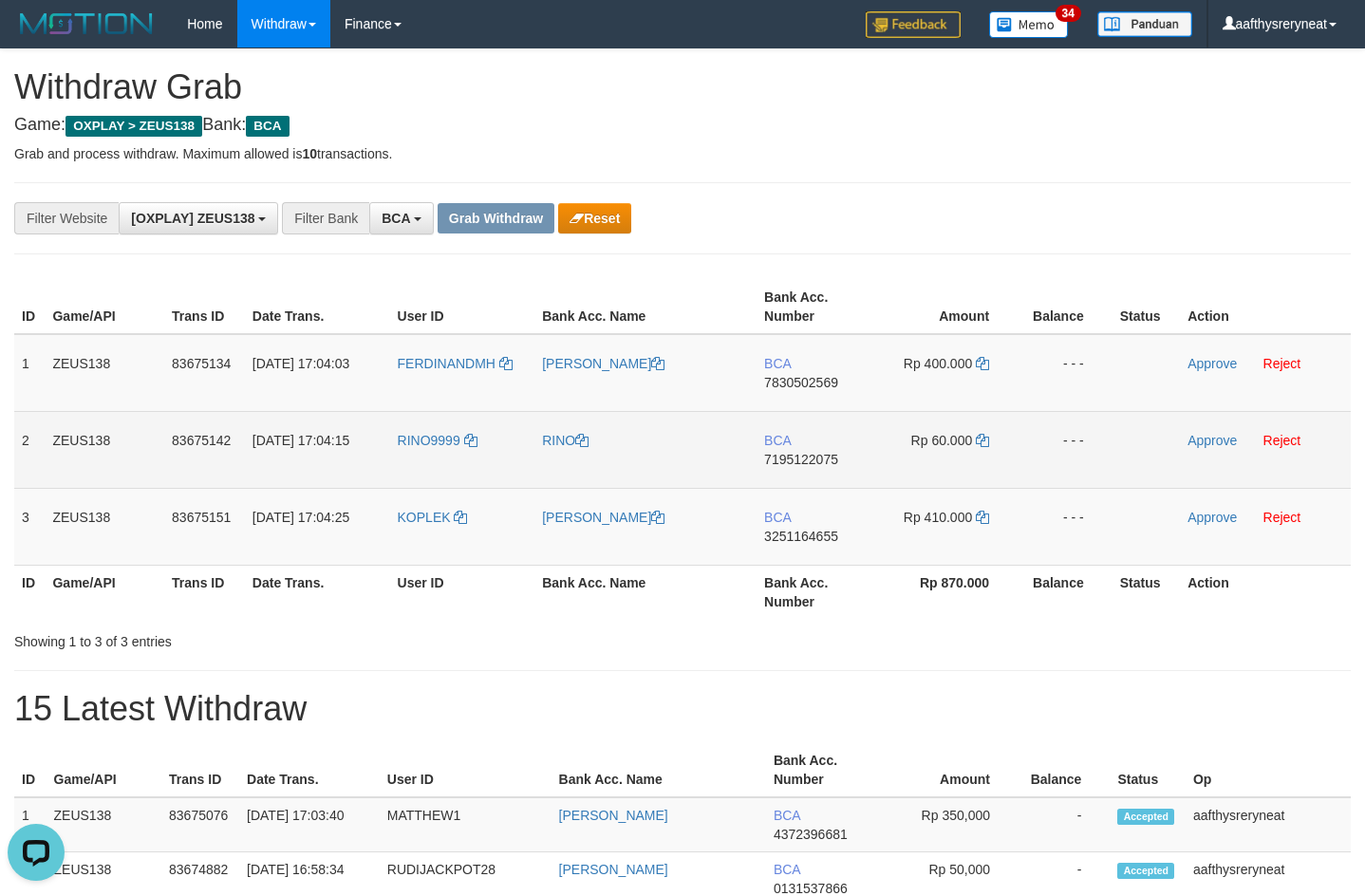 click on "RINO9999" at bounding box center (462, 449) 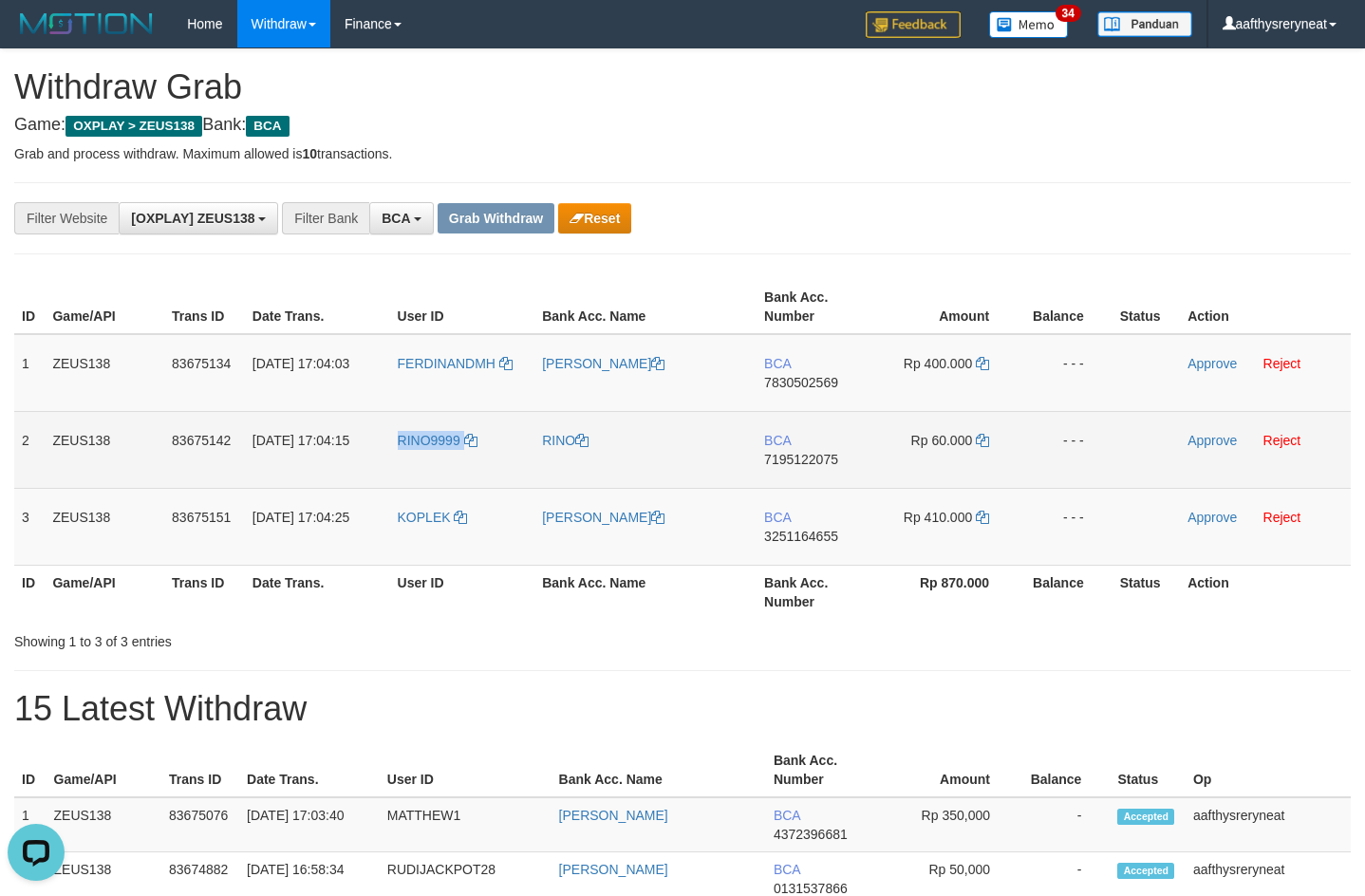 drag, startPoint x: 408, startPoint y: 475, endPoint x: 399, endPoint y: 431, distance: 44.91102 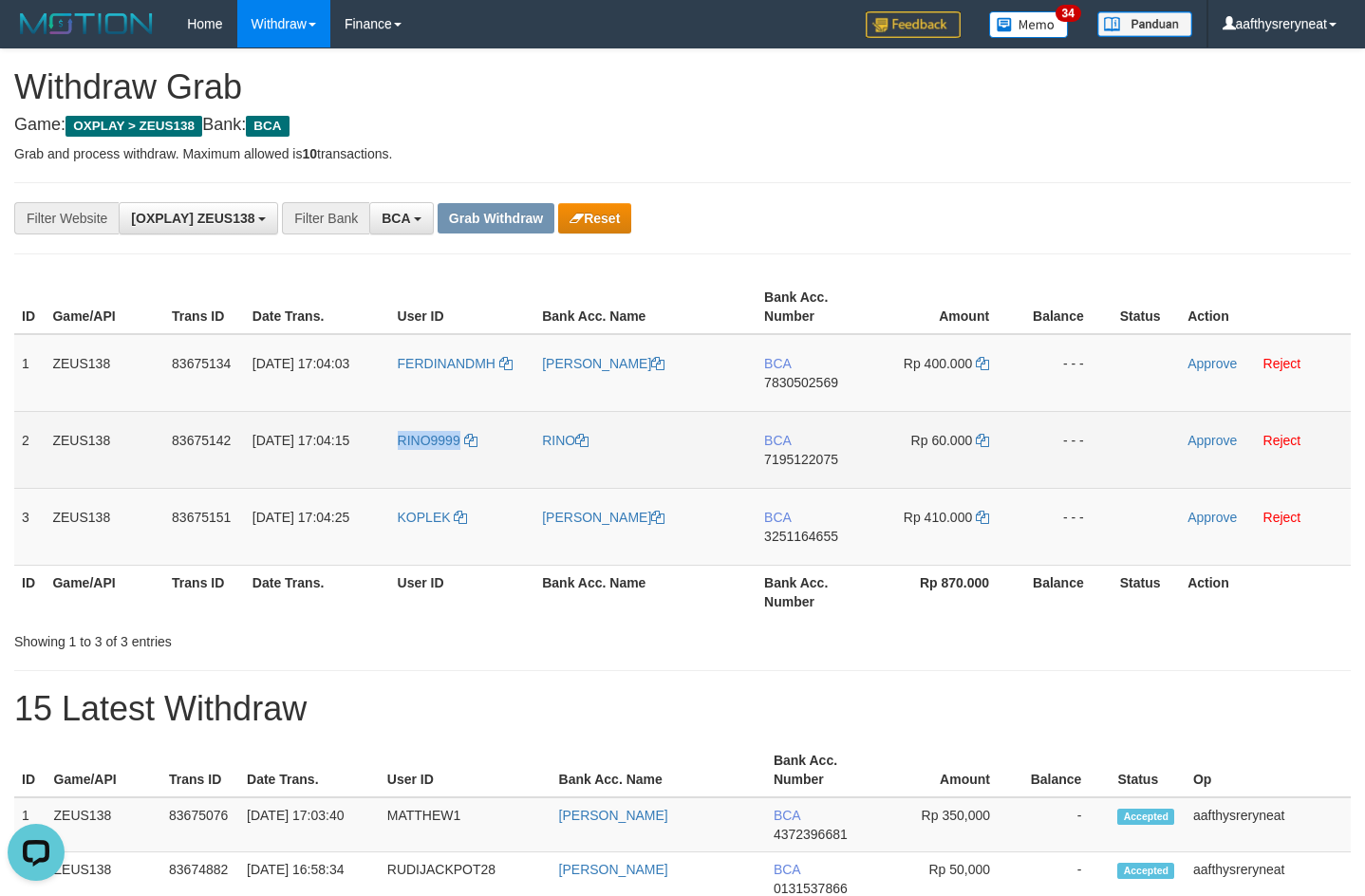 copy on "RINO9999" 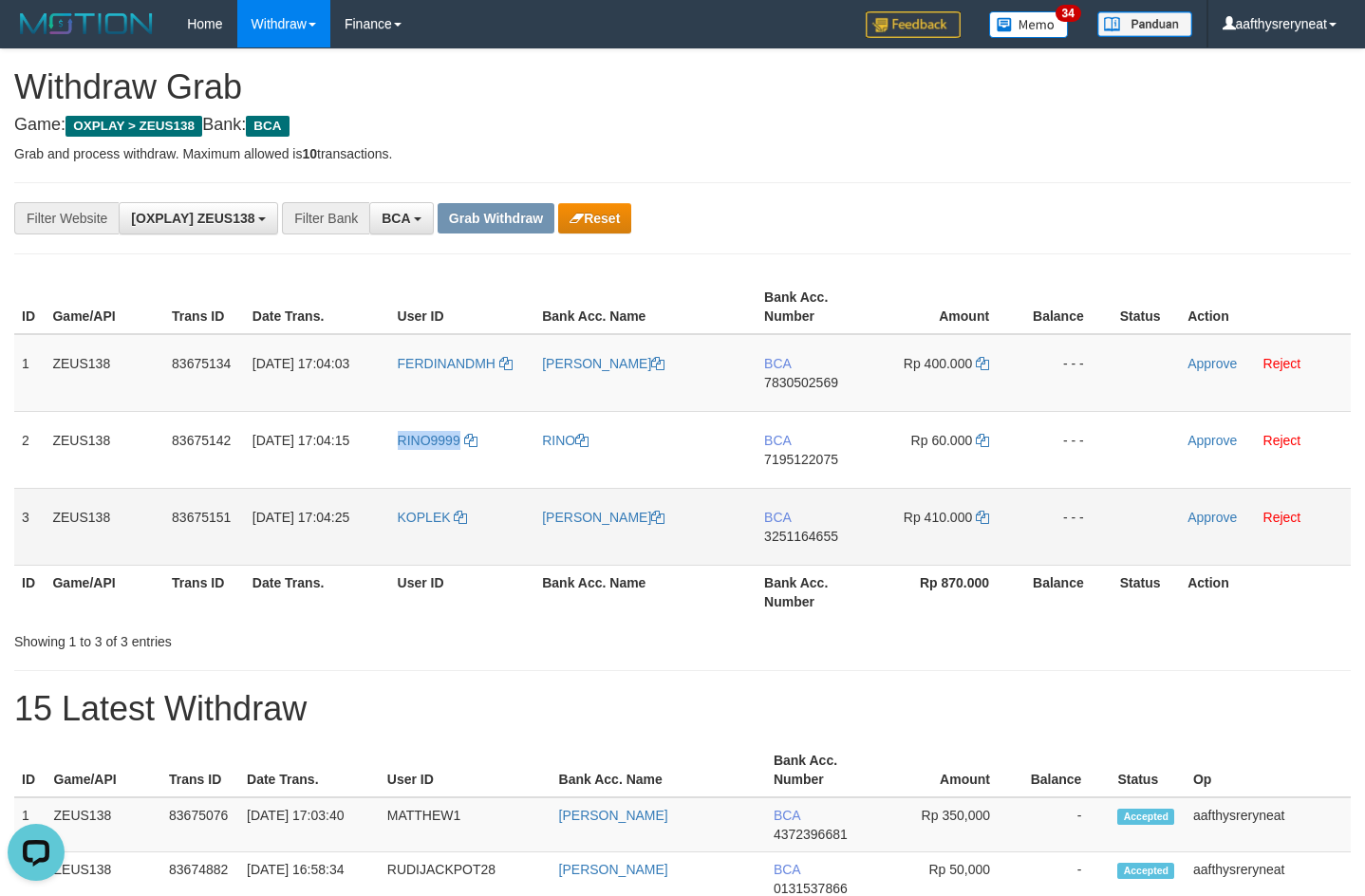 copy on "RINO9999" 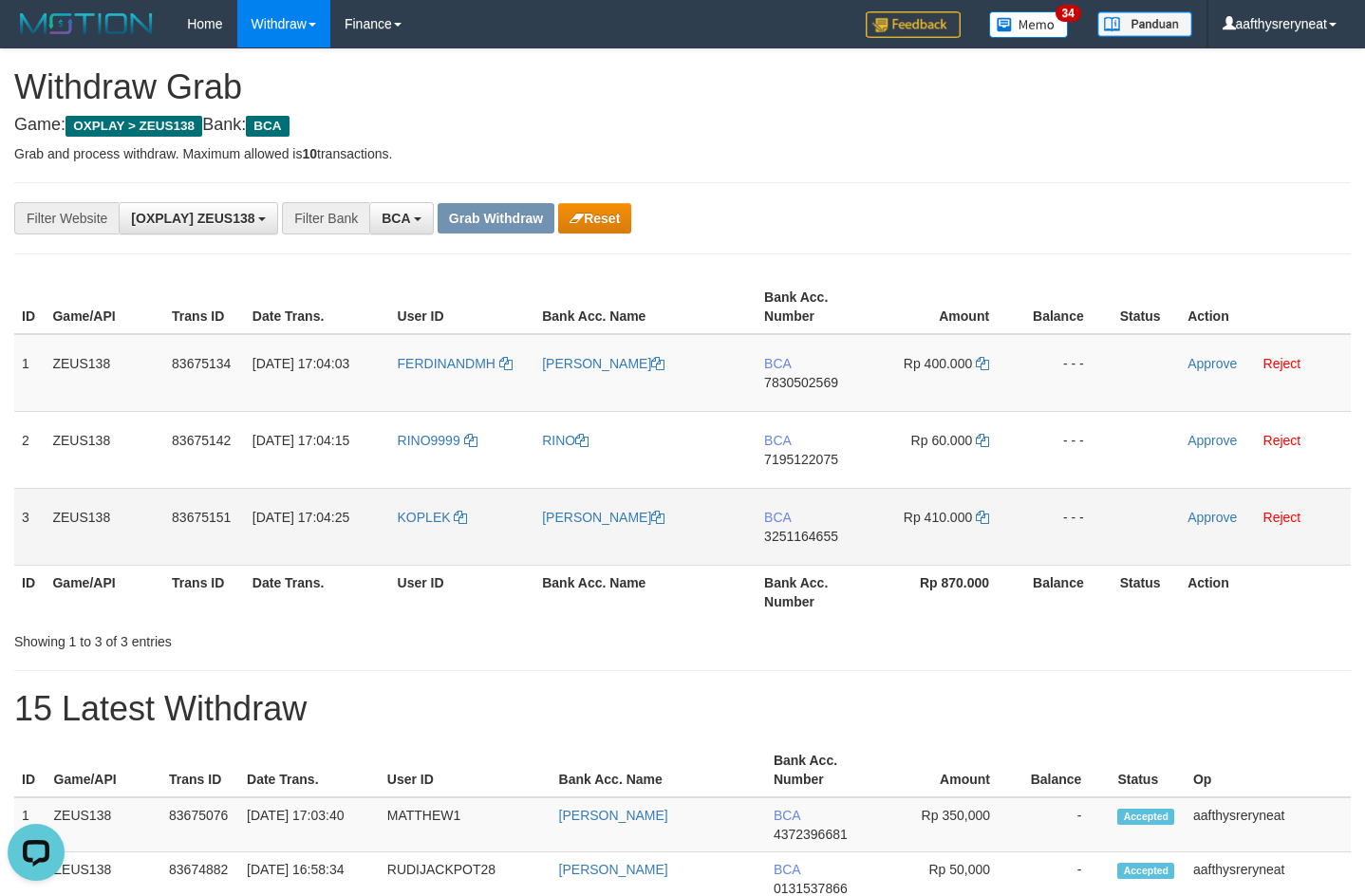 click on "KOPLEK" at bounding box center (462, 526) 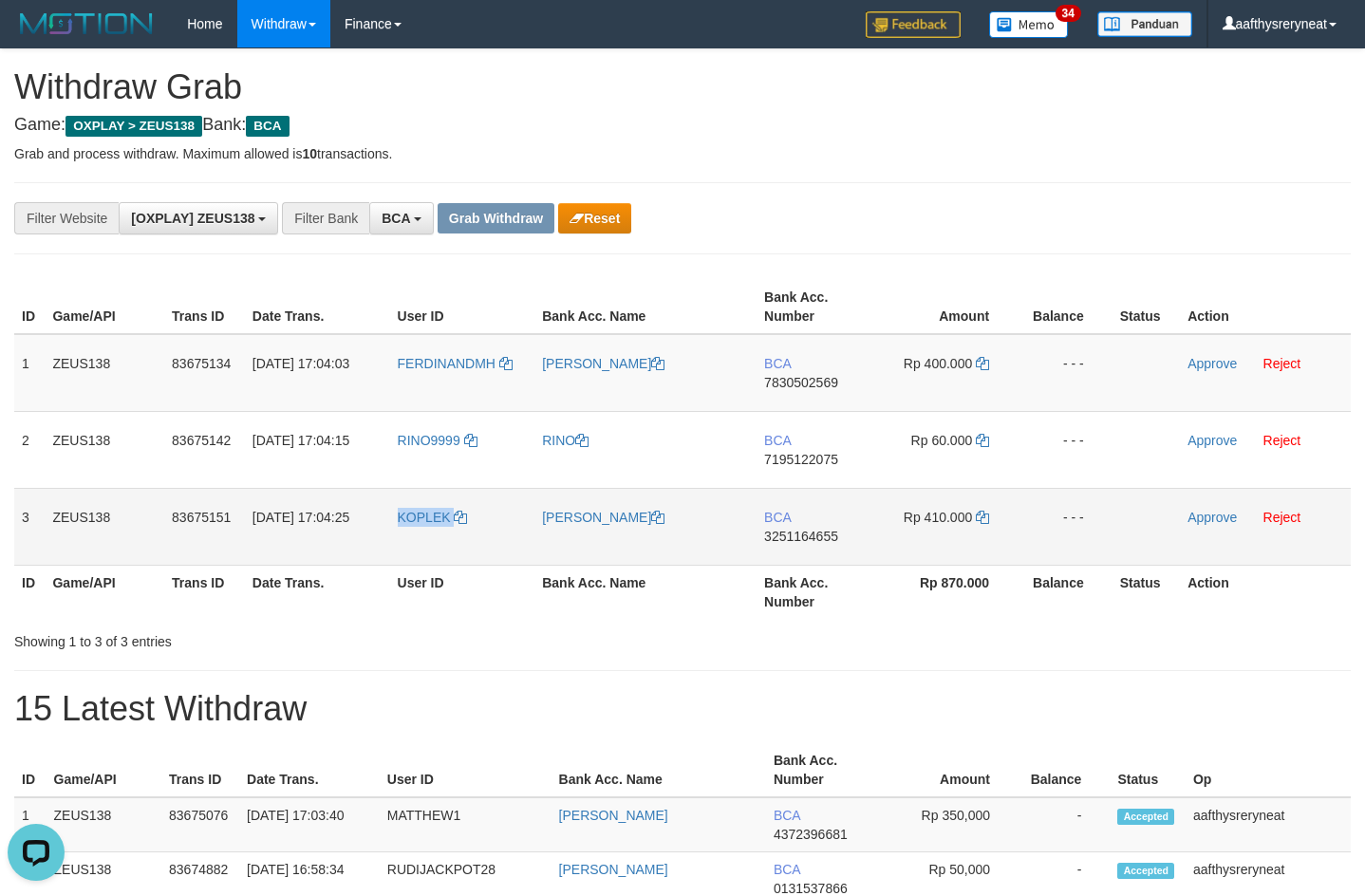 copy on "KOPLEK" 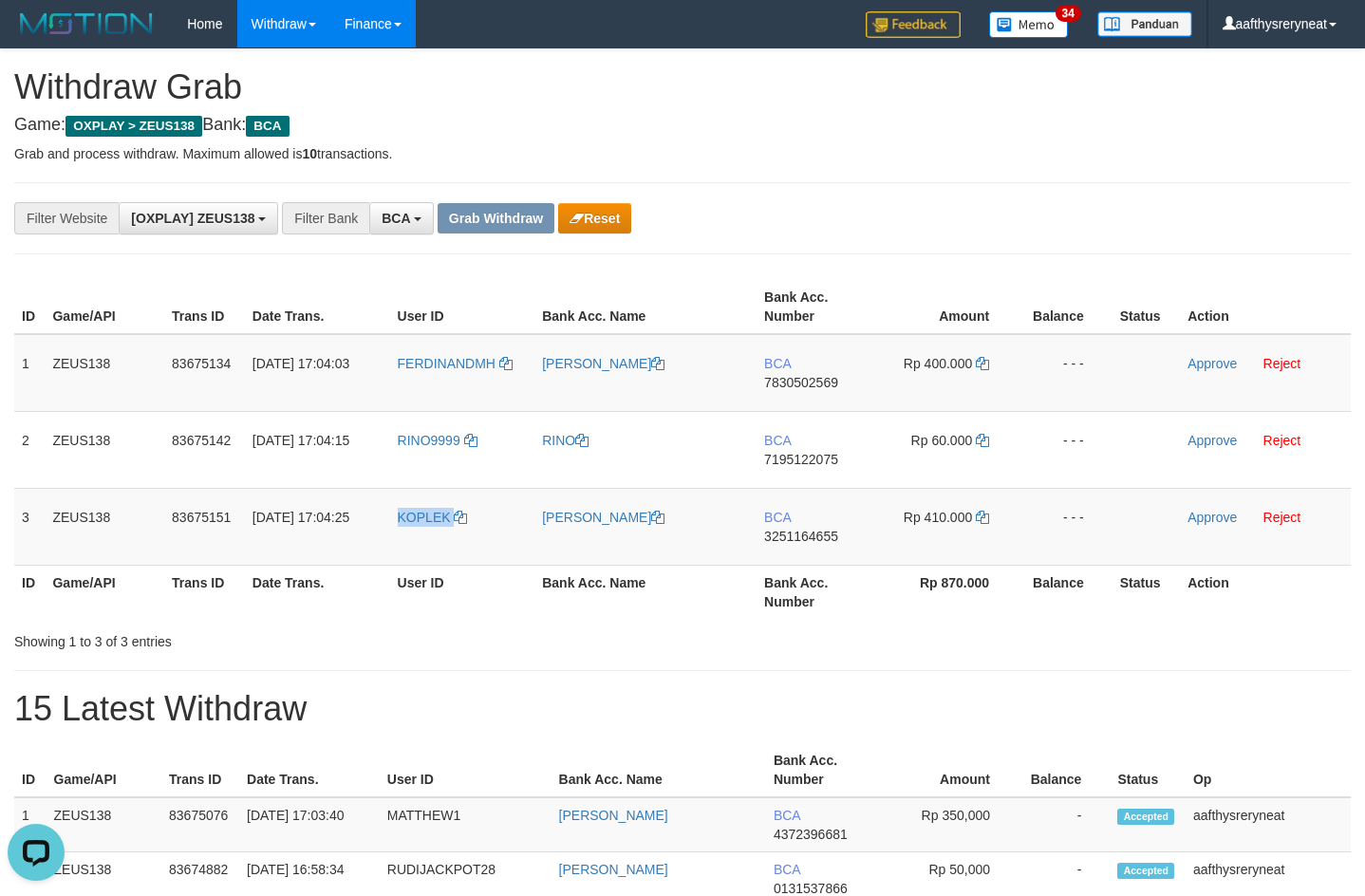 drag, startPoint x: 413, startPoint y: 542, endPoint x: 422, endPoint y: 1, distance: 541.0749 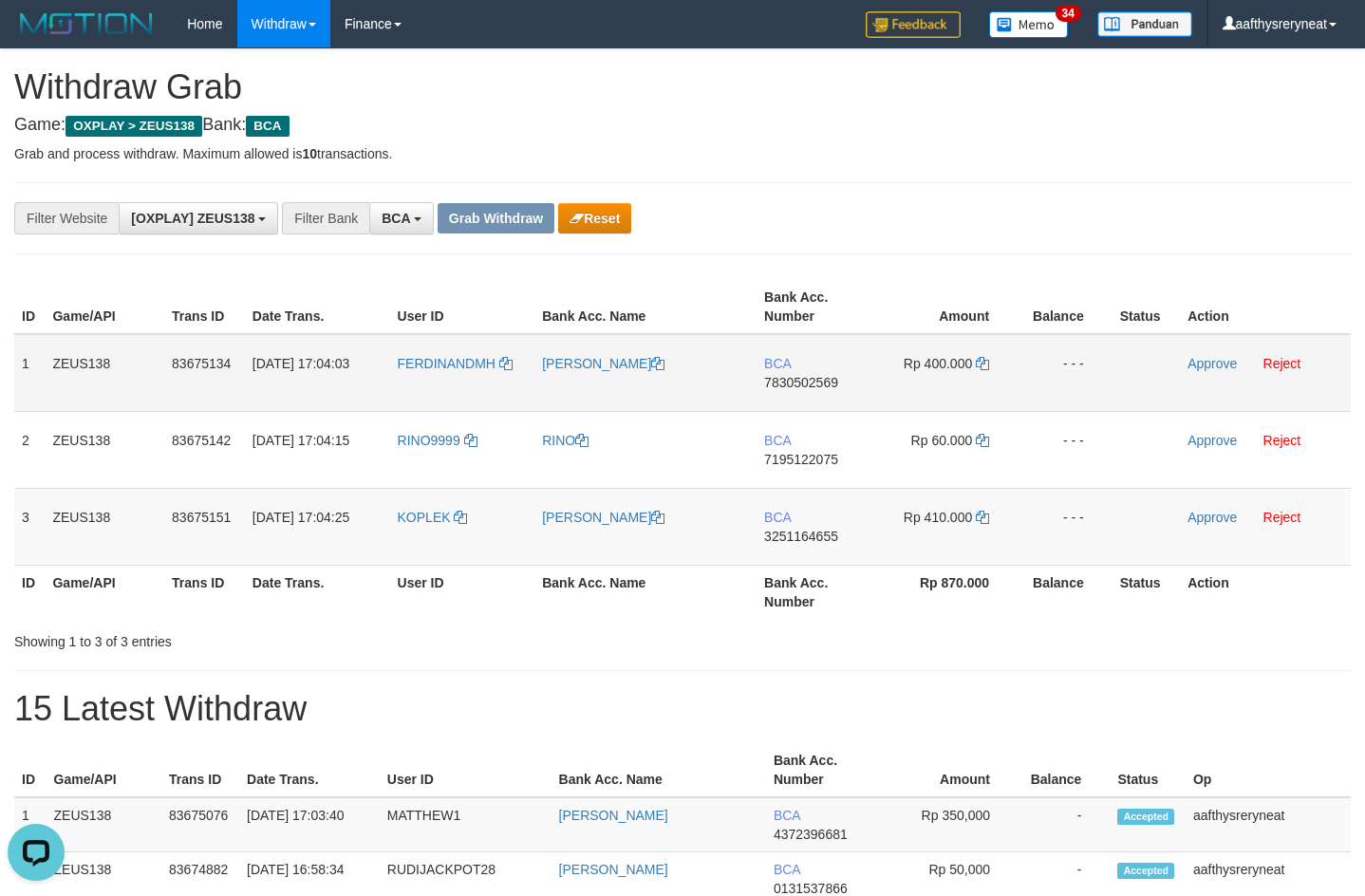 click on "BCA
7830502569" at bounding box center [816, 373] 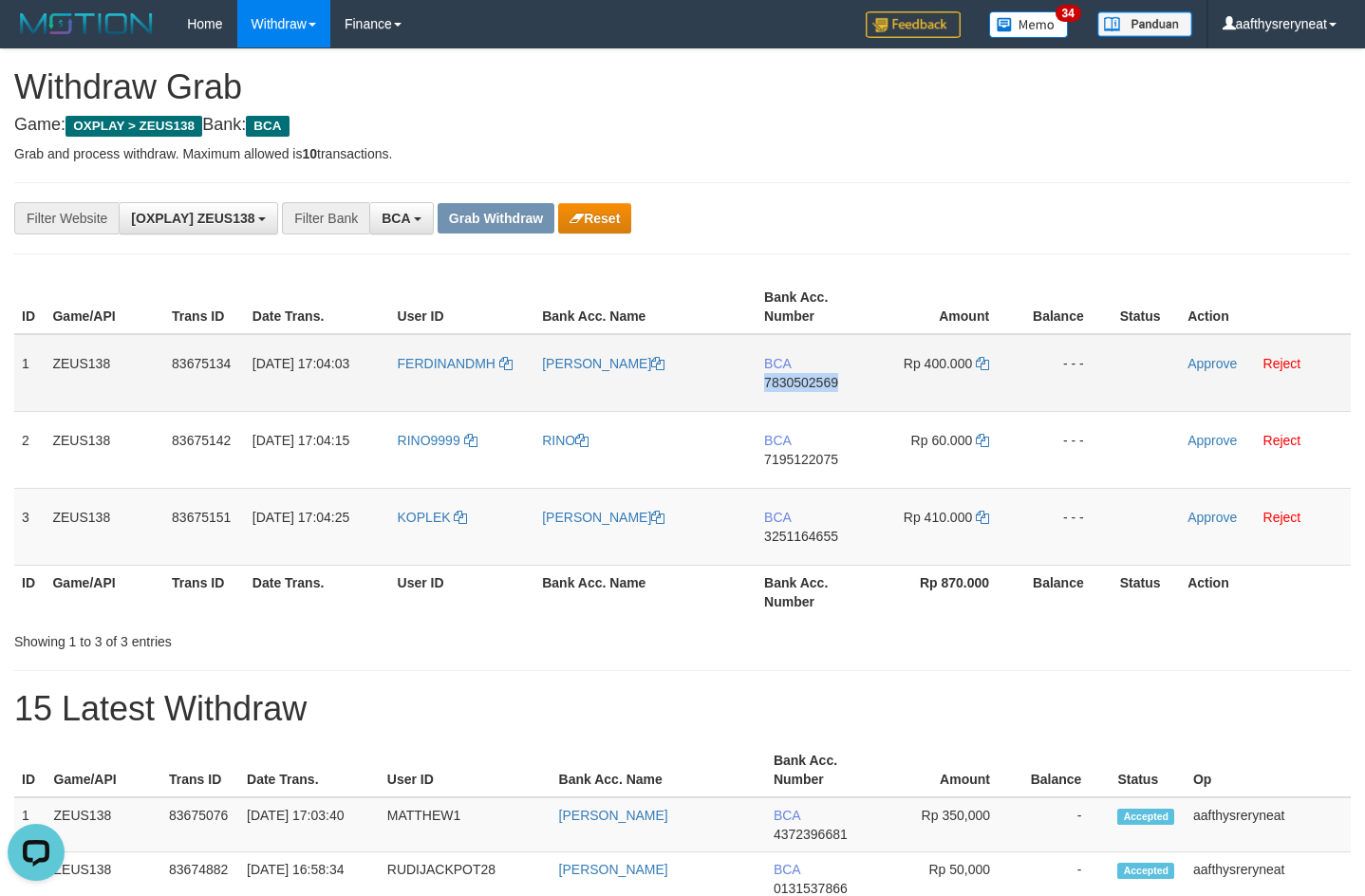 drag, startPoint x: 793, startPoint y: 401, endPoint x: 849, endPoint y: 384, distance: 58.5235 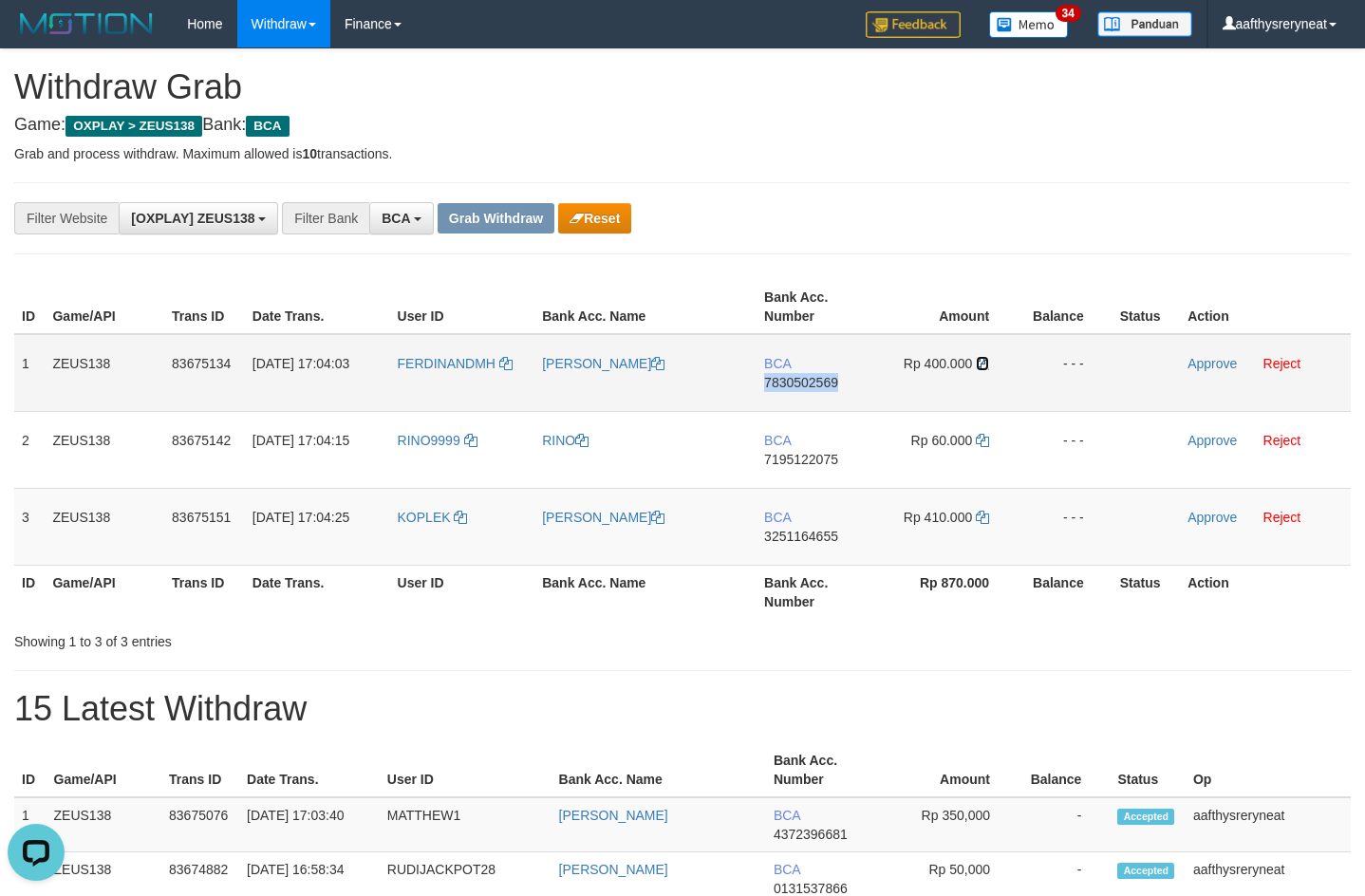 click at bounding box center [982, 364] 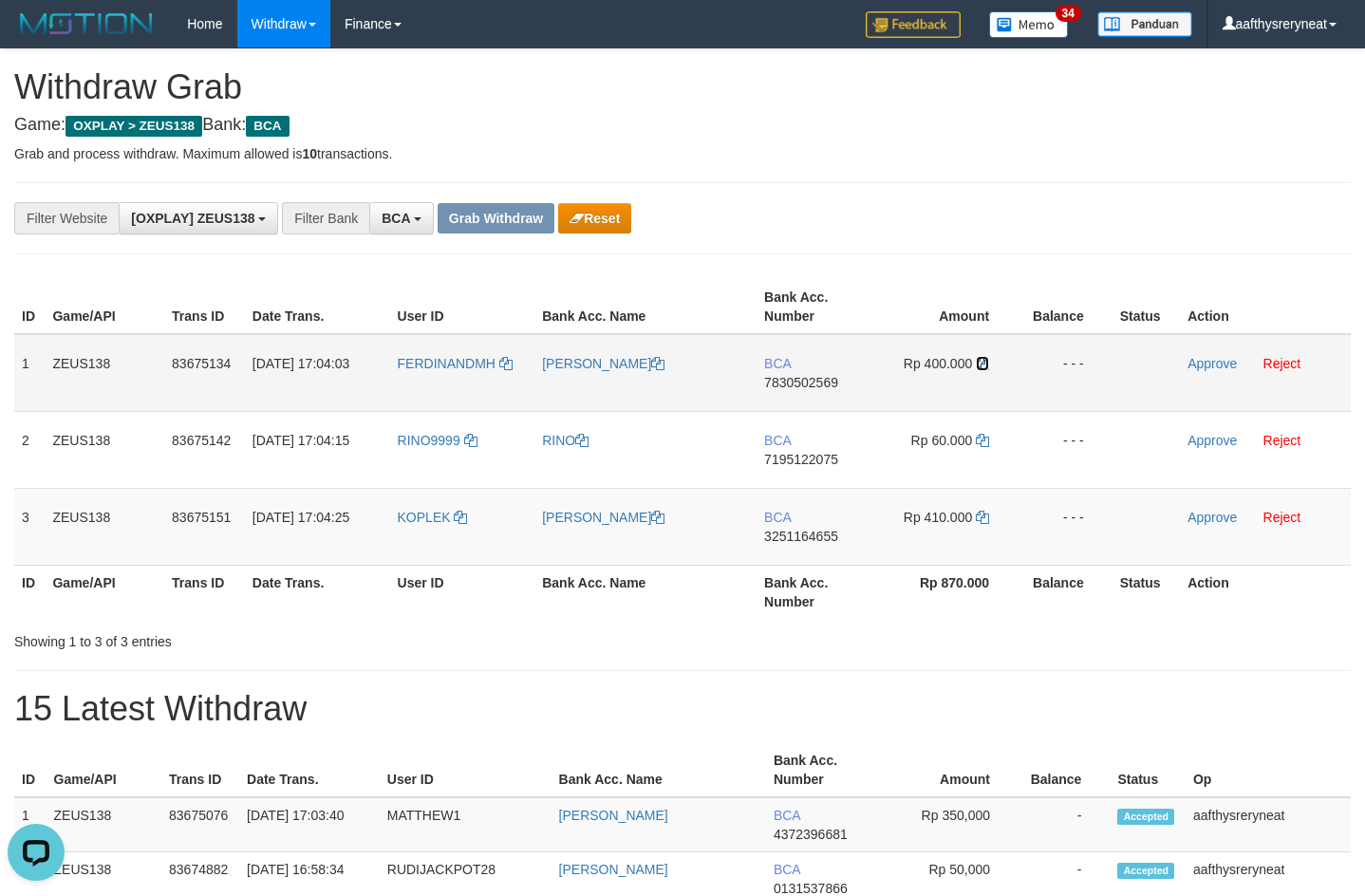 drag, startPoint x: 988, startPoint y: 359, endPoint x: 1373, endPoint y: 319, distance: 387.07234 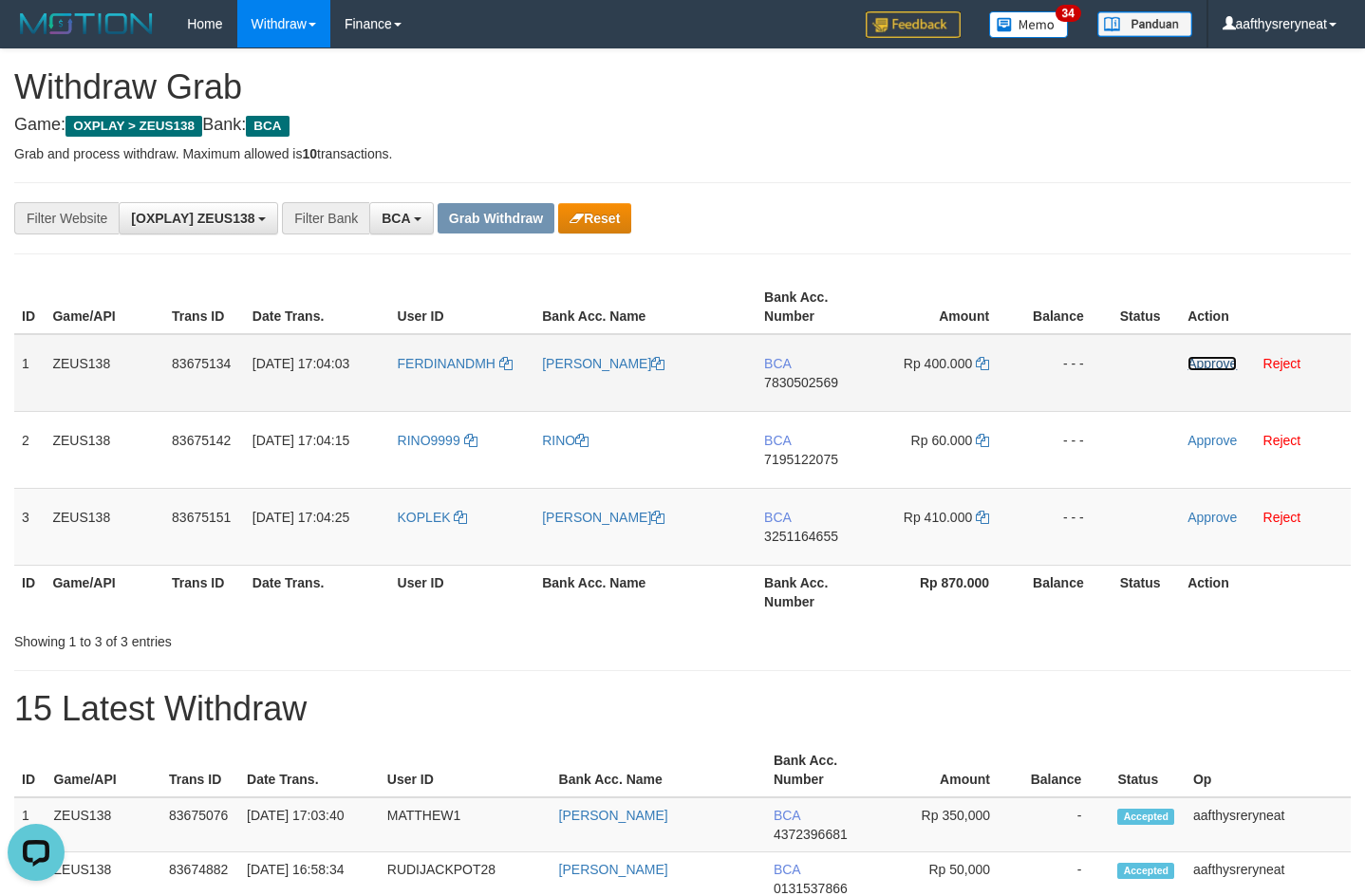 click on "Approve" at bounding box center [1212, 364] 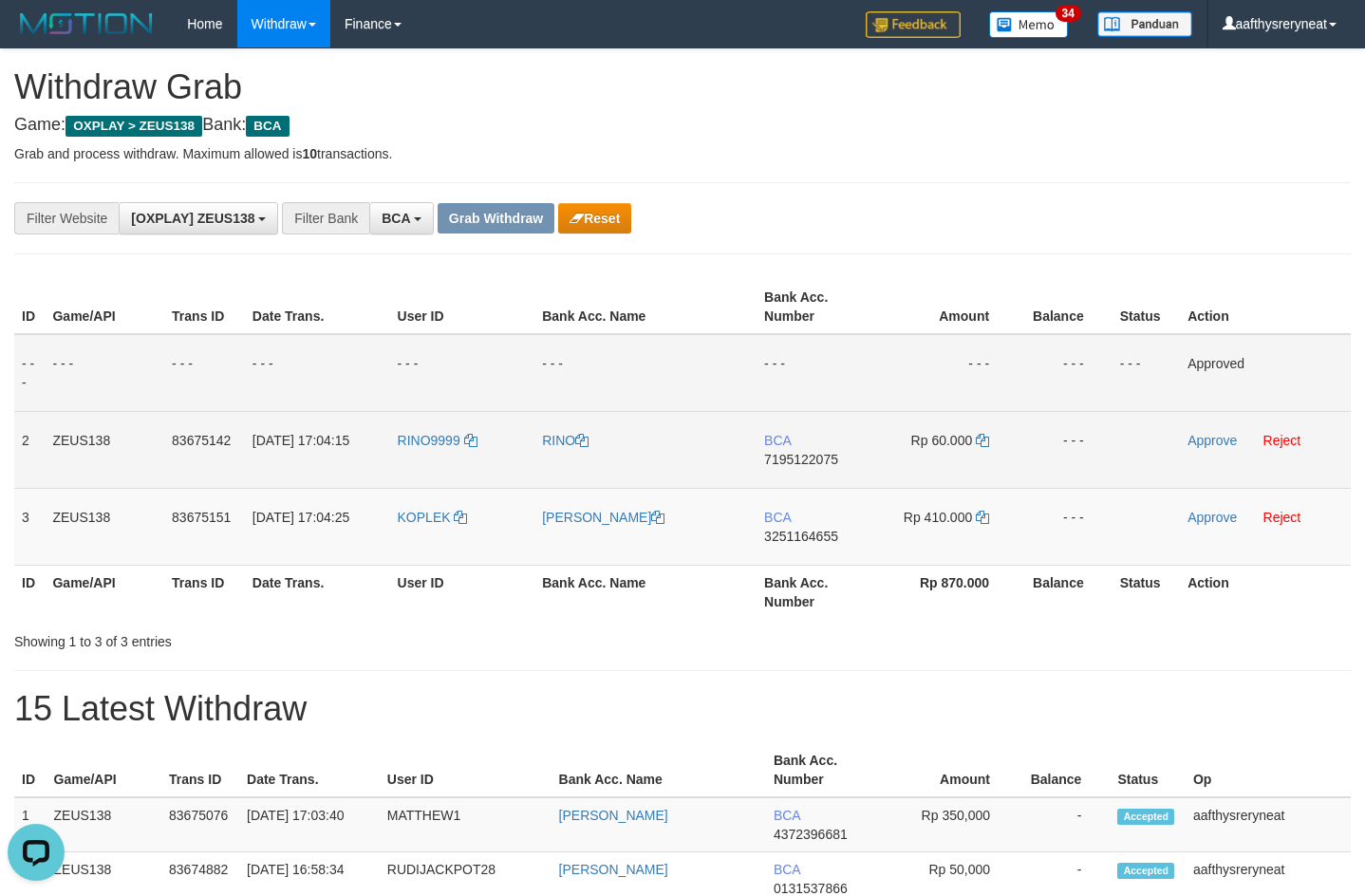 click on "BCA
7195122075" at bounding box center [816, 449] 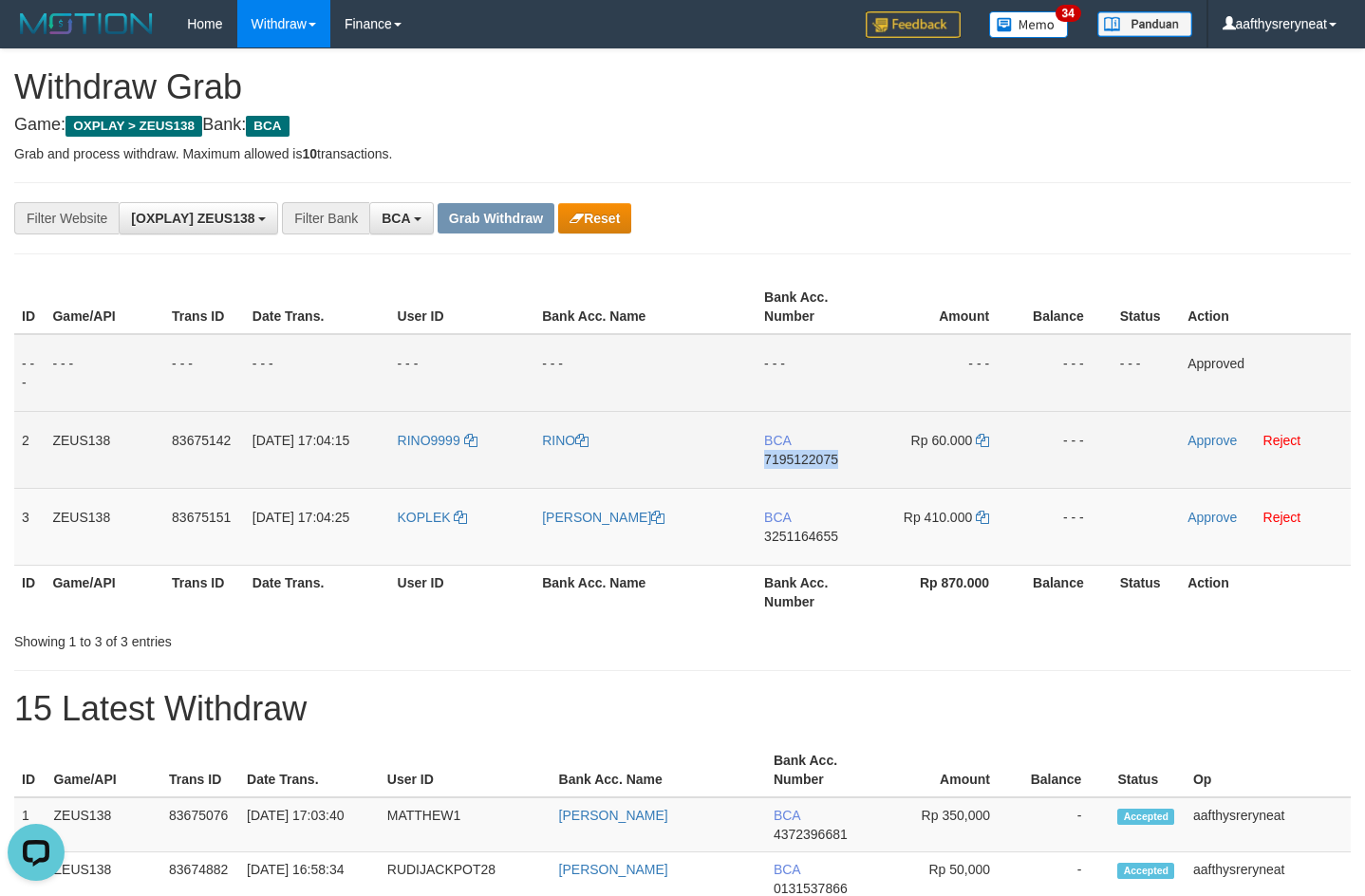 click on "BCA
7195122075" at bounding box center [816, 449] 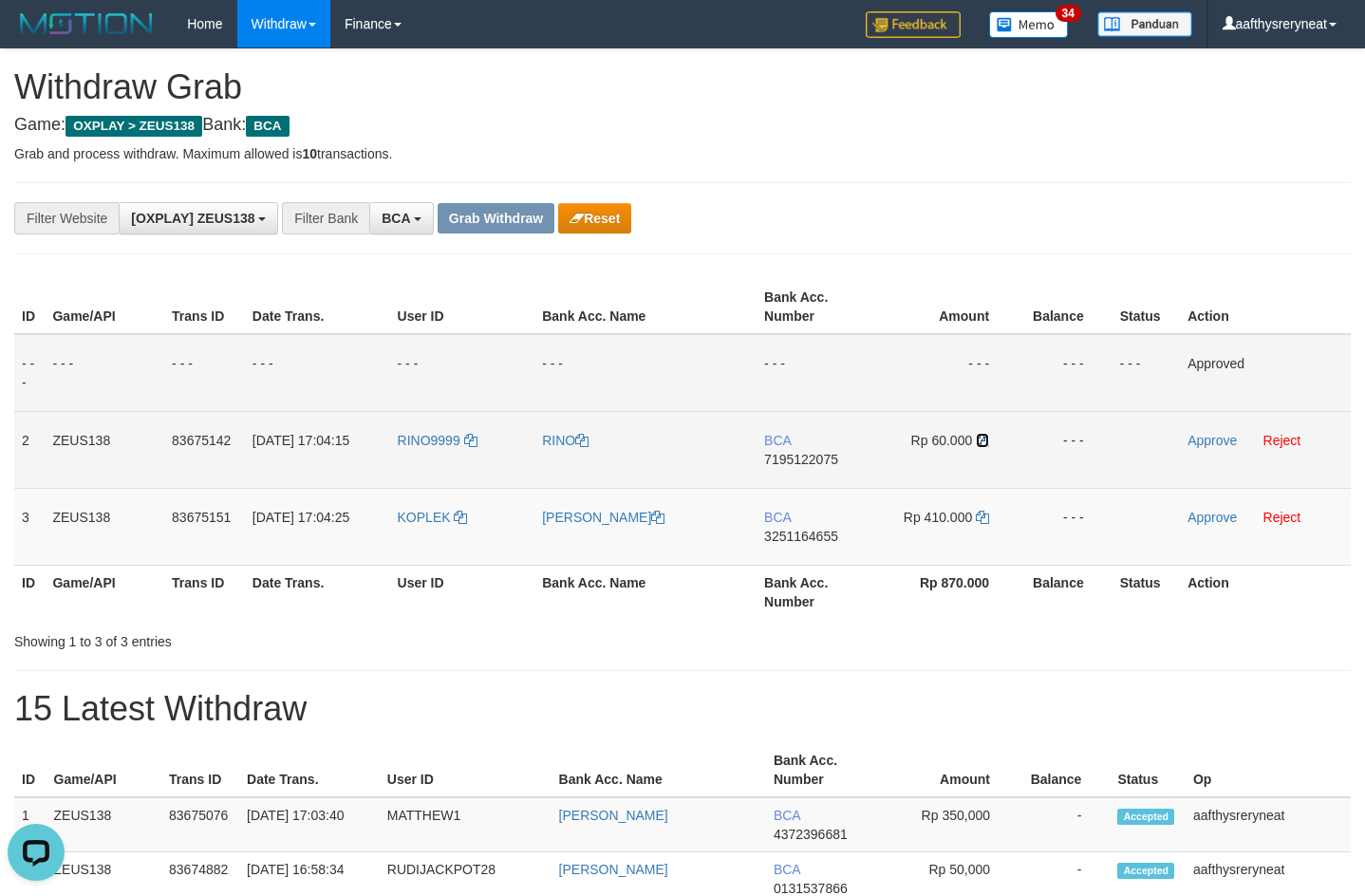 click at bounding box center (982, 440) 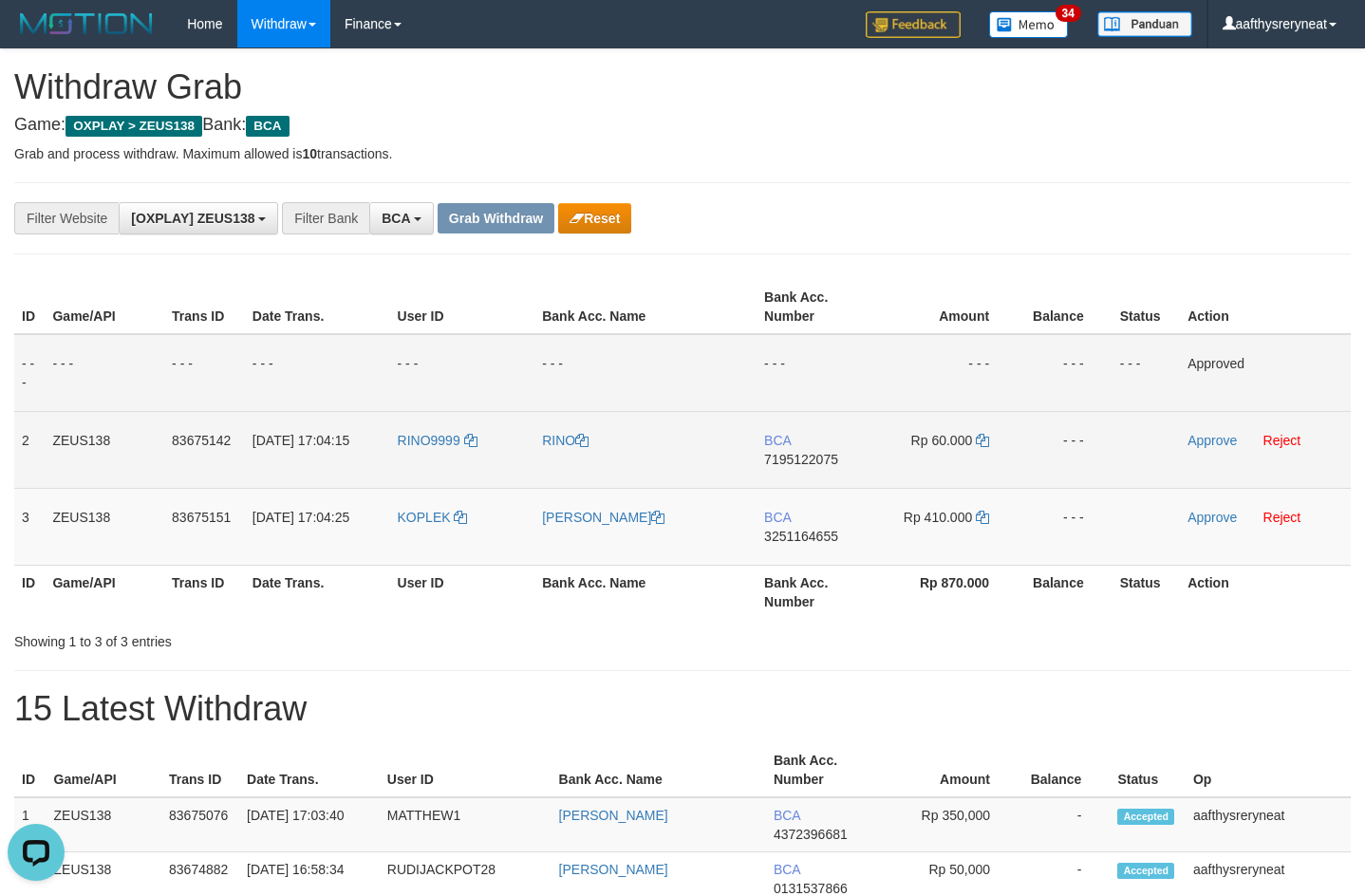 click on "RINO9999" at bounding box center [462, 449] 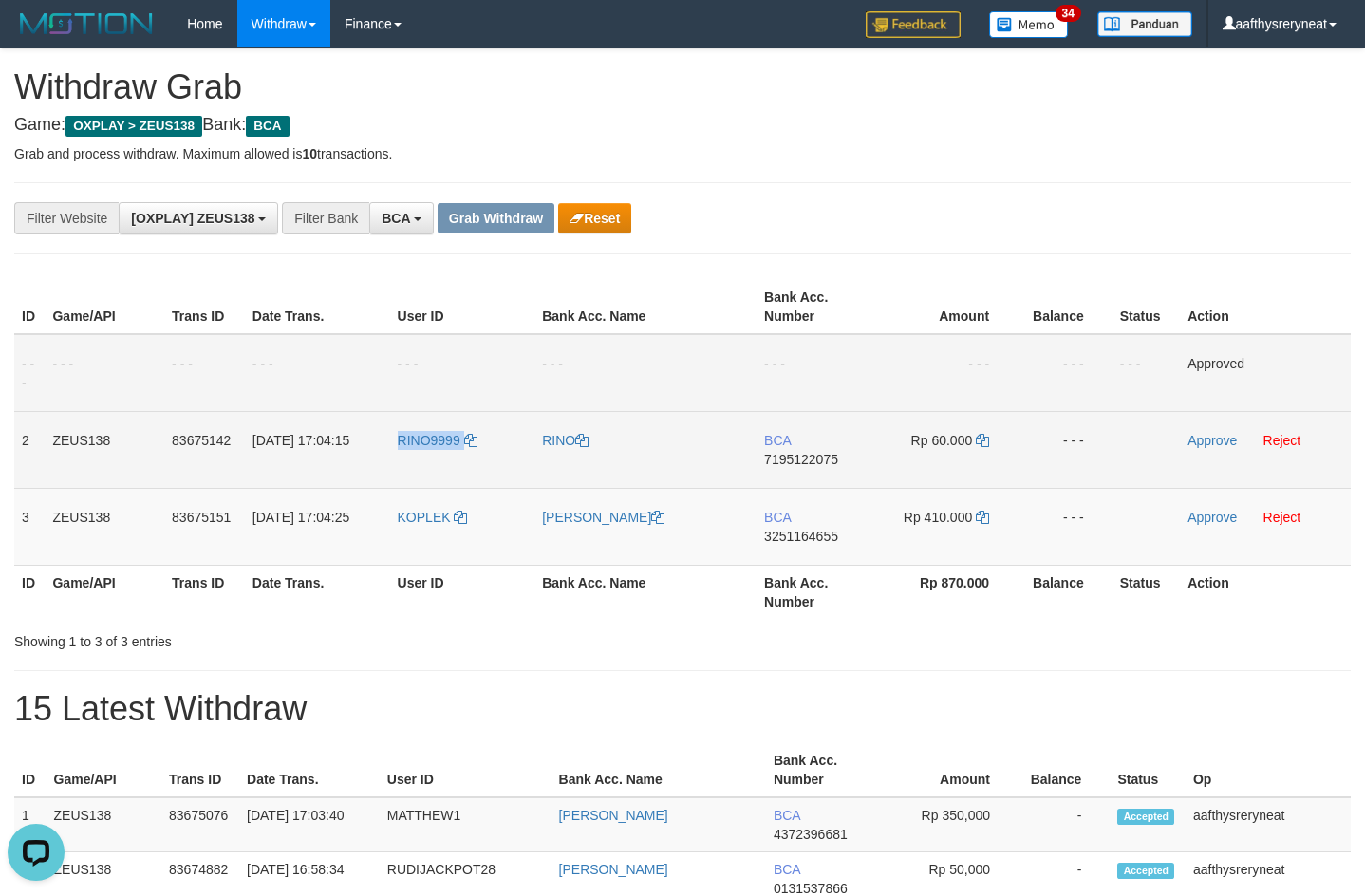 click on "RINO9999" at bounding box center [462, 449] 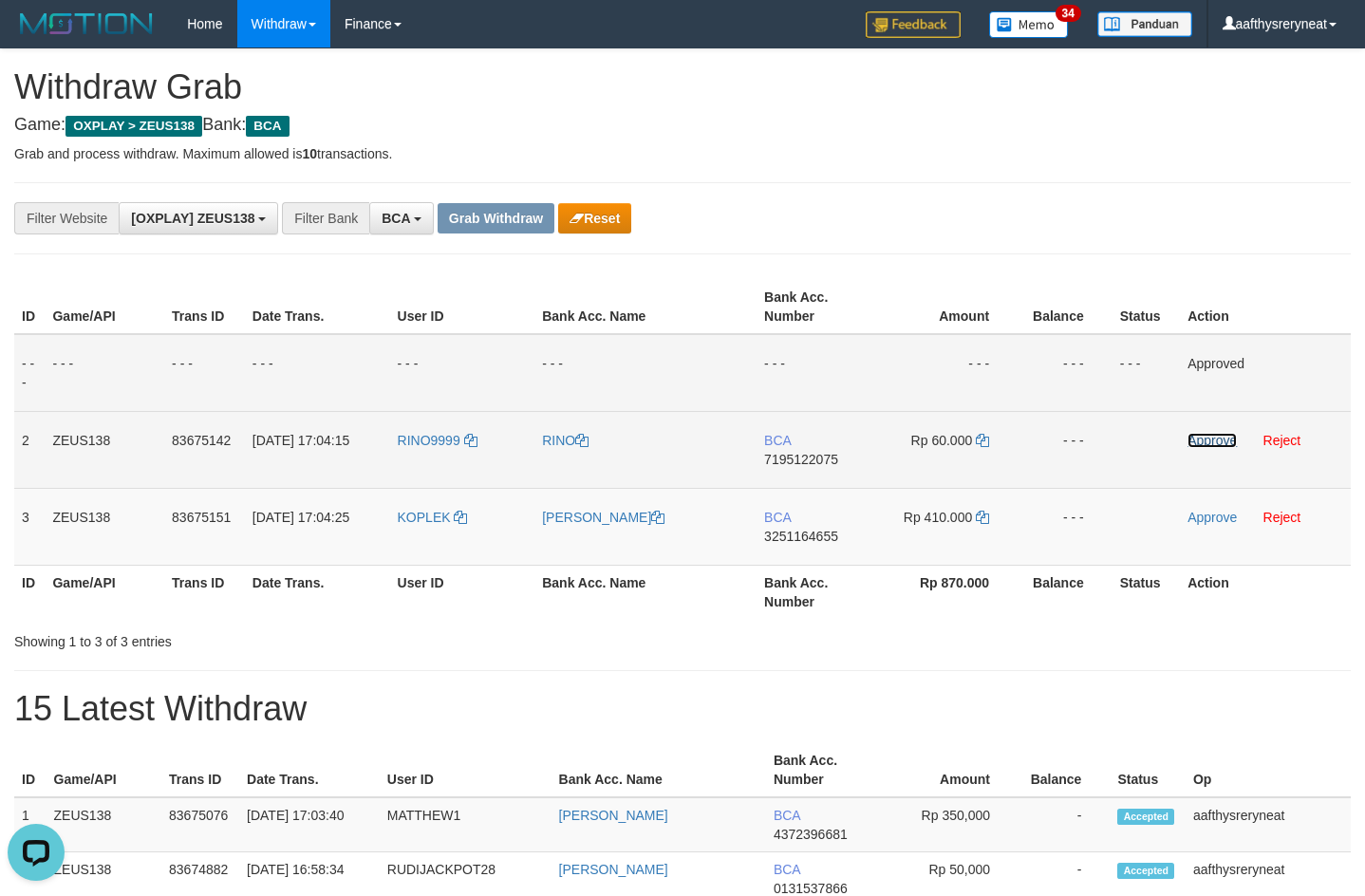 click on "Approve" at bounding box center (1212, 440) 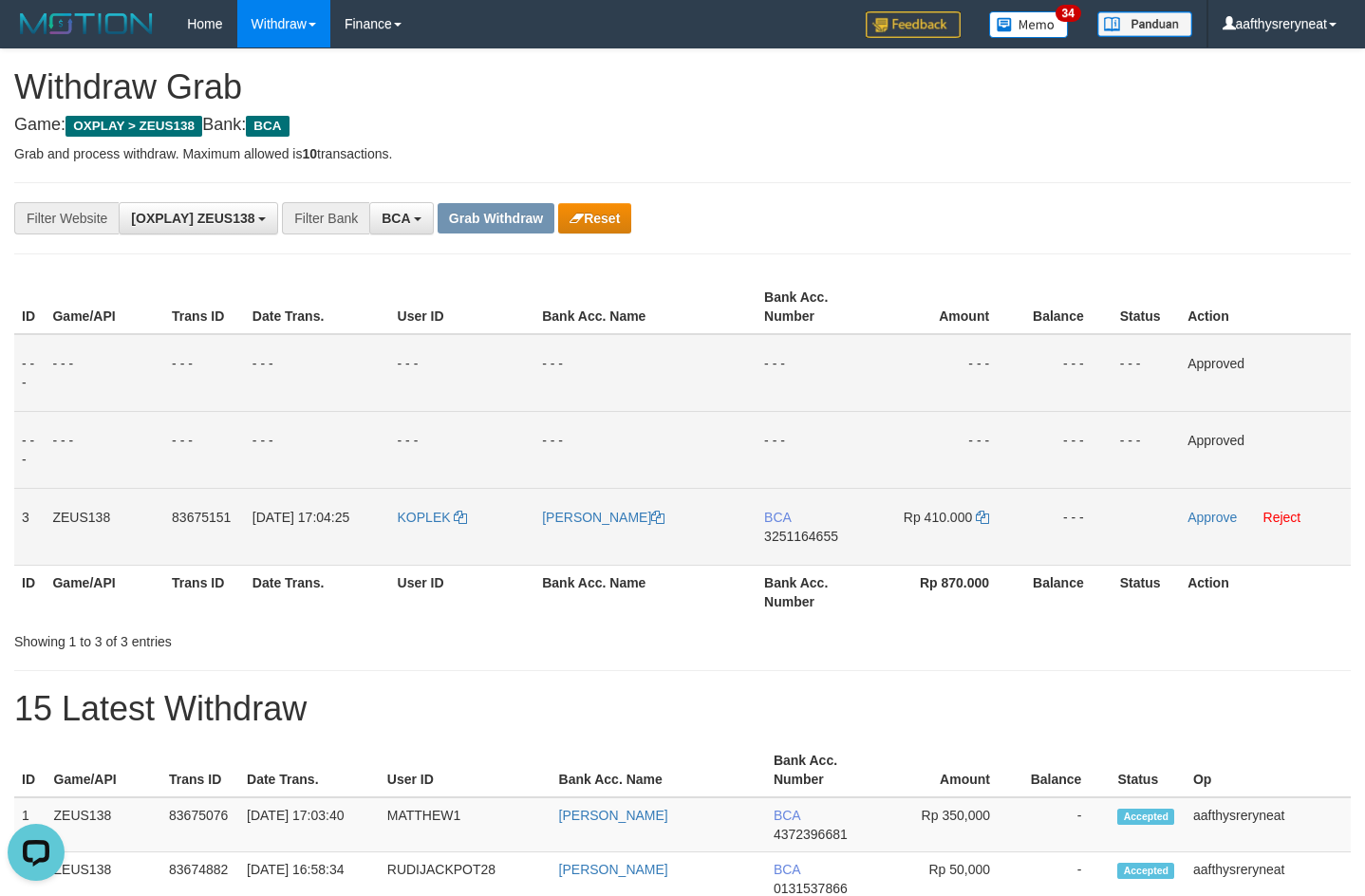 click on "BCA
3251164655" at bounding box center [816, 526] 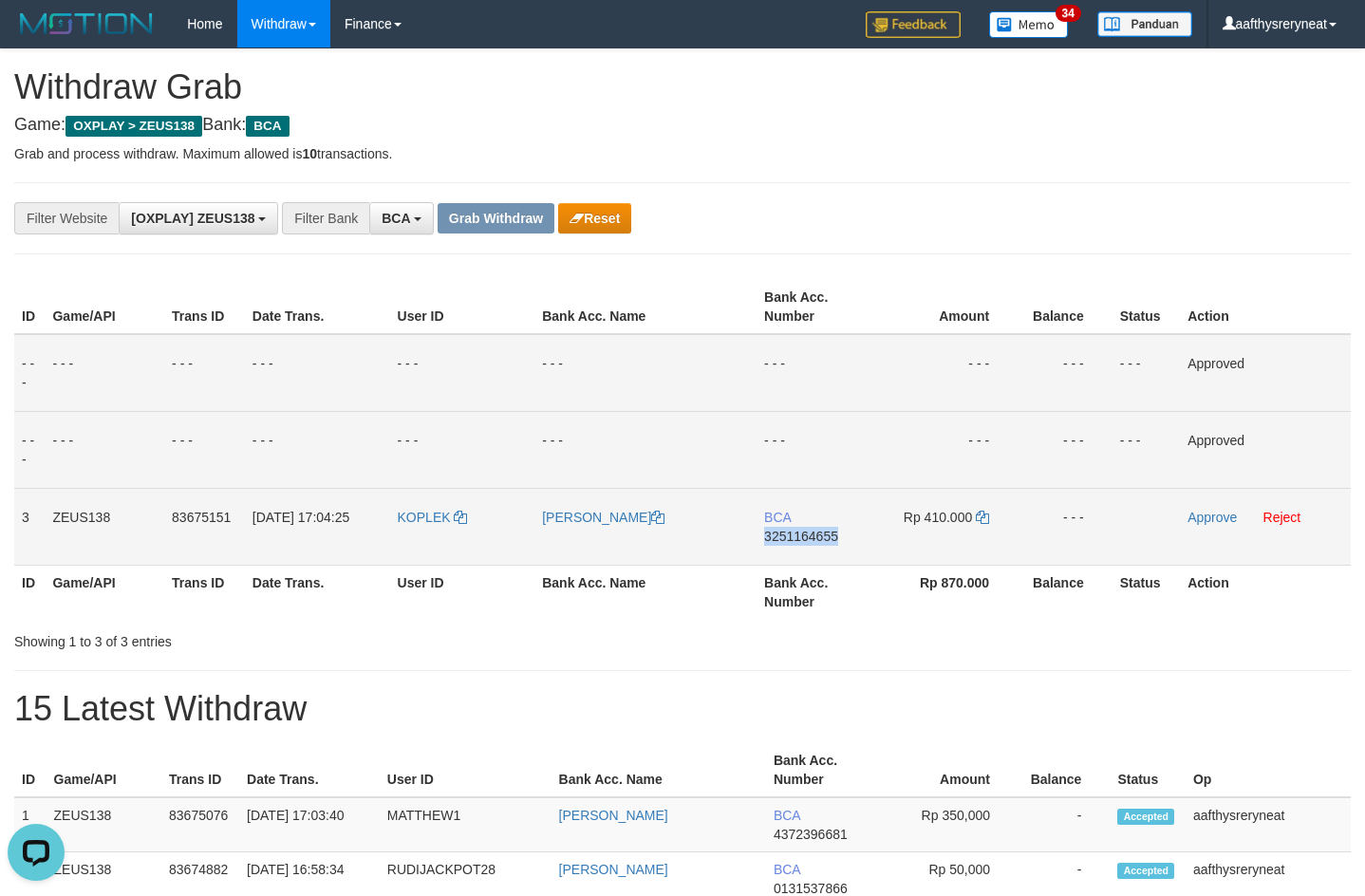 click on "BCA
3251164655" at bounding box center [816, 526] 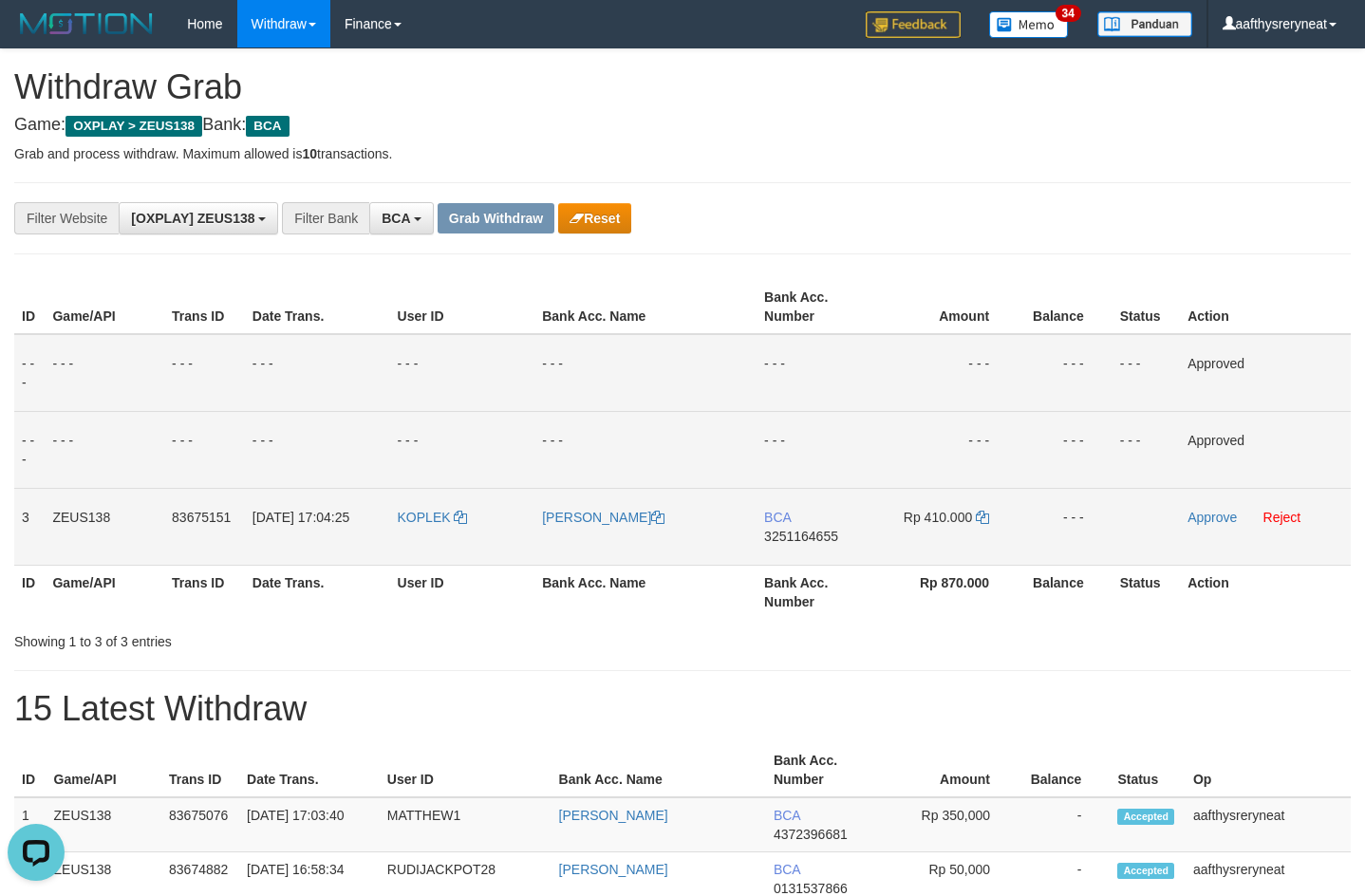 click on "Rp 410.000" at bounding box center [946, 526] 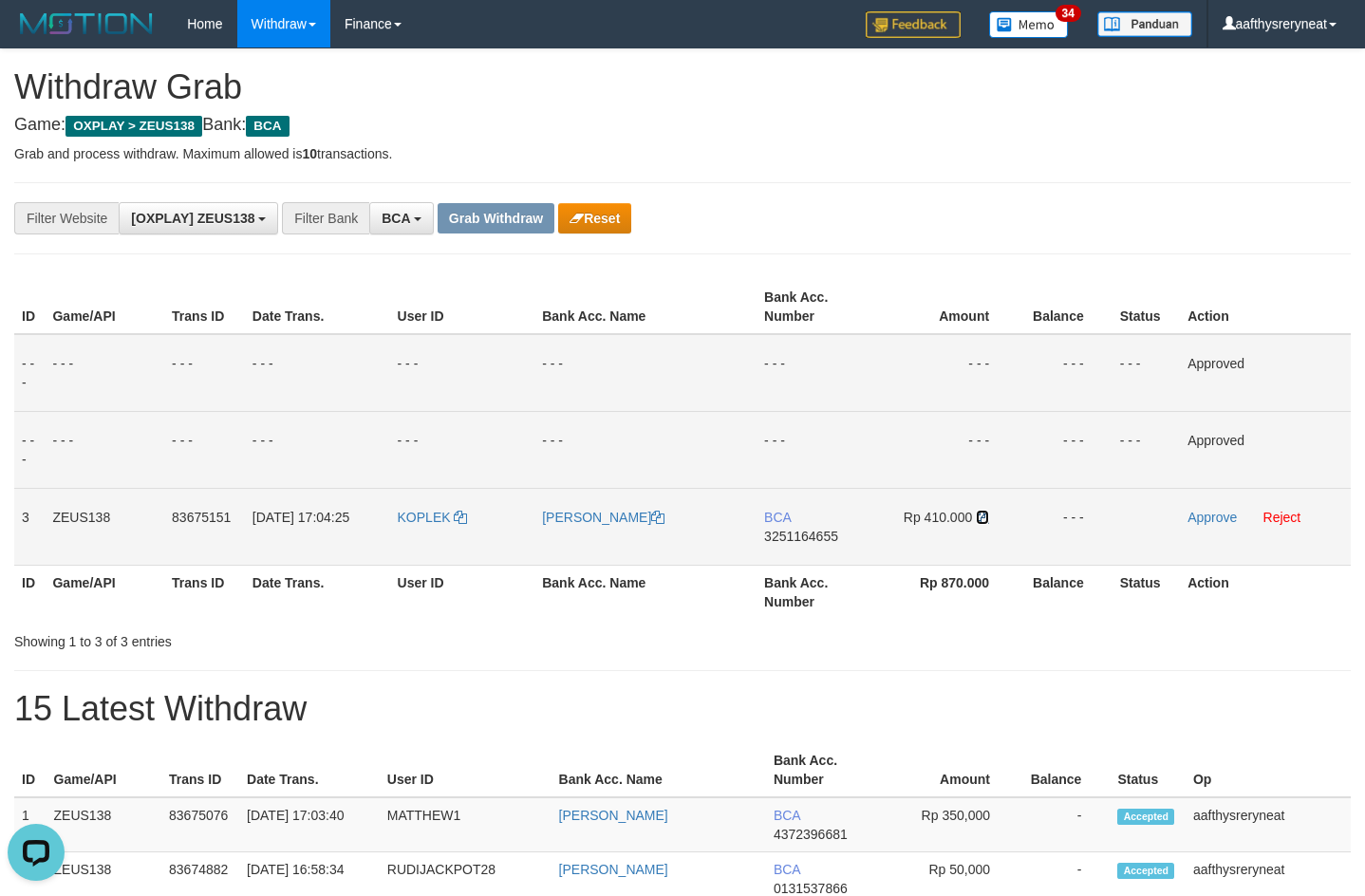 click at bounding box center (982, 517) 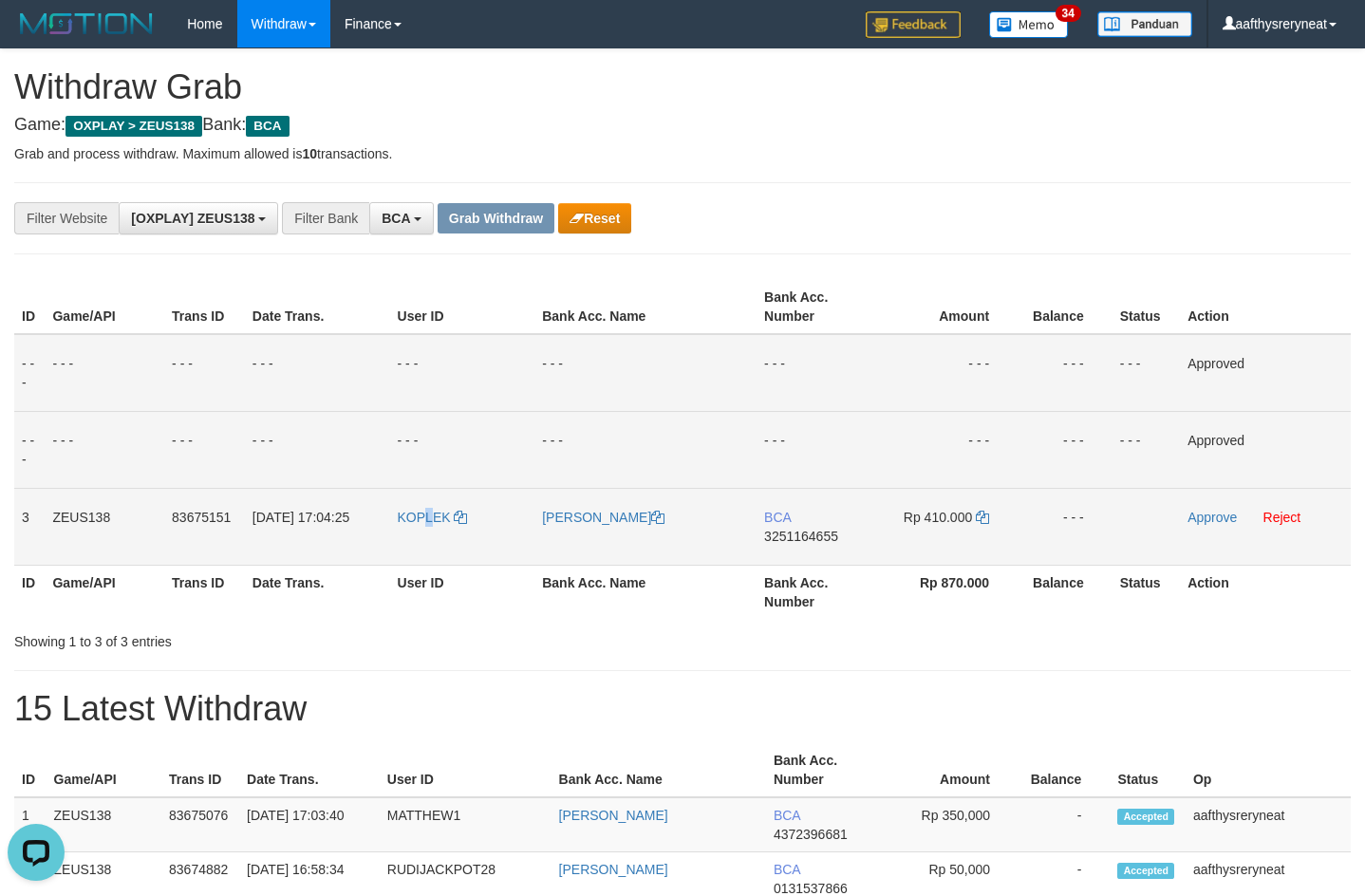 click on "KOPLEK" at bounding box center (462, 526) 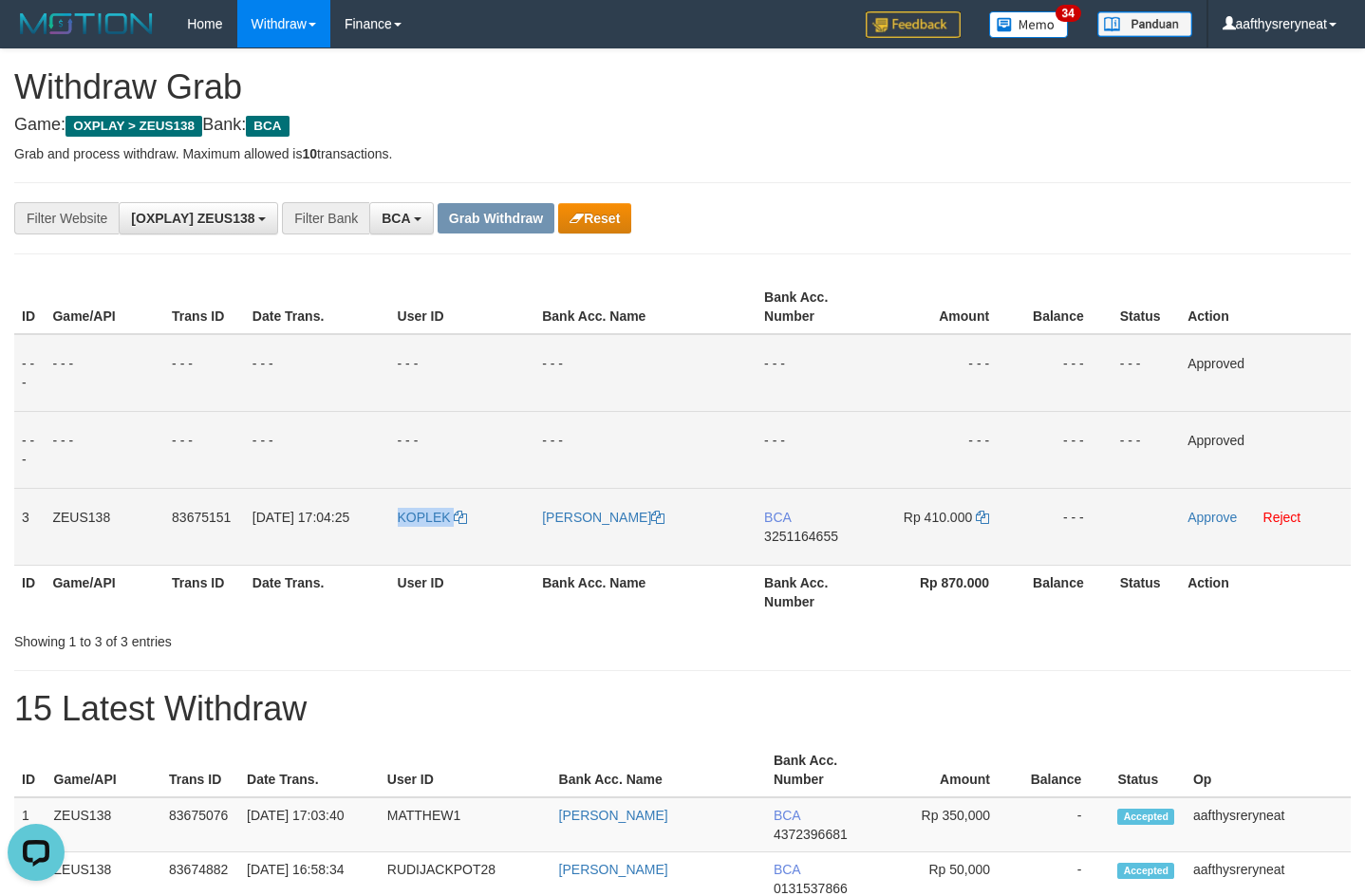 click on "KOPLEK" at bounding box center [462, 526] 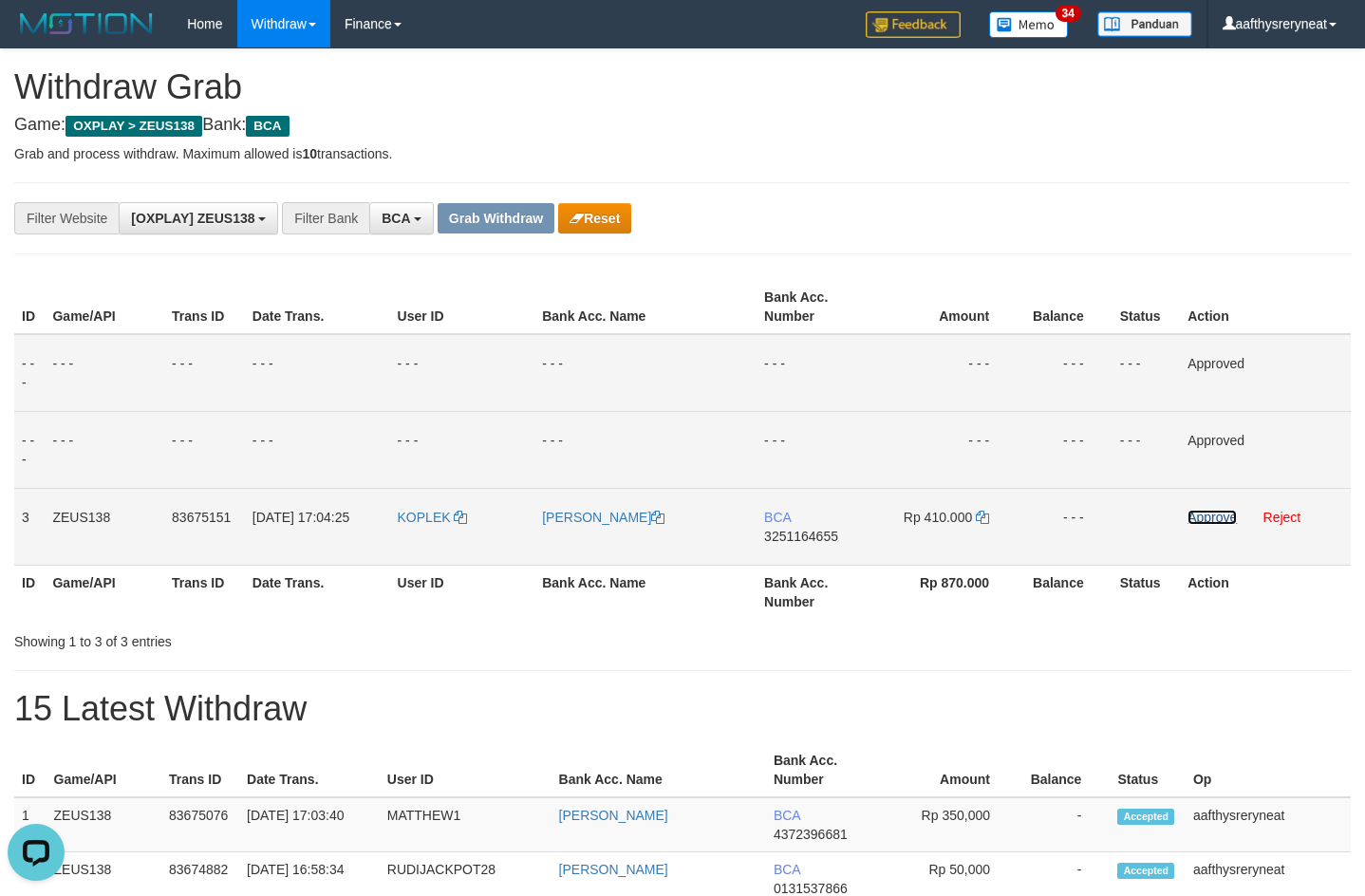 click on "Approve" at bounding box center (1212, 517) 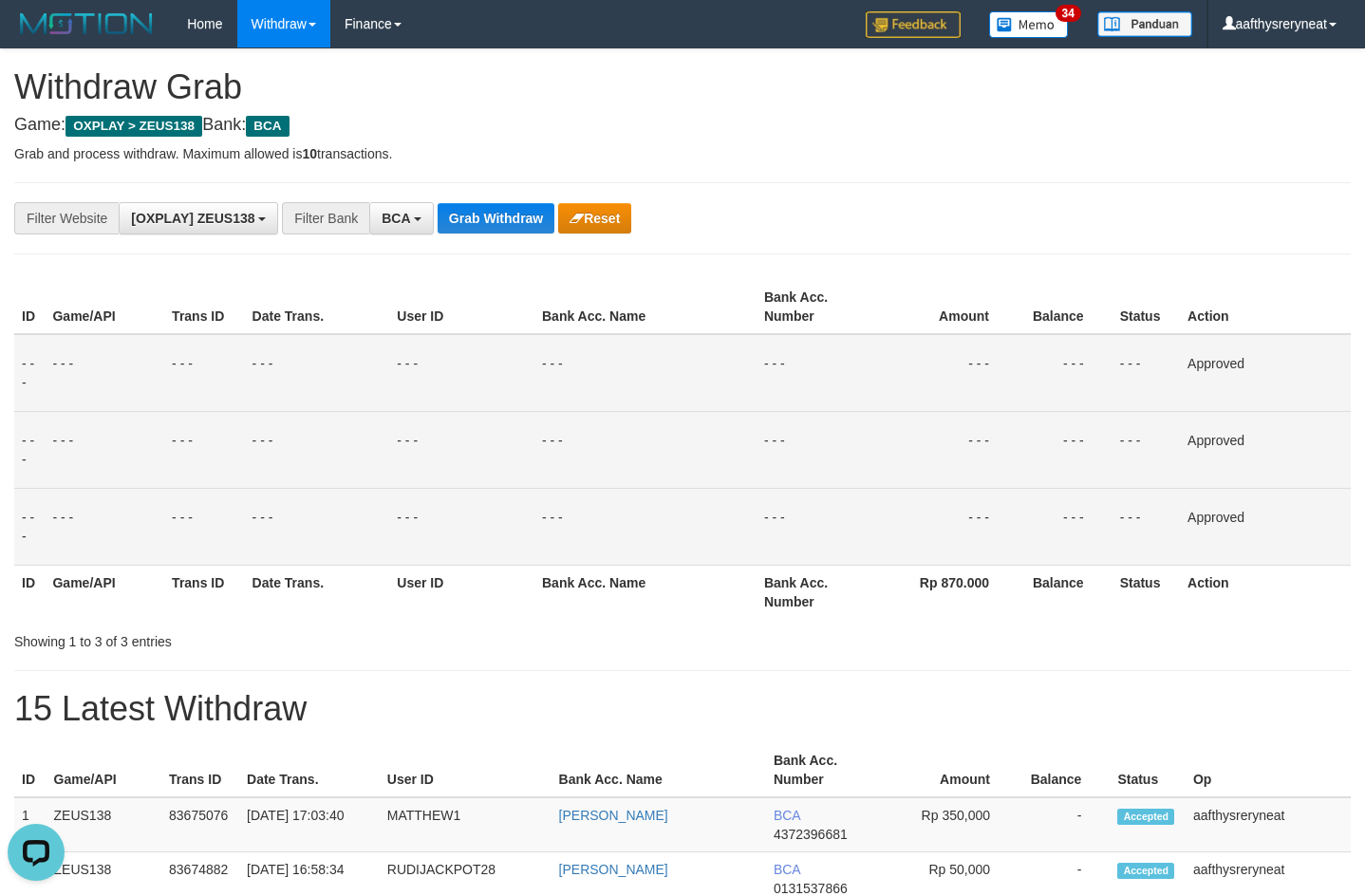 click on "**********" at bounding box center [569, 218] 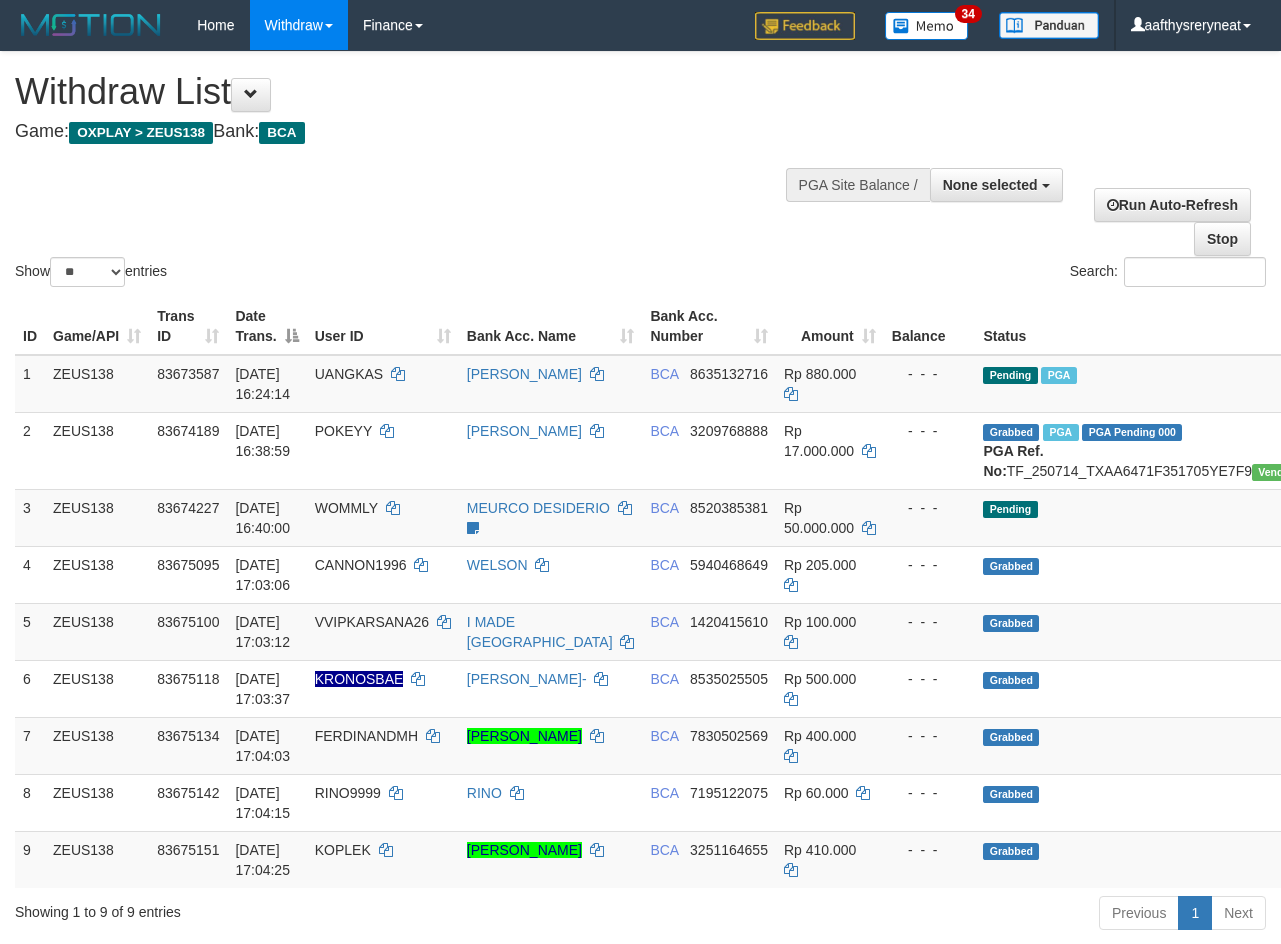 select 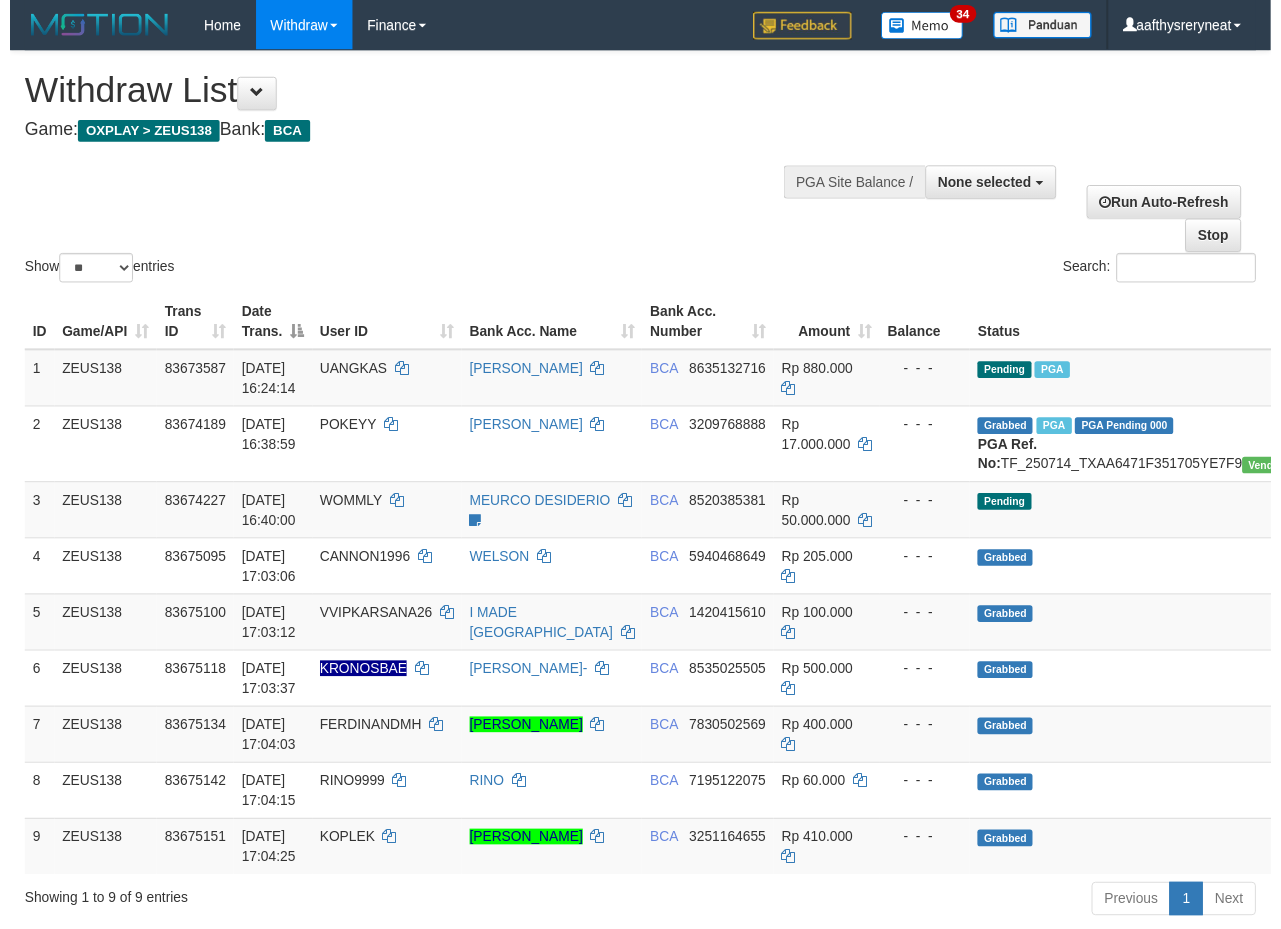 scroll, scrollTop: 152, scrollLeft: 0, axis: vertical 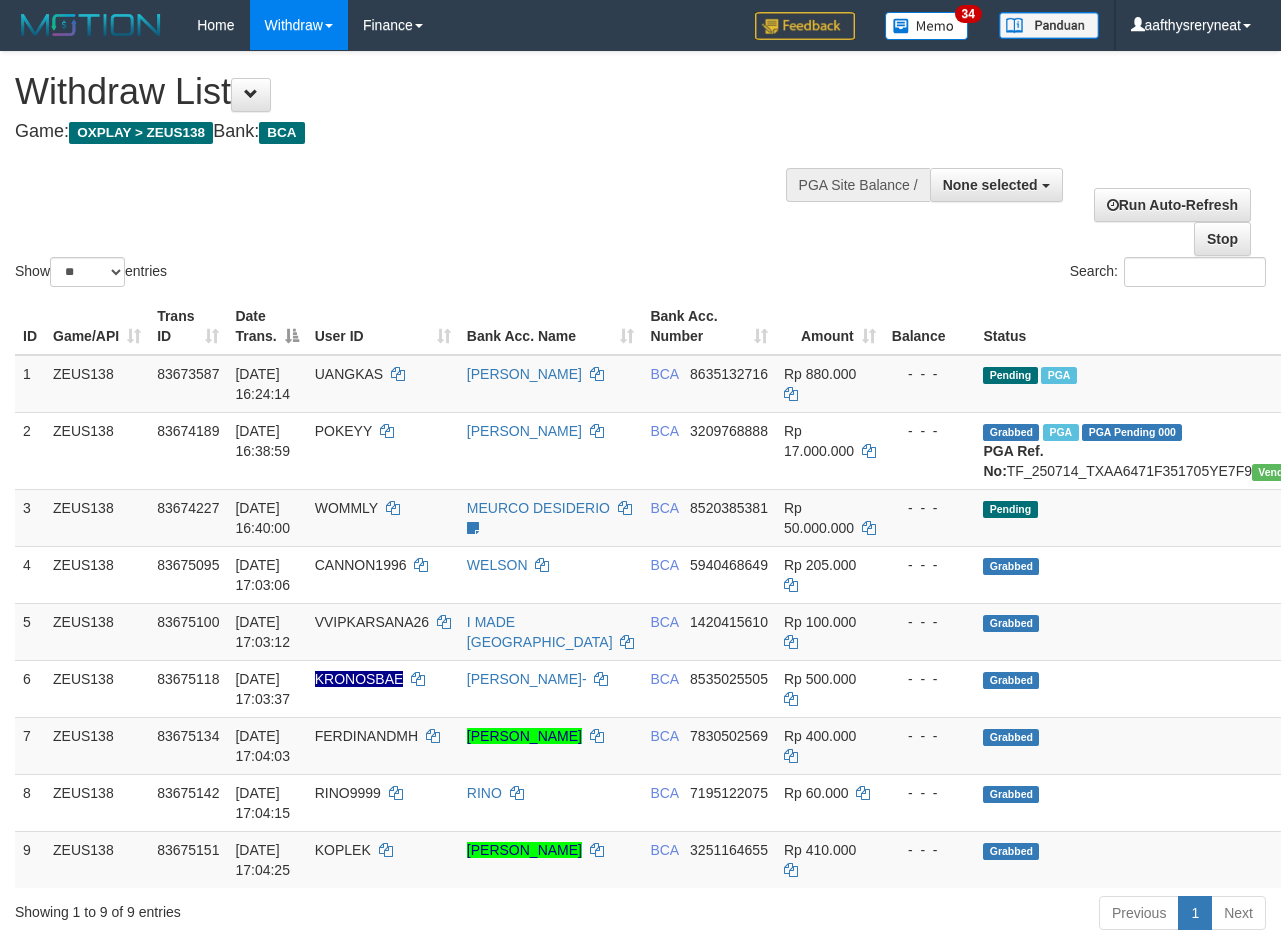 select 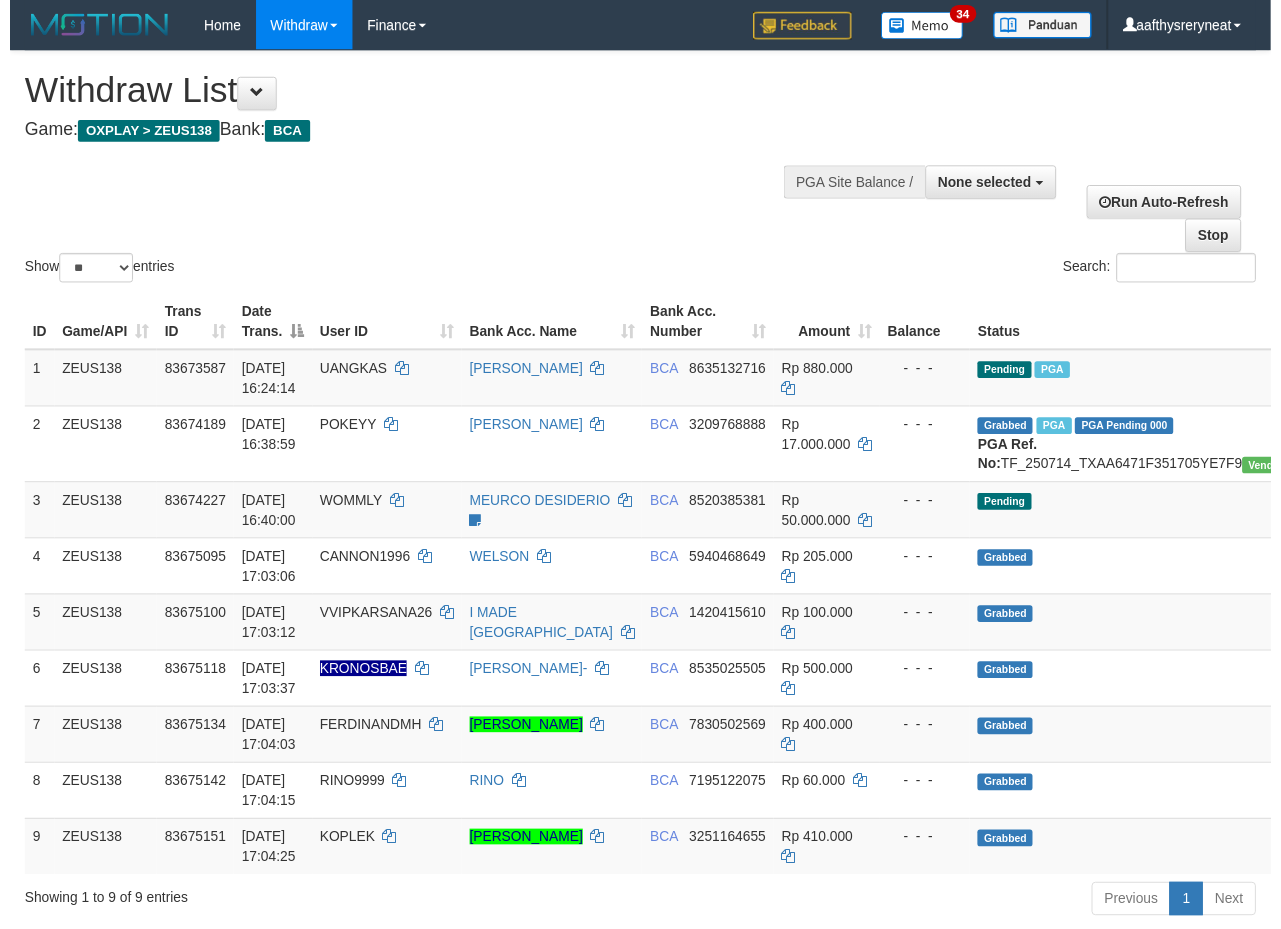 scroll, scrollTop: 152, scrollLeft: 0, axis: vertical 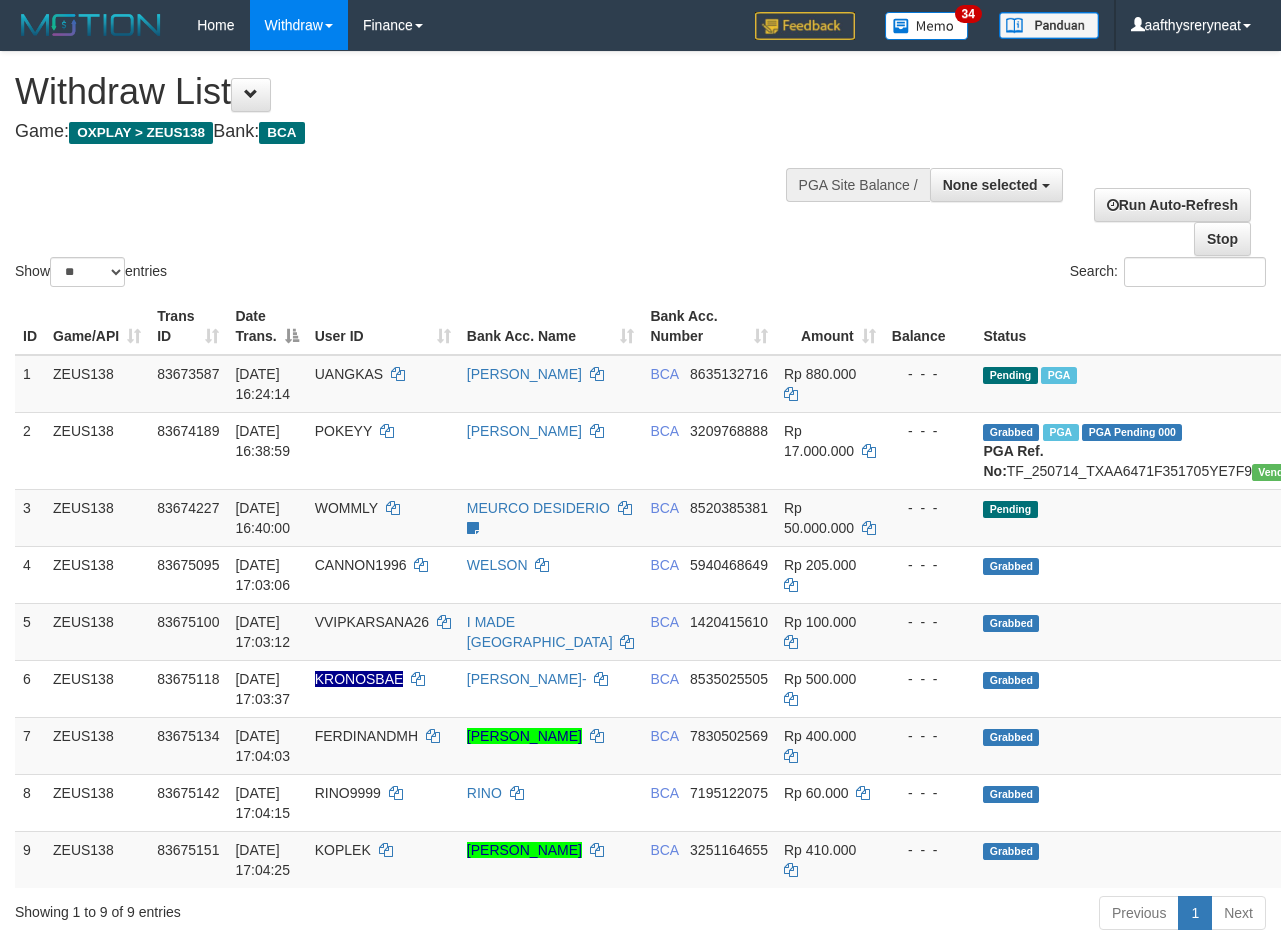select 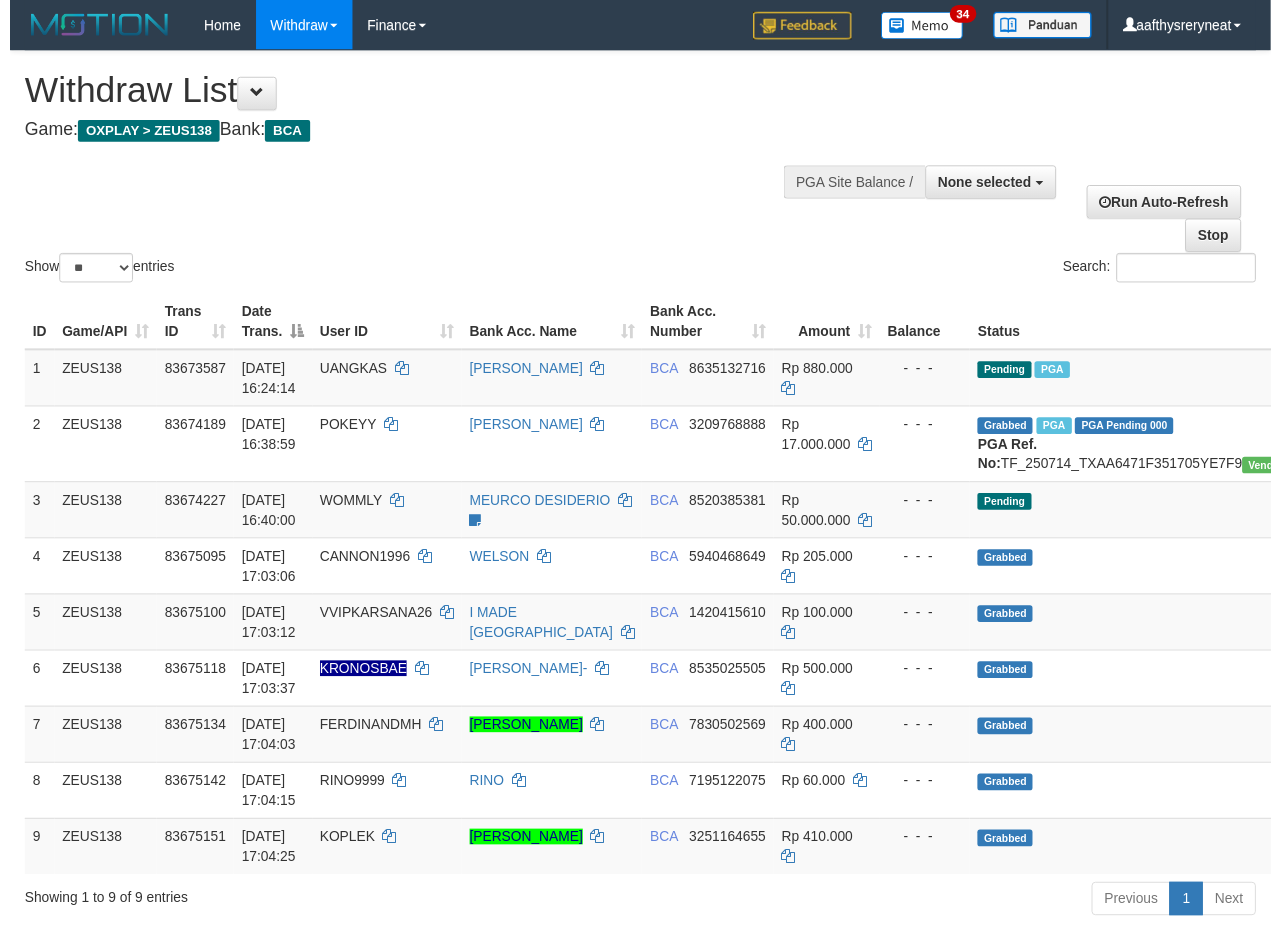 scroll, scrollTop: 152, scrollLeft: 0, axis: vertical 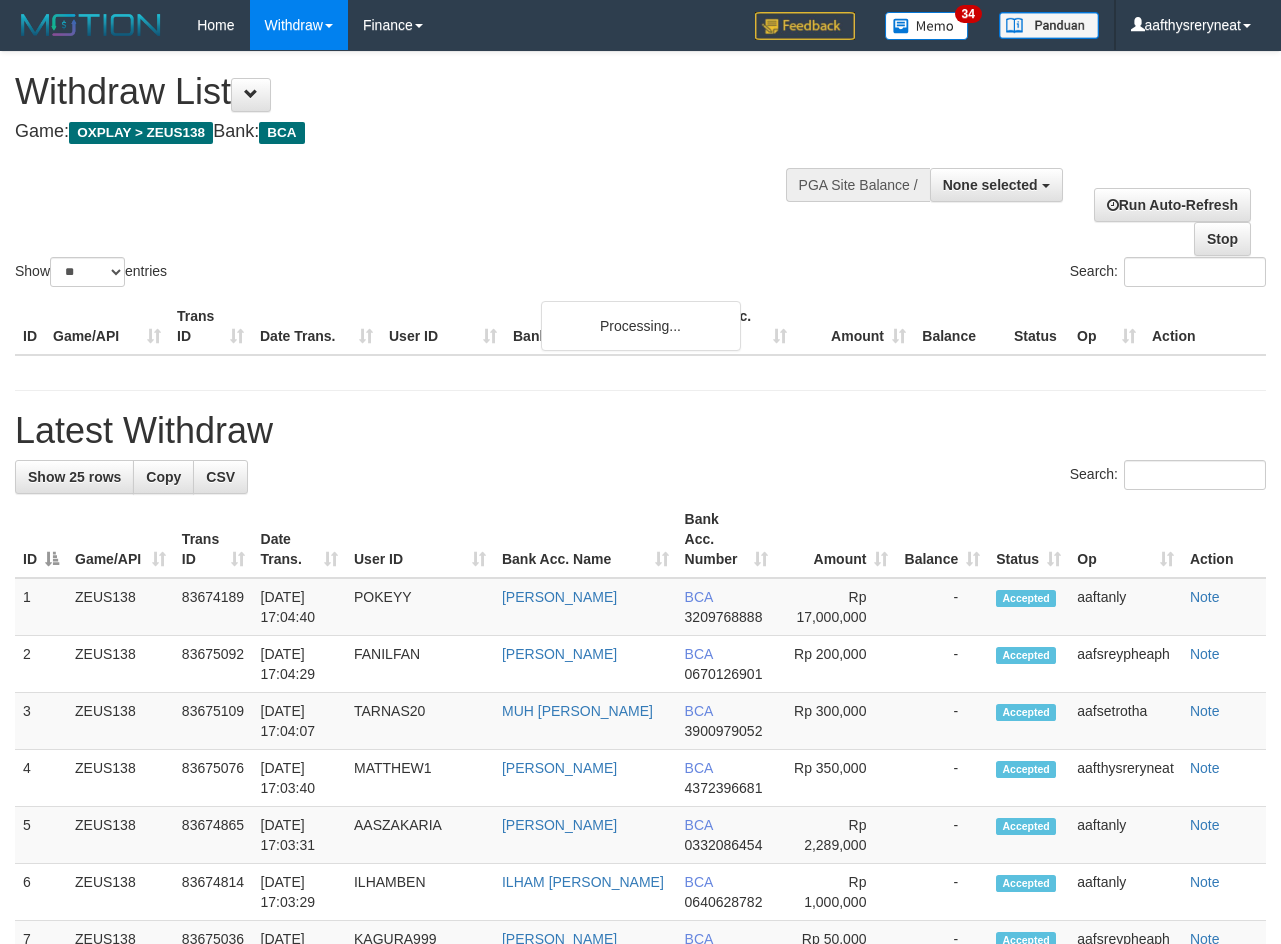 select 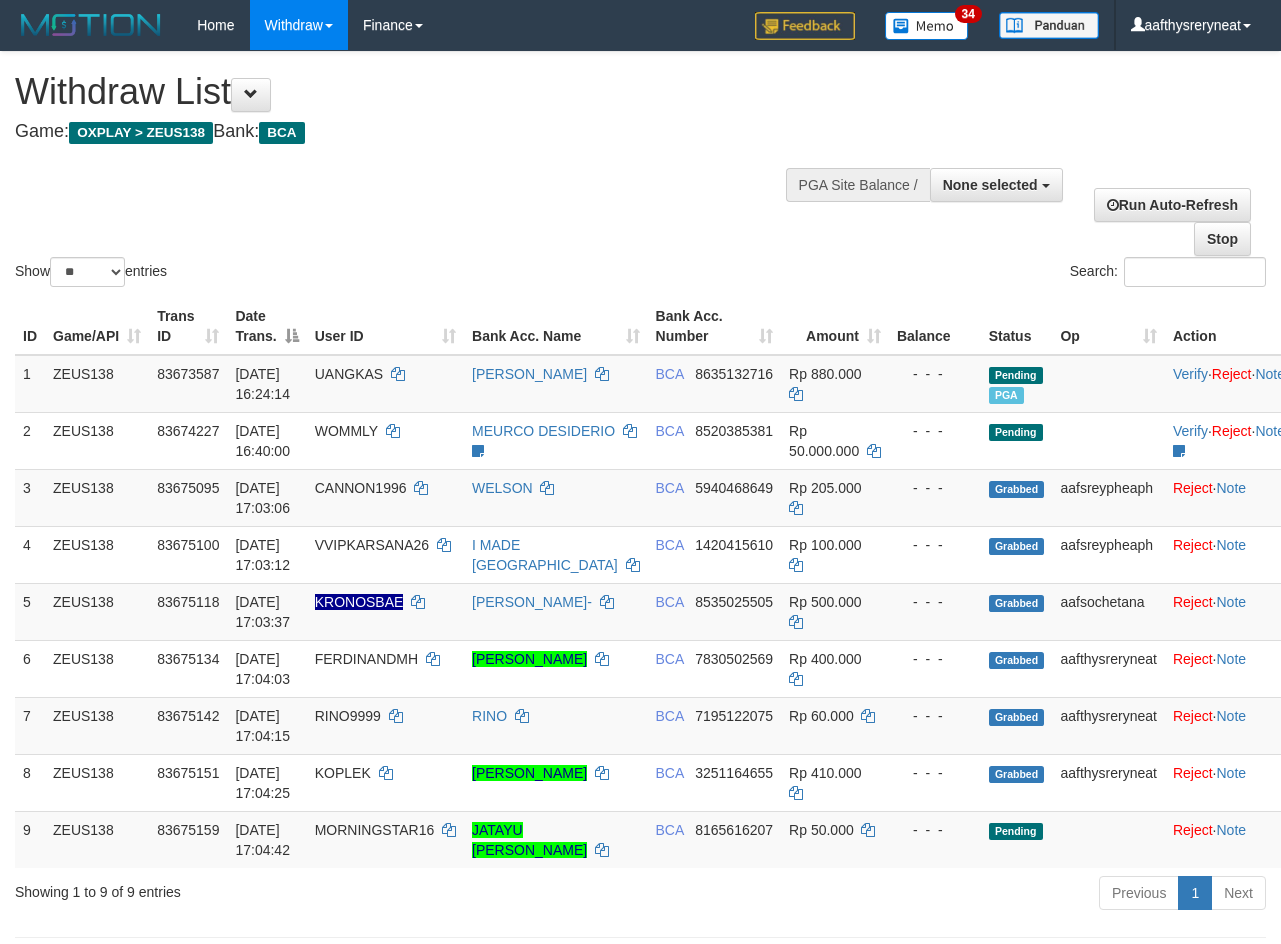 select 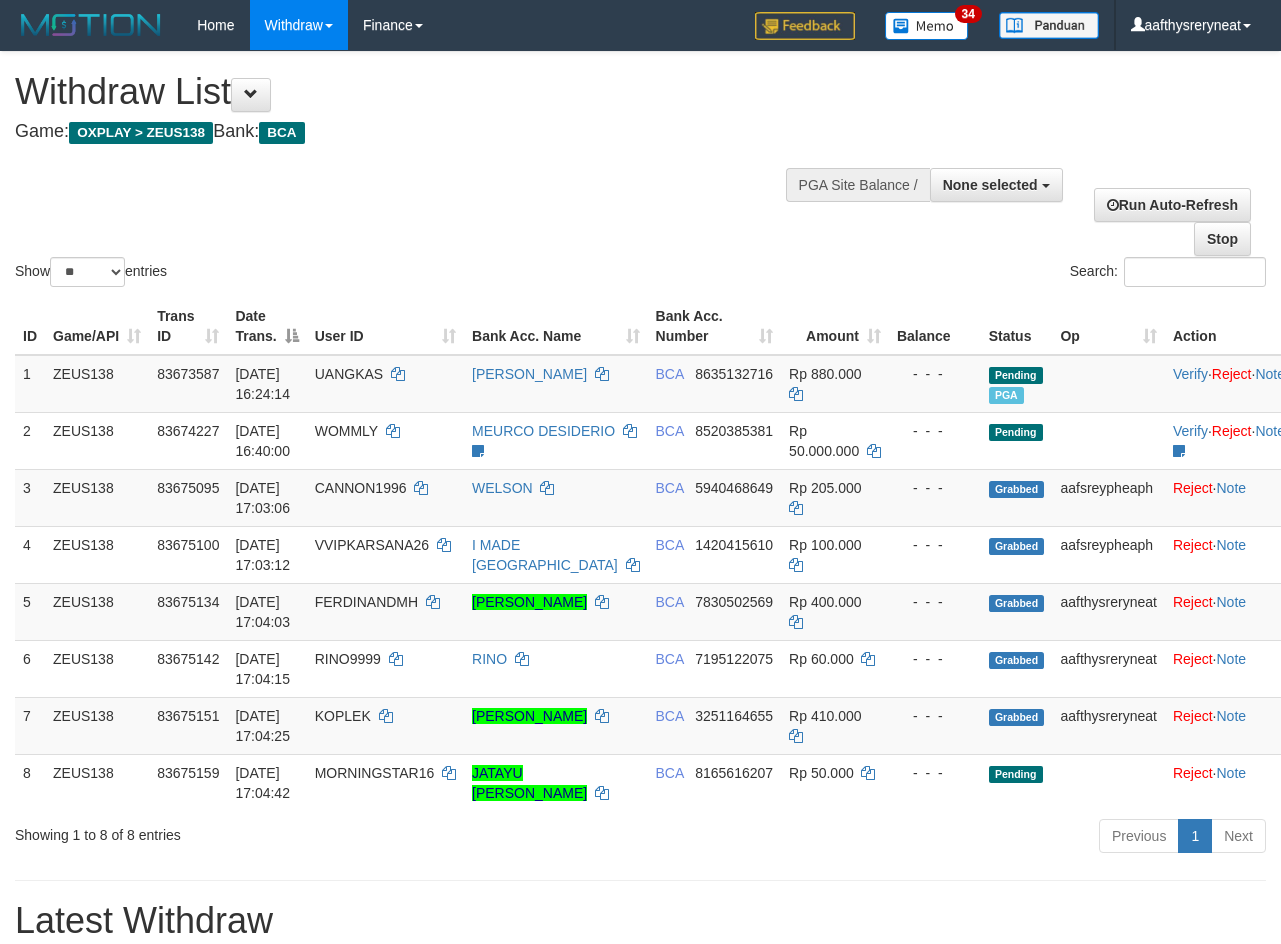 select 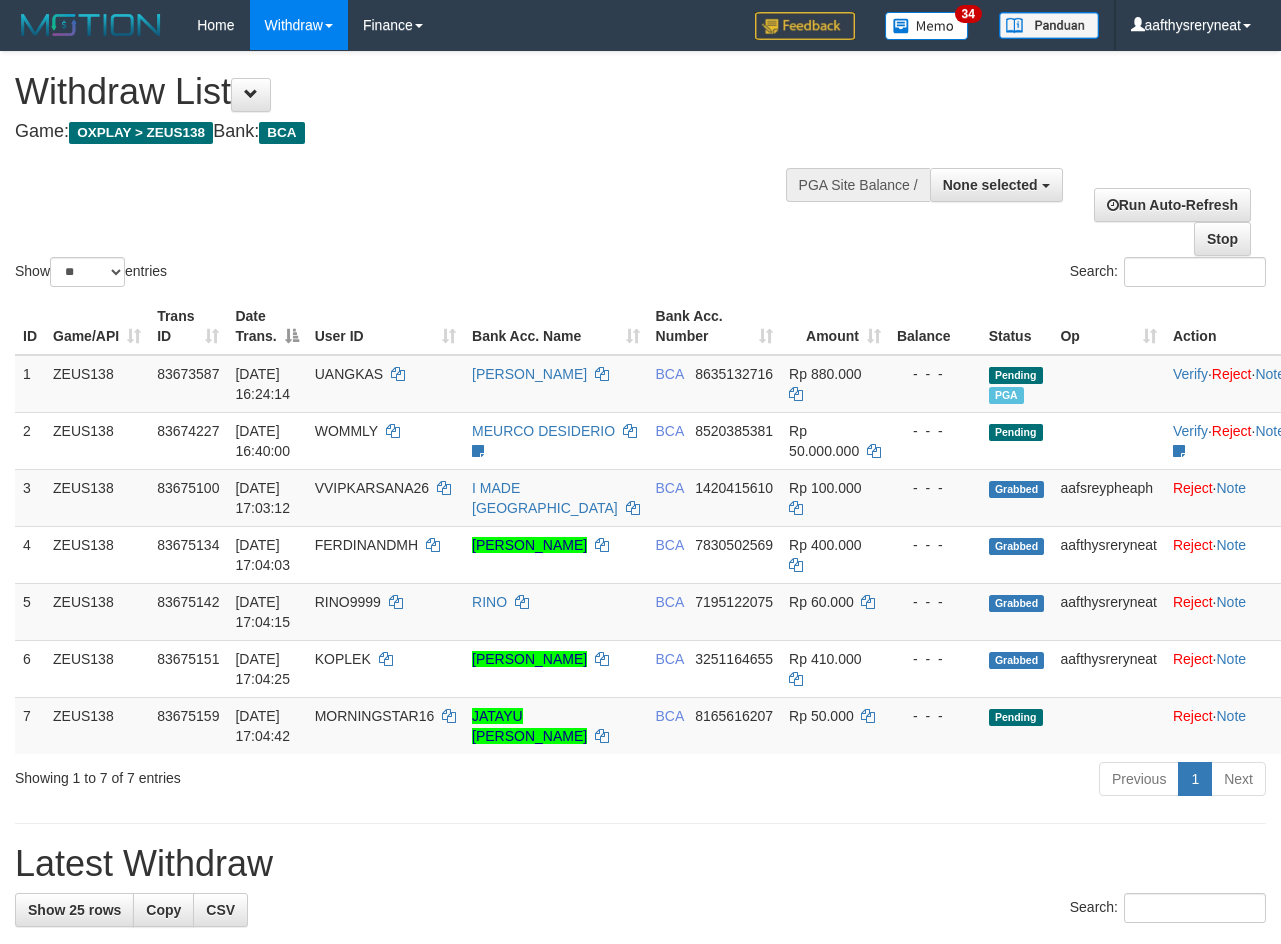 select 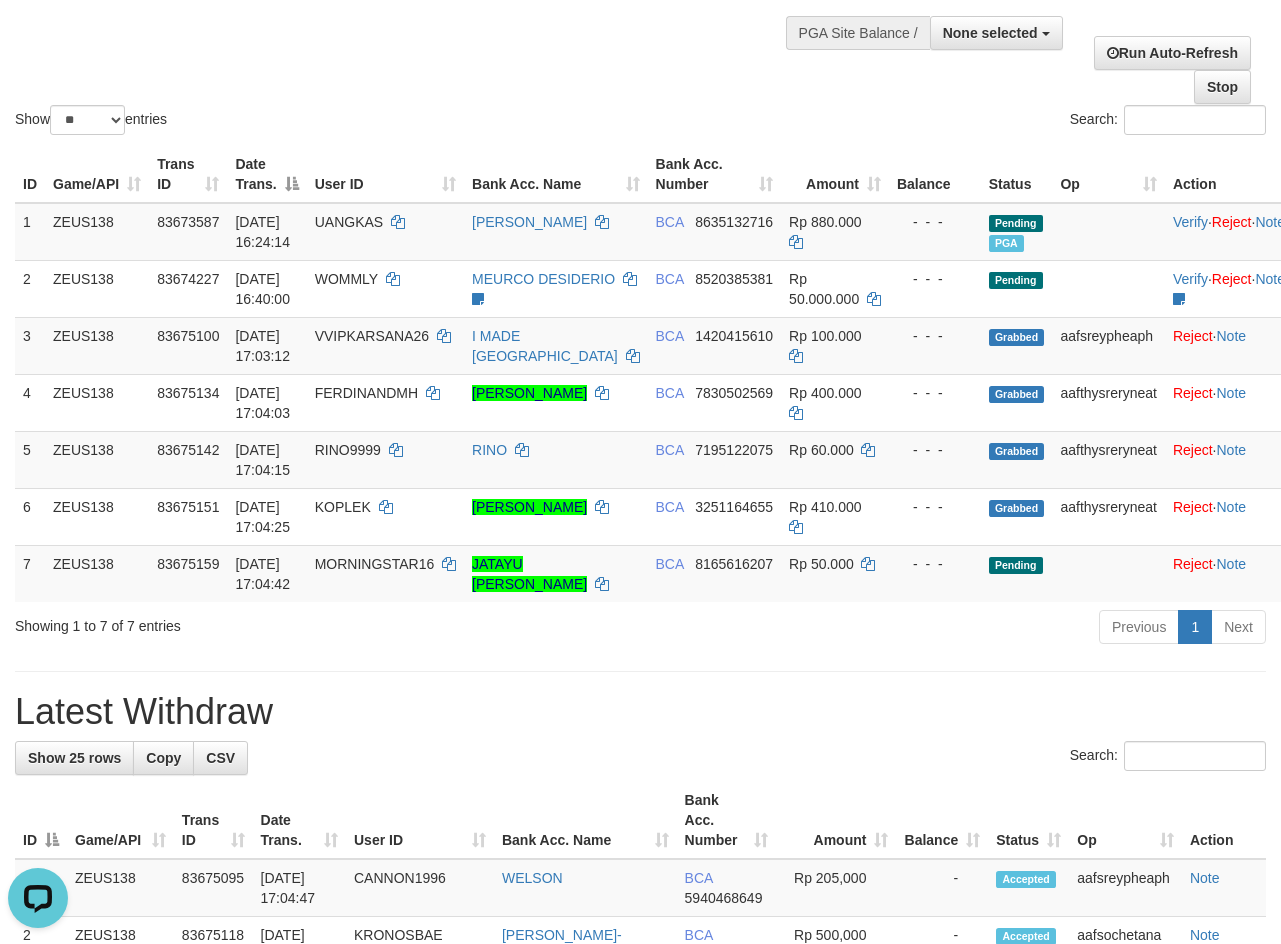 scroll, scrollTop: 0, scrollLeft: 0, axis: both 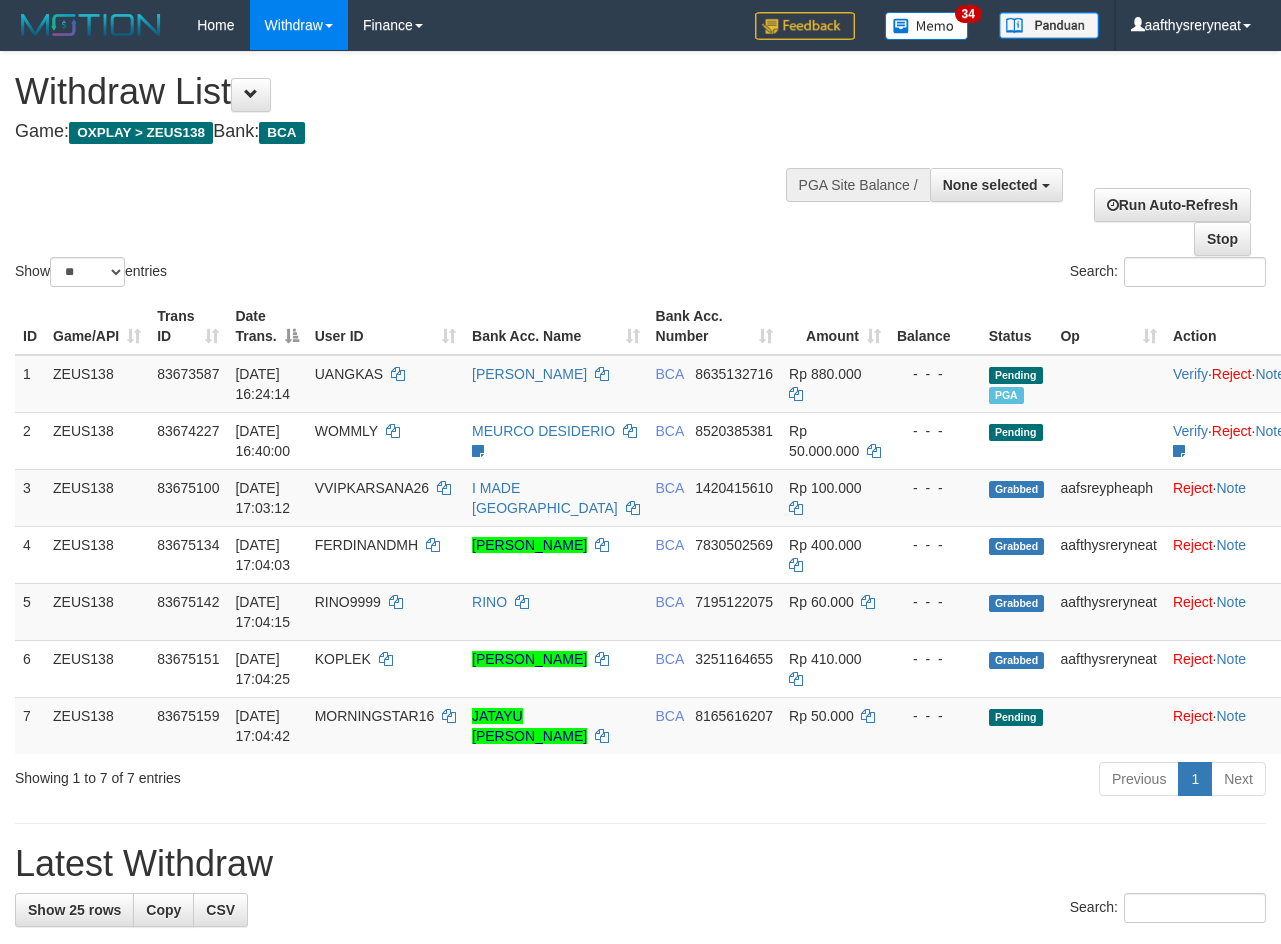 select 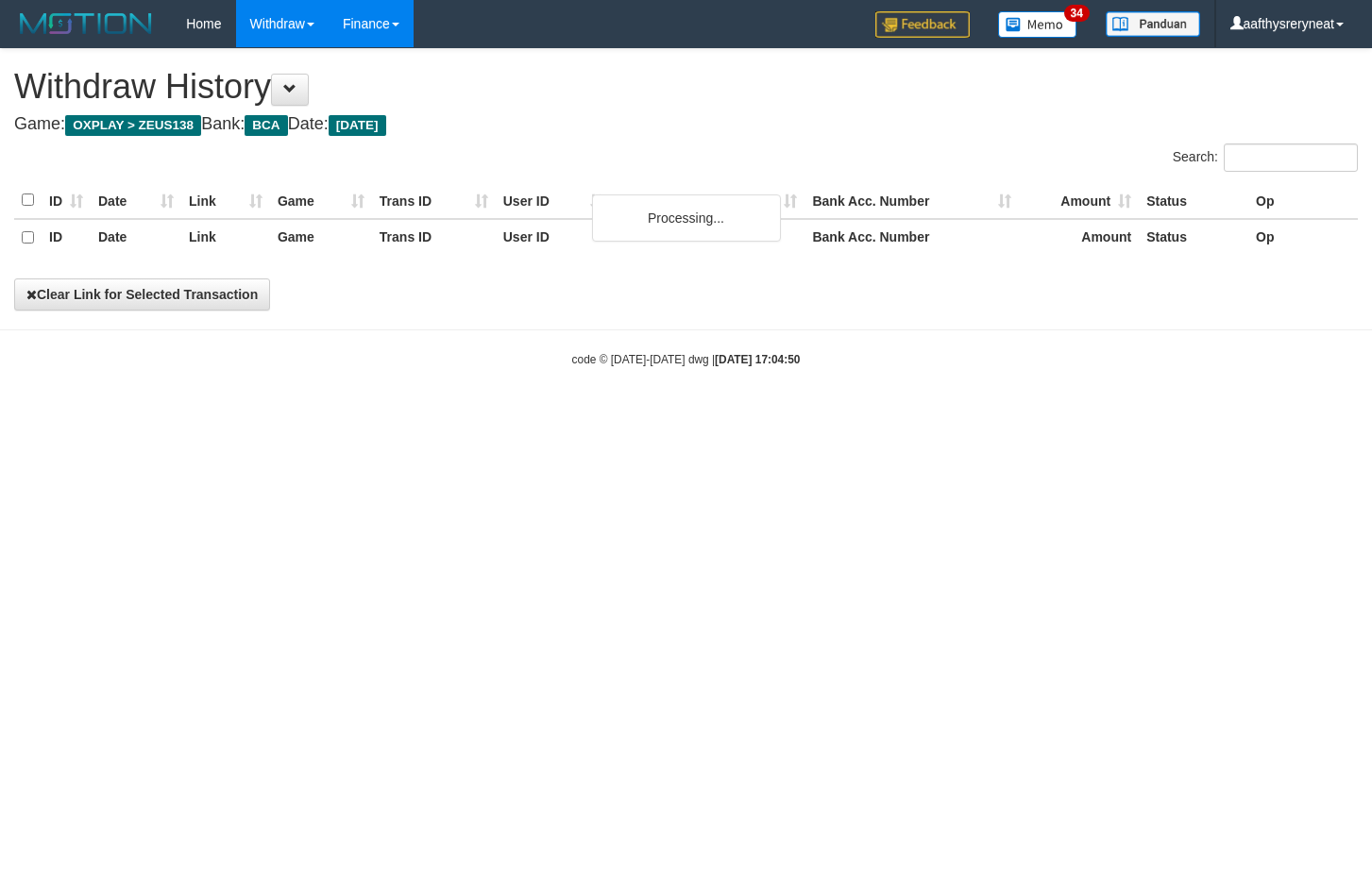 scroll, scrollTop: 0, scrollLeft: 0, axis: both 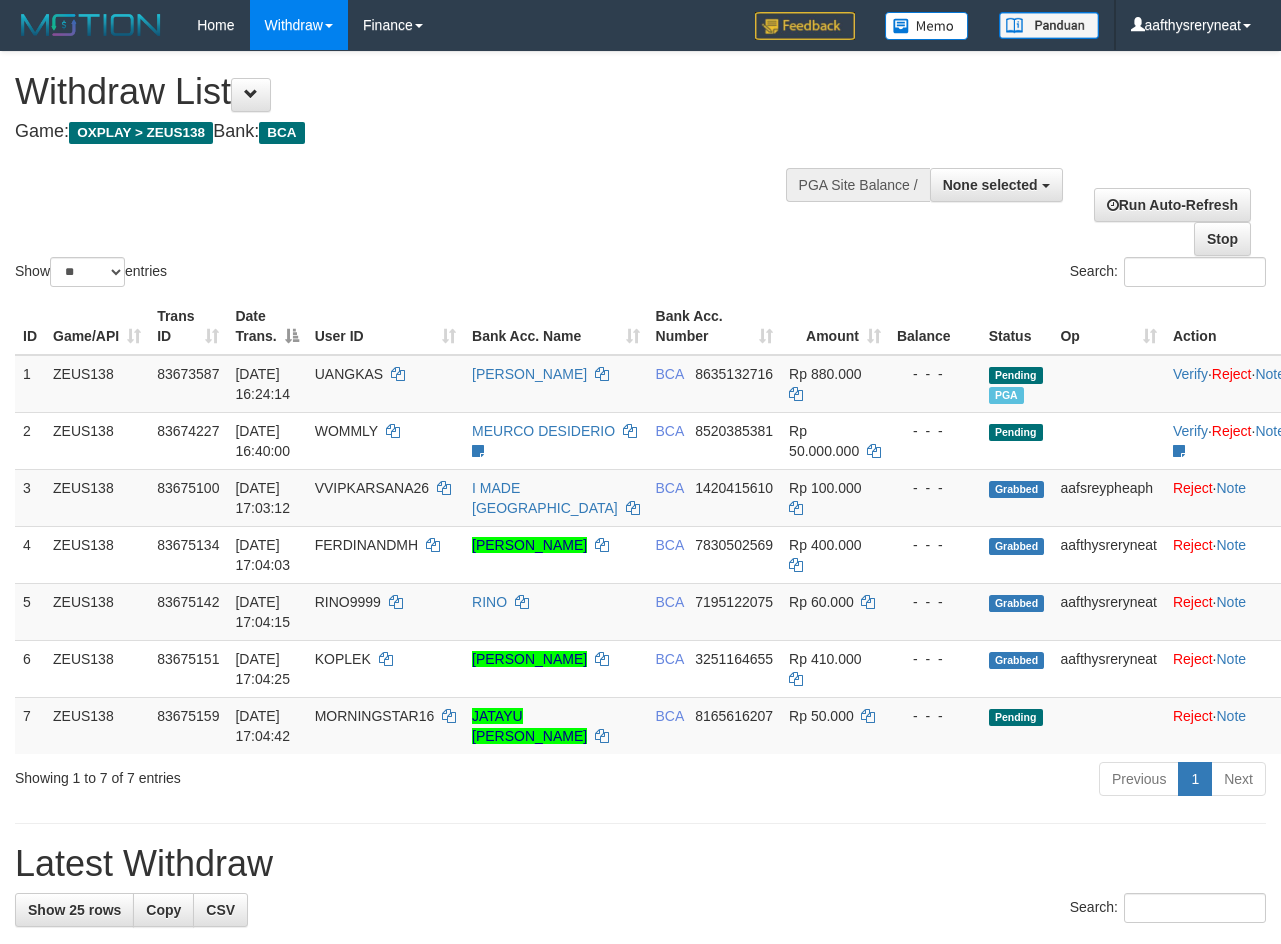 select 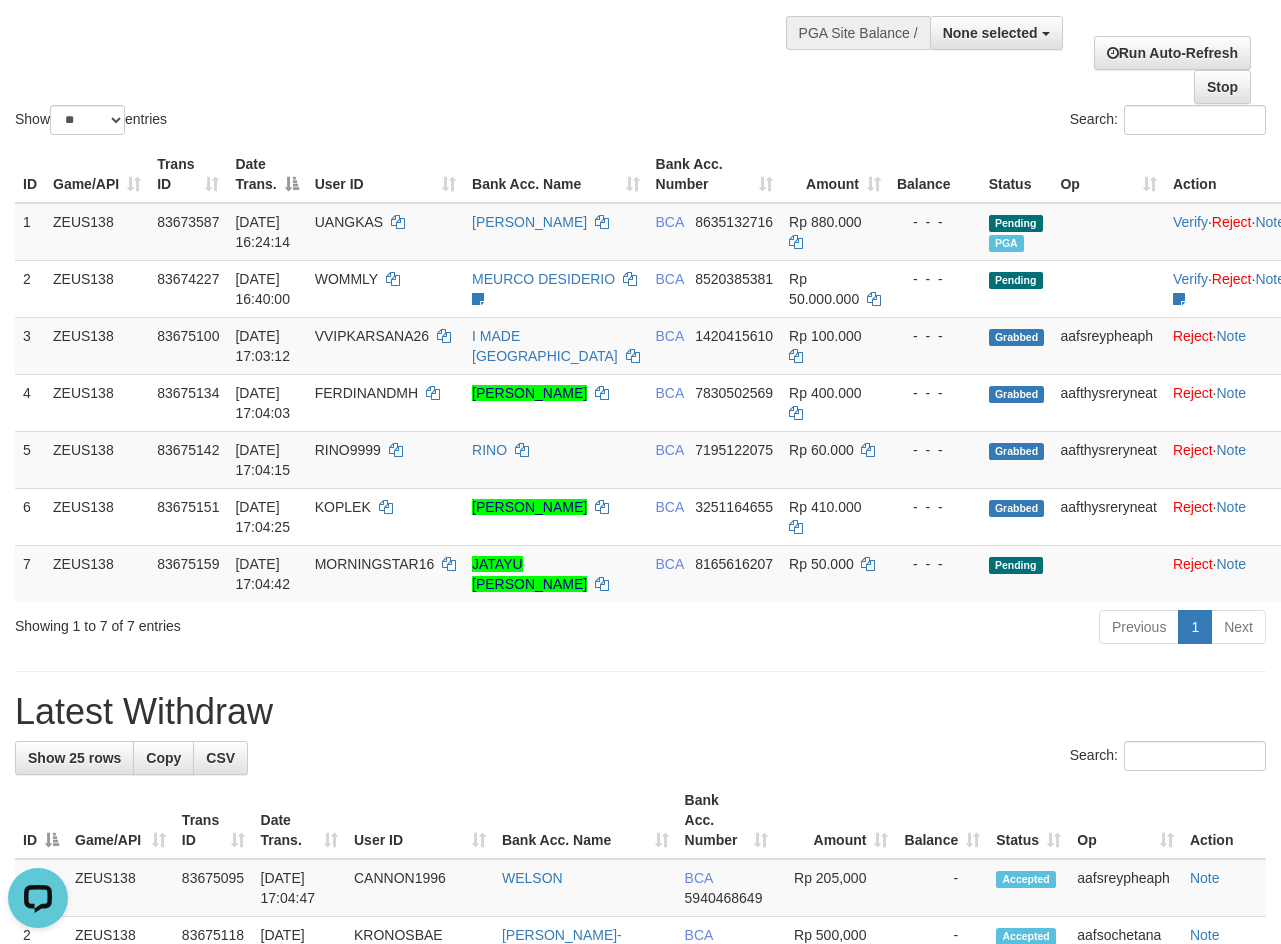scroll, scrollTop: 0, scrollLeft: 0, axis: both 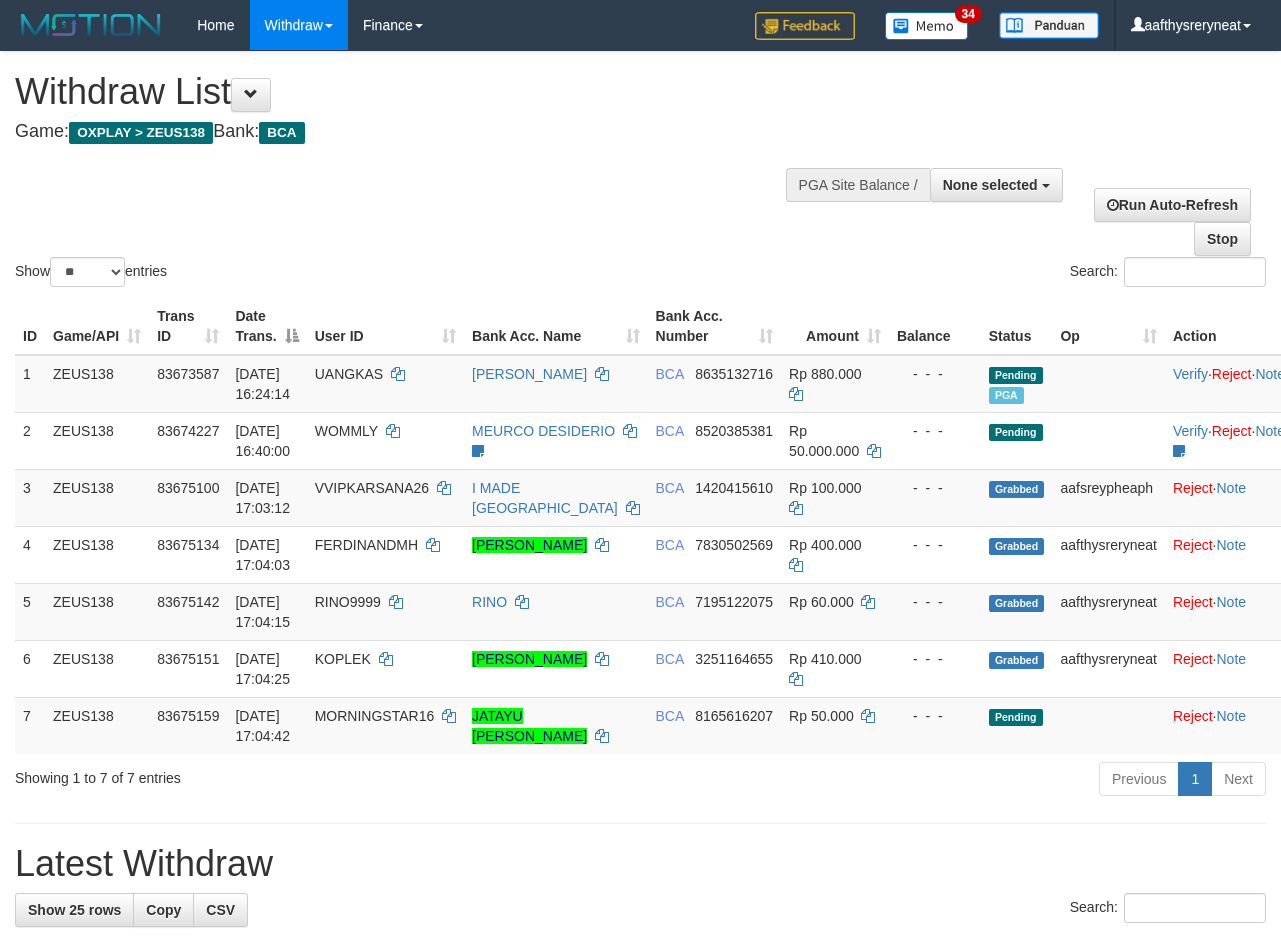 select 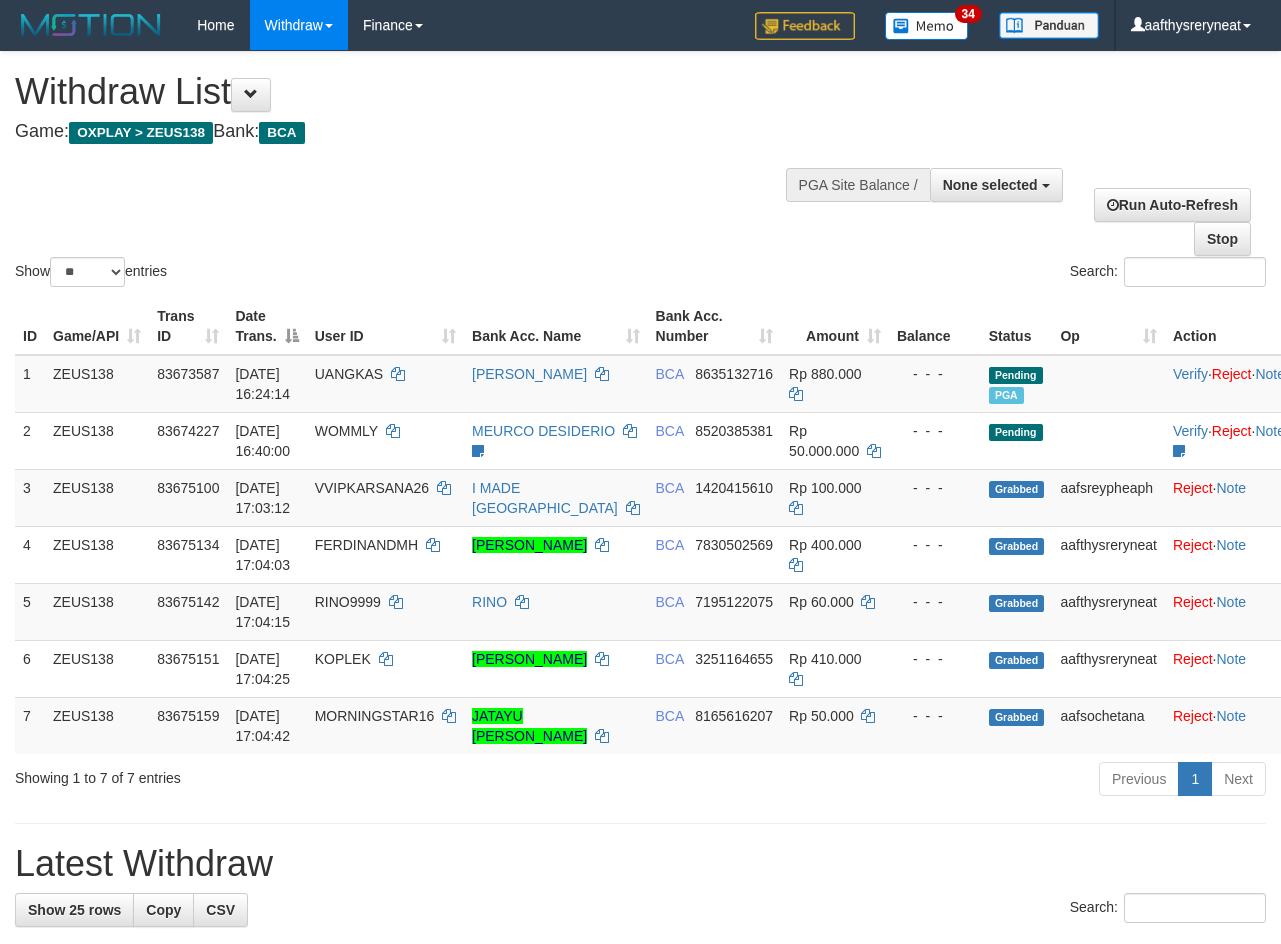 select 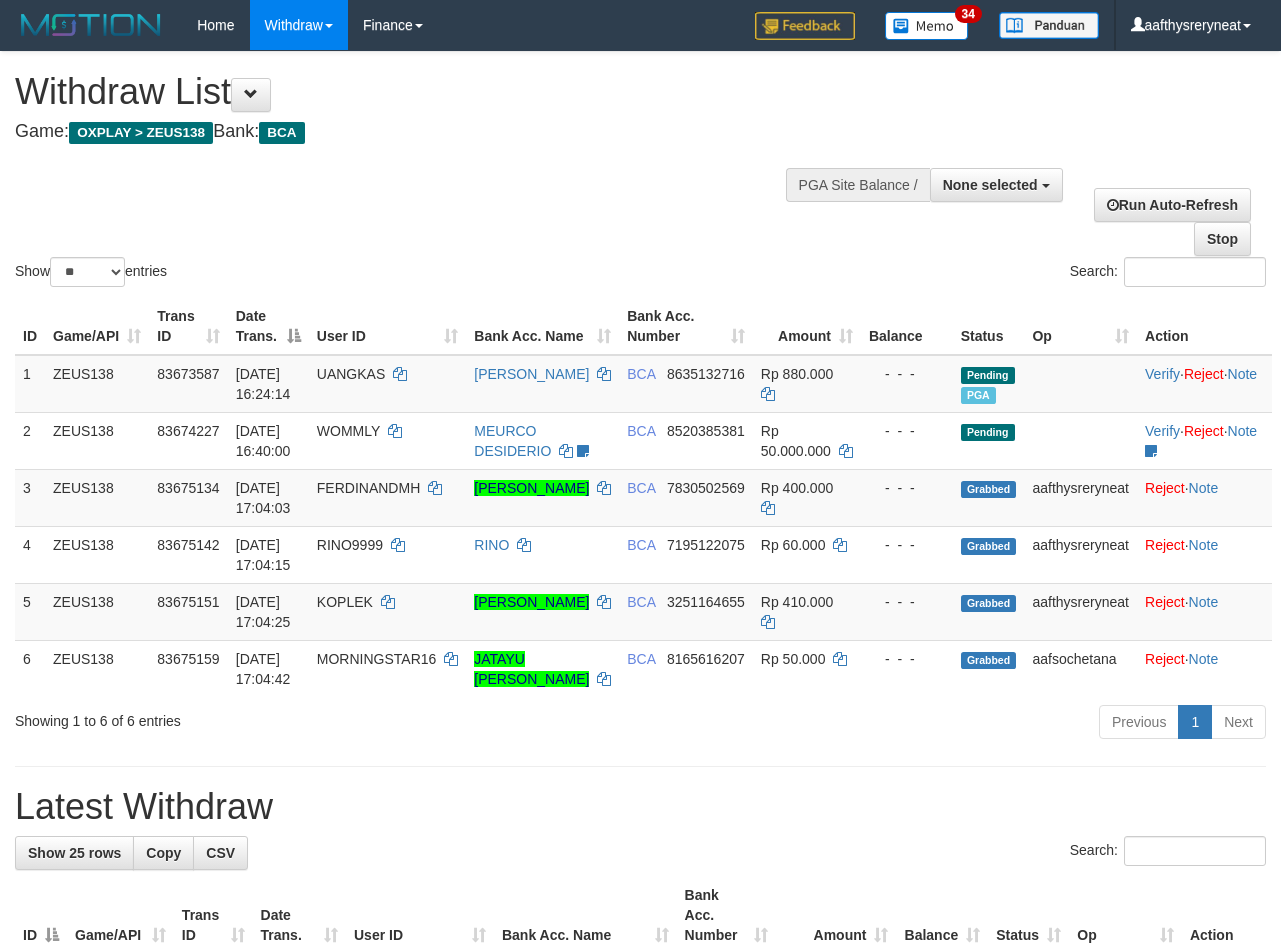 select 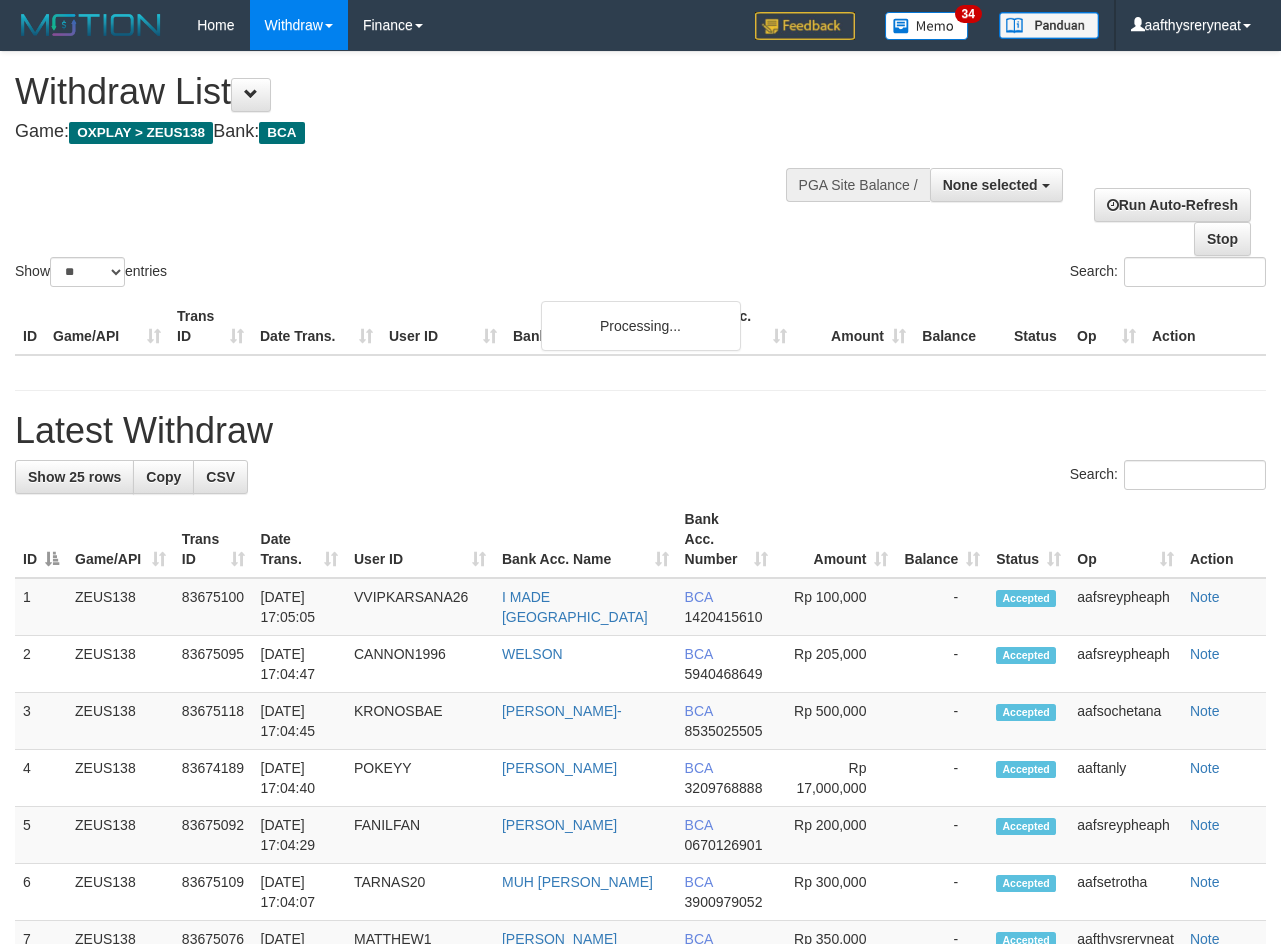 select 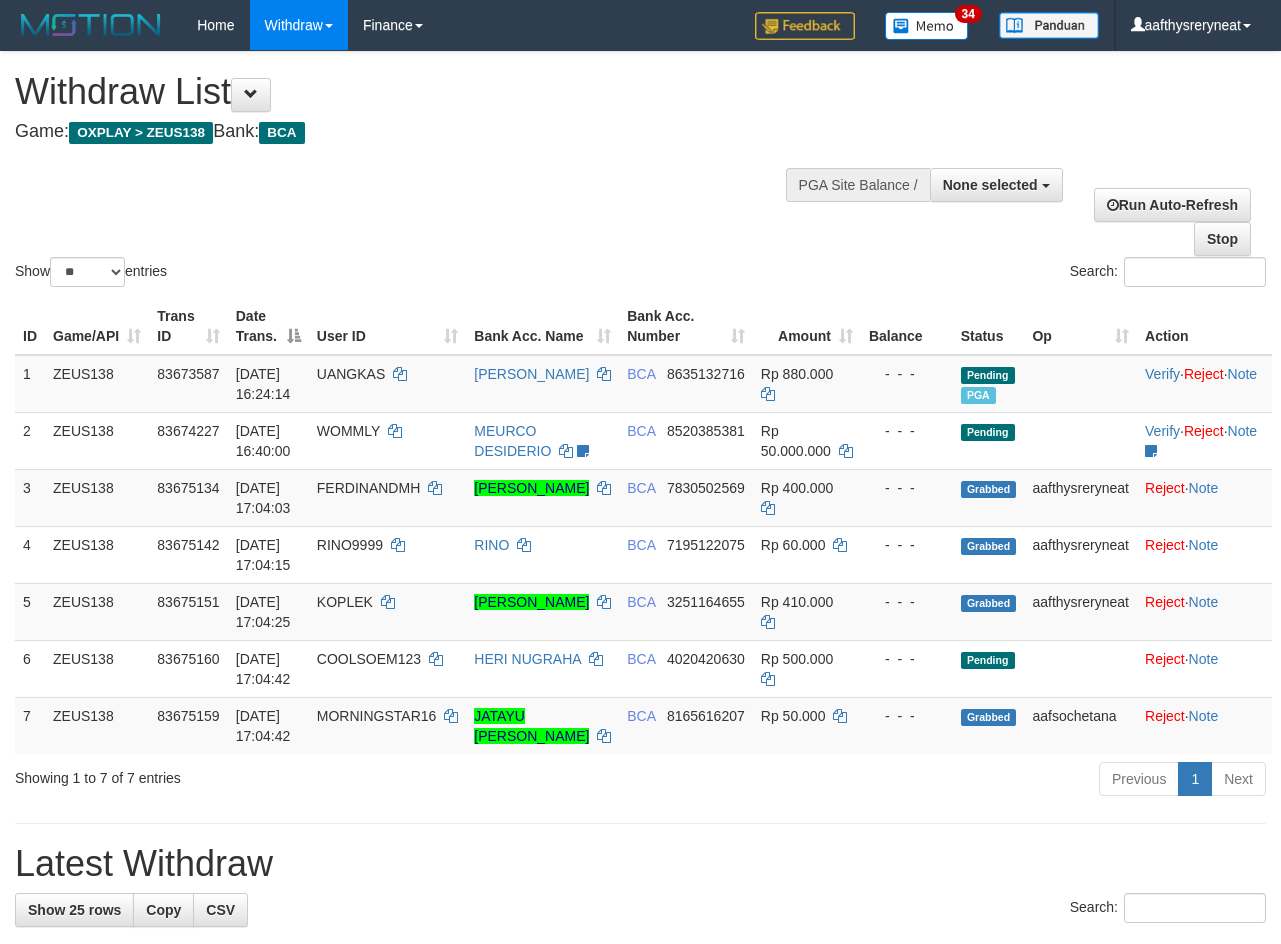 select 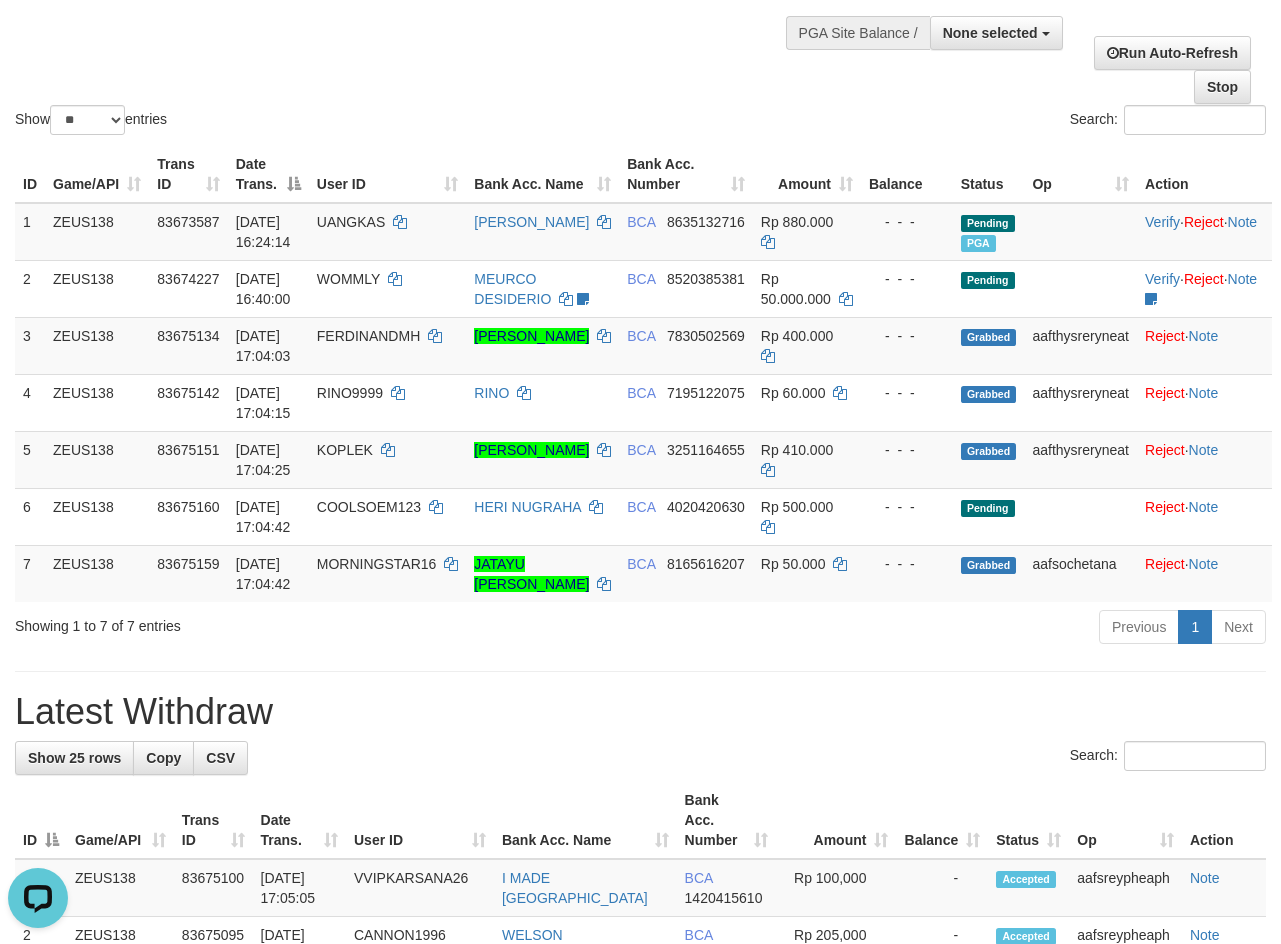 scroll, scrollTop: 0, scrollLeft: 0, axis: both 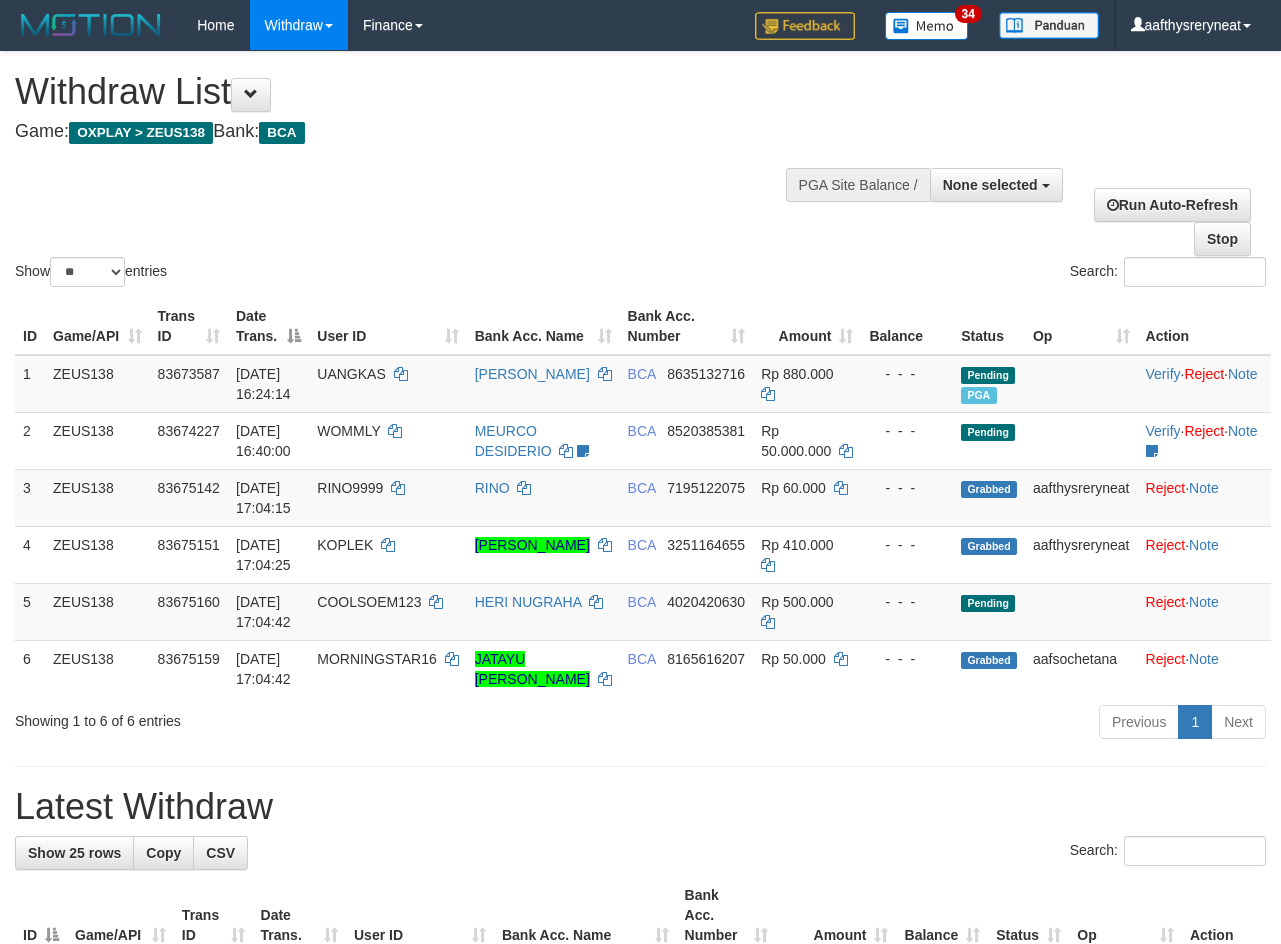 select 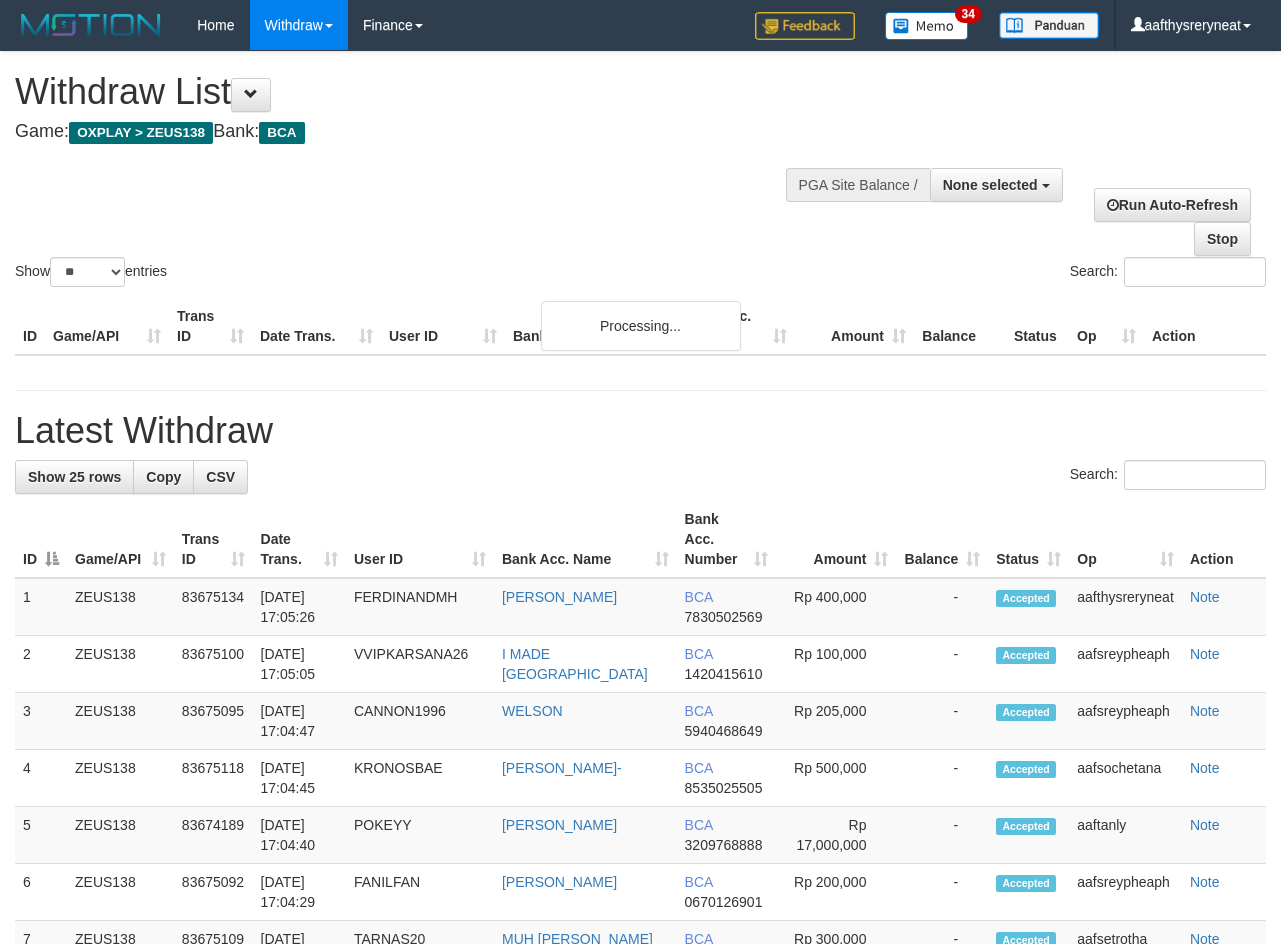select 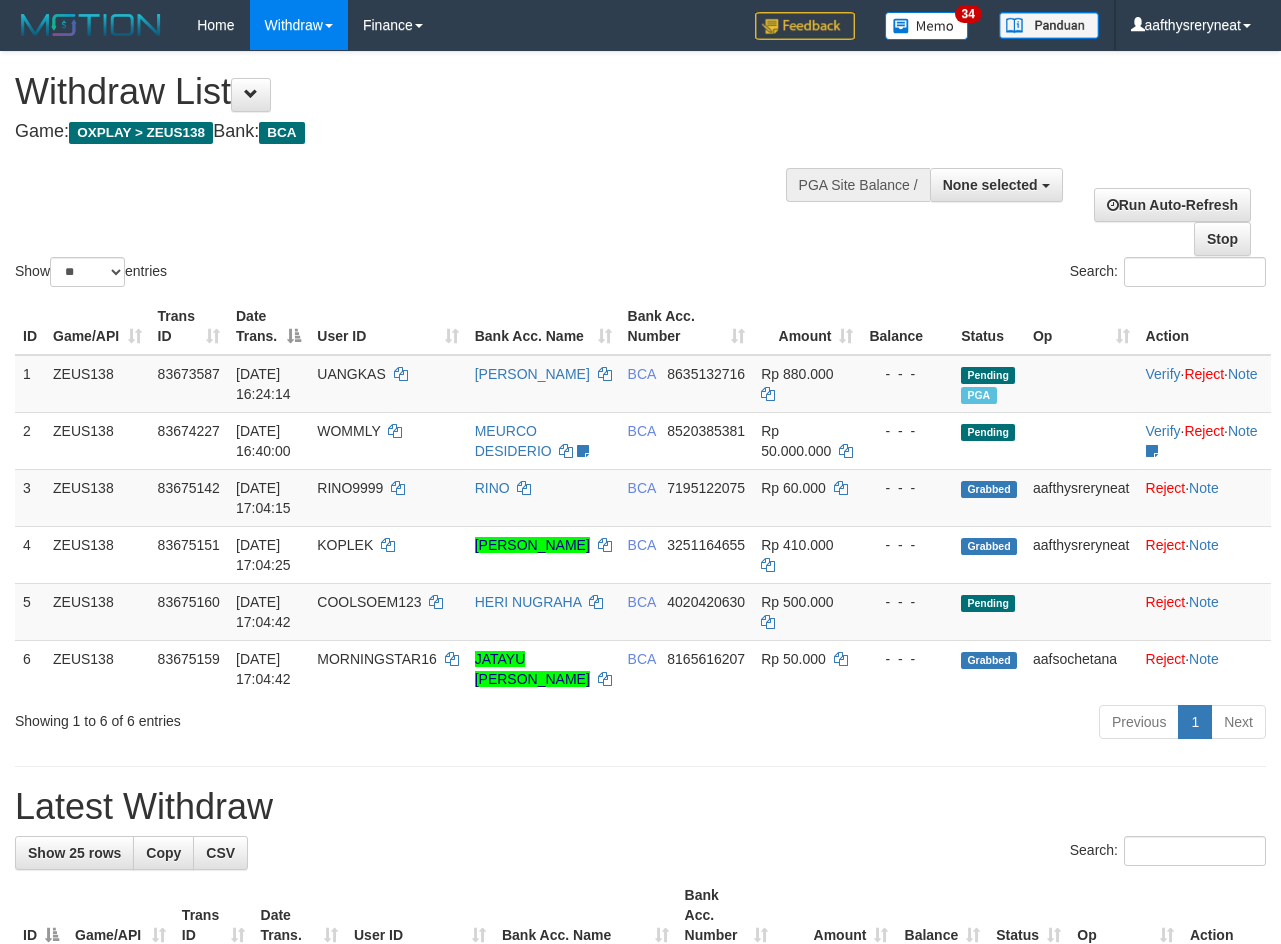 select 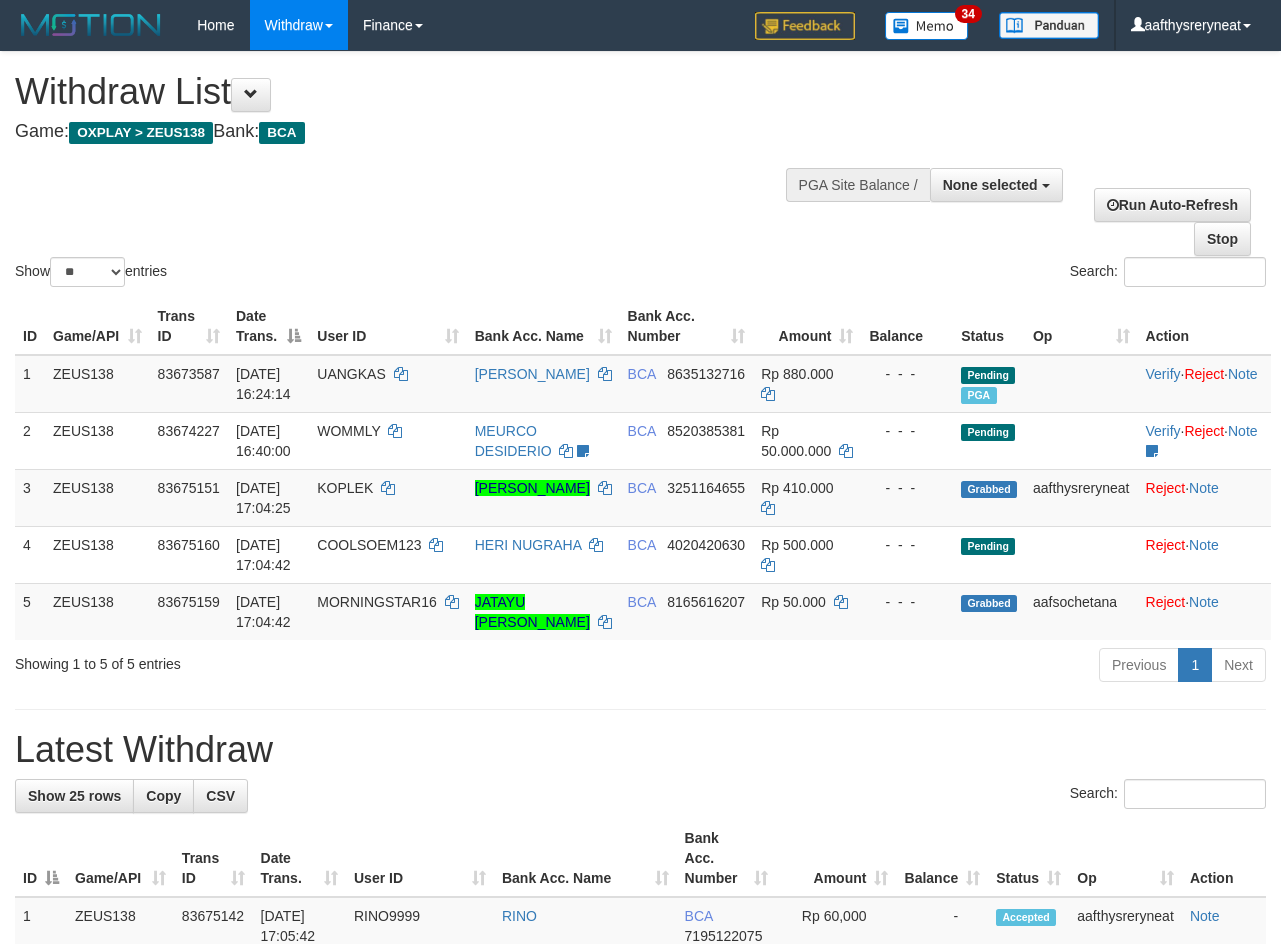 select 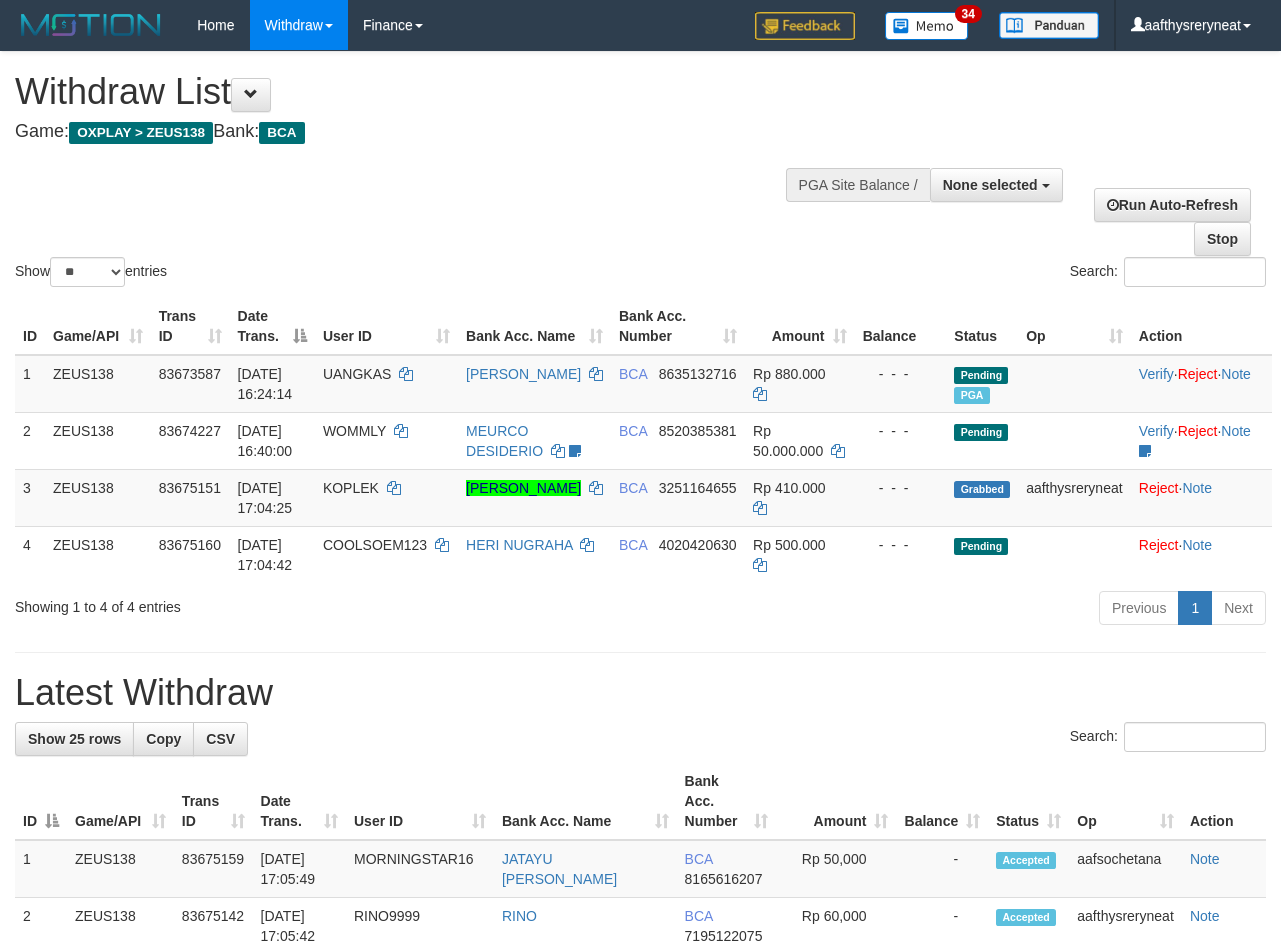 select 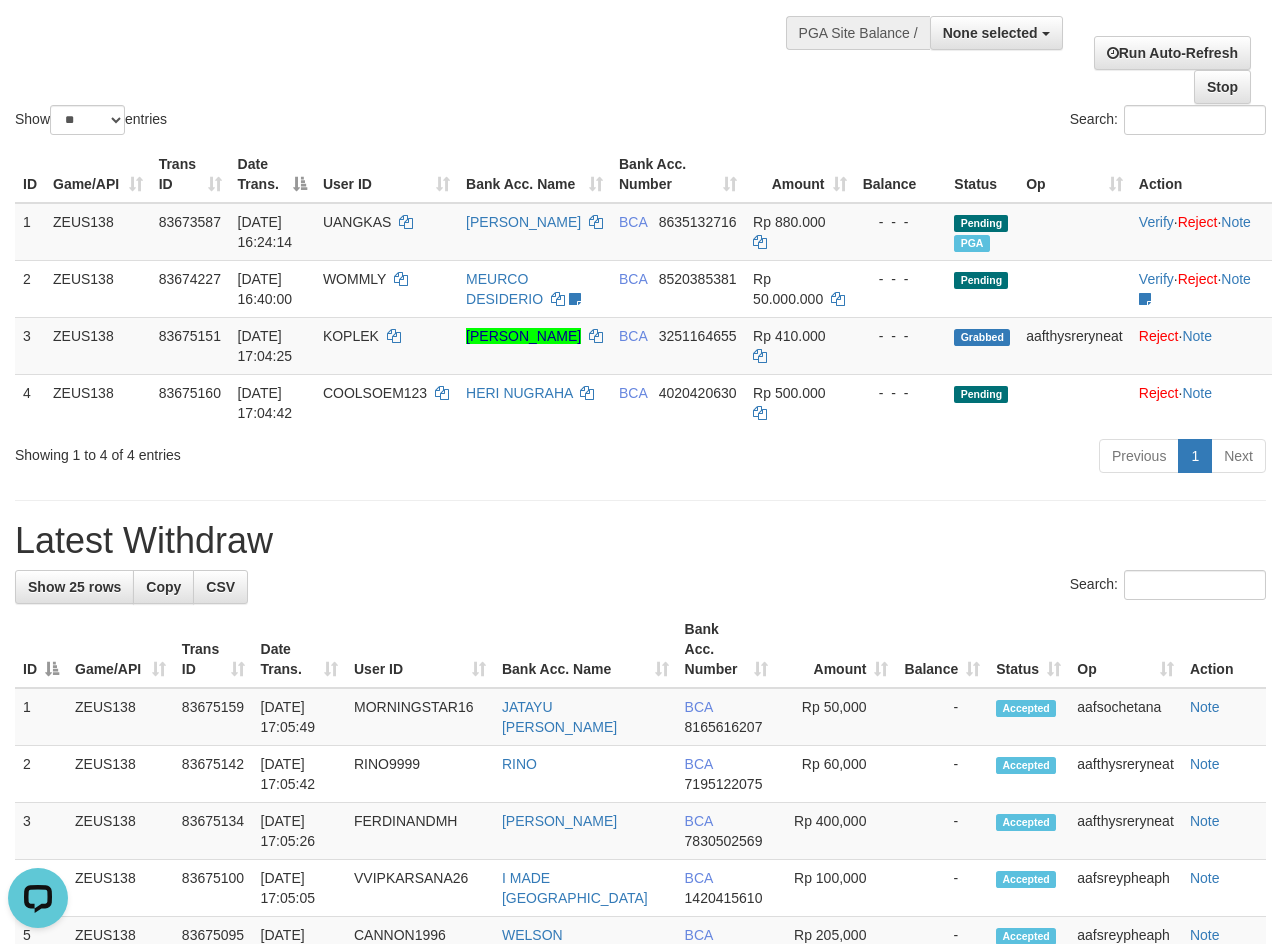 scroll, scrollTop: 0, scrollLeft: 0, axis: both 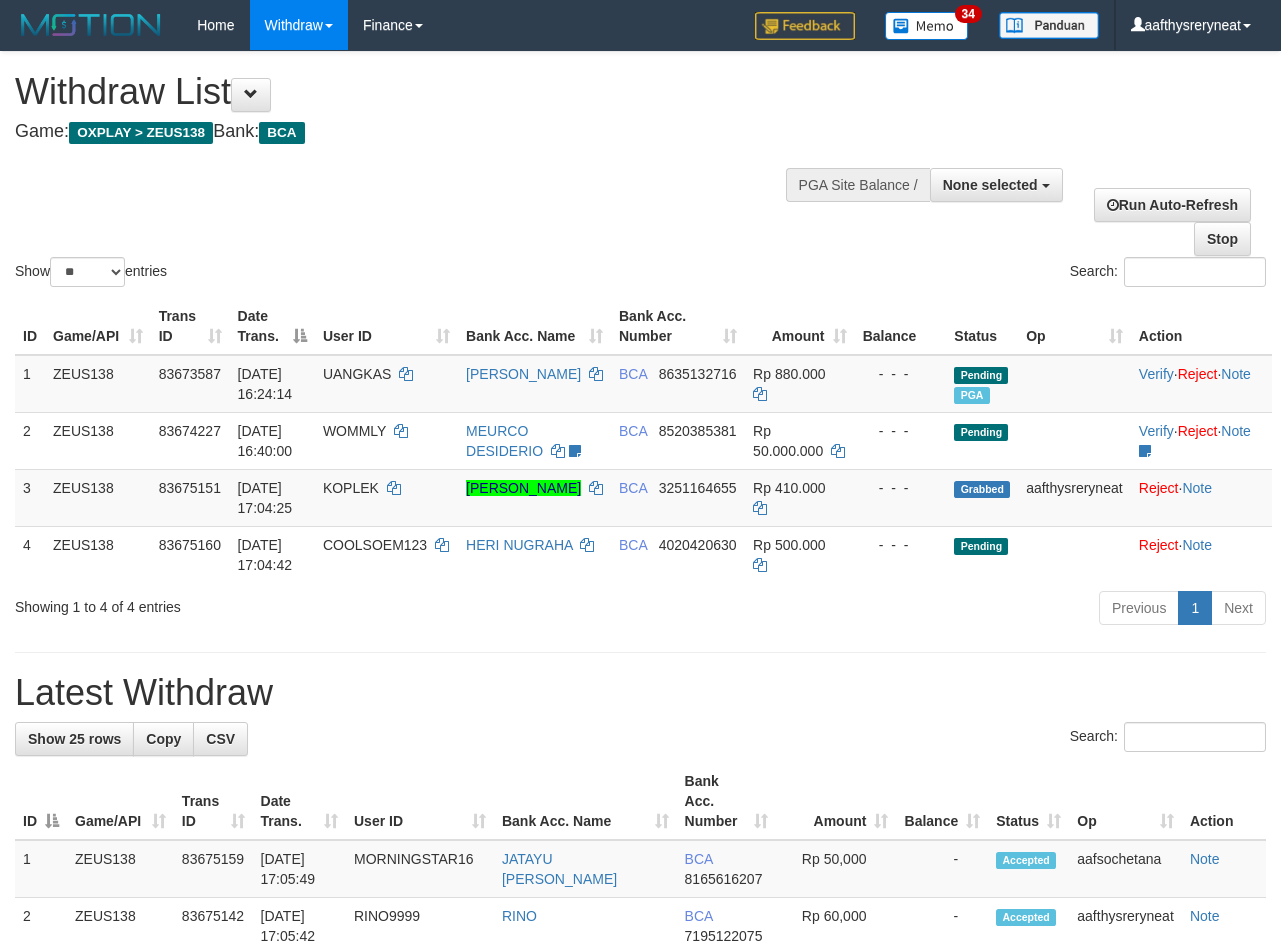 select 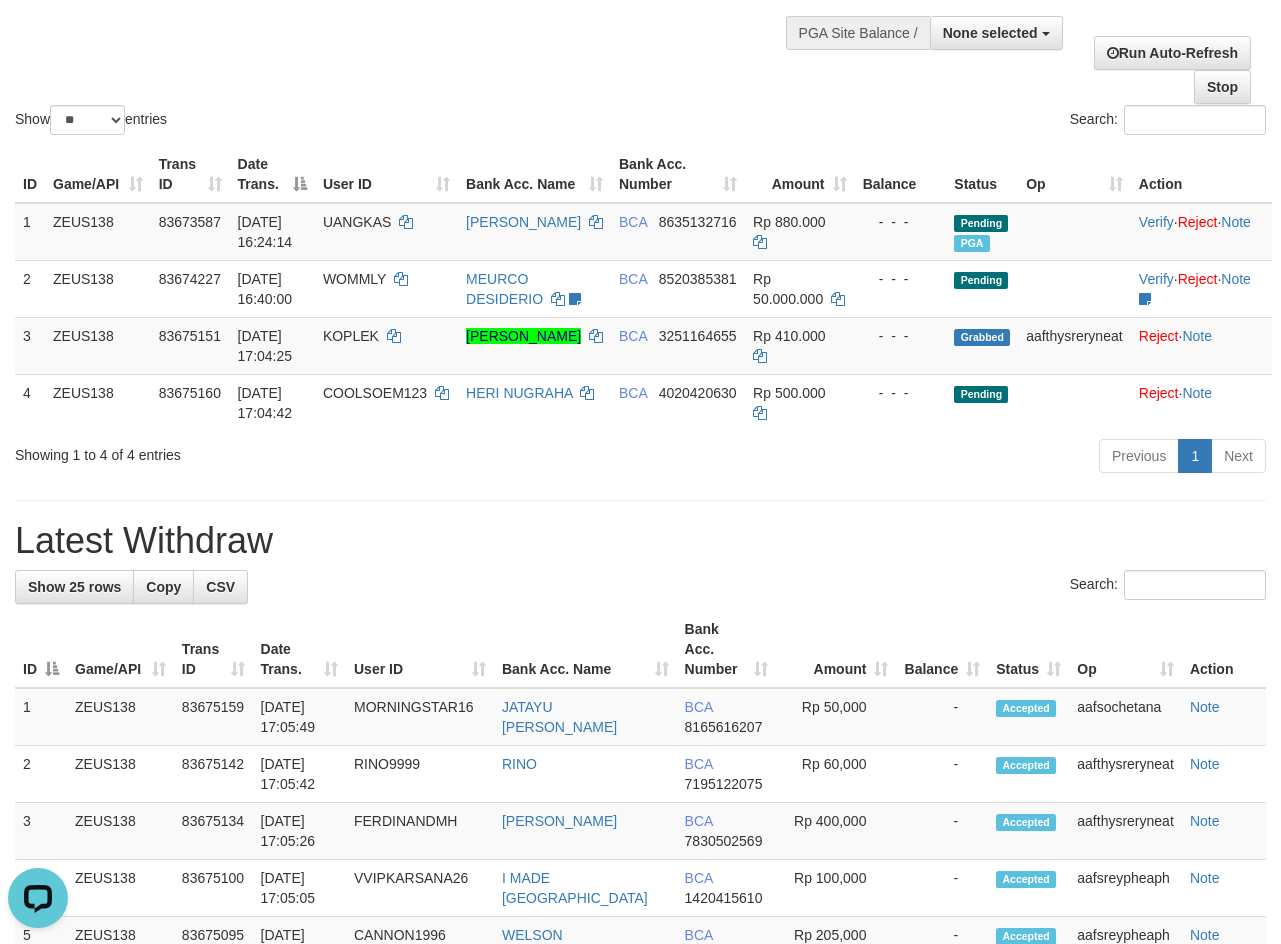 scroll, scrollTop: 0, scrollLeft: 0, axis: both 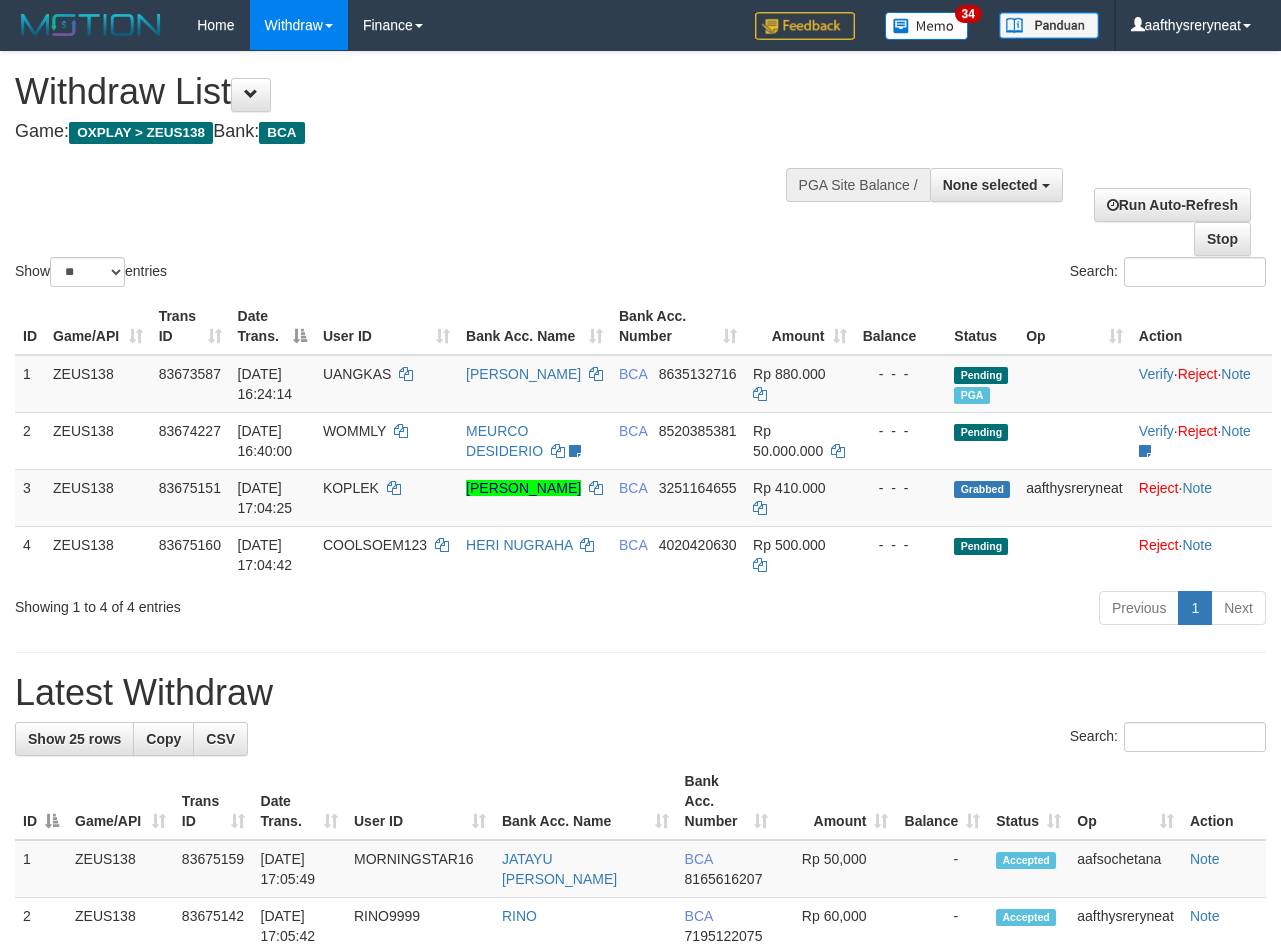 select 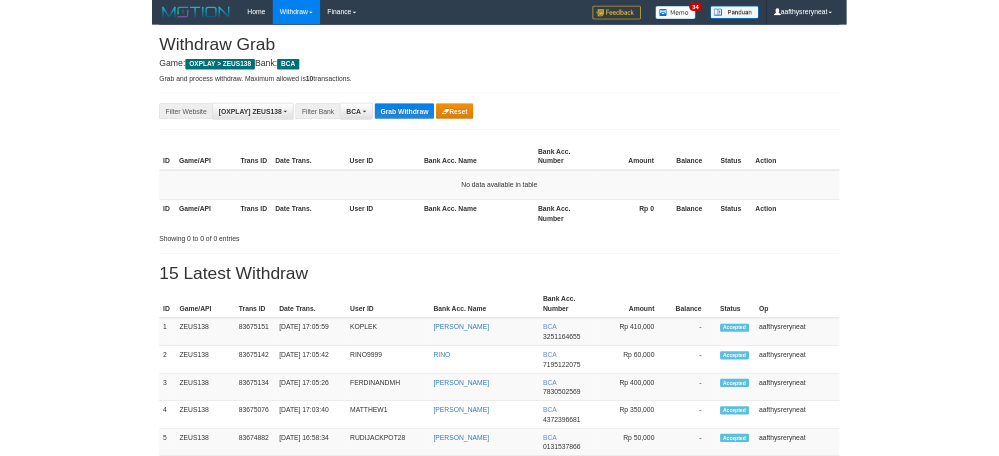 scroll, scrollTop: 0, scrollLeft: 0, axis: both 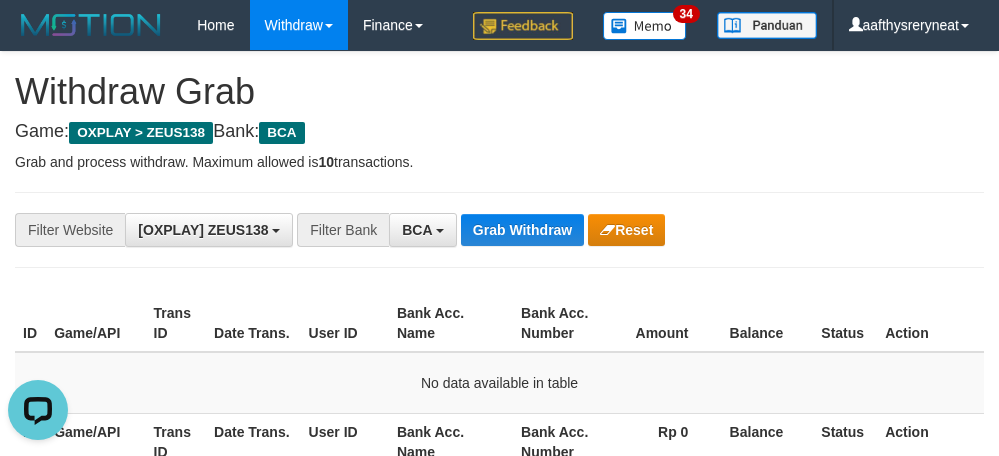 drag, startPoint x: 702, startPoint y: 88, endPoint x: 570, endPoint y: 190, distance: 166.81726 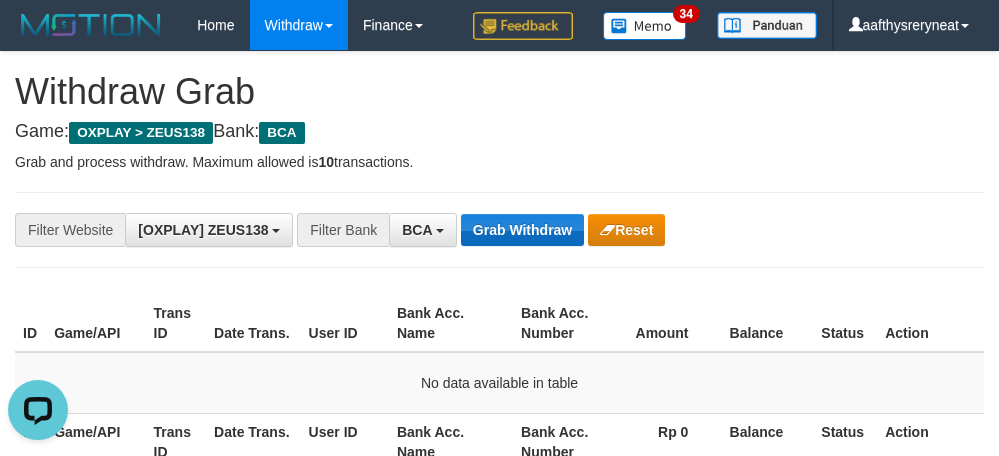 click on "**********" at bounding box center (499, 230) 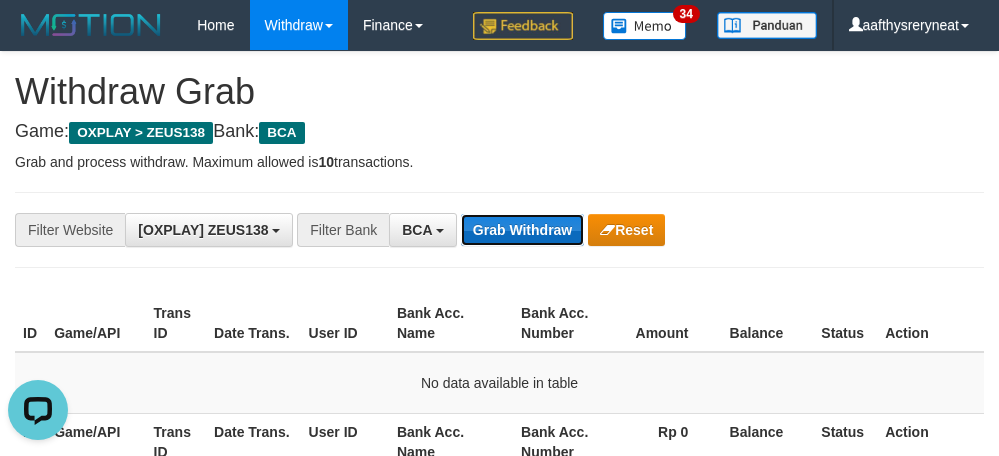 click on "Grab Withdraw" at bounding box center [522, 230] 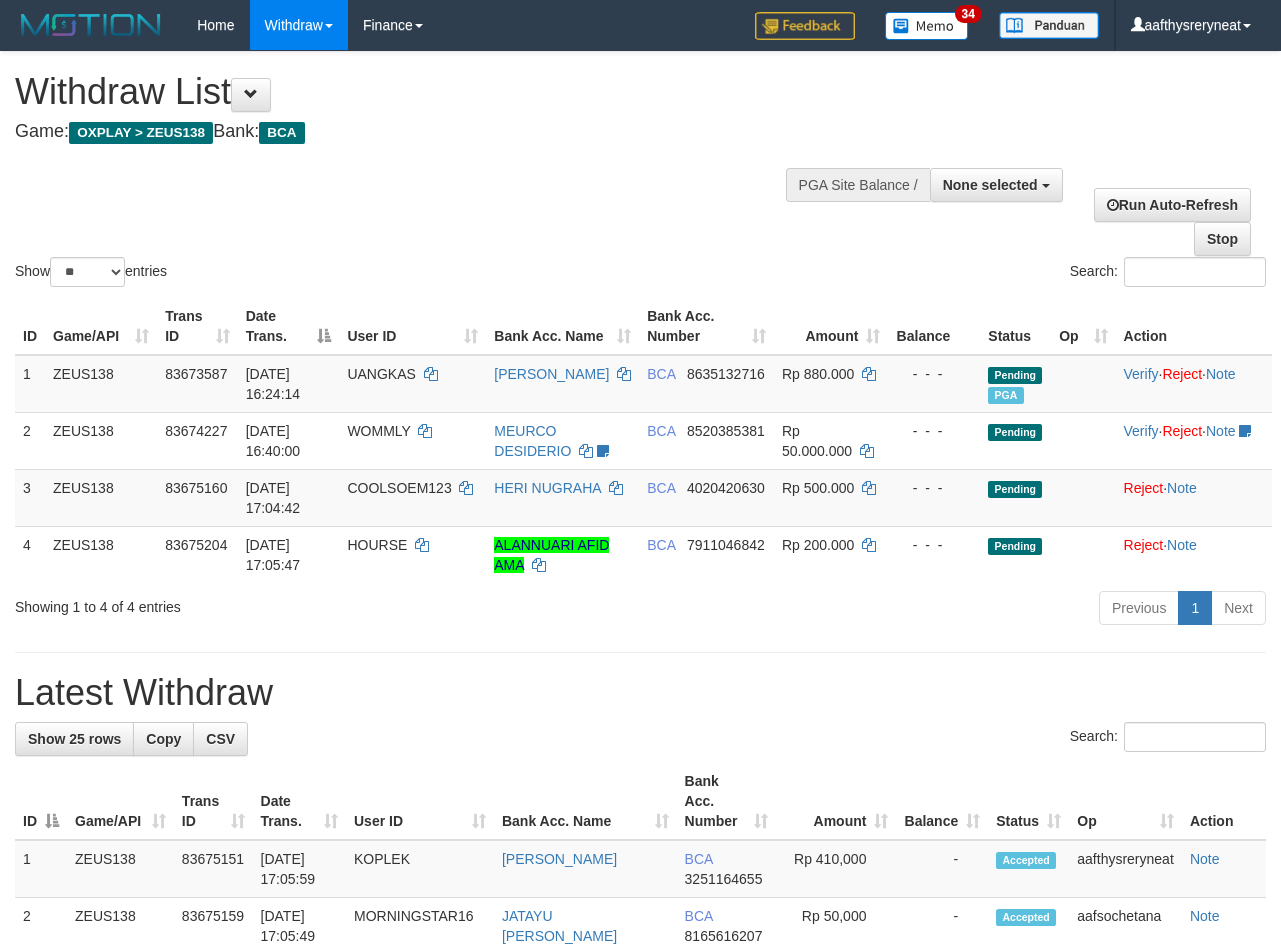 select 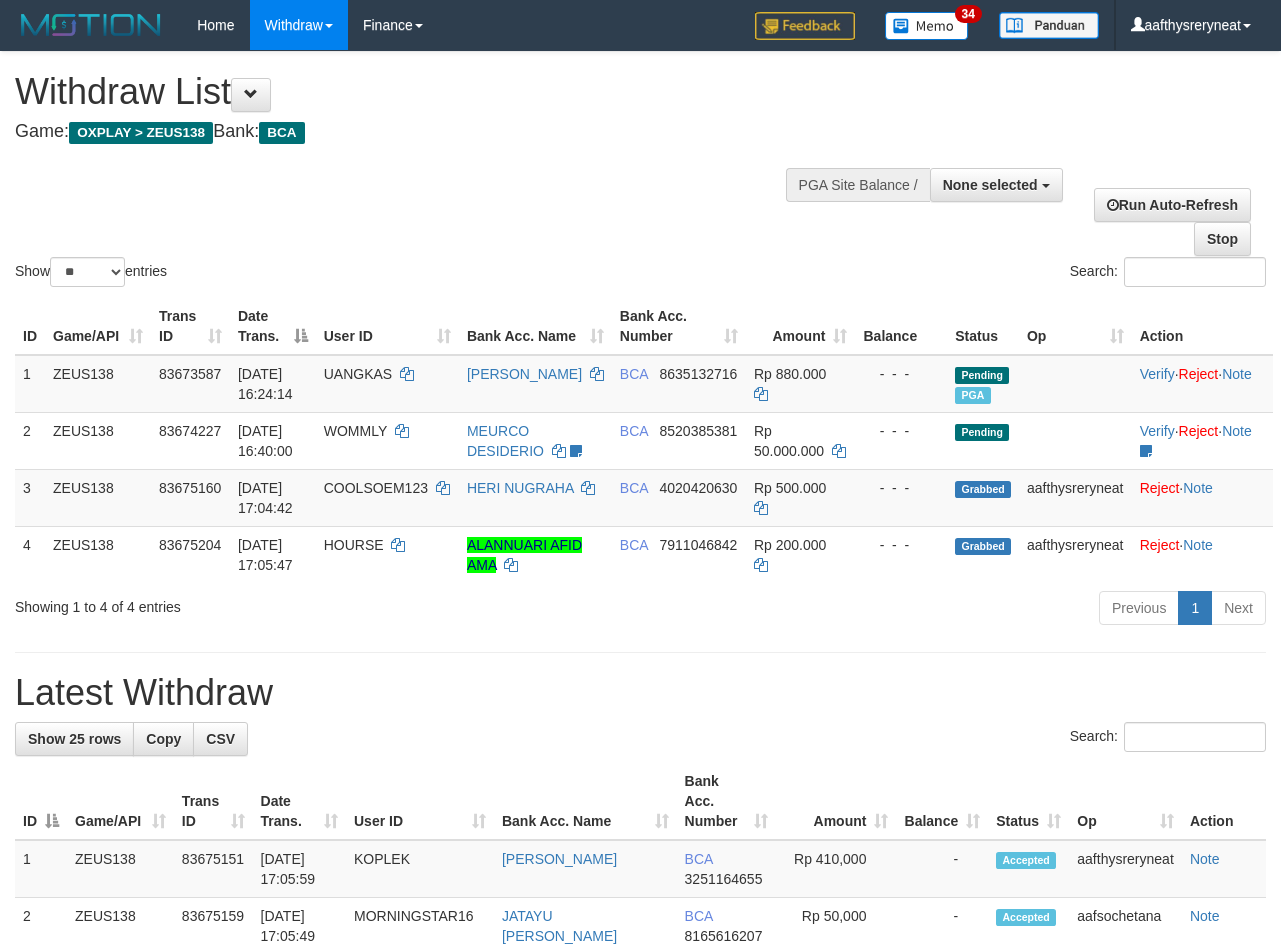 select 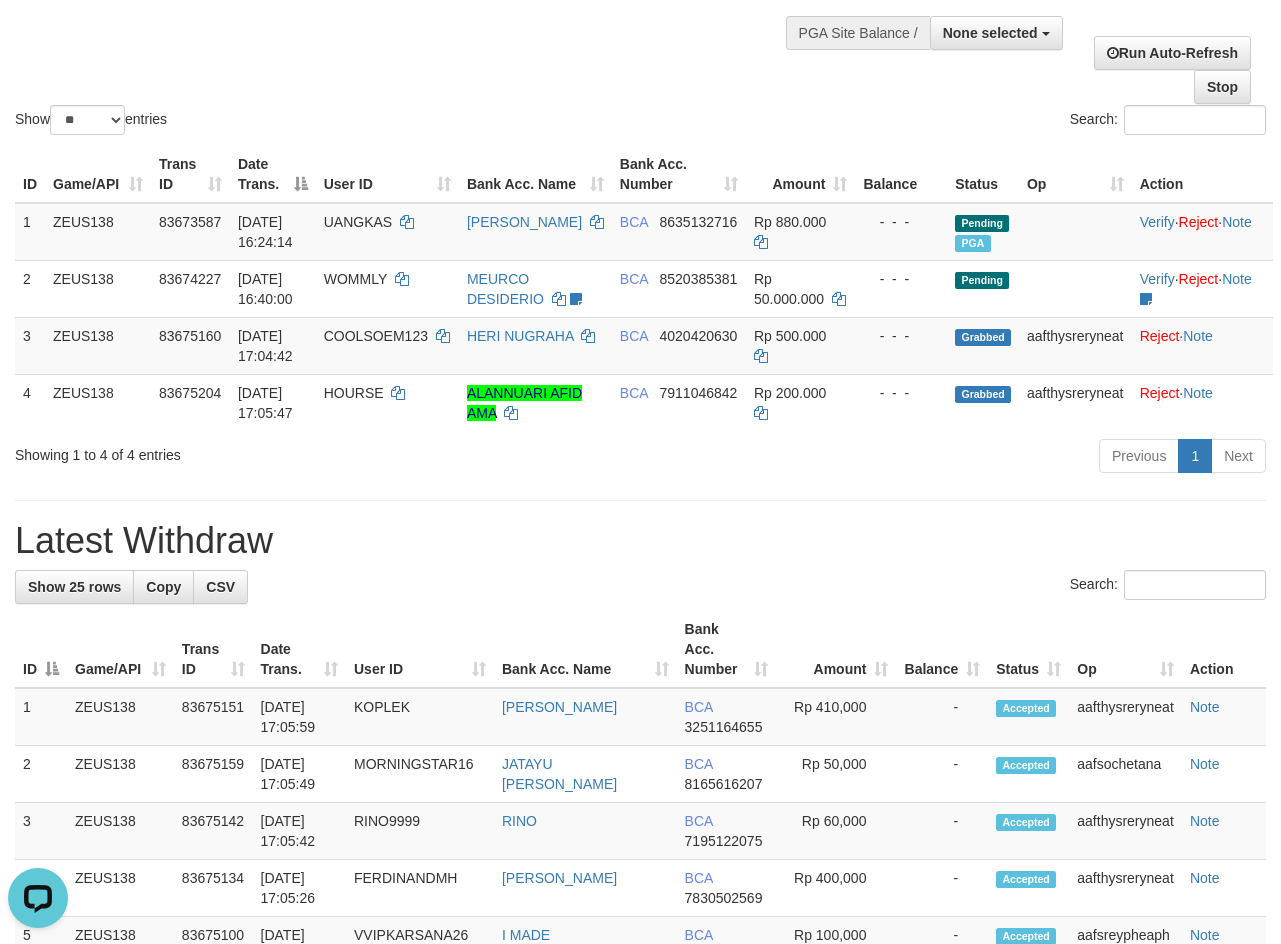 scroll, scrollTop: 0, scrollLeft: 0, axis: both 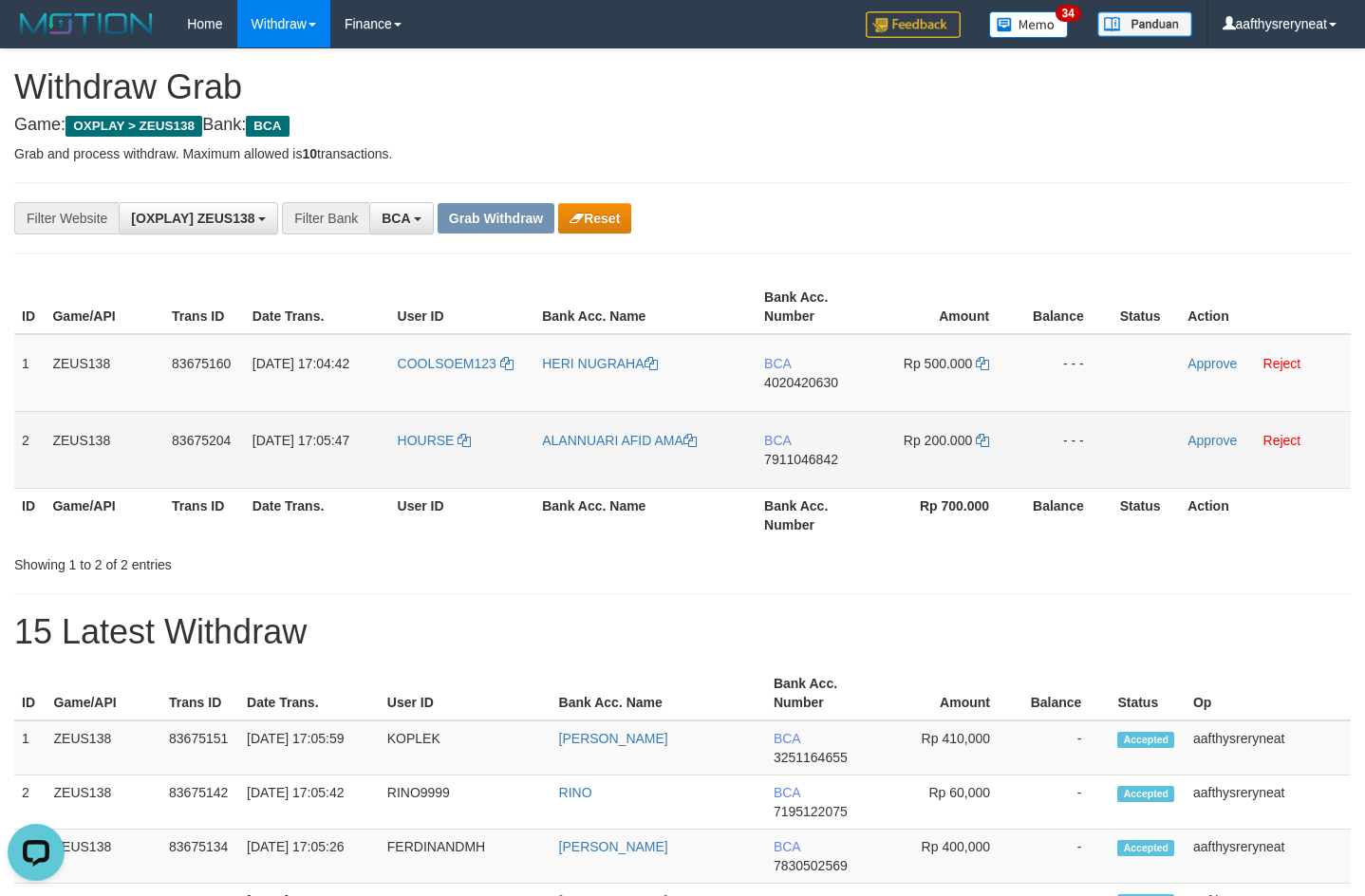 drag, startPoint x: 16, startPoint y: 337, endPoint x: 1105, endPoint y: 426, distance: 1092.6308 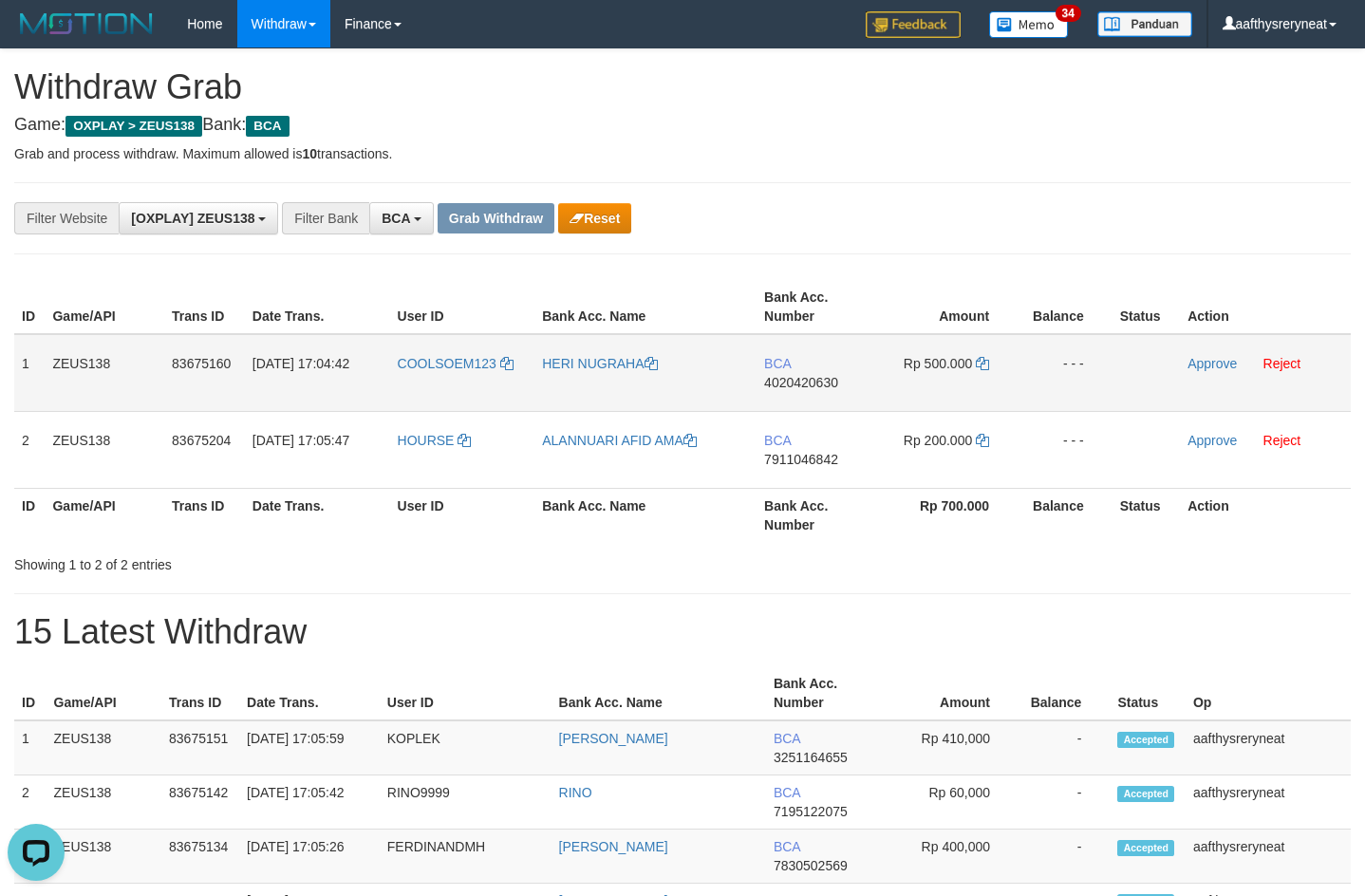 click on "**********" at bounding box center (569, 218) 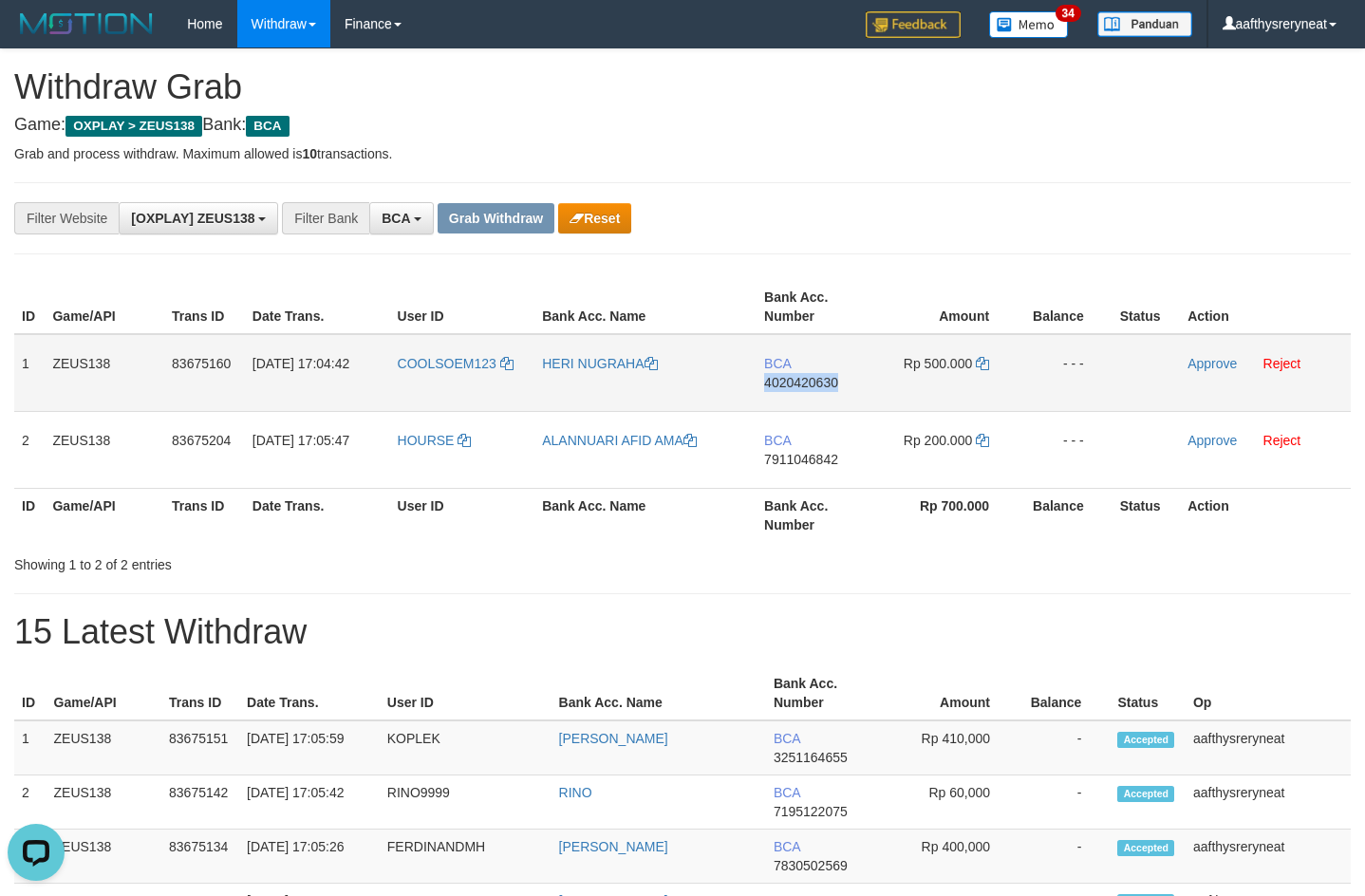 drag, startPoint x: 776, startPoint y: 389, endPoint x: 785, endPoint y: 384, distance: 10.29563 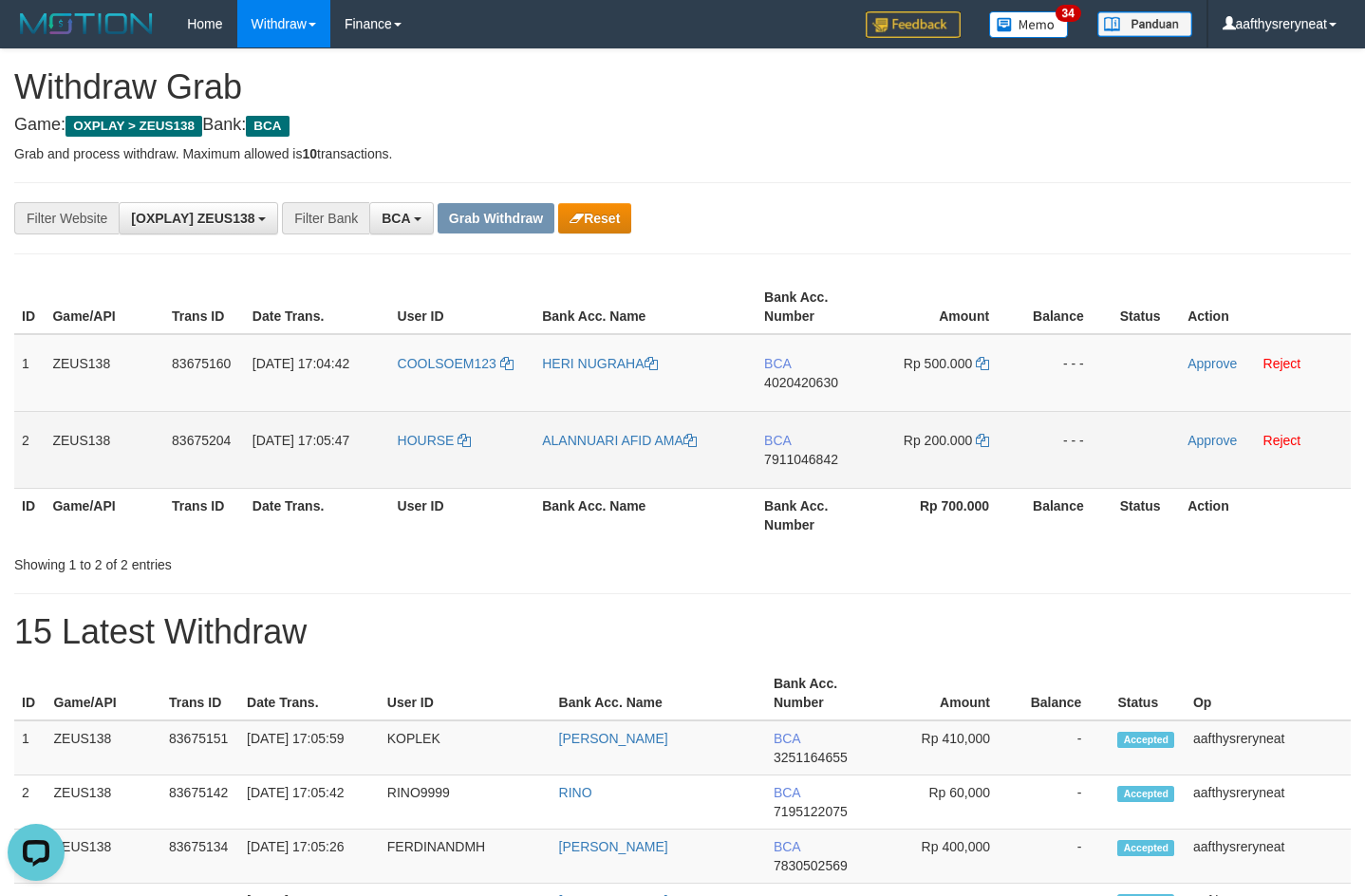 click on "BCA
7911046842" at bounding box center [816, 449] 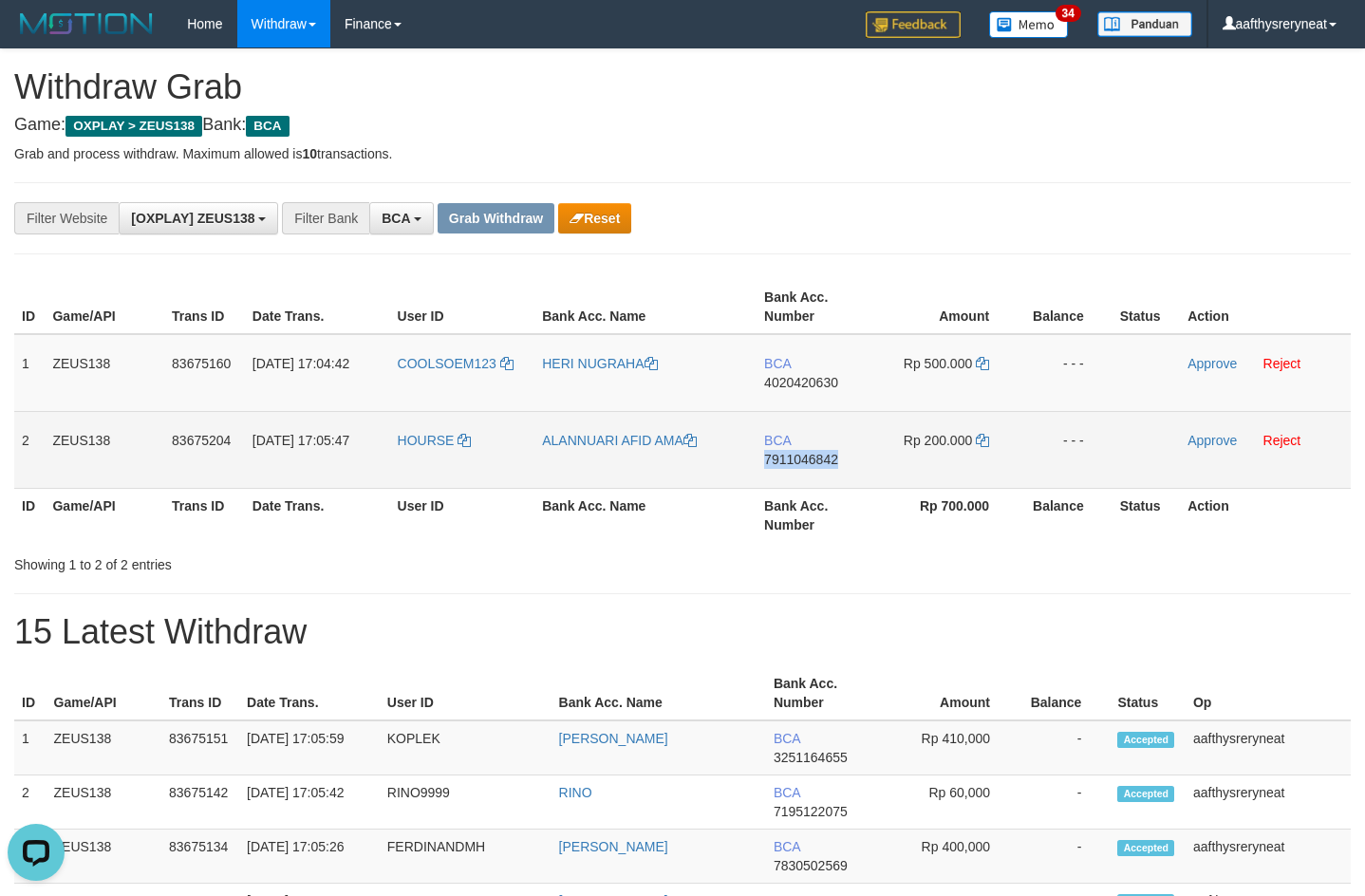 click on "BCA
7911046842" at bounding box center [816, 449] 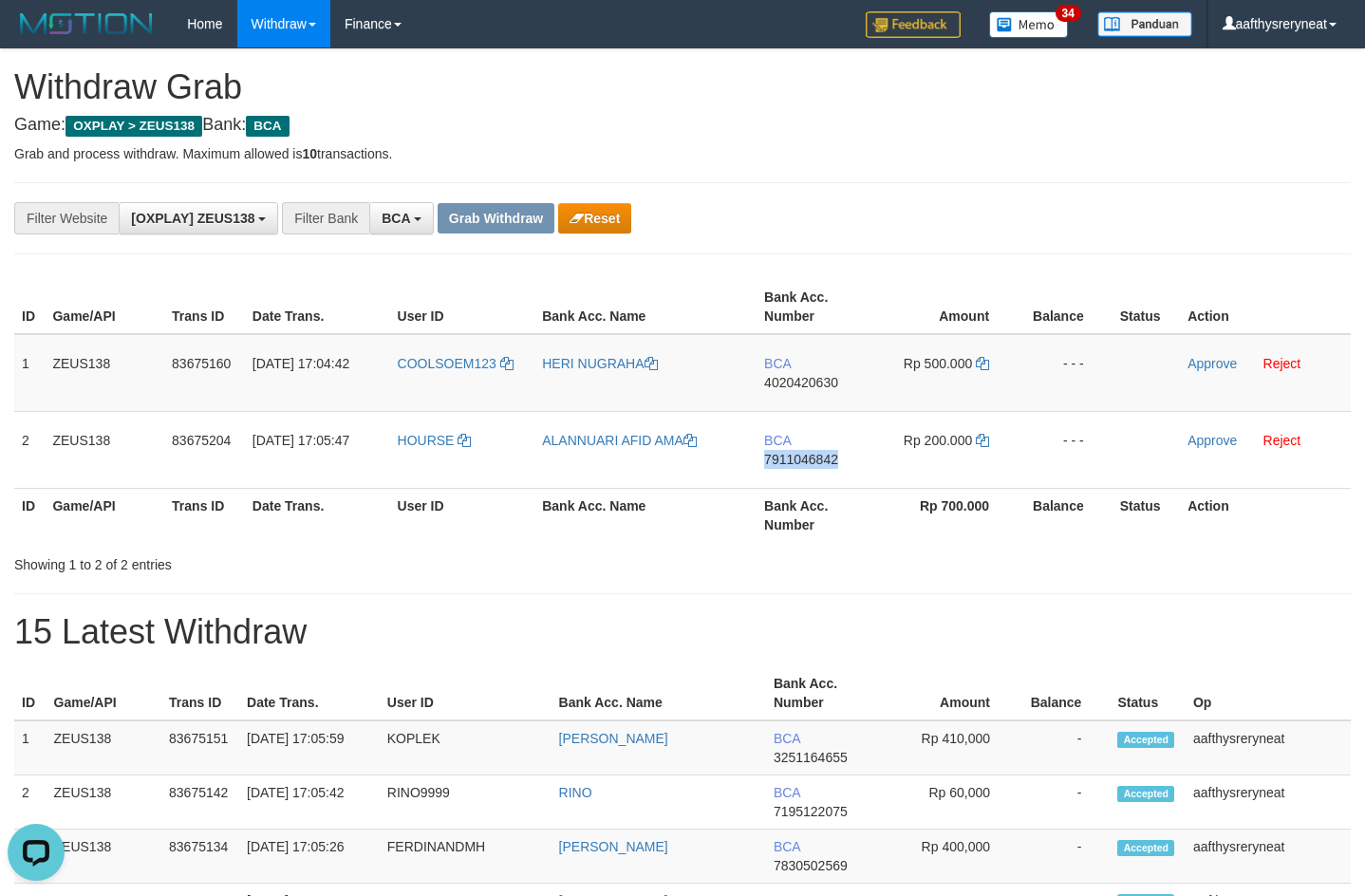 copy on "7911046842" 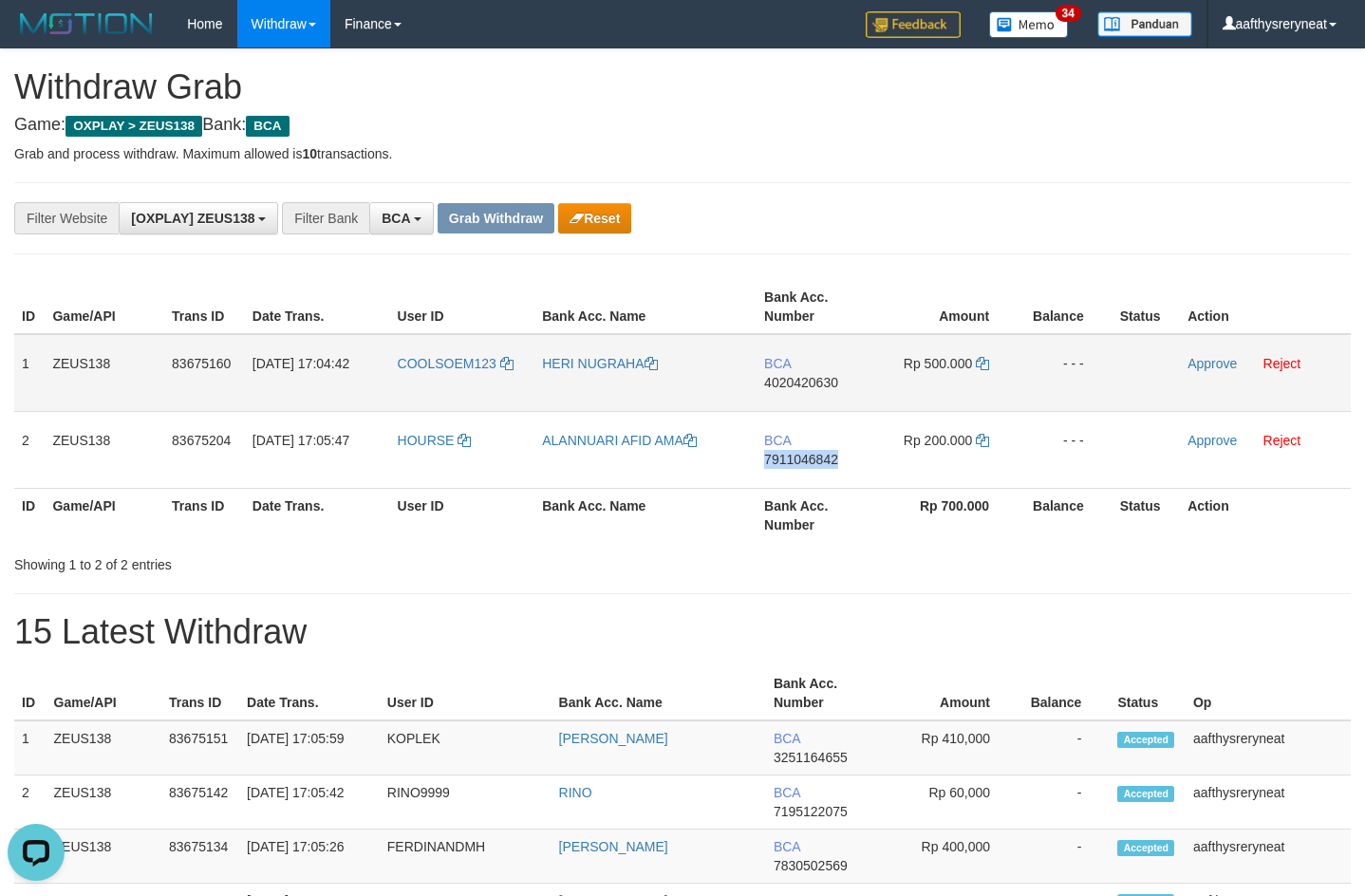 copy on "7911046842" 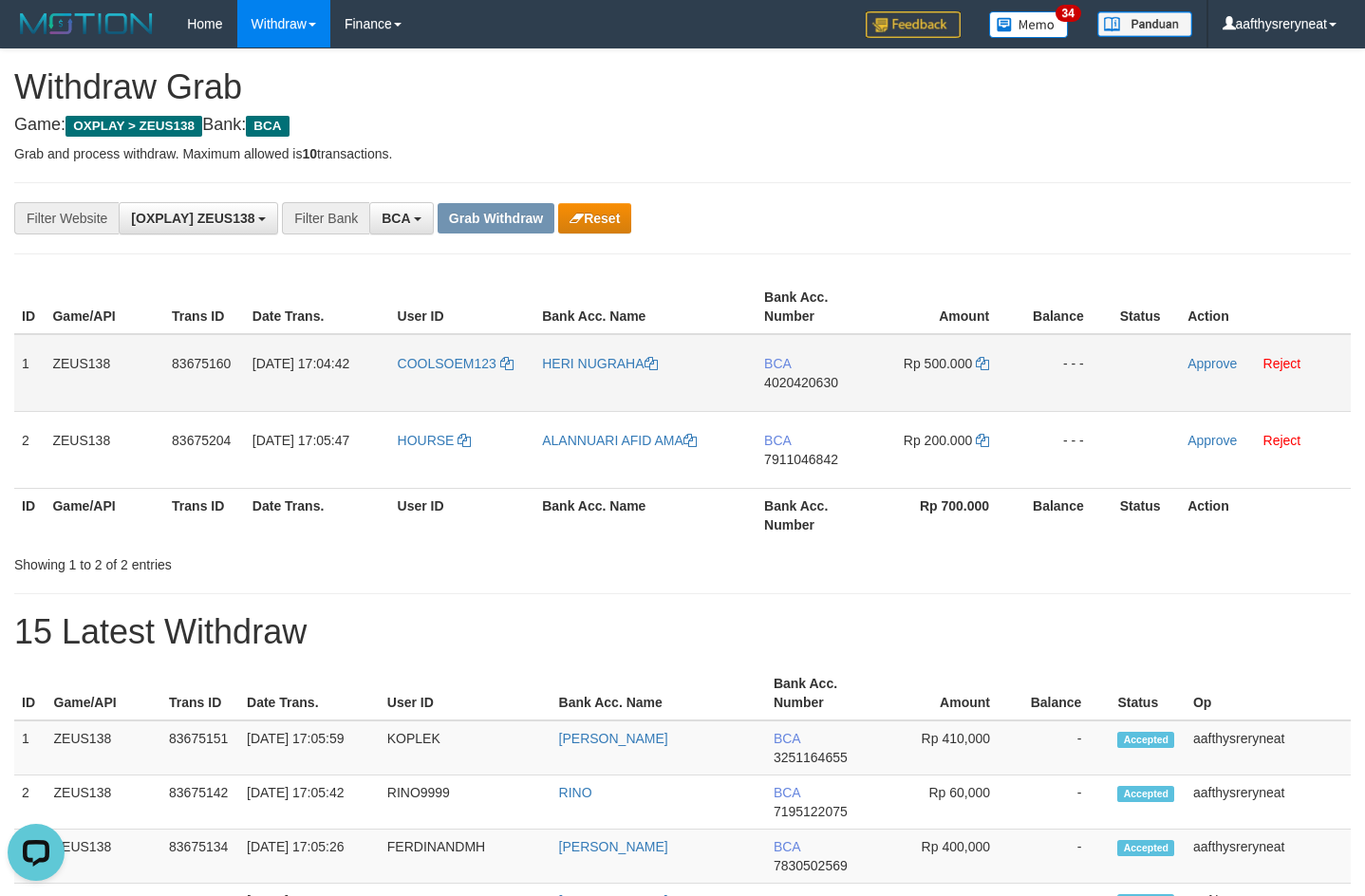 click on "COOLSOEM123" at bounding box center [462, 373] 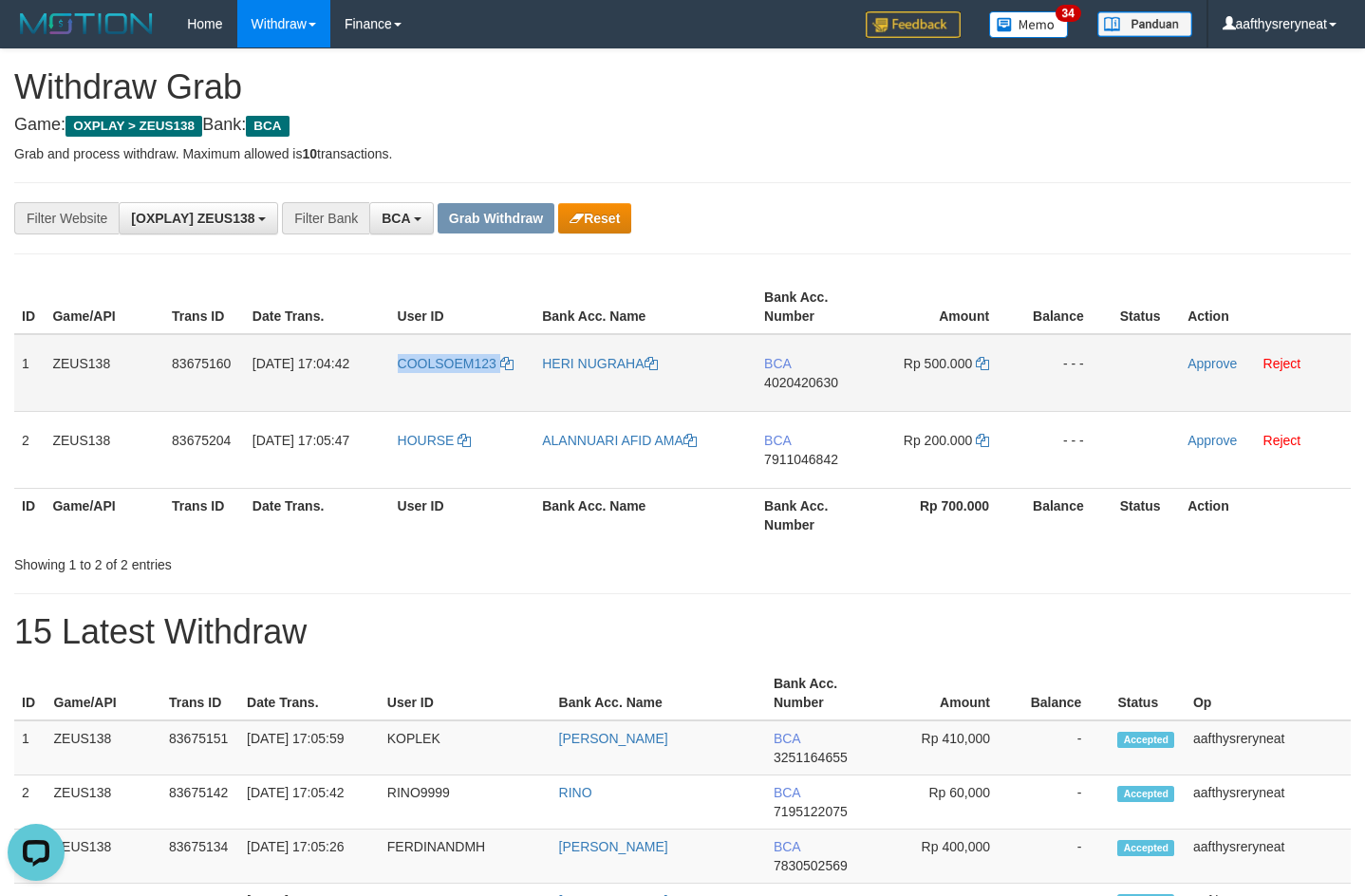 copy on "COOLSOEM123" 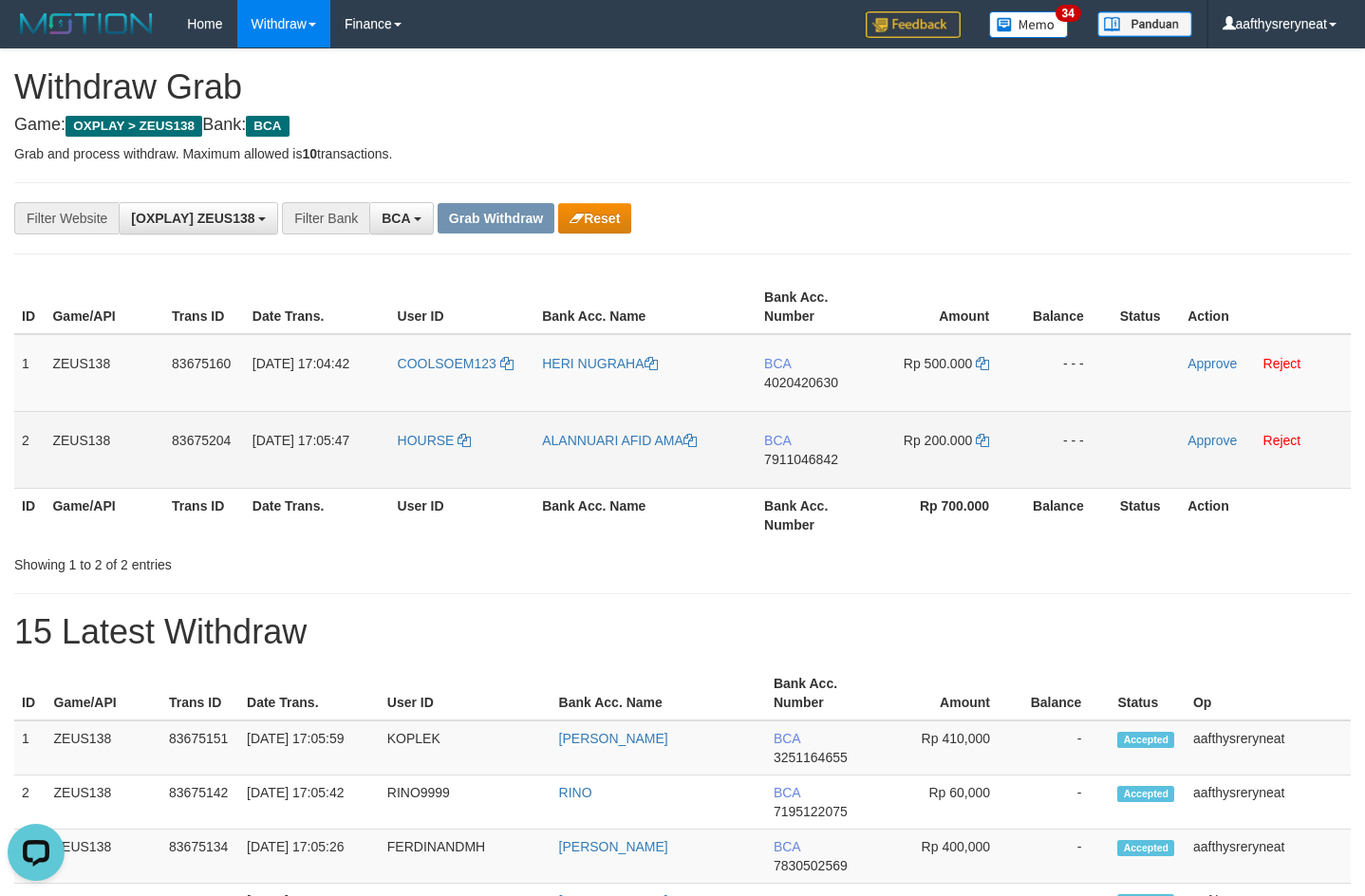click on "HOURSE" at bounding box center [462, 449] 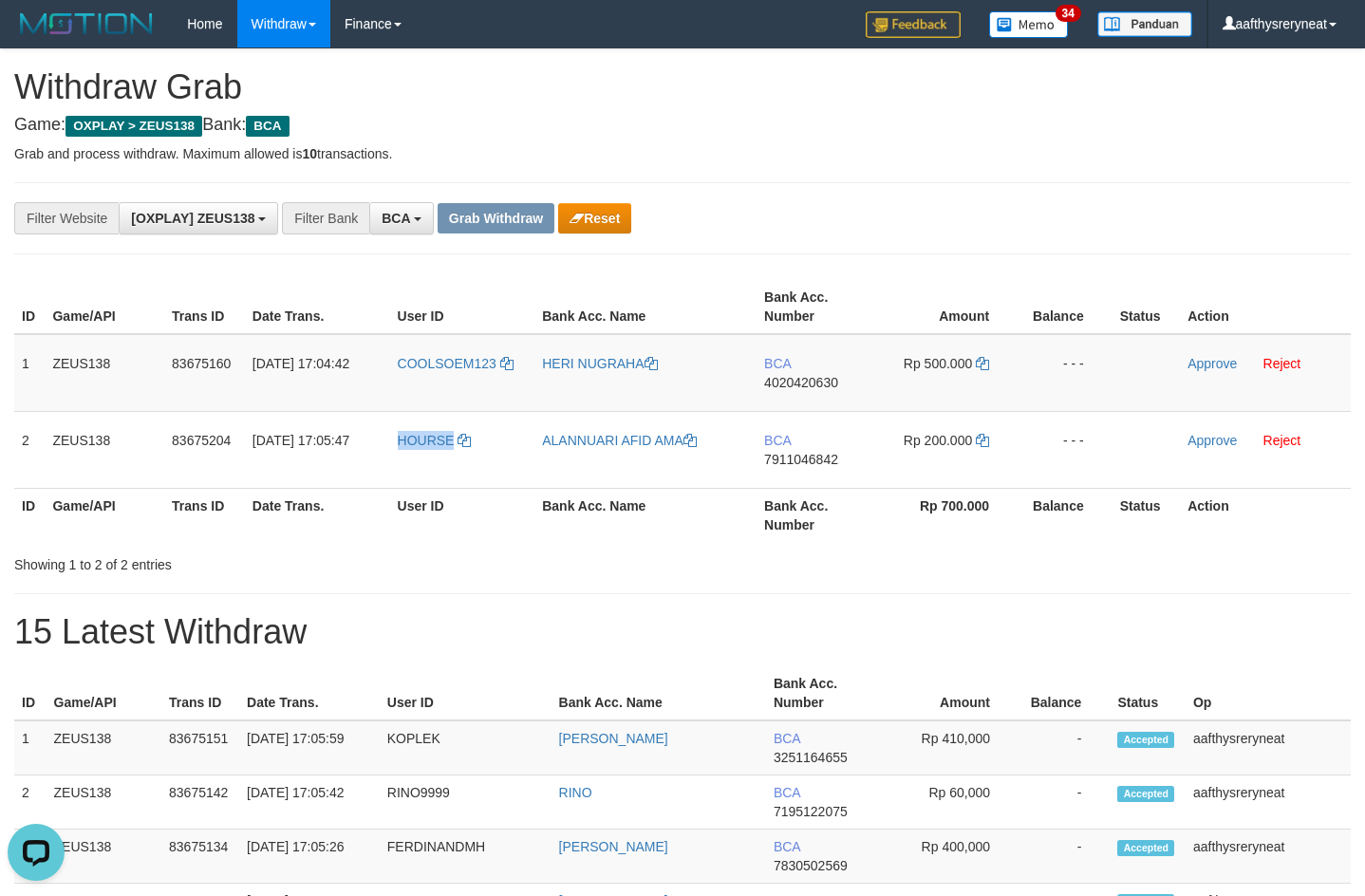 drag, startPoint x: 422, startPoint y: 458, endPoint x: 441, endPoint y: 318, distance: 141.2834 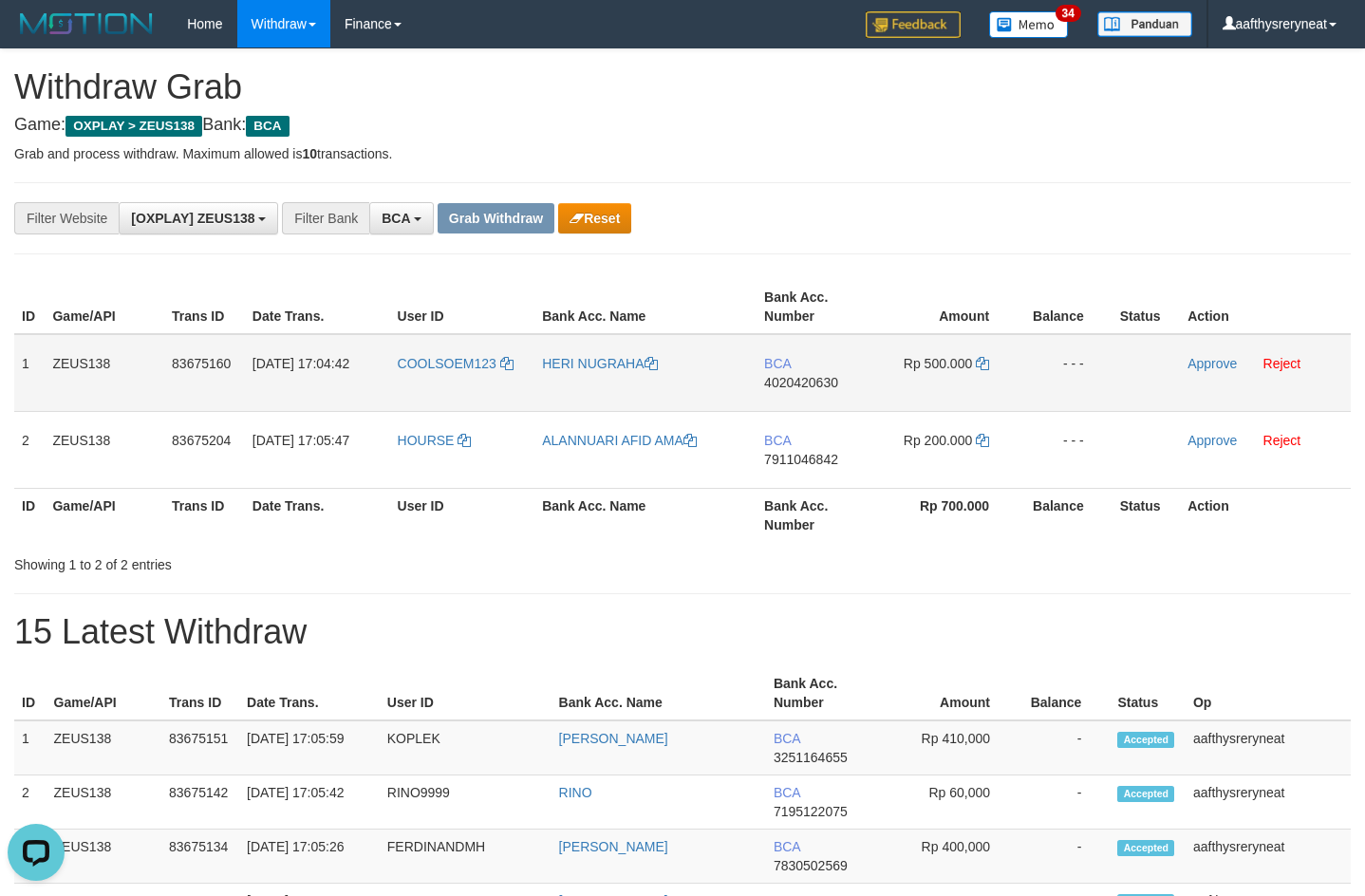 click on "BCA
4020420630" at bounding box center [816, 373] 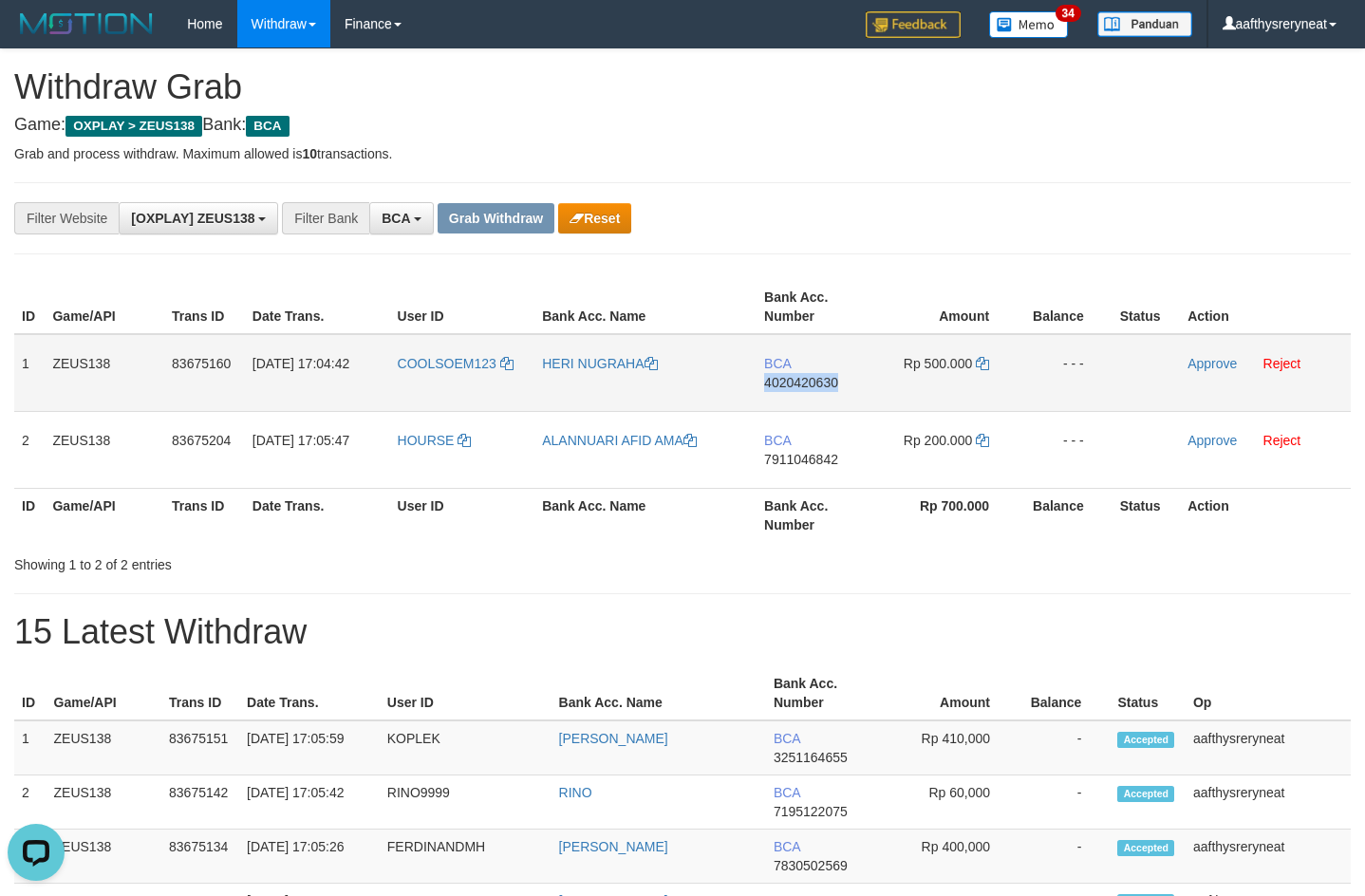 copy on "4020420630" 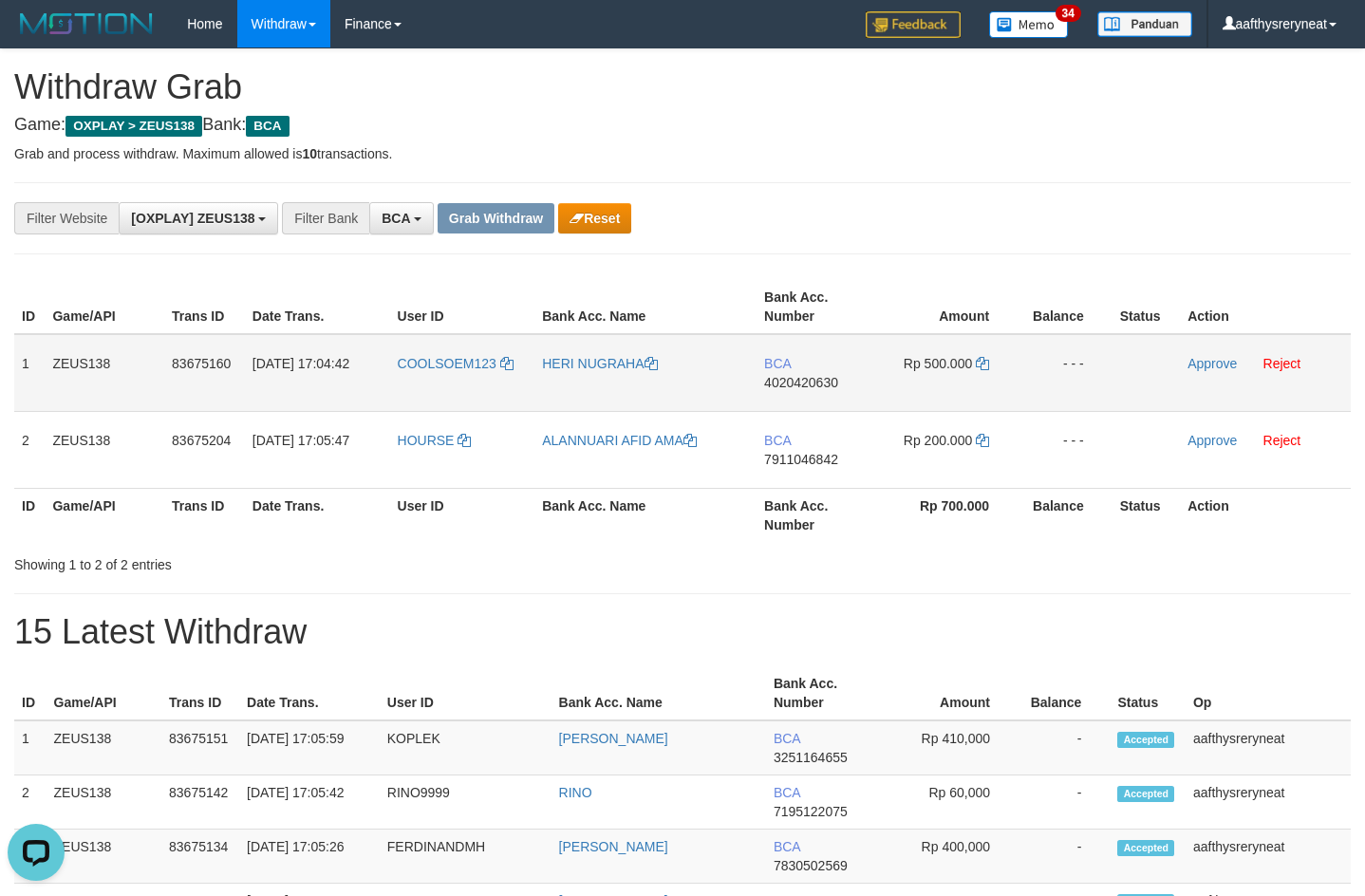 click on "Rp 500.000" at bounding box center [946, 373] 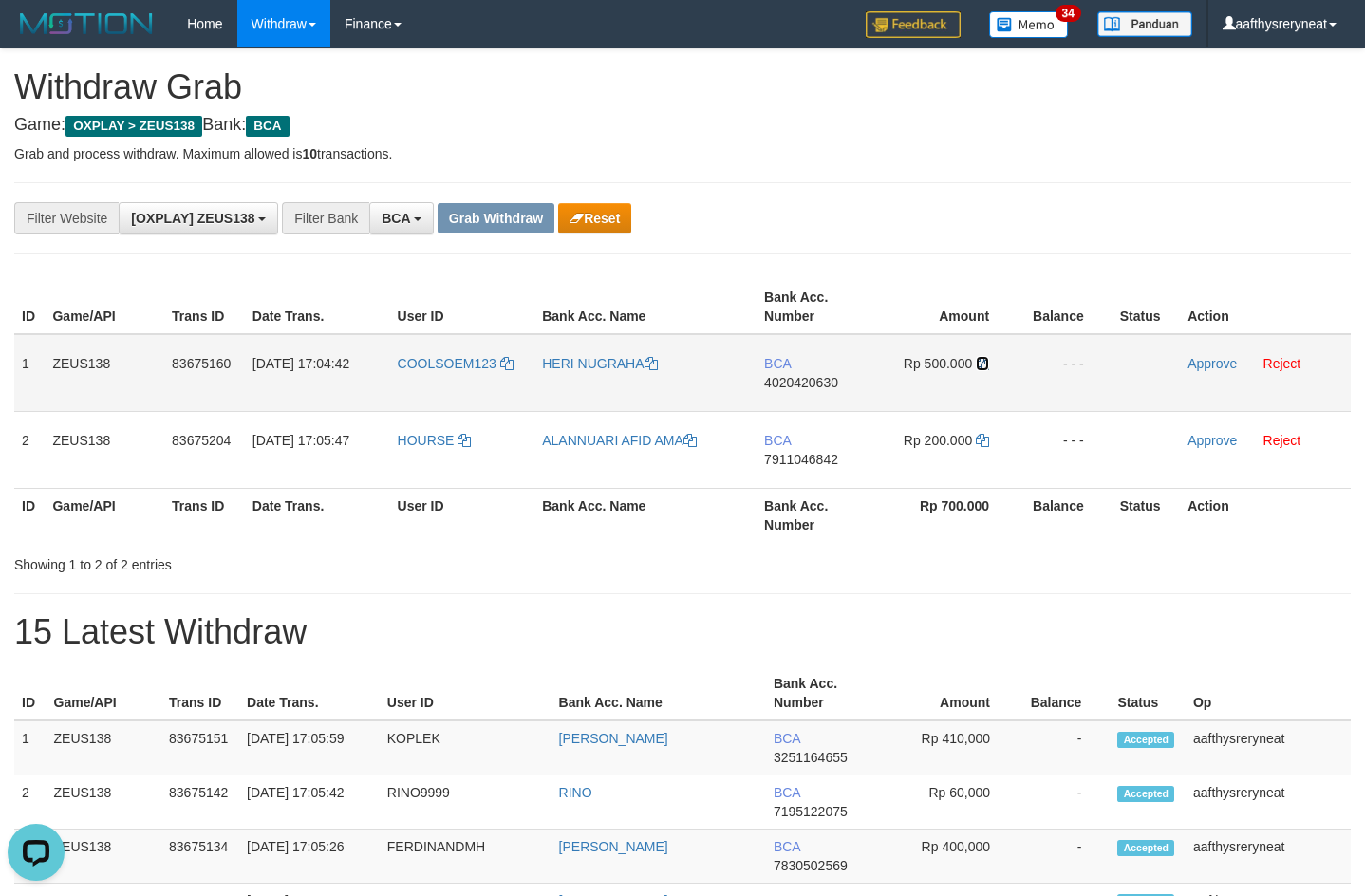 click at bounding box center (982, 364) 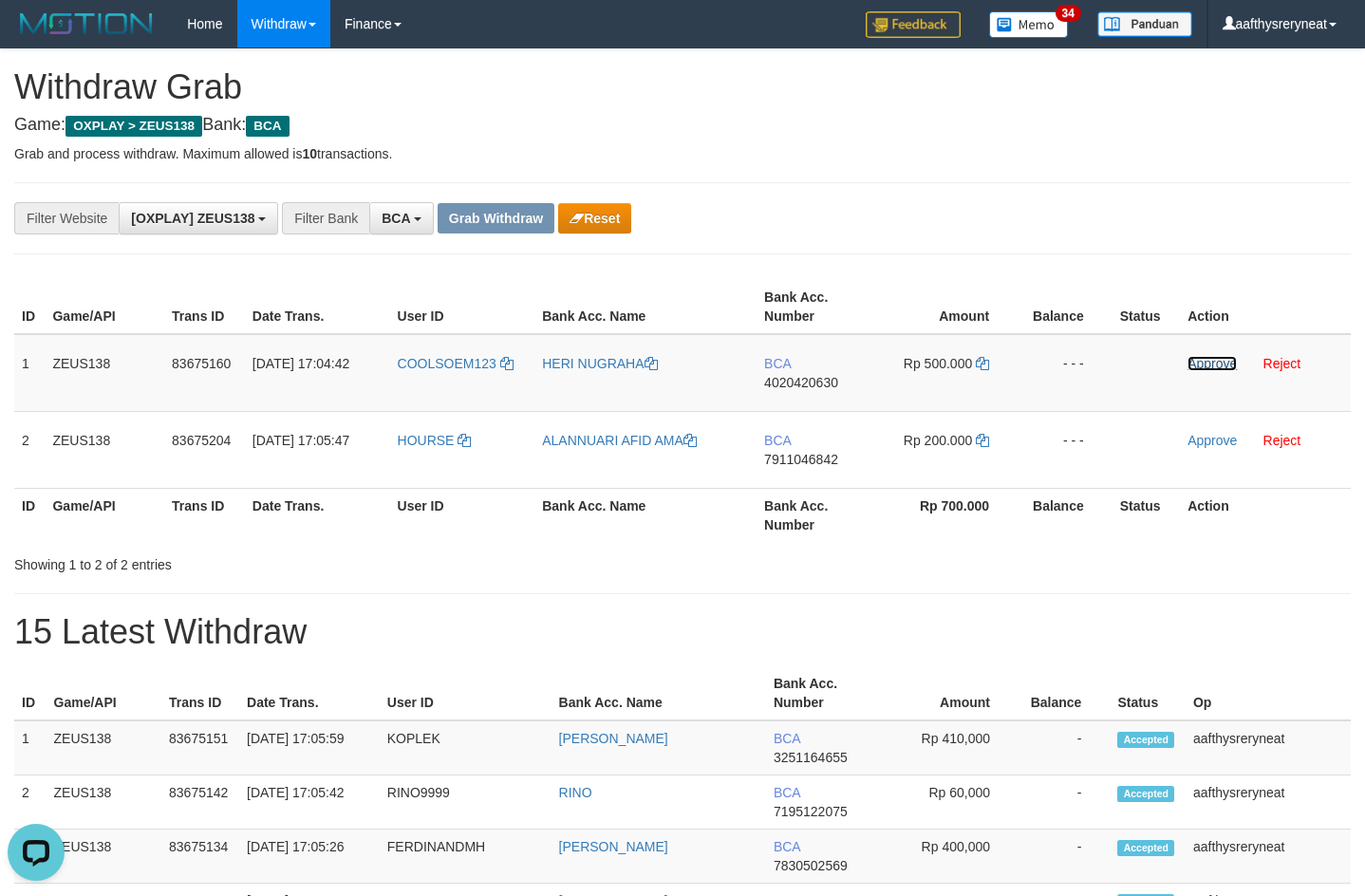 drag, startPoint x: 1215, startPoint y: 357, endPoint x: 764, endPoint y: 215, distance: 472.82661 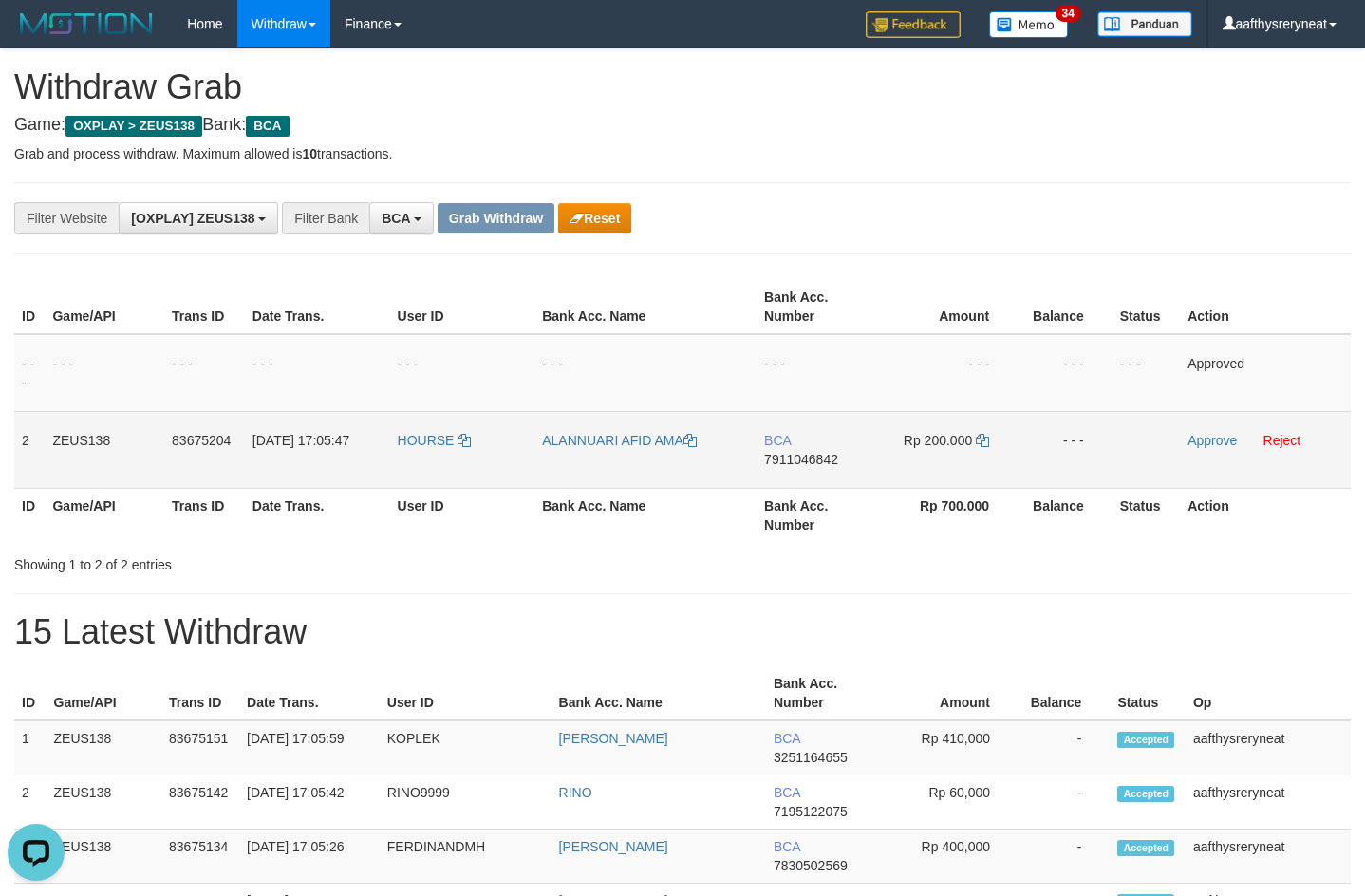 click on "BCA
7911046842" at bounding box center (816, 449) 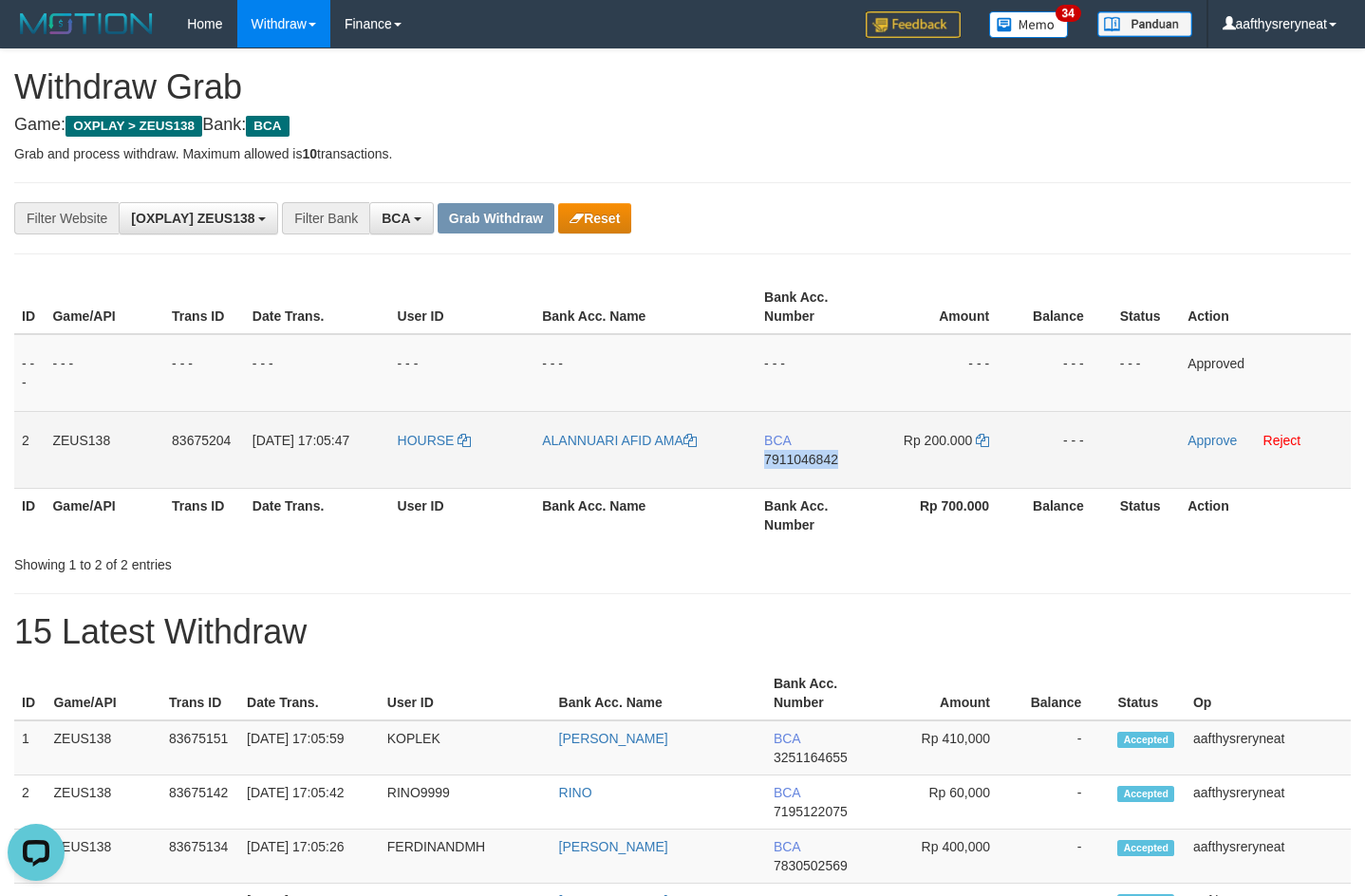 drag, startPoint x: 821, startPoint y: 465, endPoint x: 1372, endPoint y: 251, distance: 591.0981 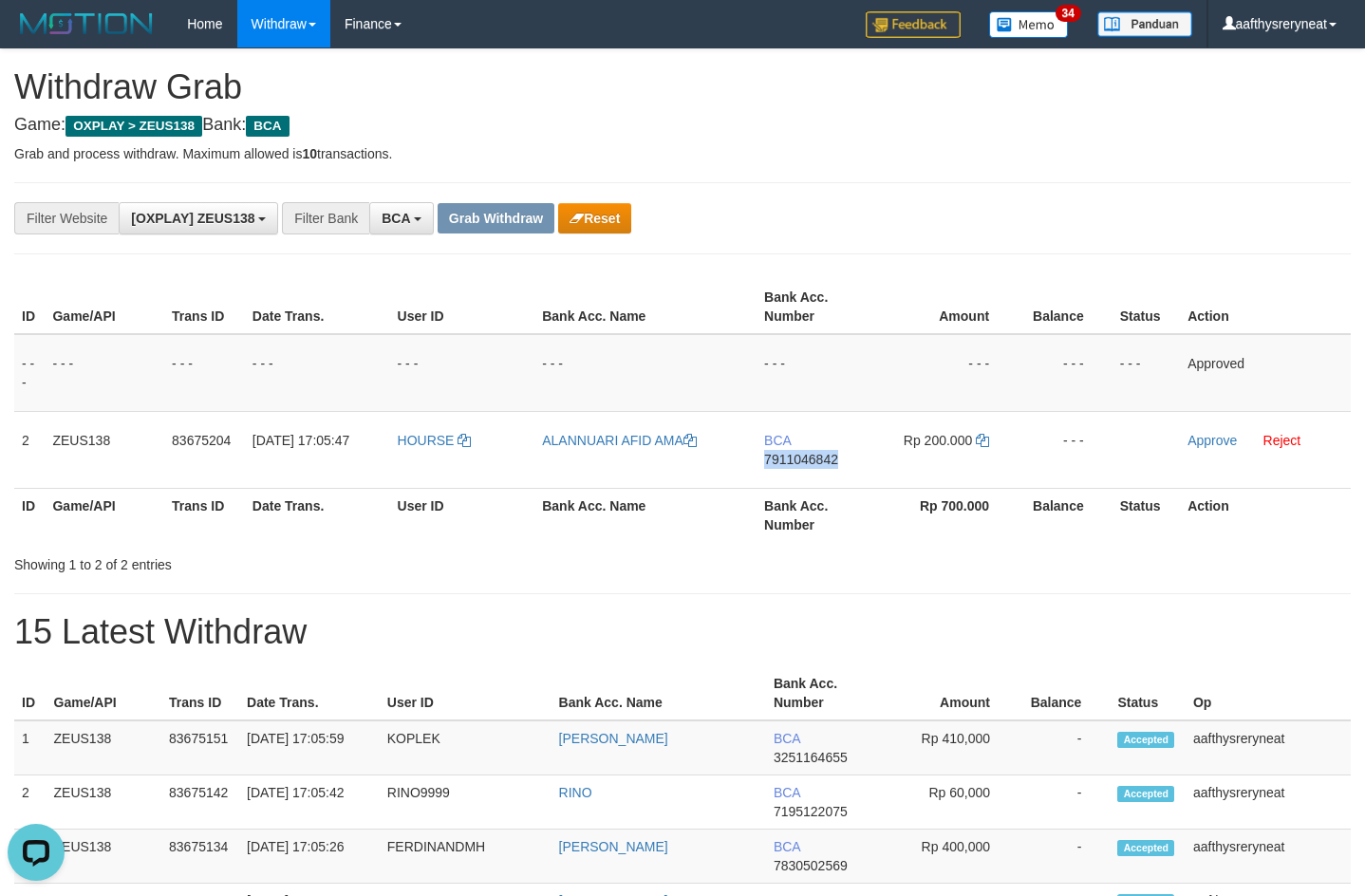 copy on "7911046842" 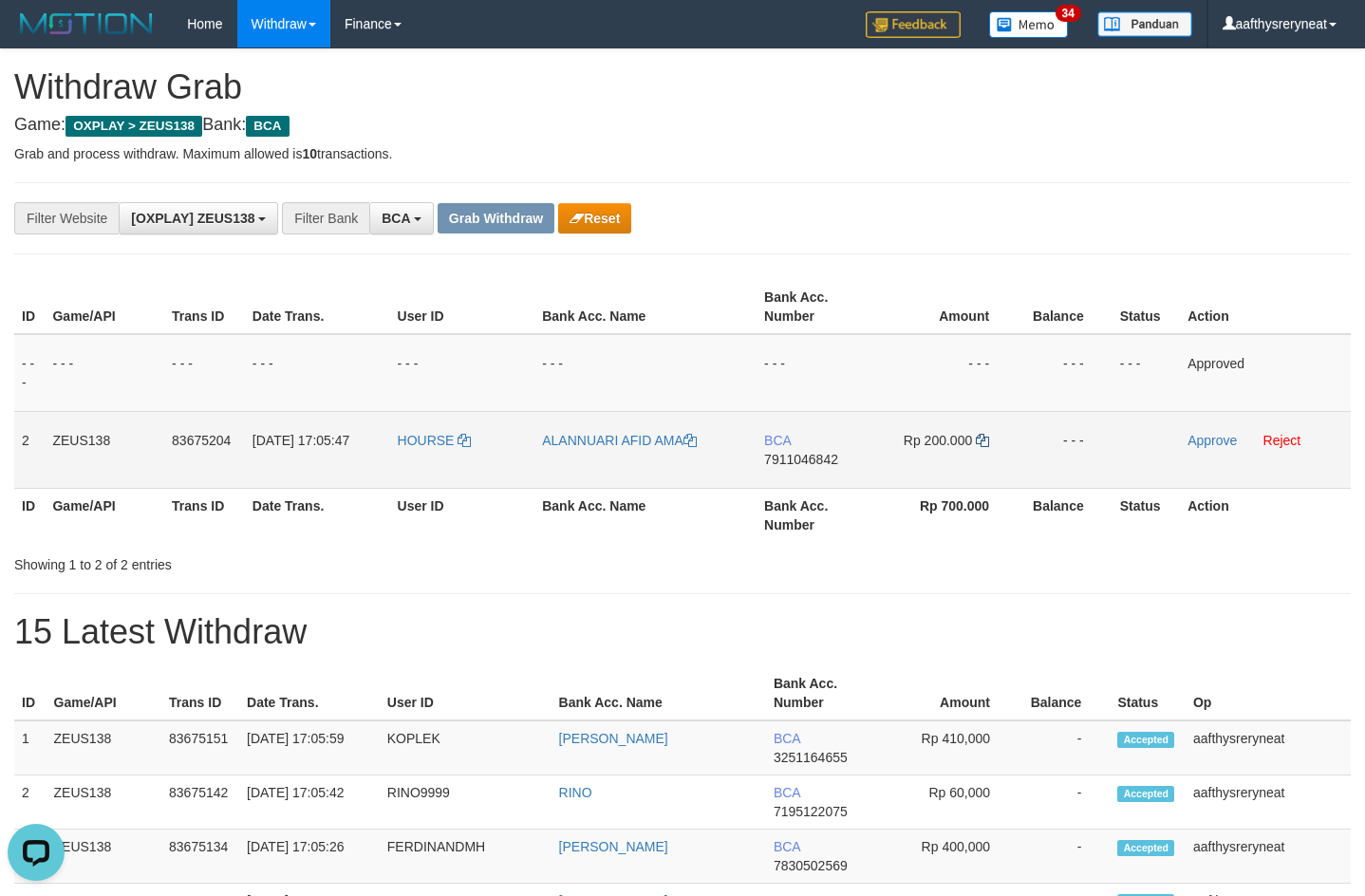 click on "Rp 200.000" at bounding box center (946, 449) 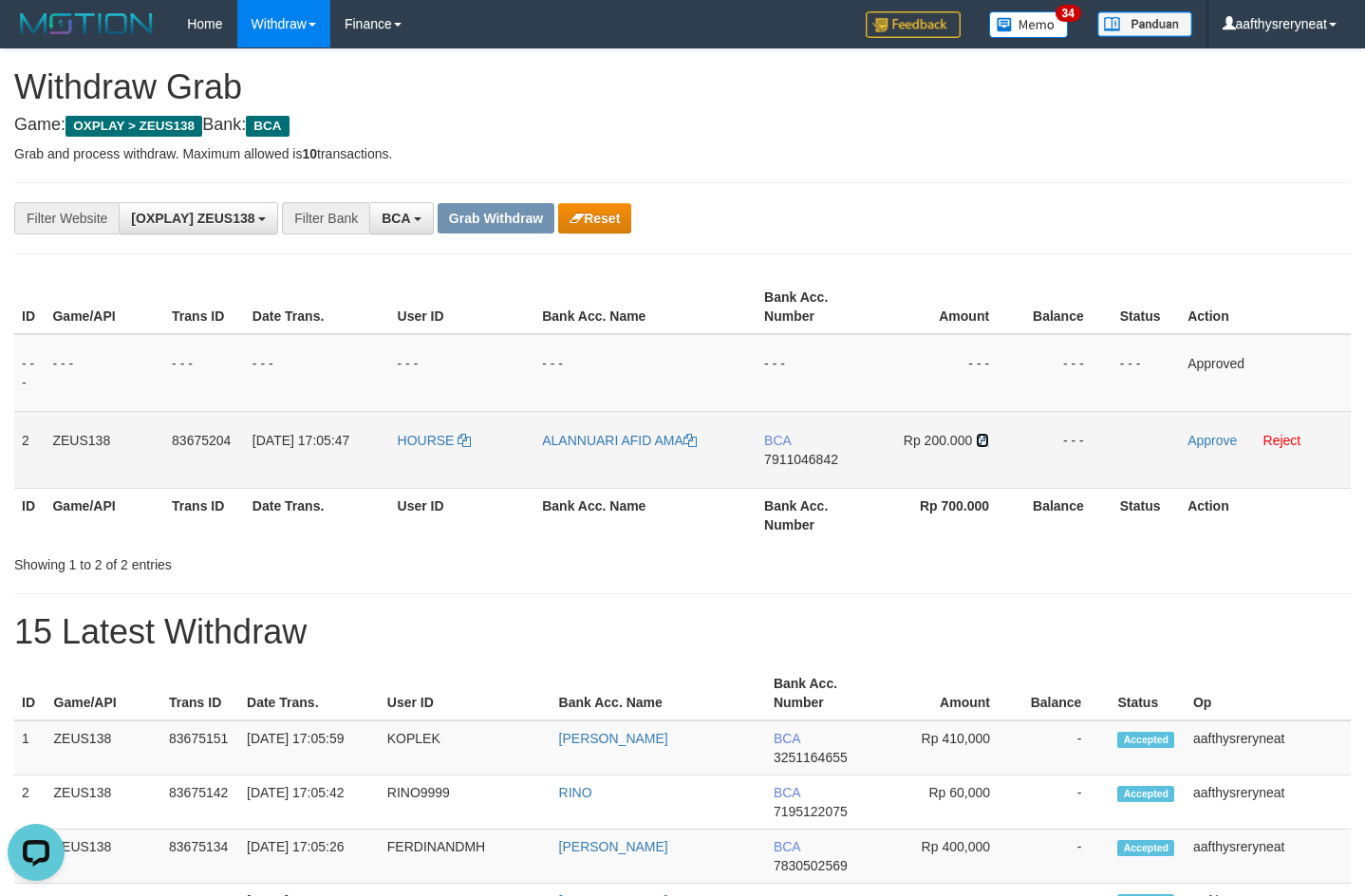 click at bounding box center [982, 440] 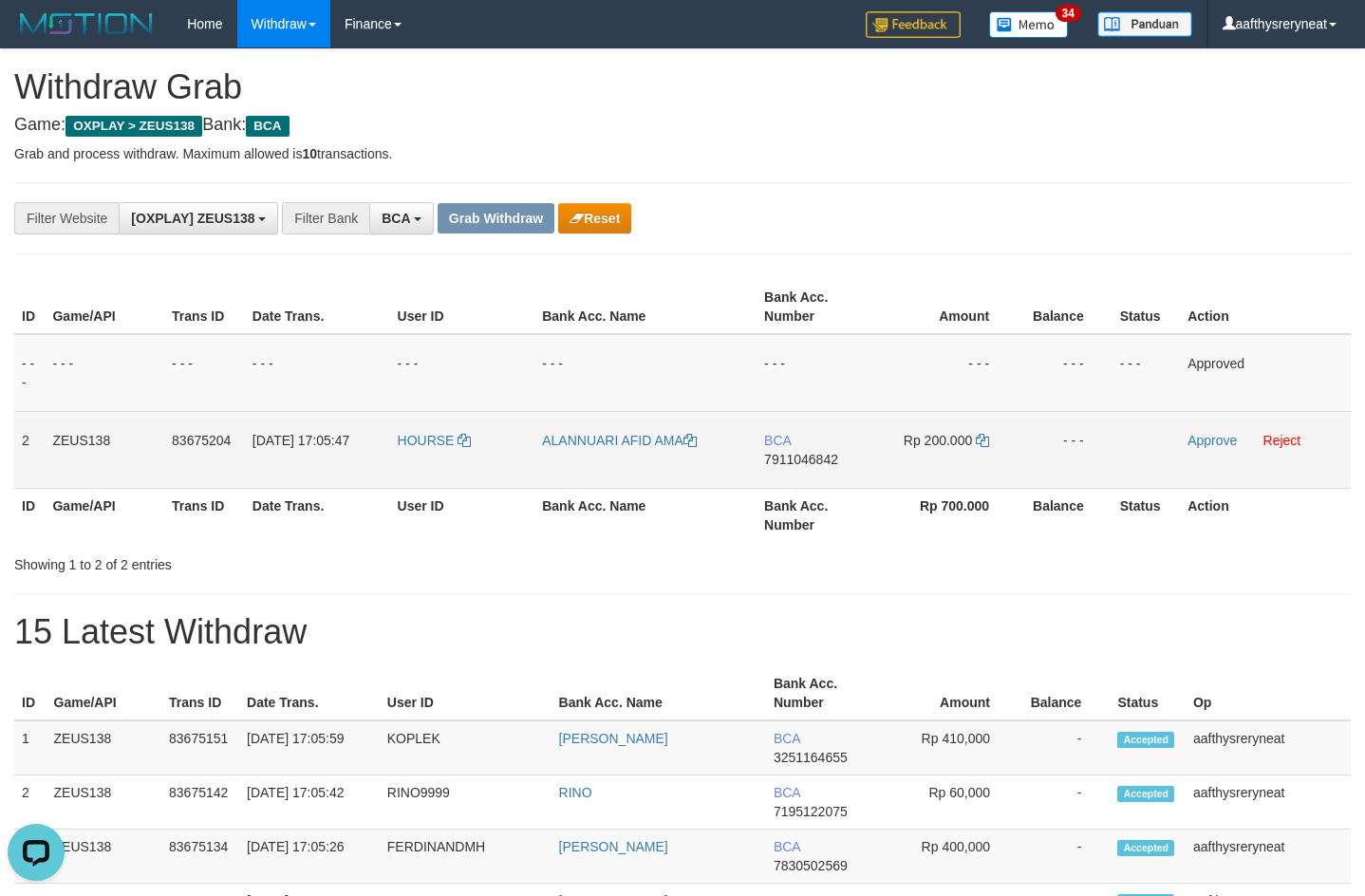 click on "HOURSE" at bounding box center [462, 449] 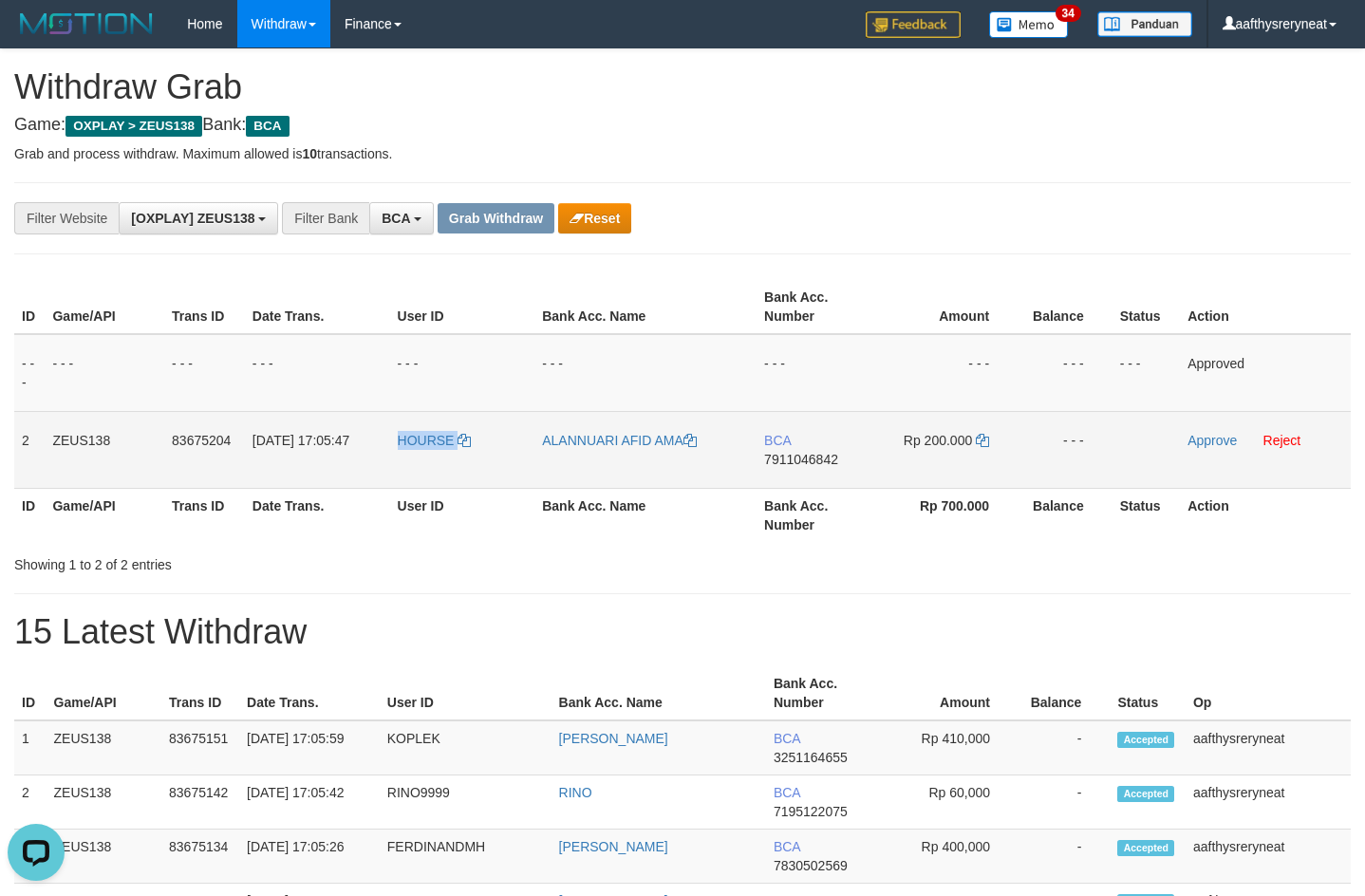 click on "HOURSE" at bounding box center [462, 449] 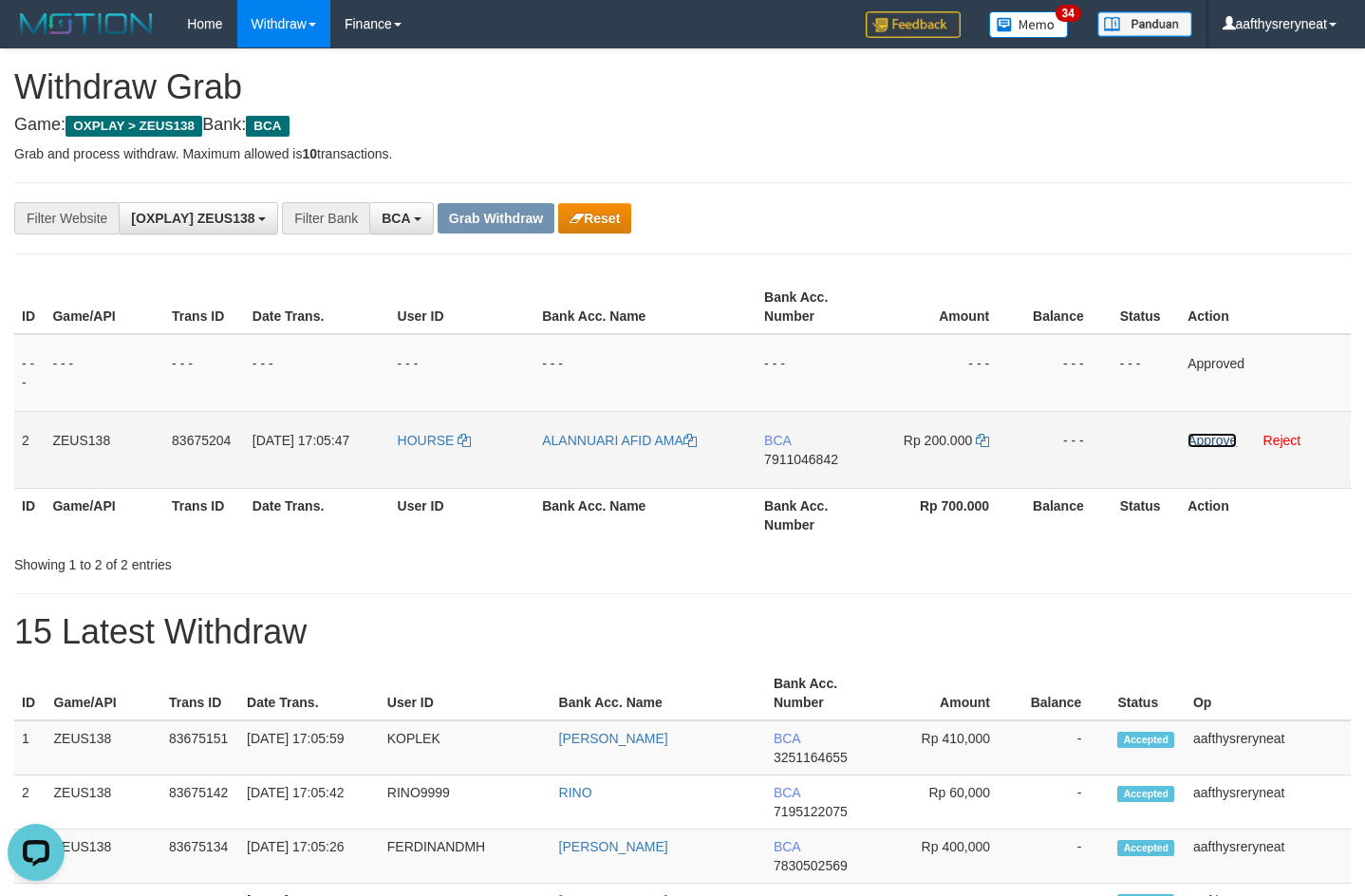 click on "Approve" at bounding box center [1212, 440] 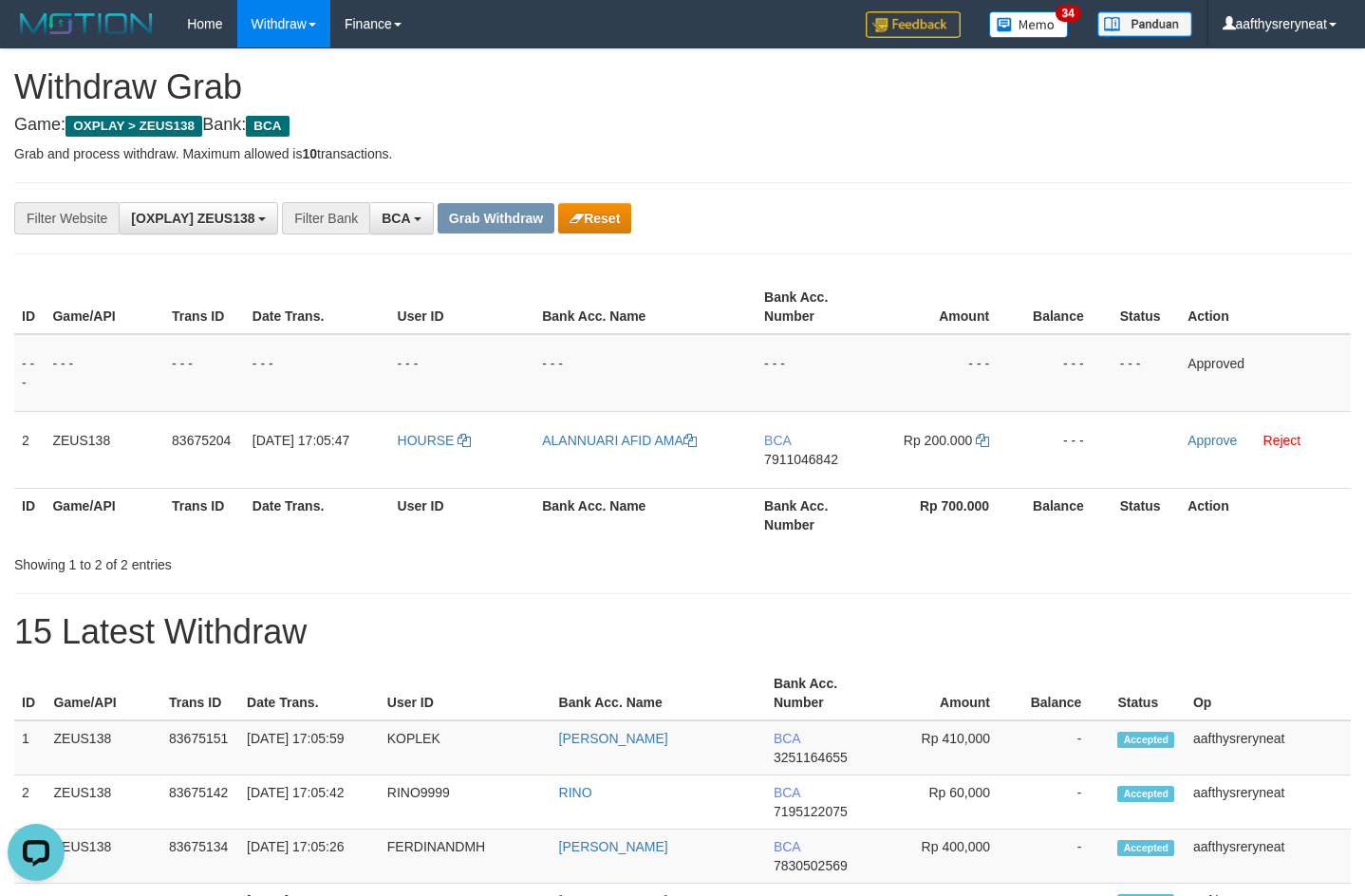 click on "**********" at bounding box center (569, 218) 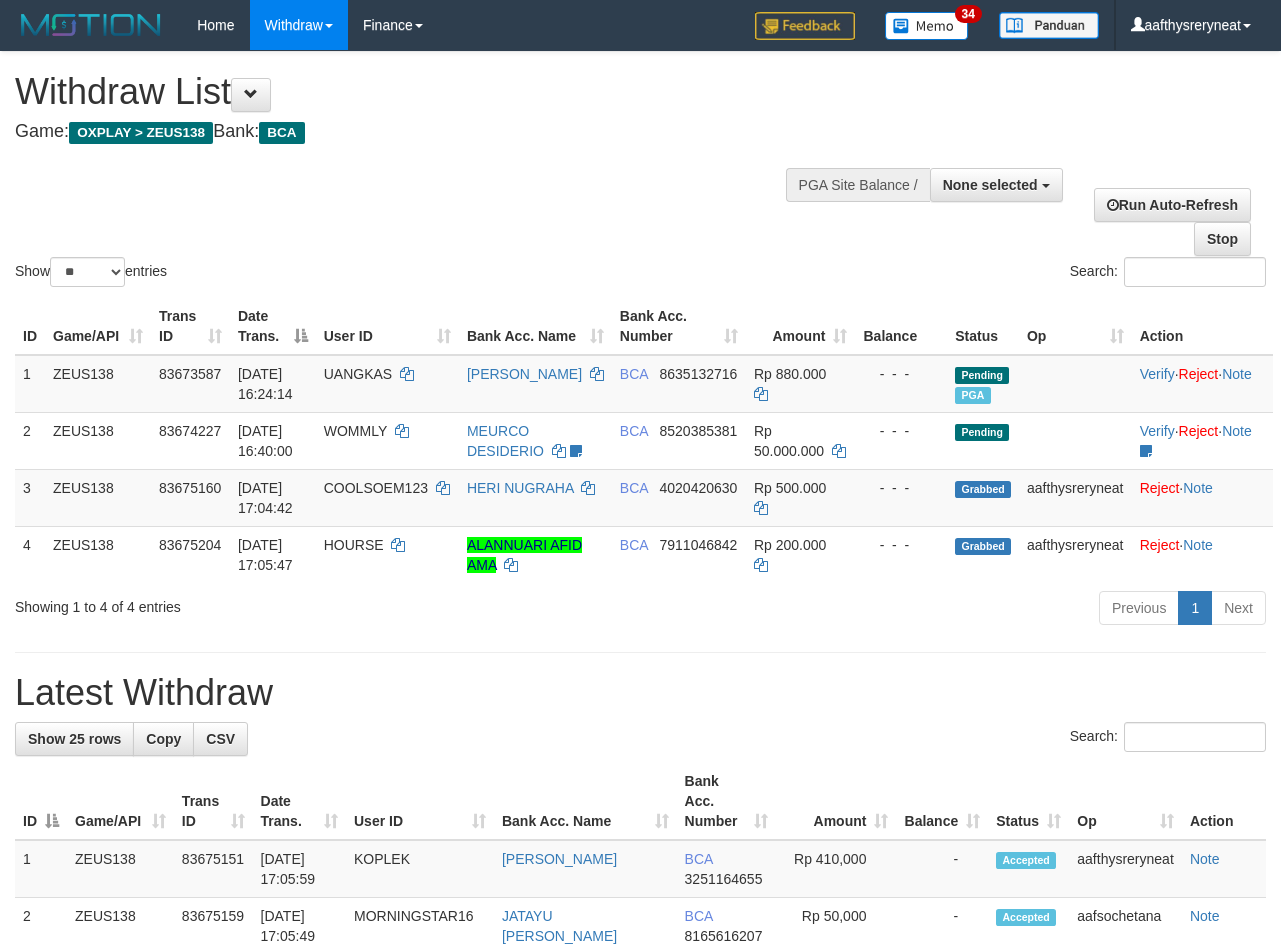 select 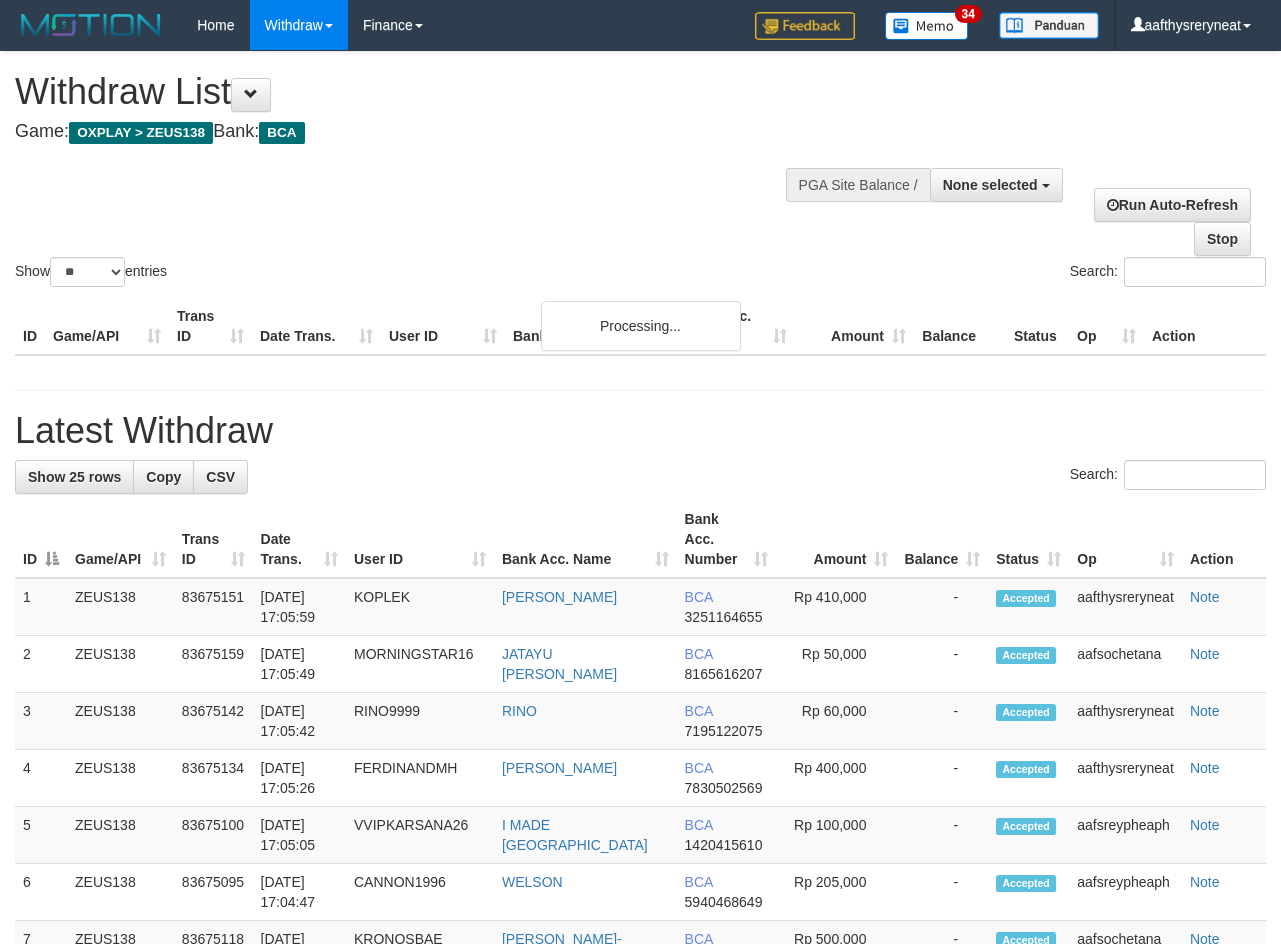 select 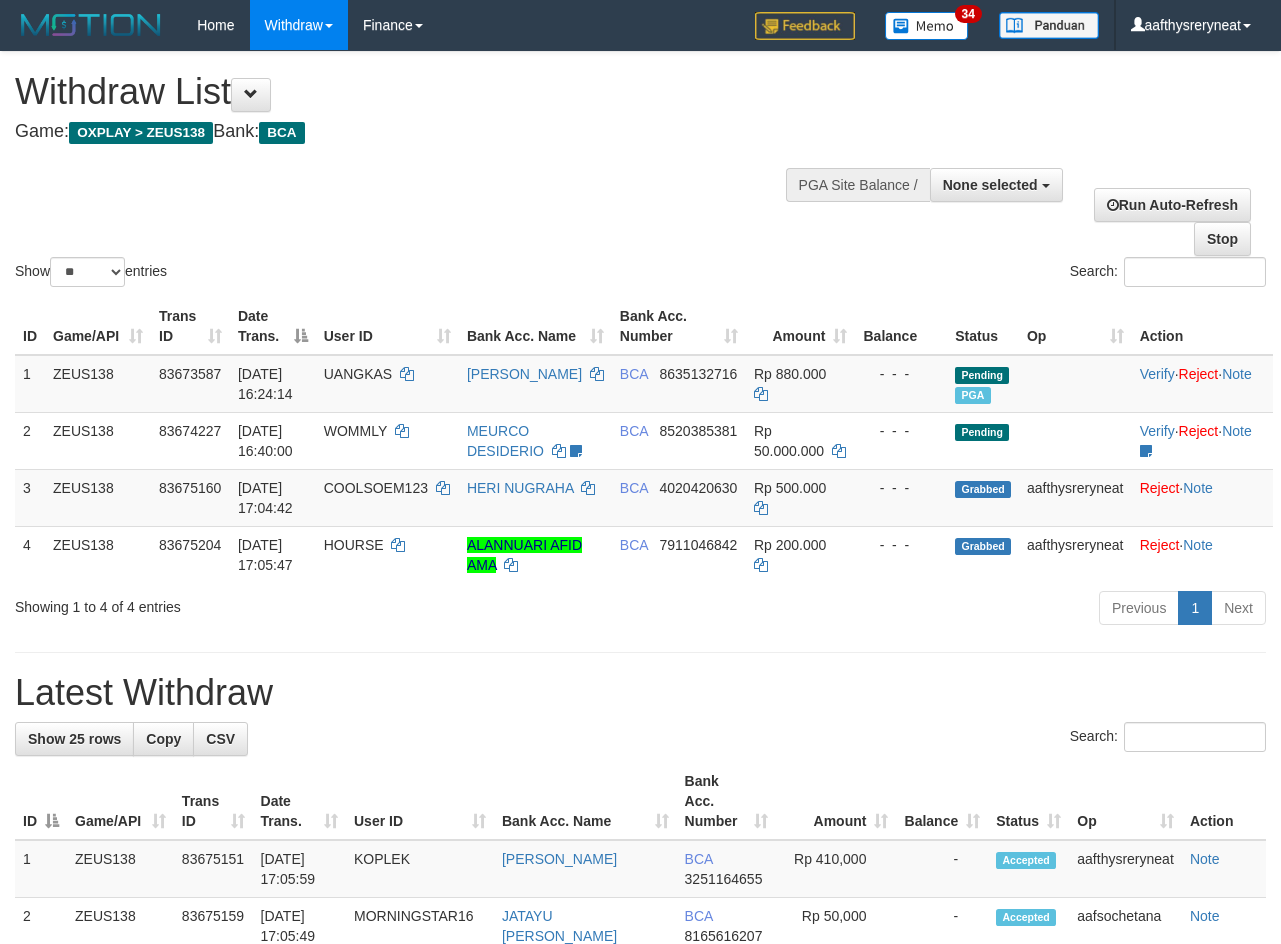 select 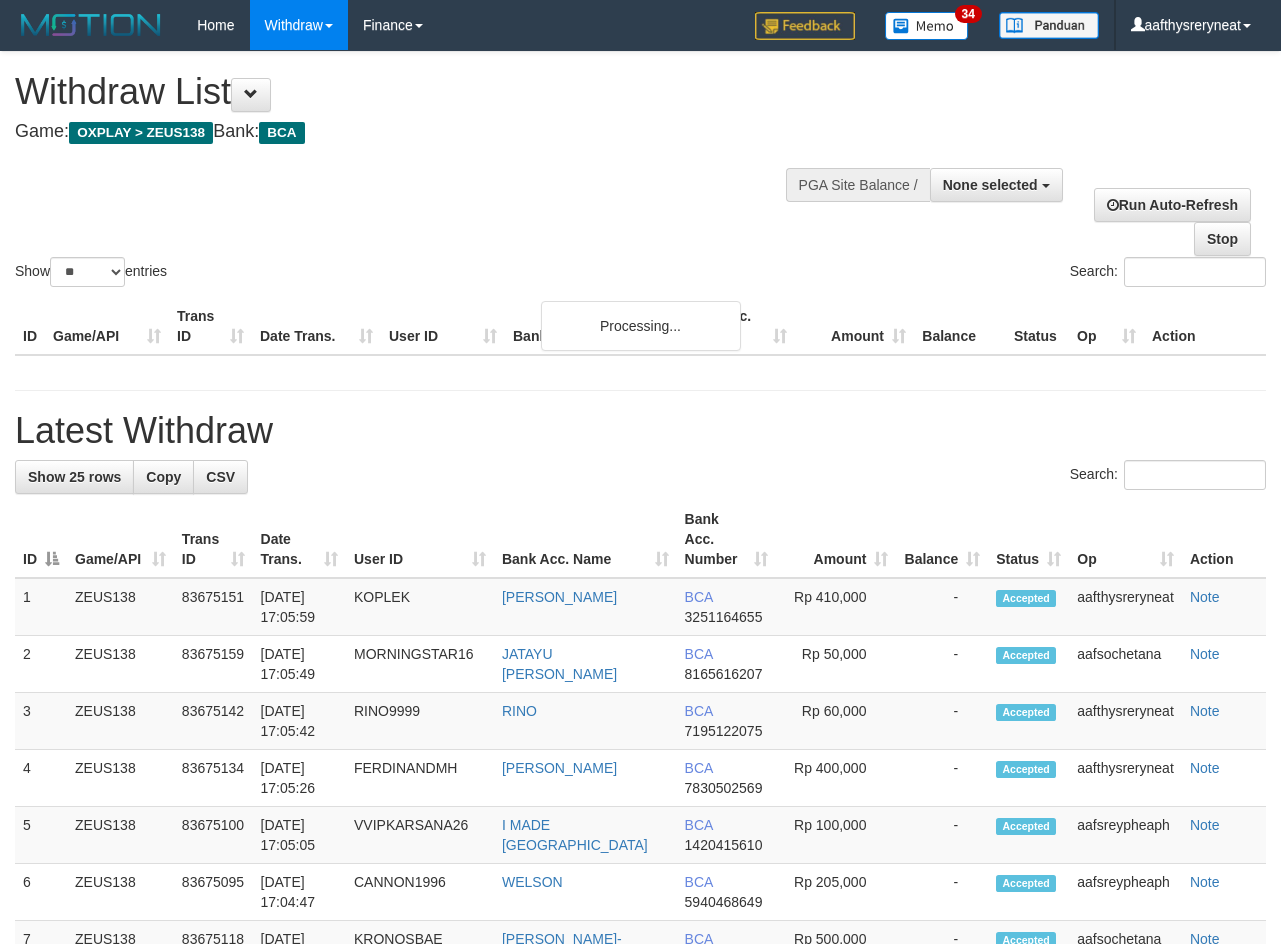 select 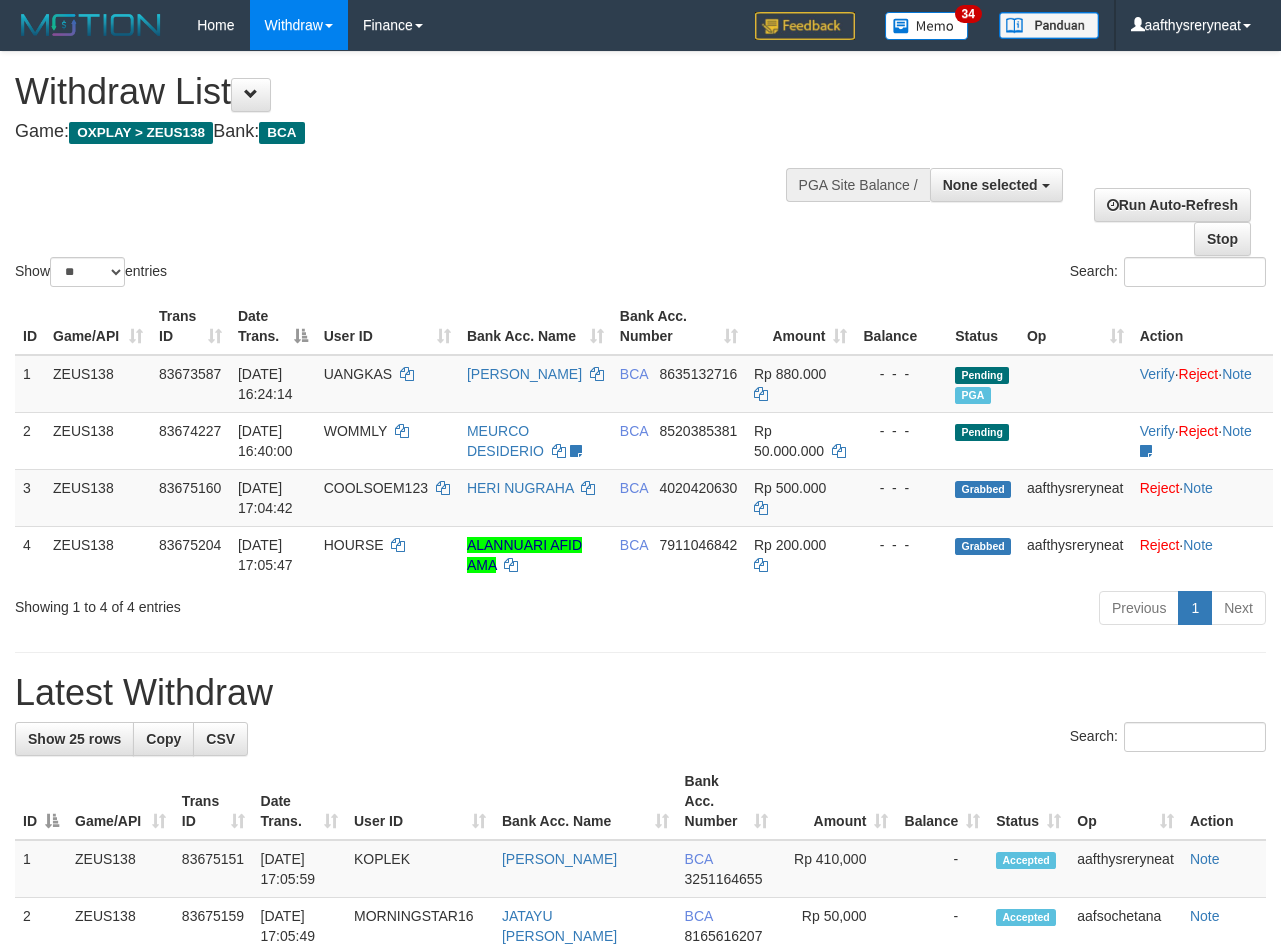 select 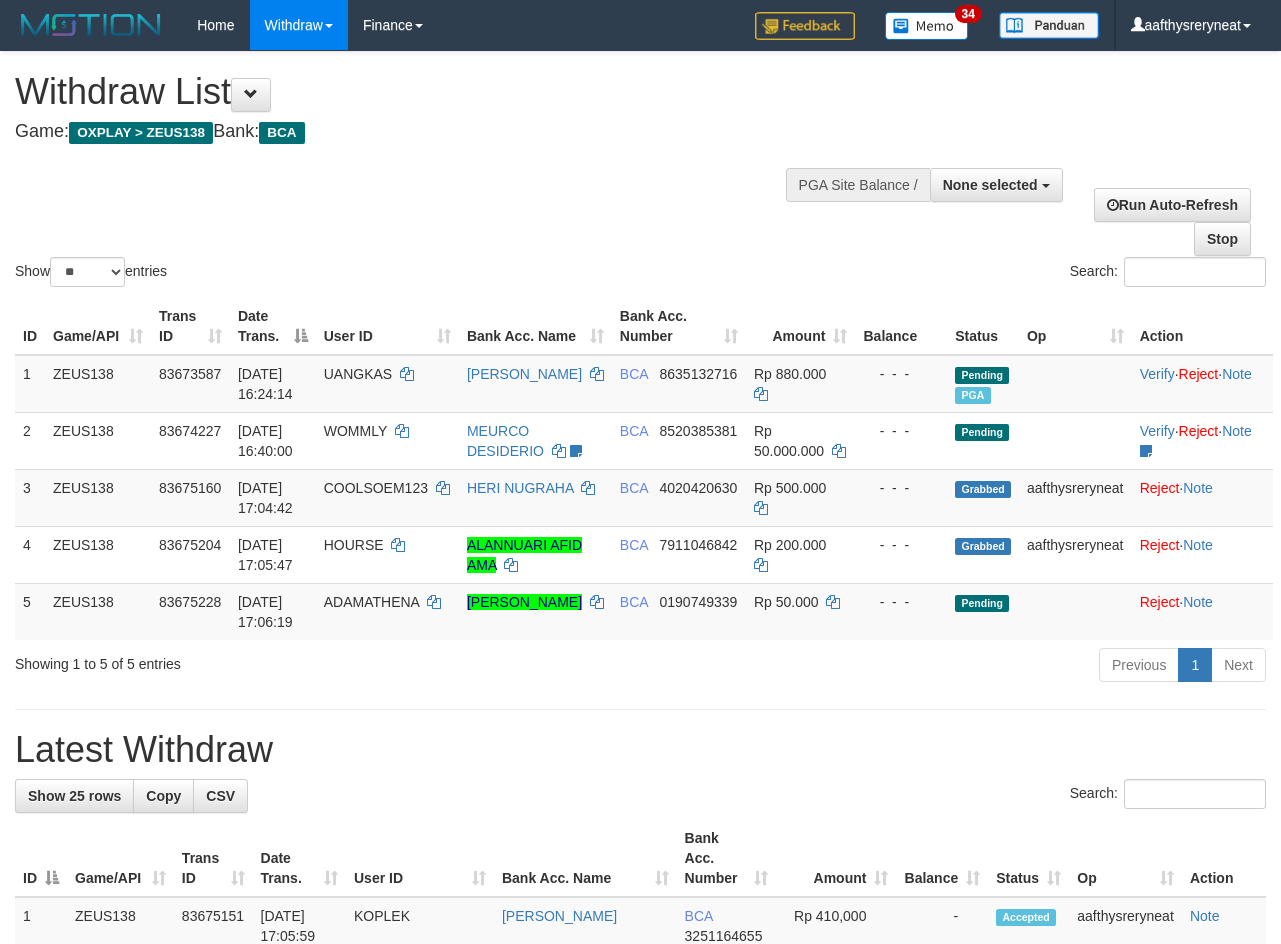 select 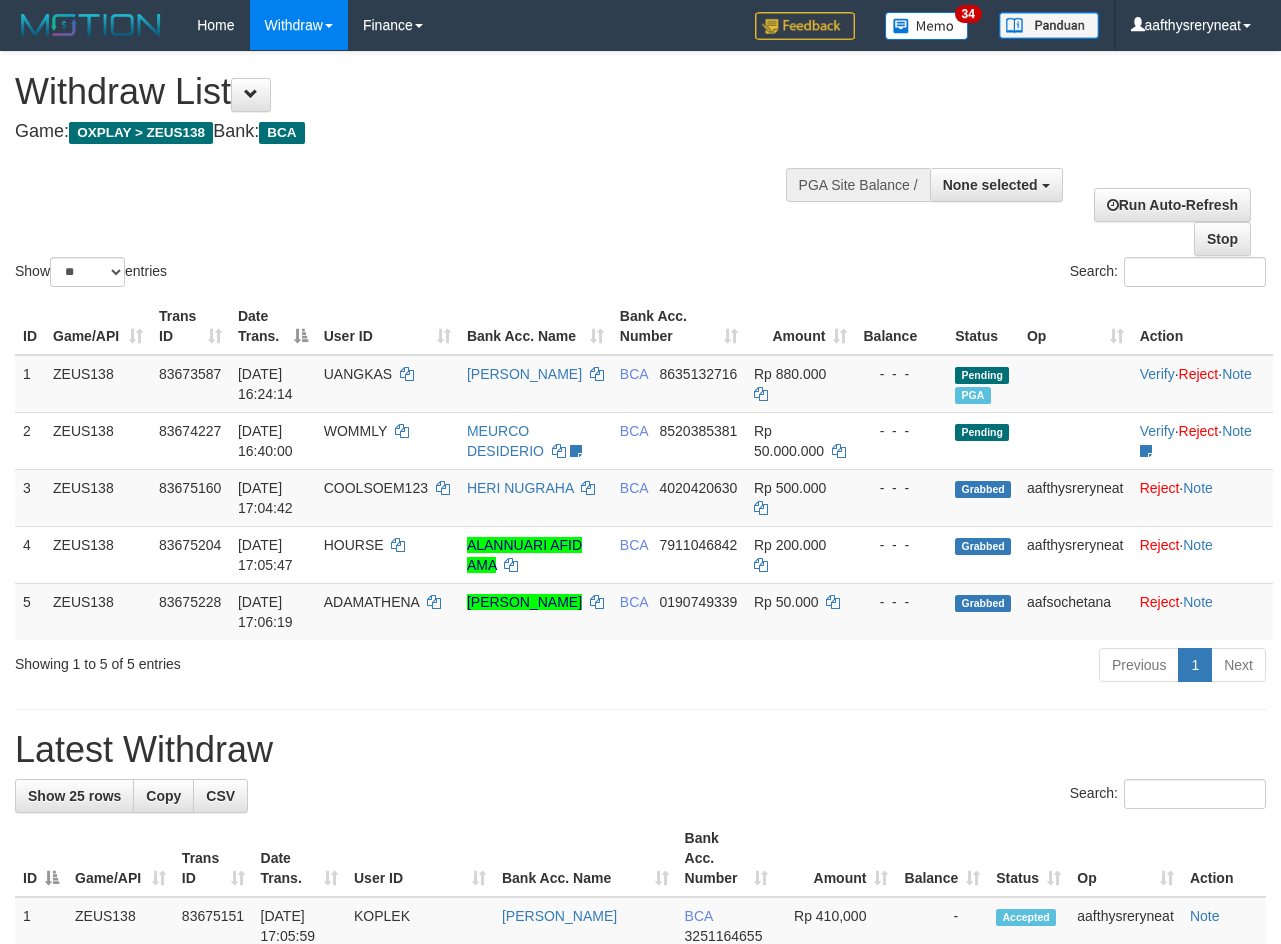 select 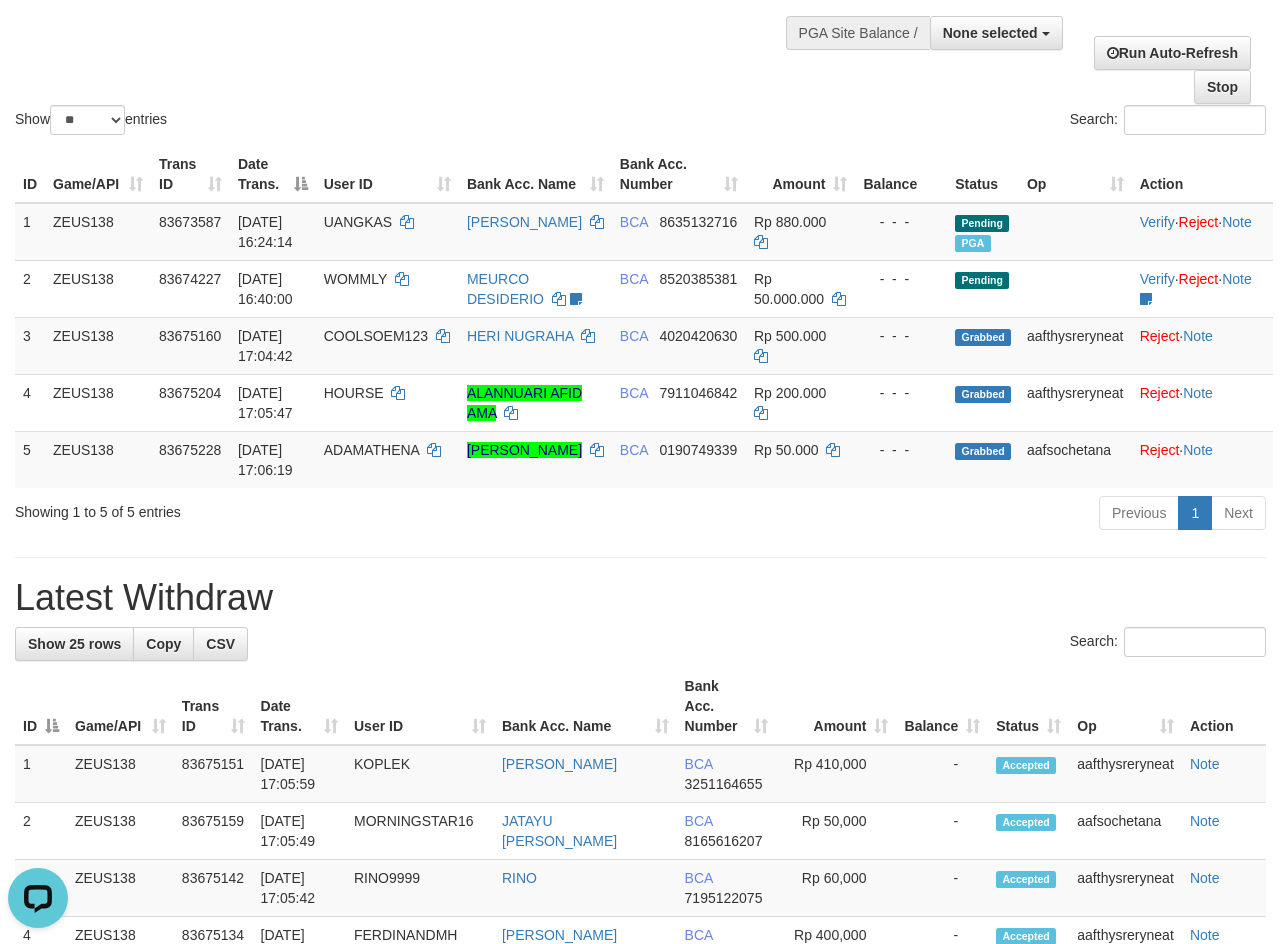 scroll, scrollTop: 0, scrollLeft: 0, axis: both 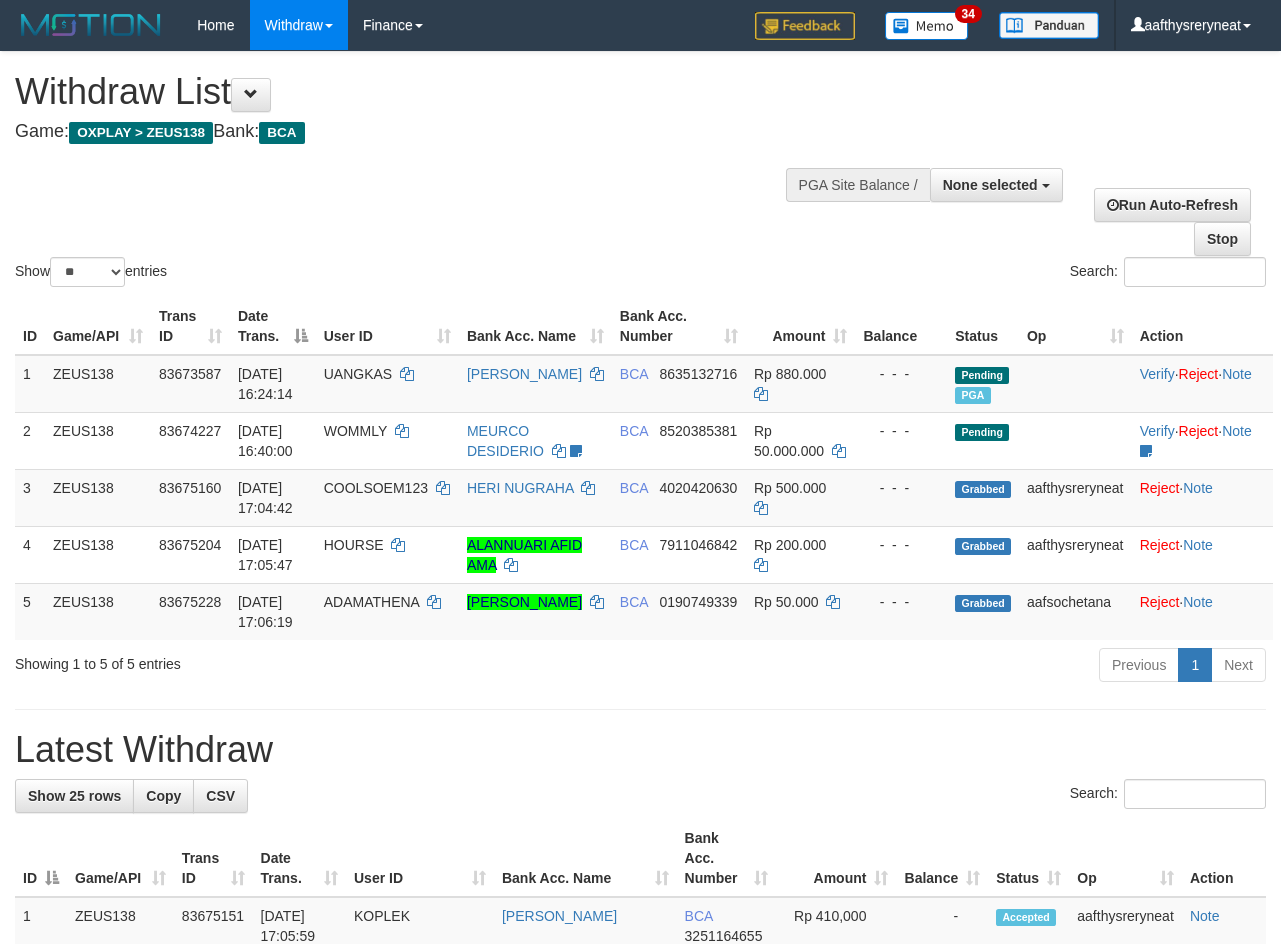 select 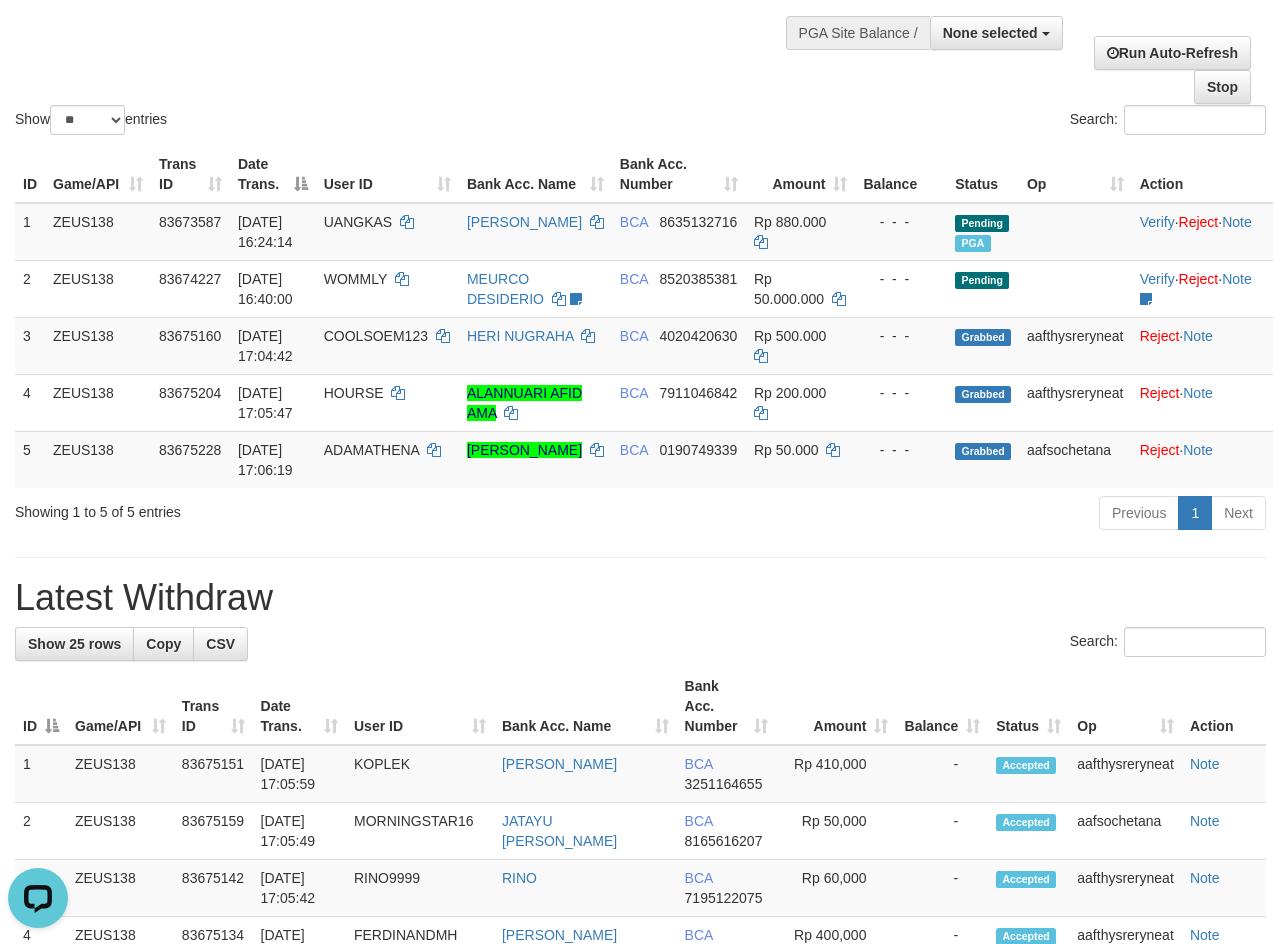 scroll, scrollTop: 0, scrollLeft: 0, axis: both 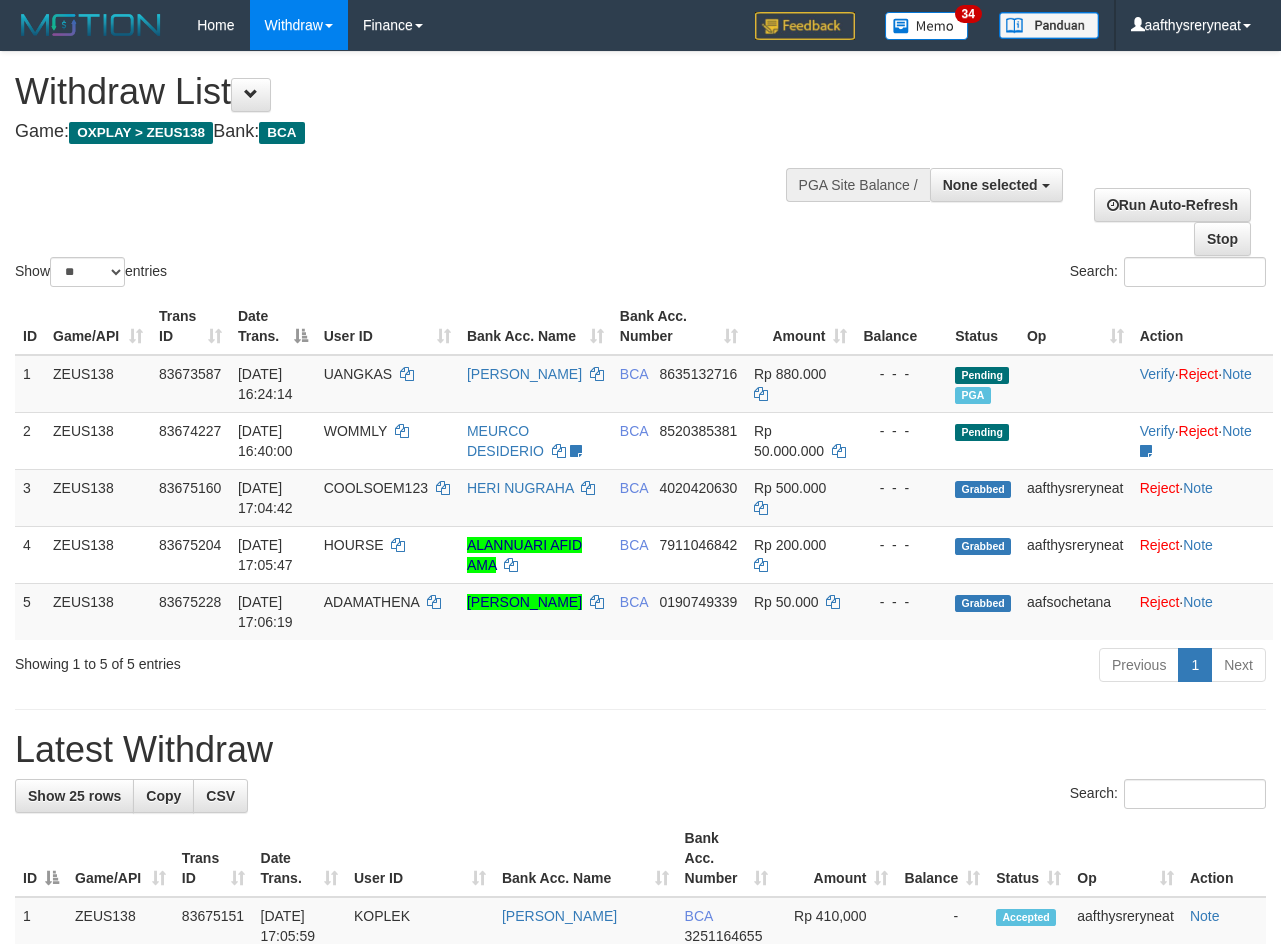select 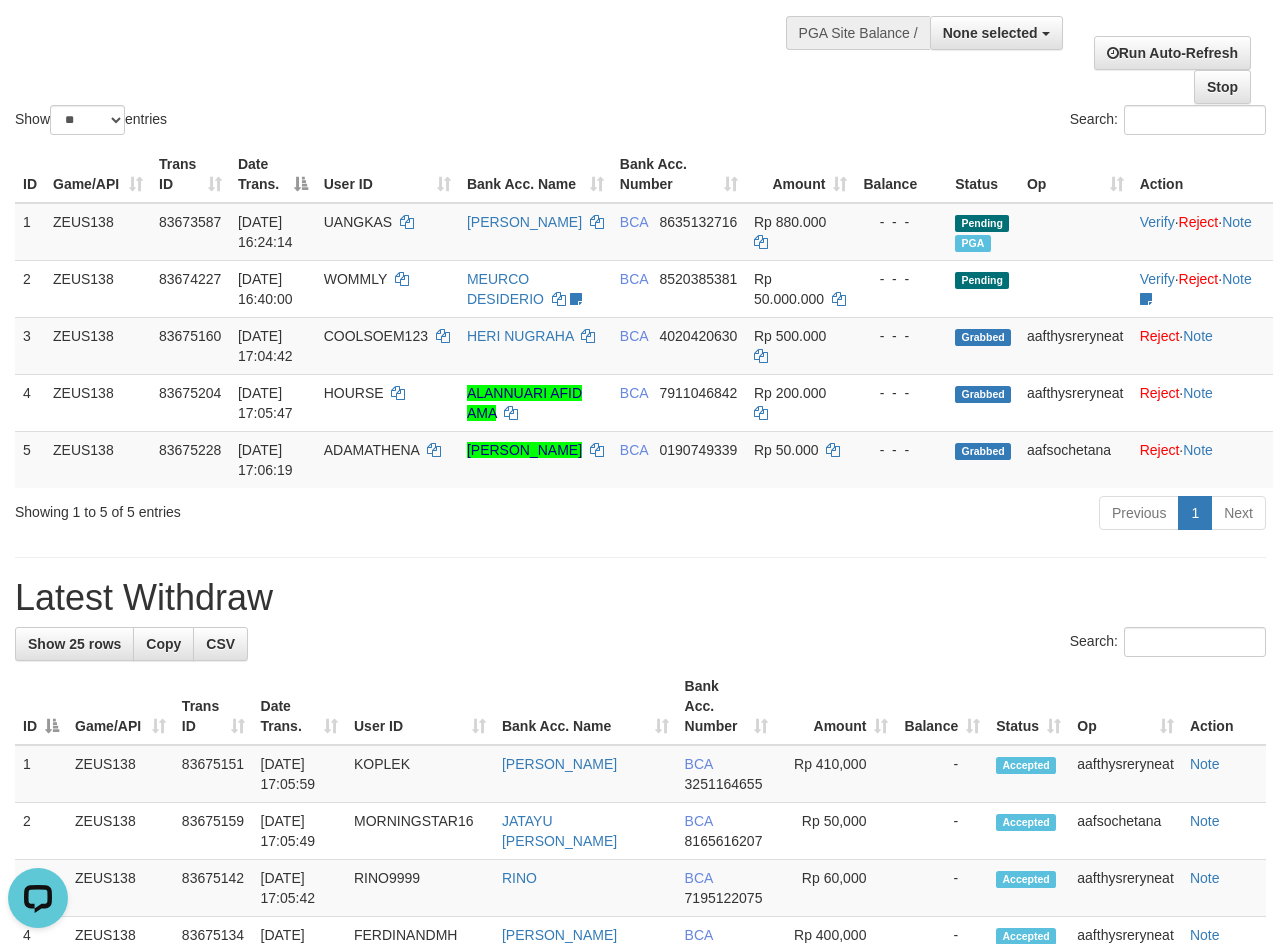 scroll, scrollTop: 0, scrollLeft: 0, axis: both 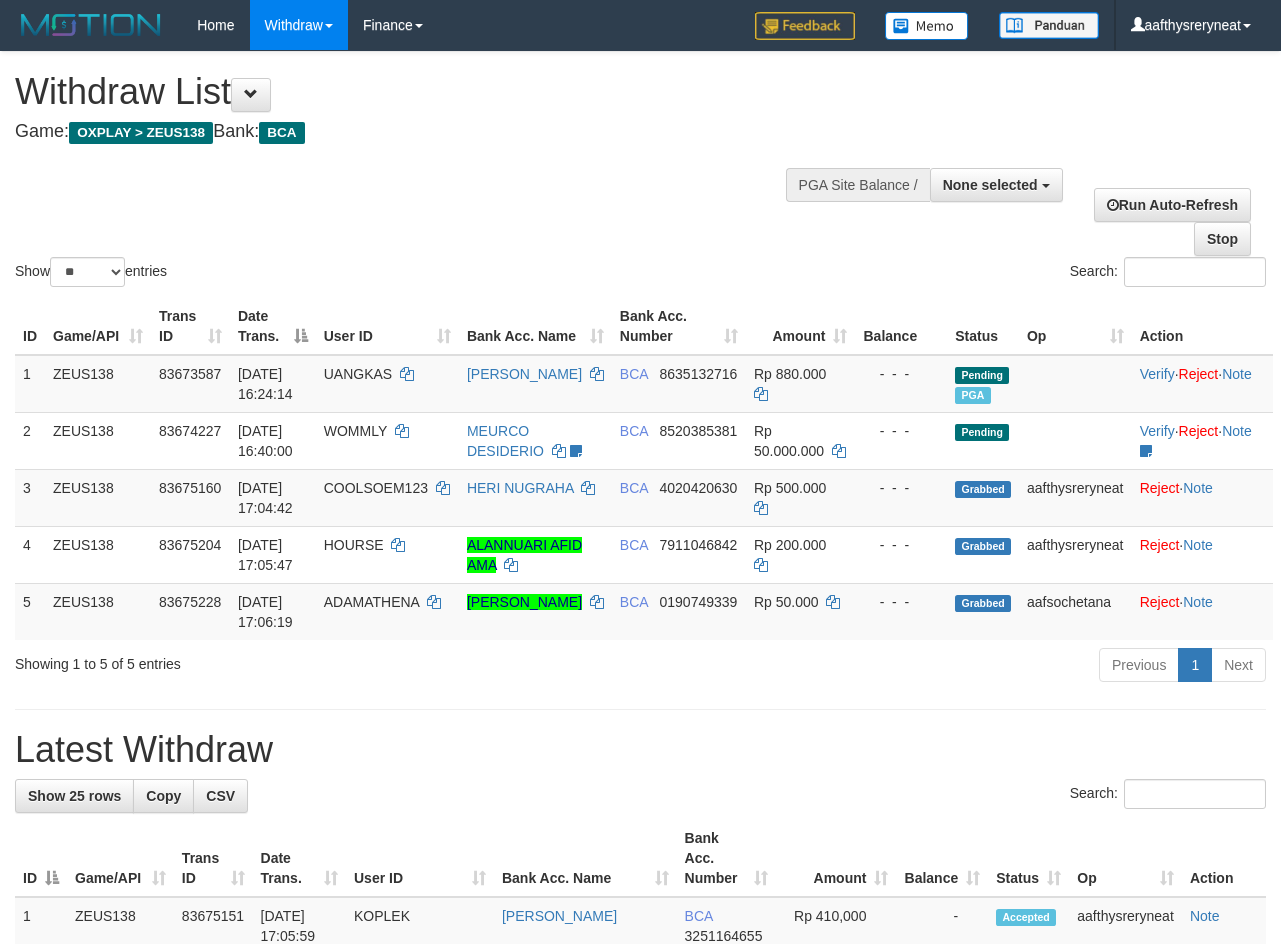 select 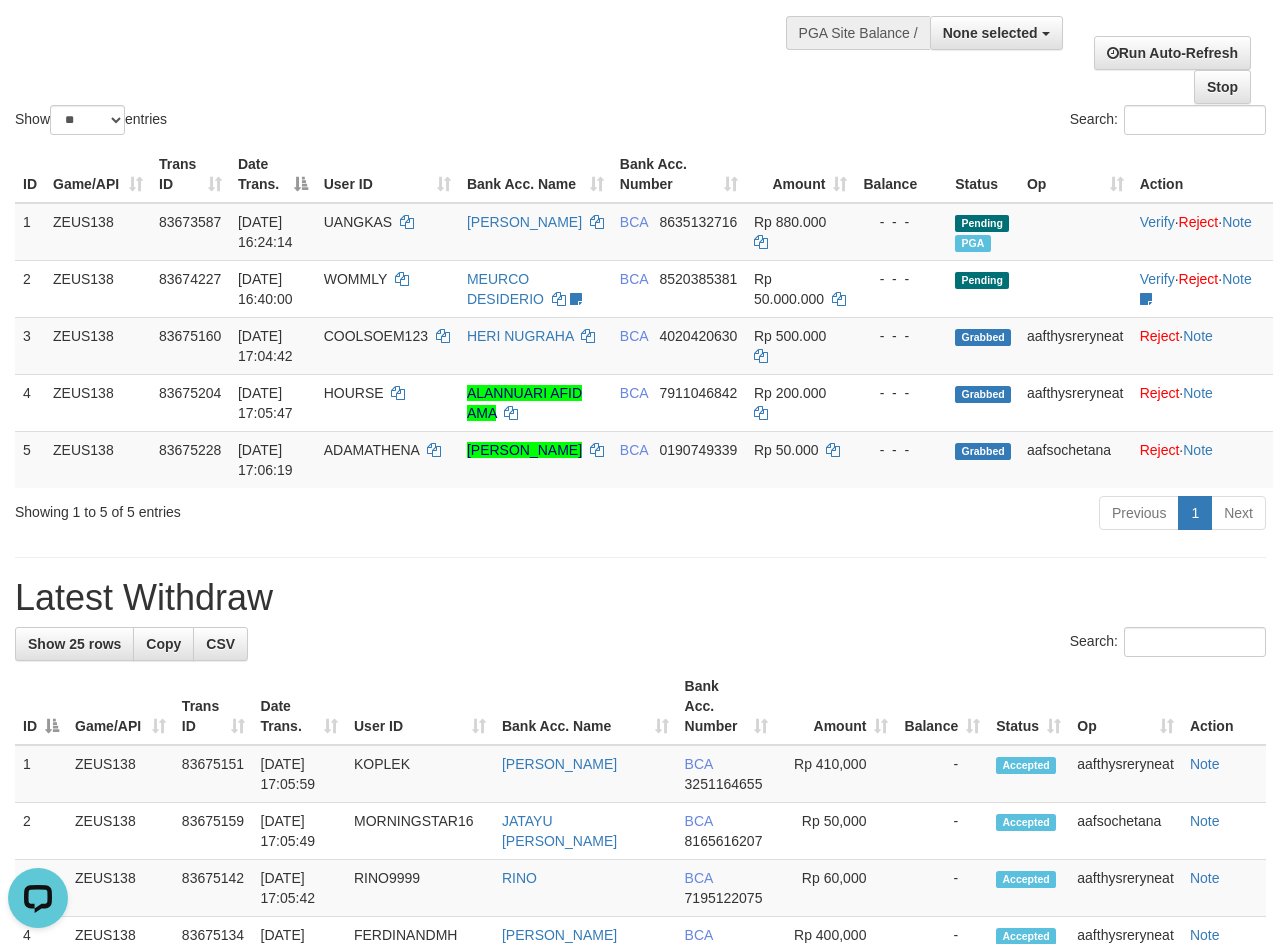 scroll, scrollTop: 0, scrollLeft: 0, axis: both 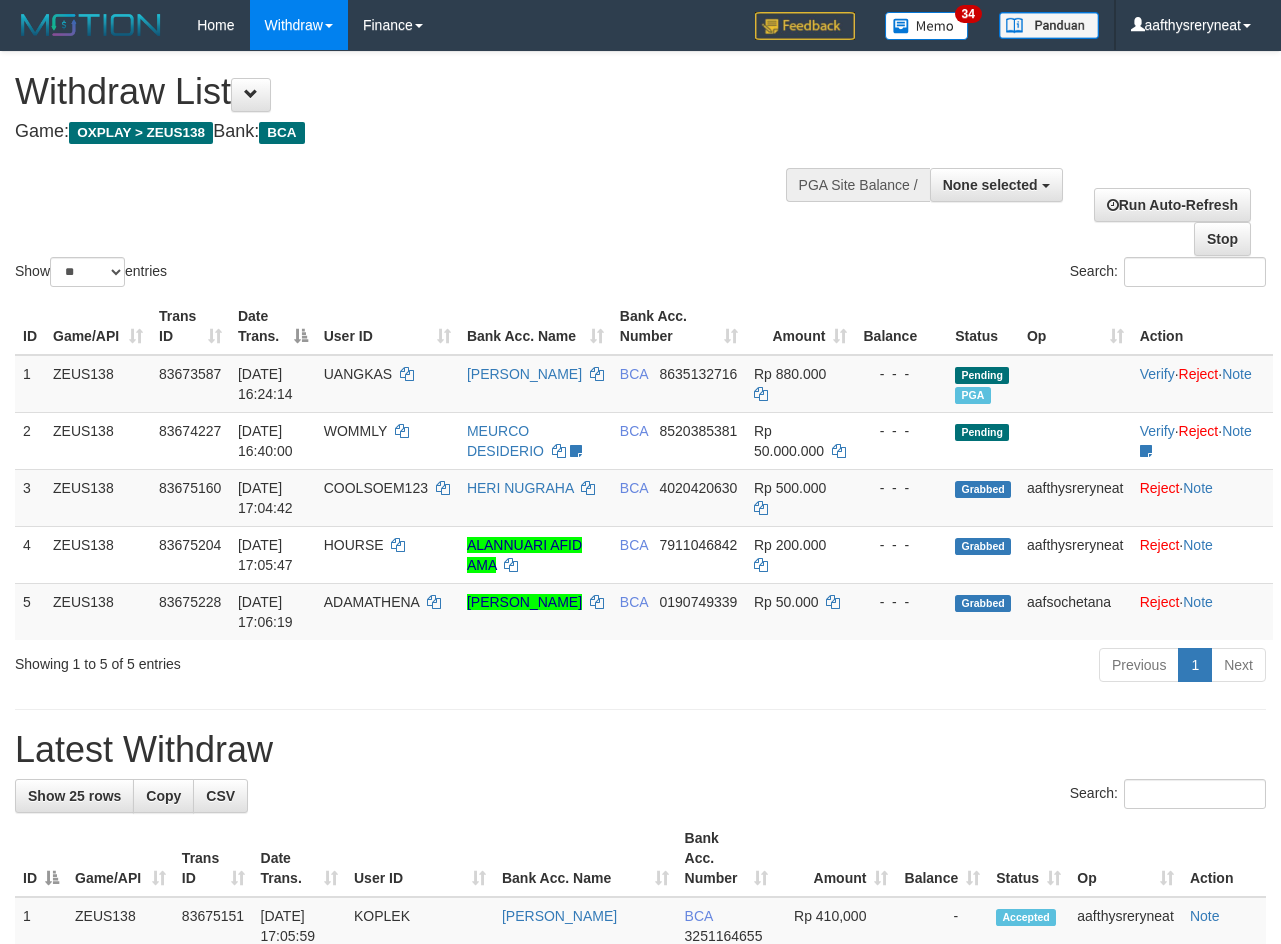 select 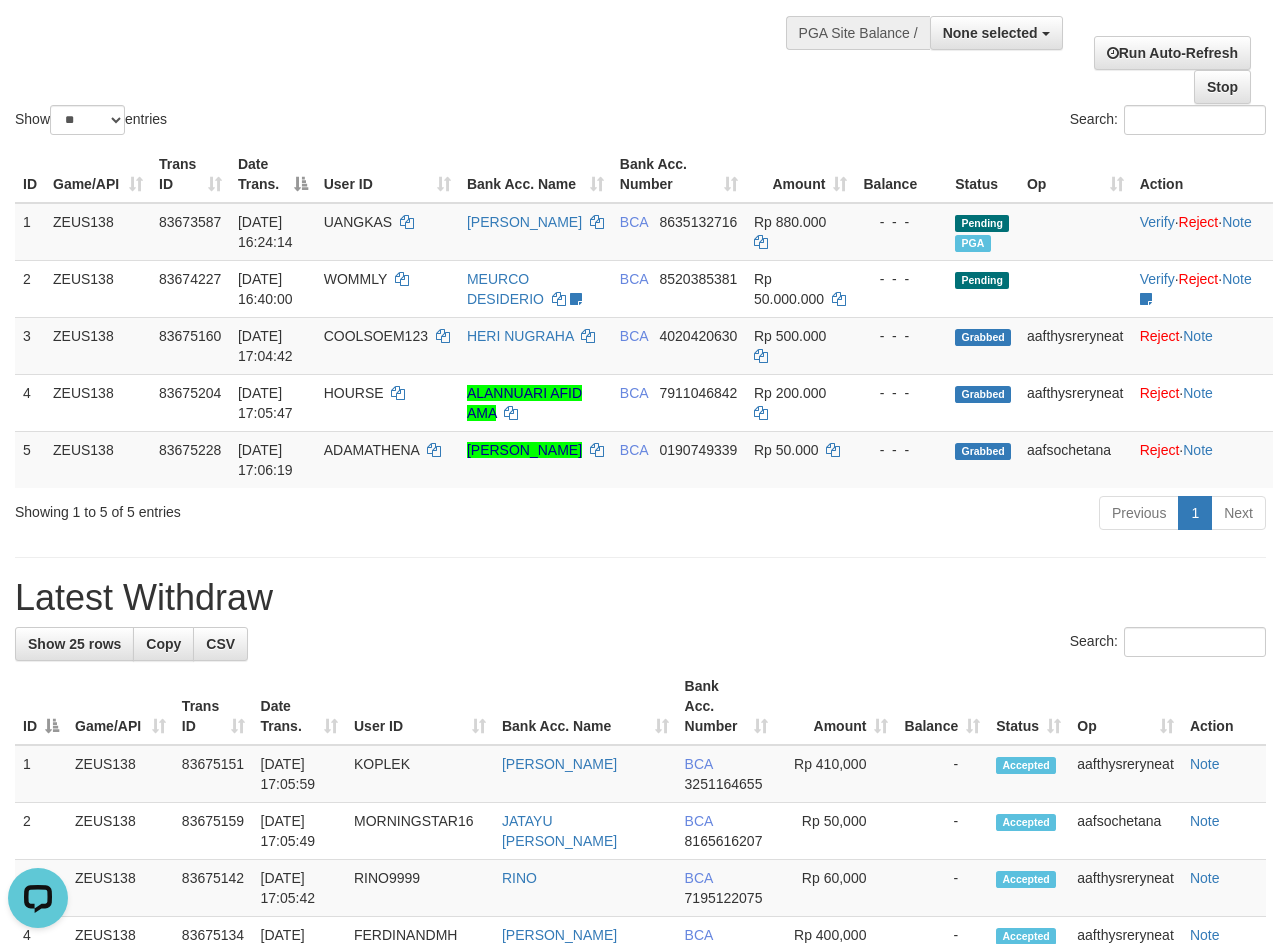 scroll, scrollTop: 0, scrollLeft: 0, axis: both 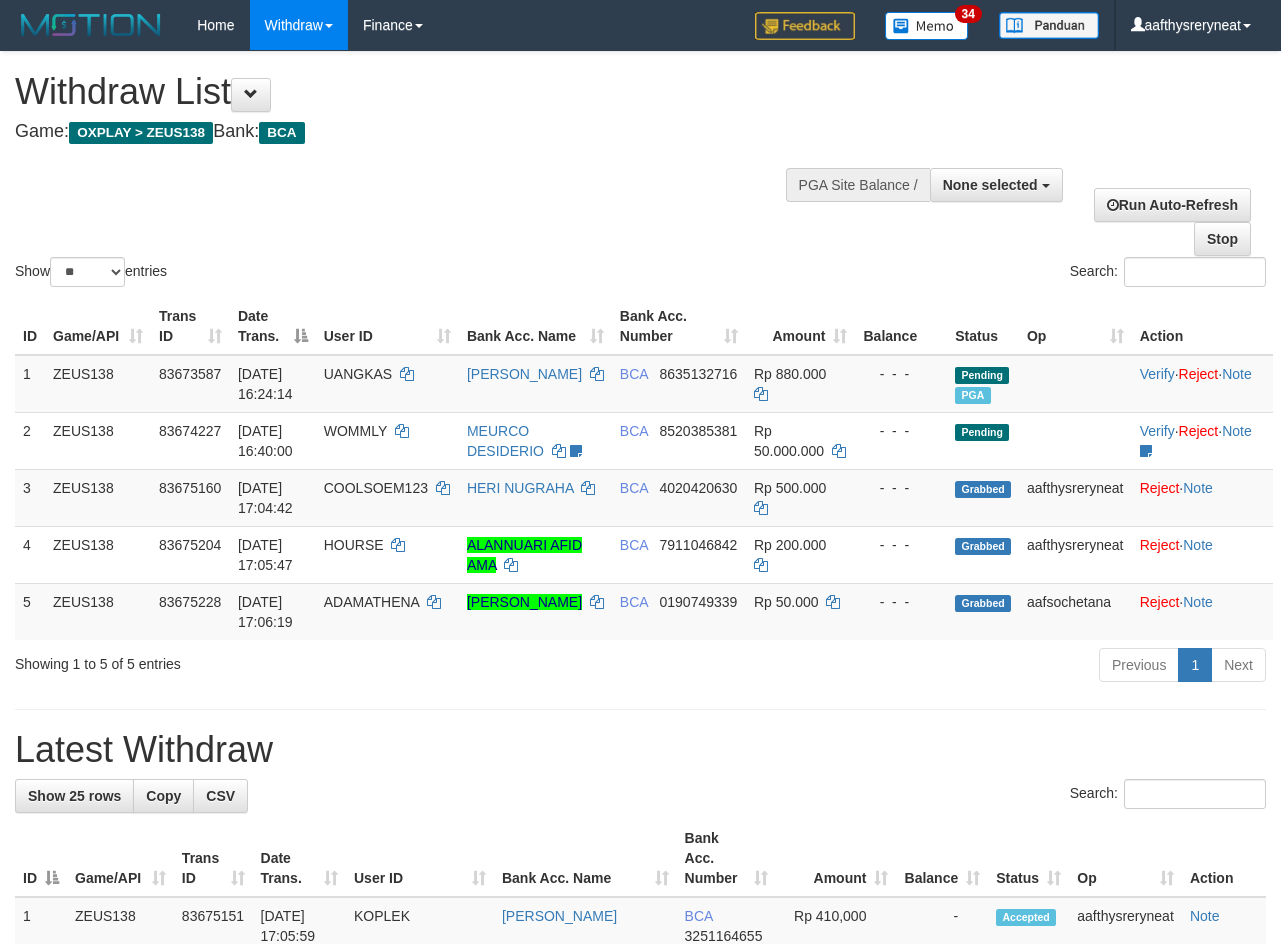 select 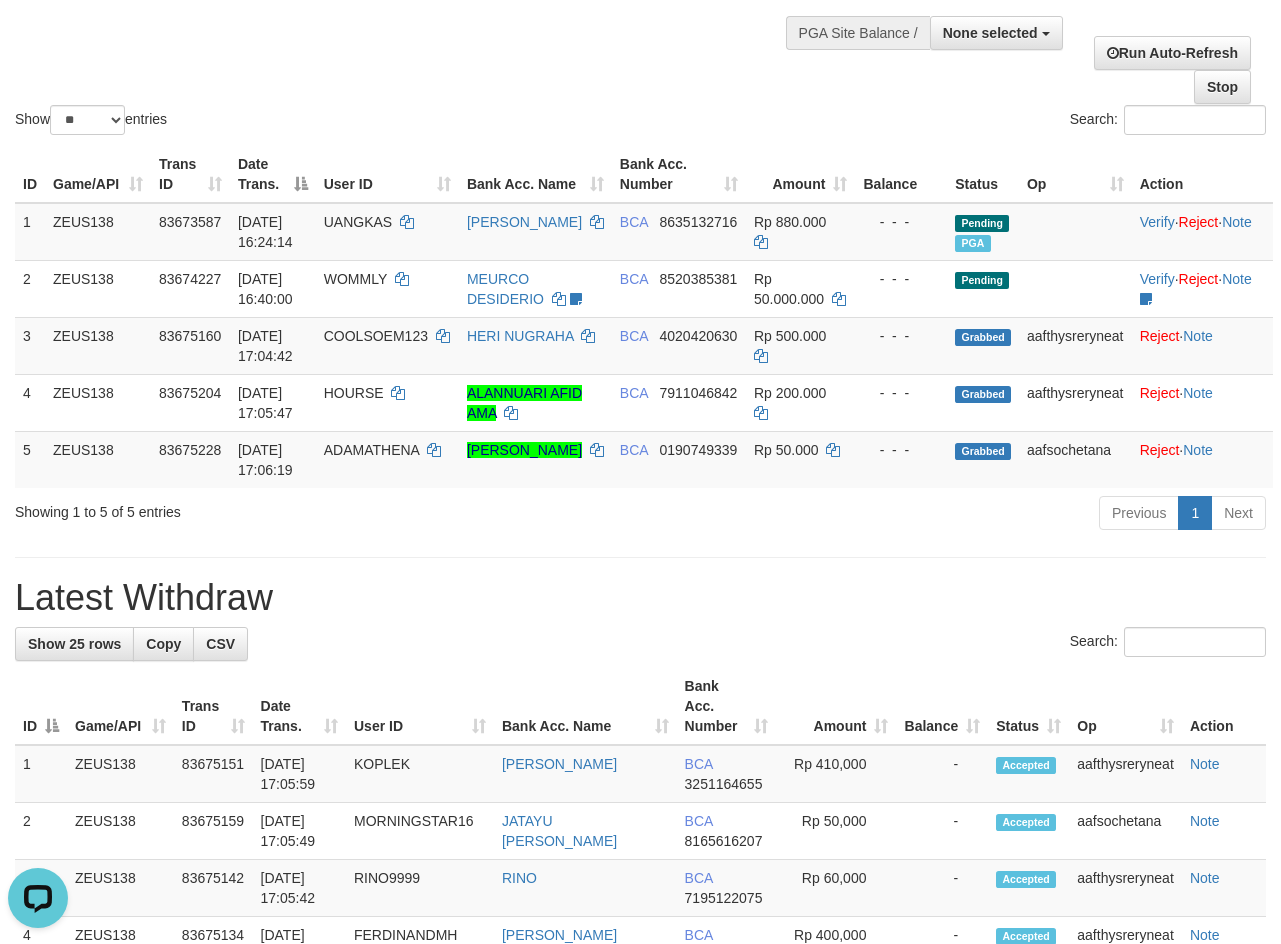 scroll, scrollTop: 0, scrollLeft: 0, axis: both 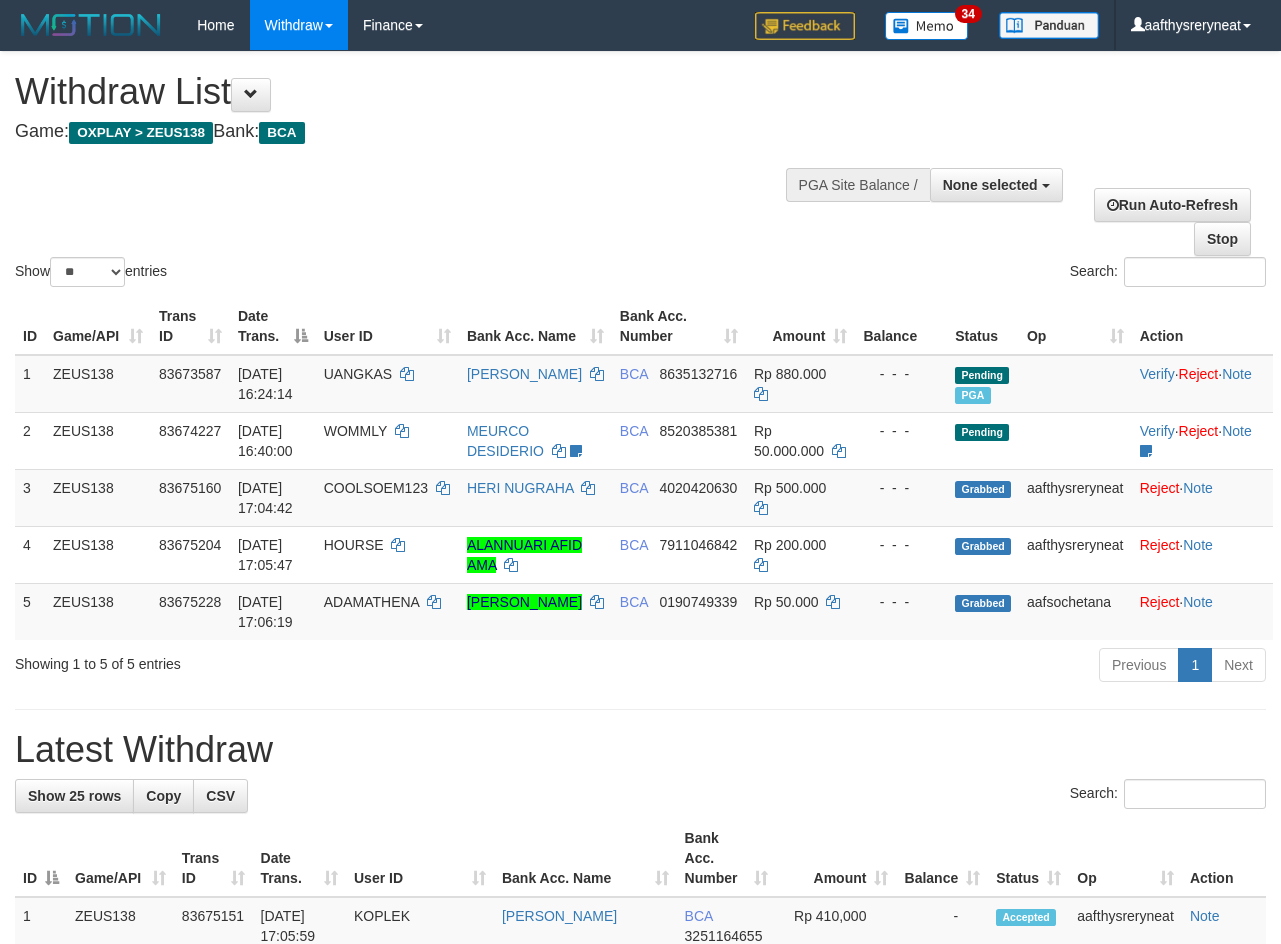 select 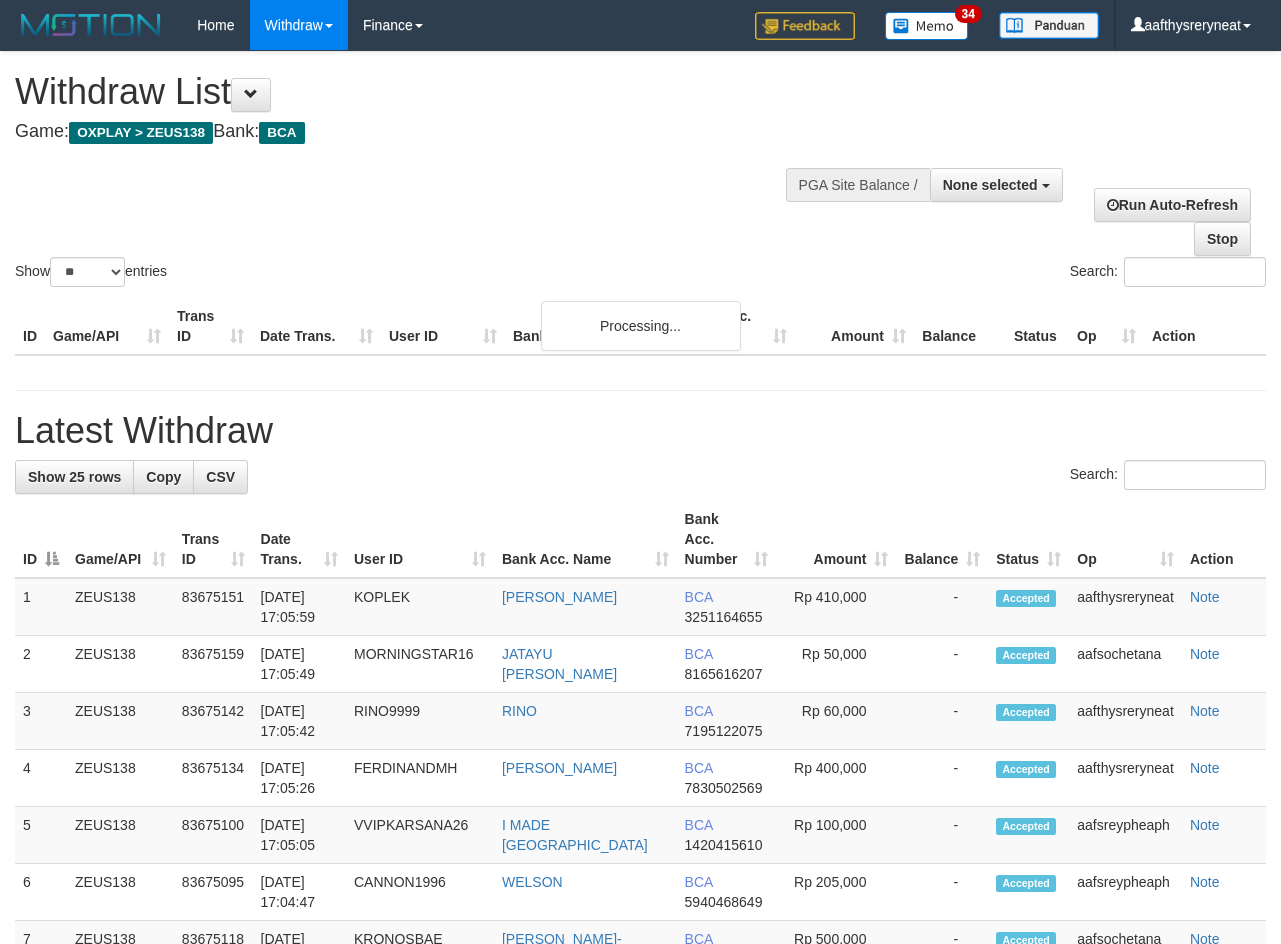 select 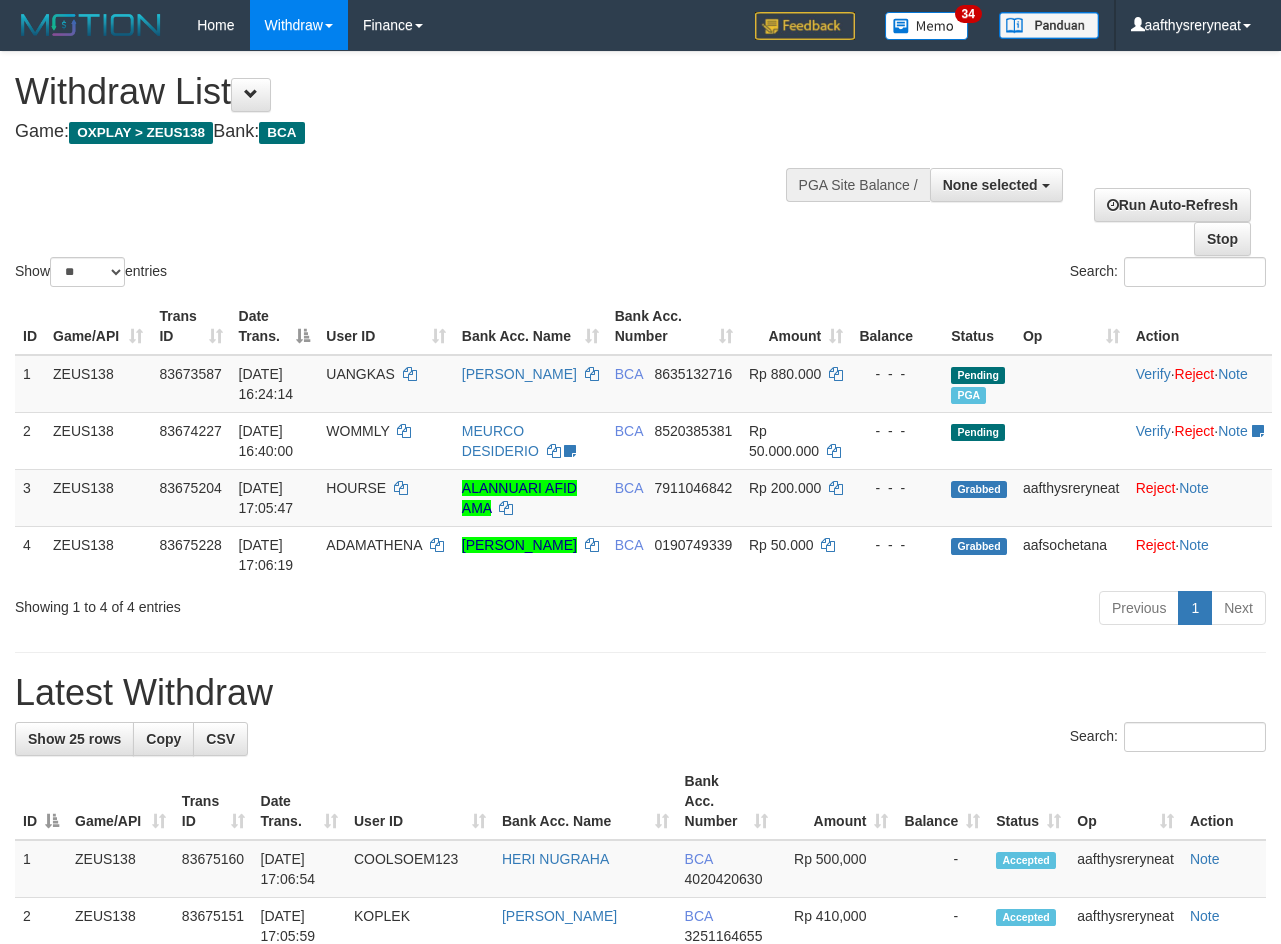 select 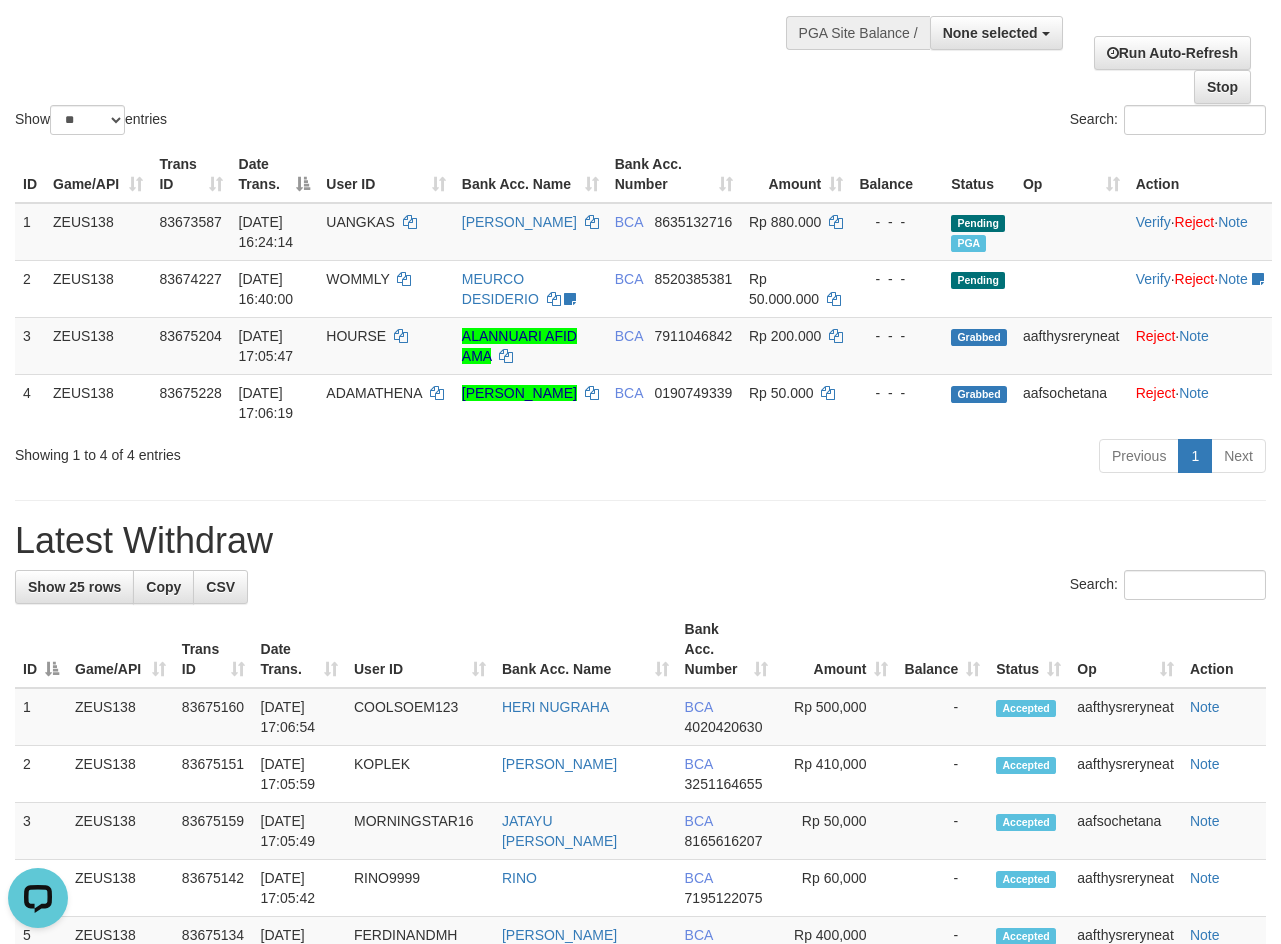 scroll, scrollTop: 0, scrollLeft: 0, axis: both 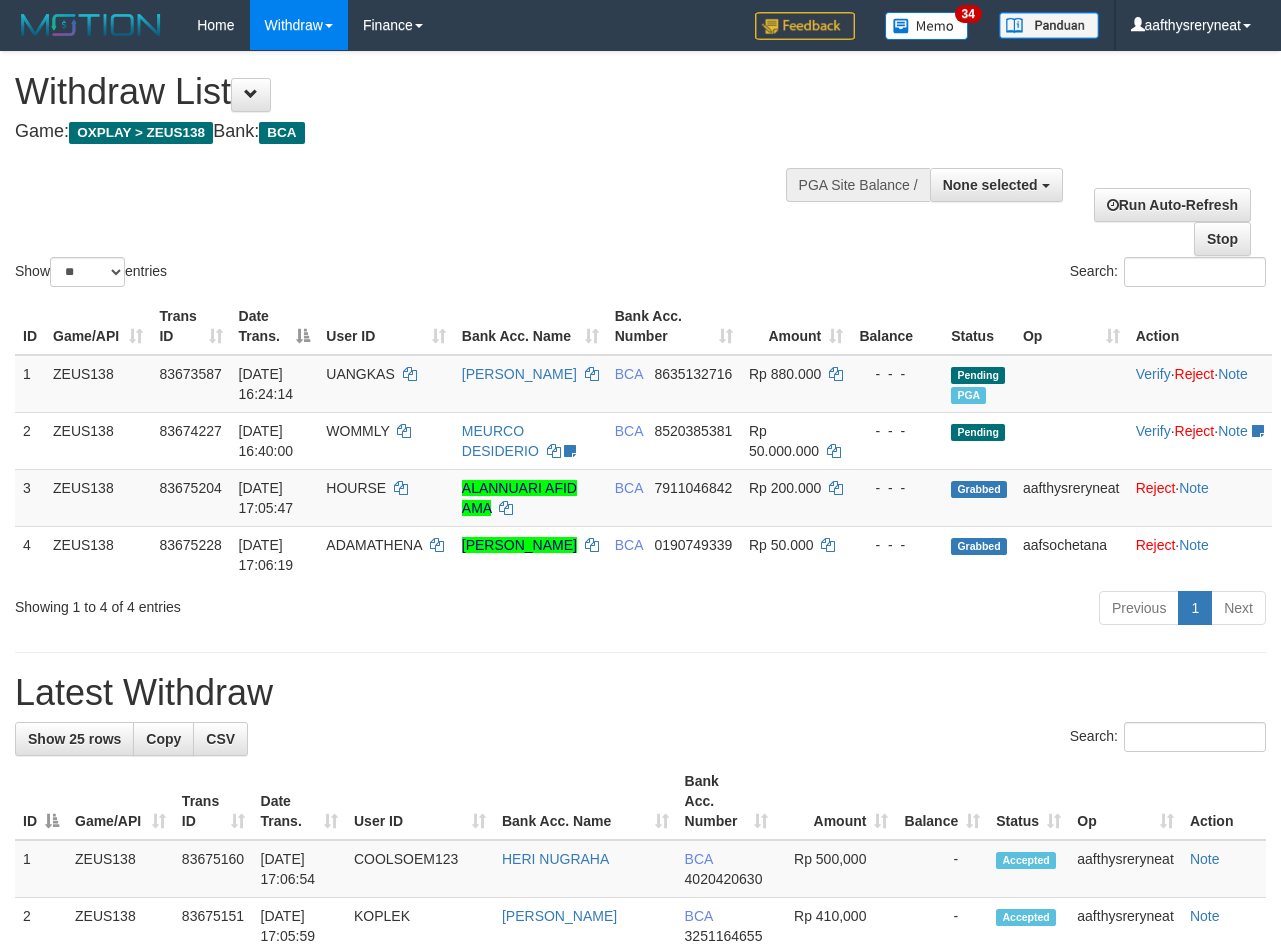 select 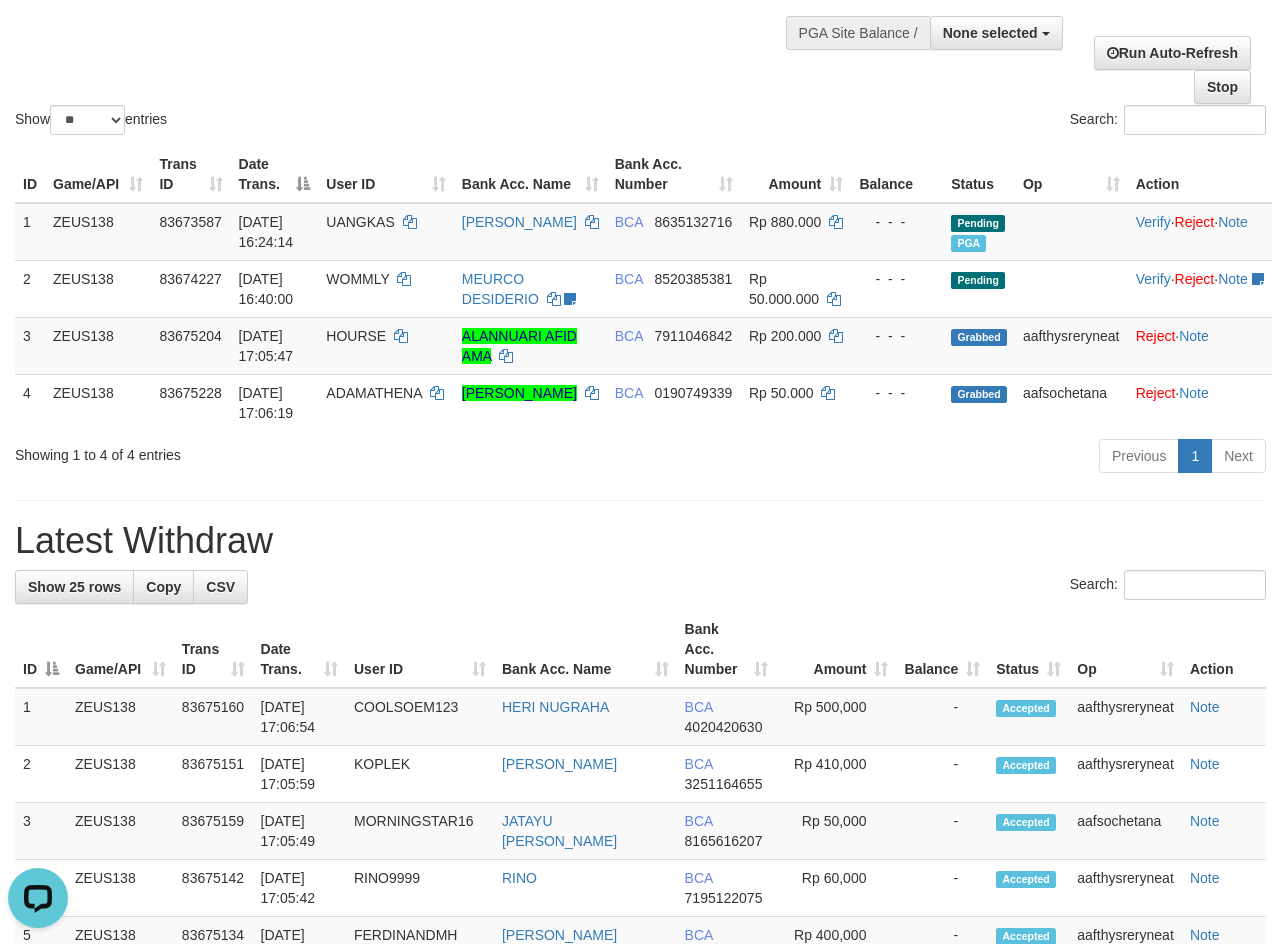 scroll, scrollTop: 0, scrollLeft: 0, axis: both 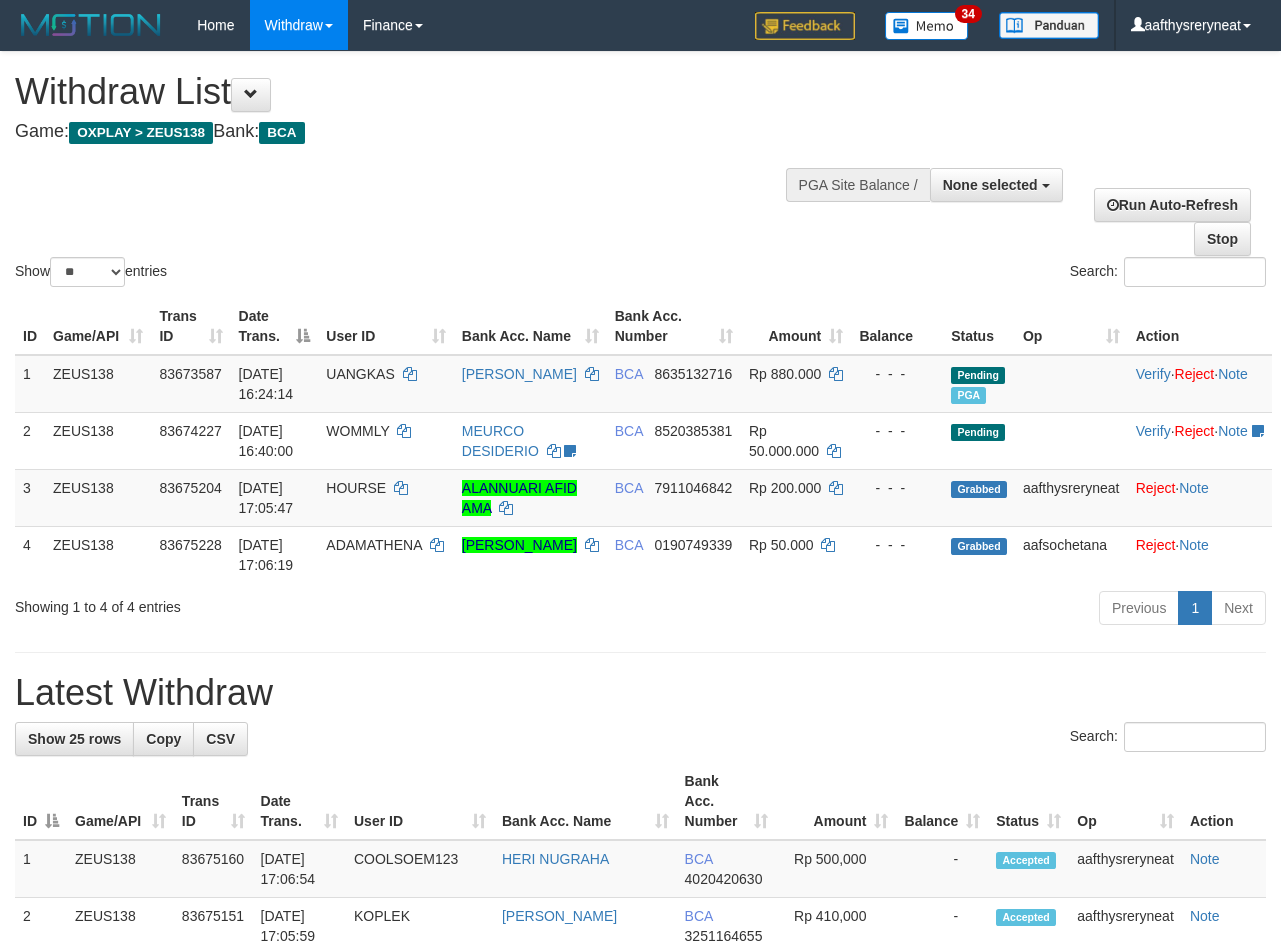 select 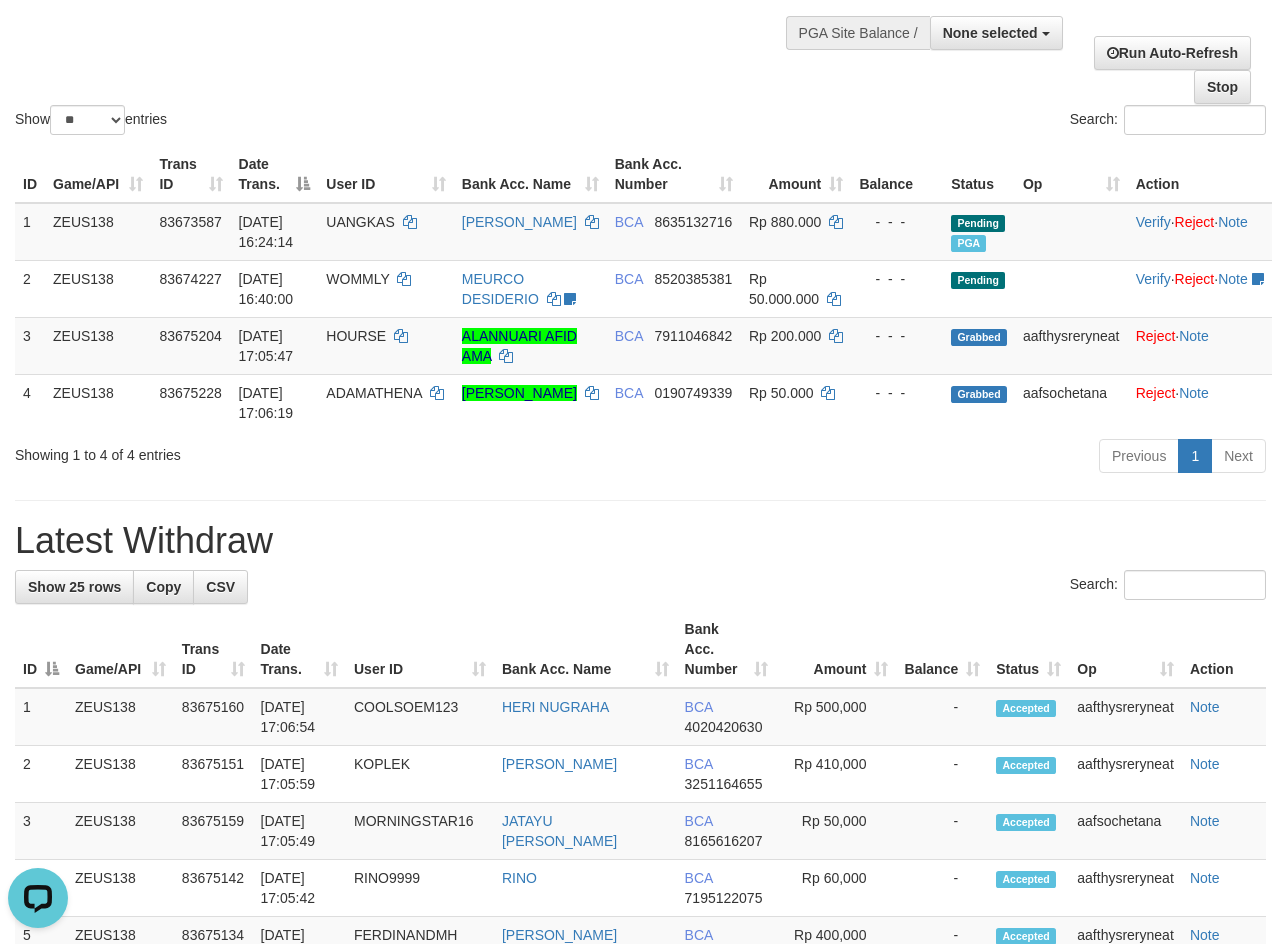 scroll, scrollTop: 0, scrollLeft: 0, axis: both 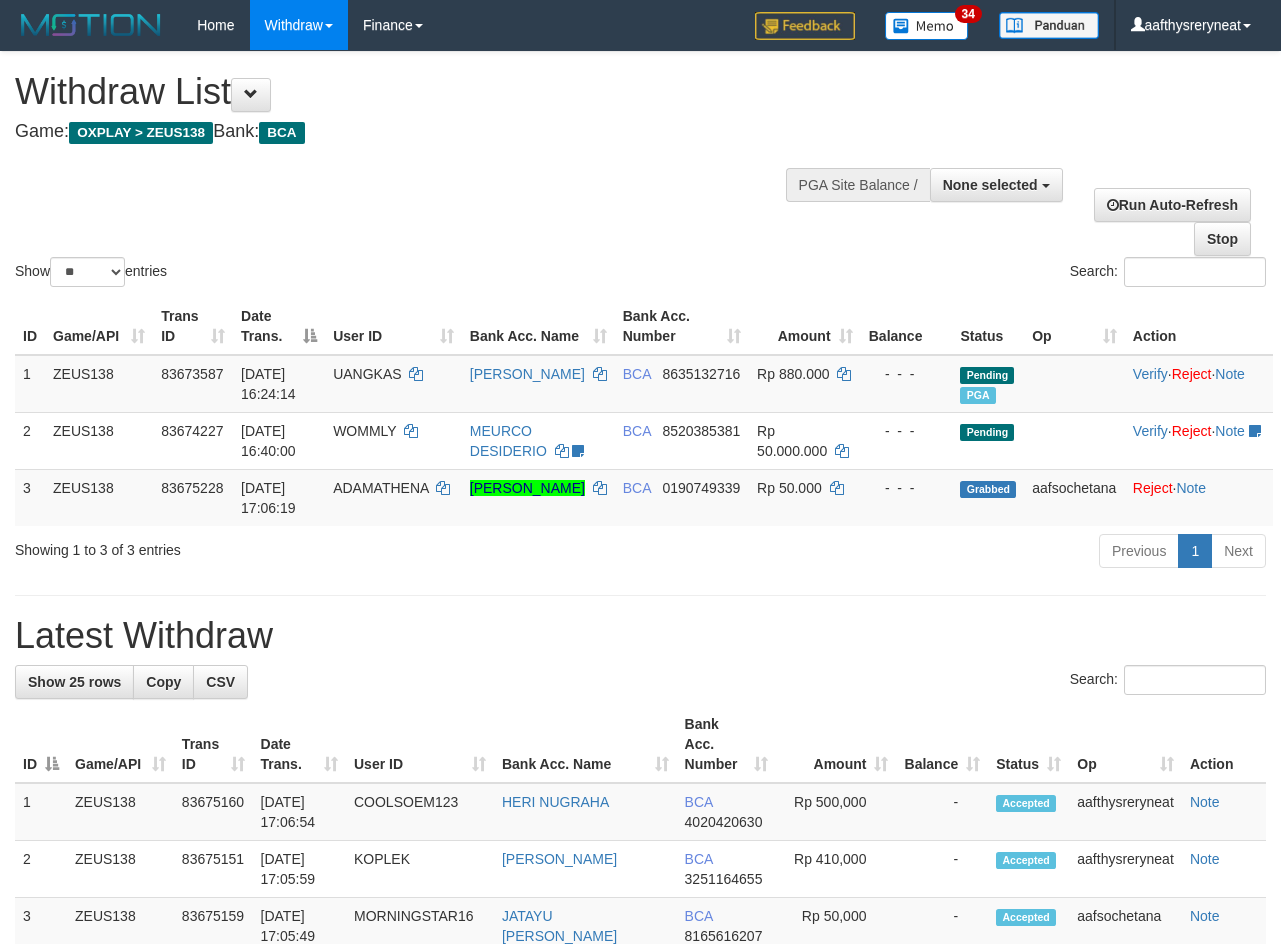 select 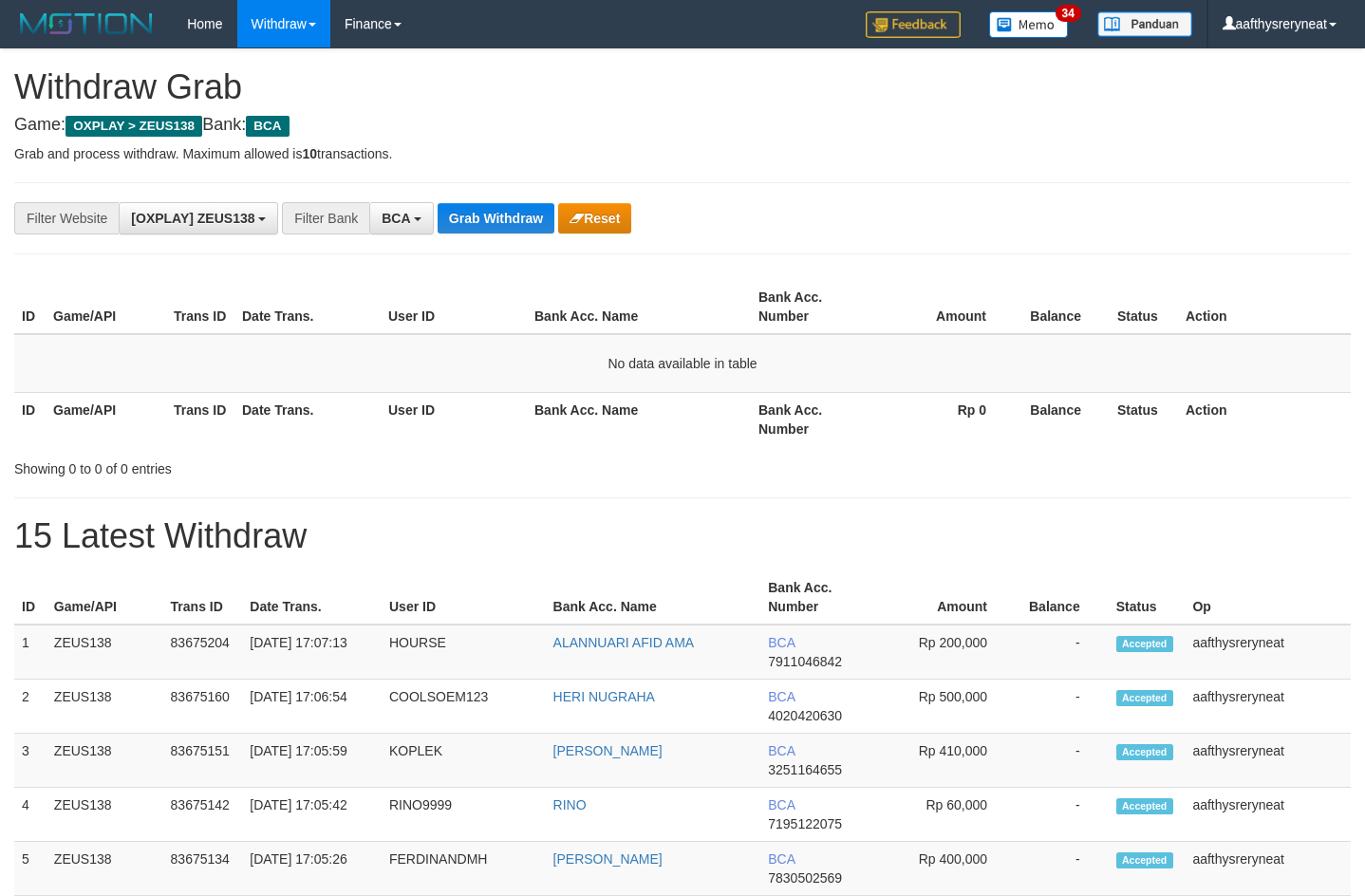 scroll, scrollTop: 0, scrollLeft: 0, axis: both 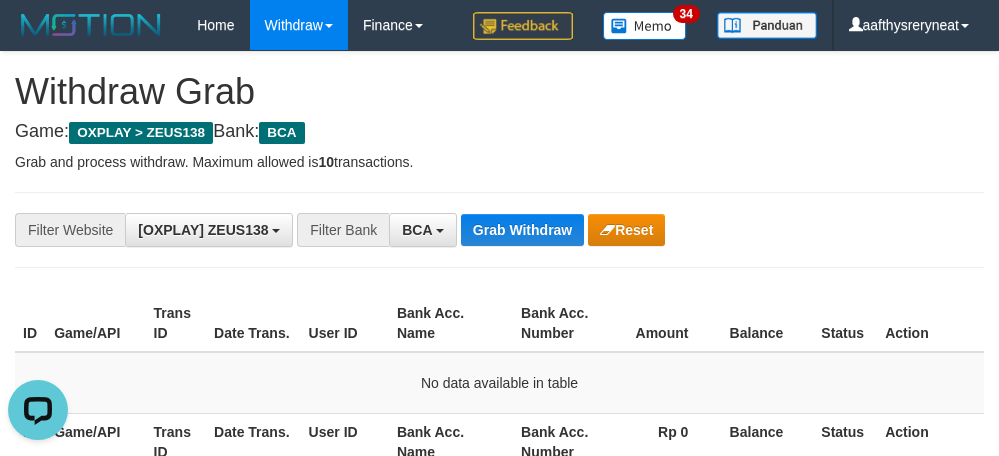 click on "Bank Acc. Number" at bounding box center (558, 323) 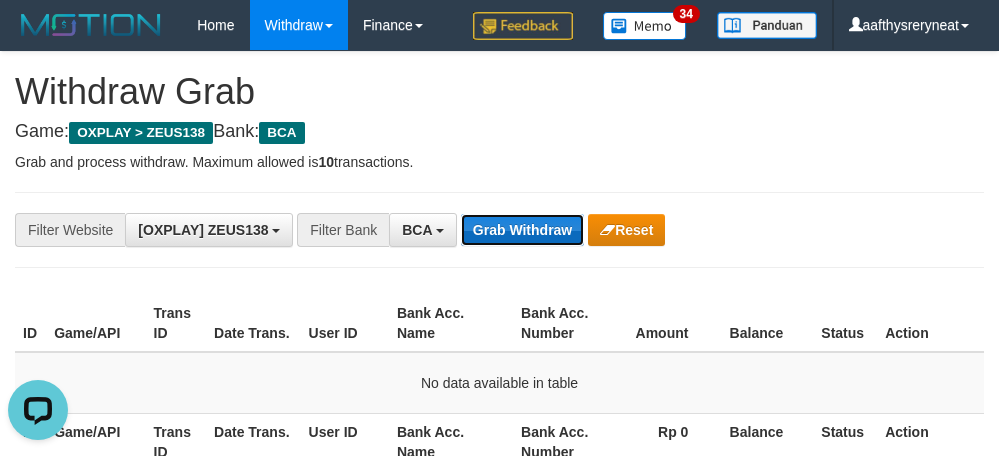 click on "Grab Withdraw" at bounding box center [522, 230] 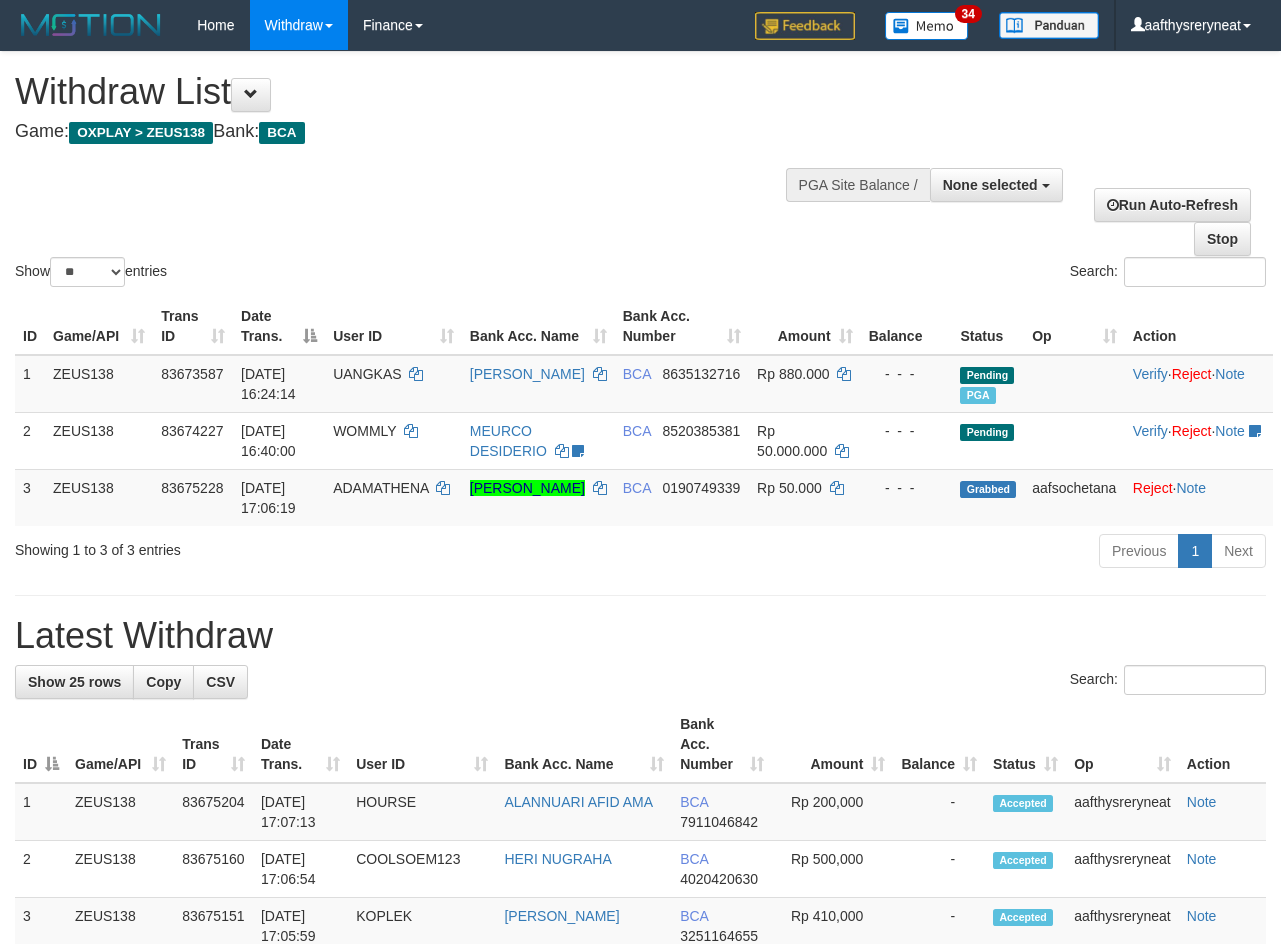 select 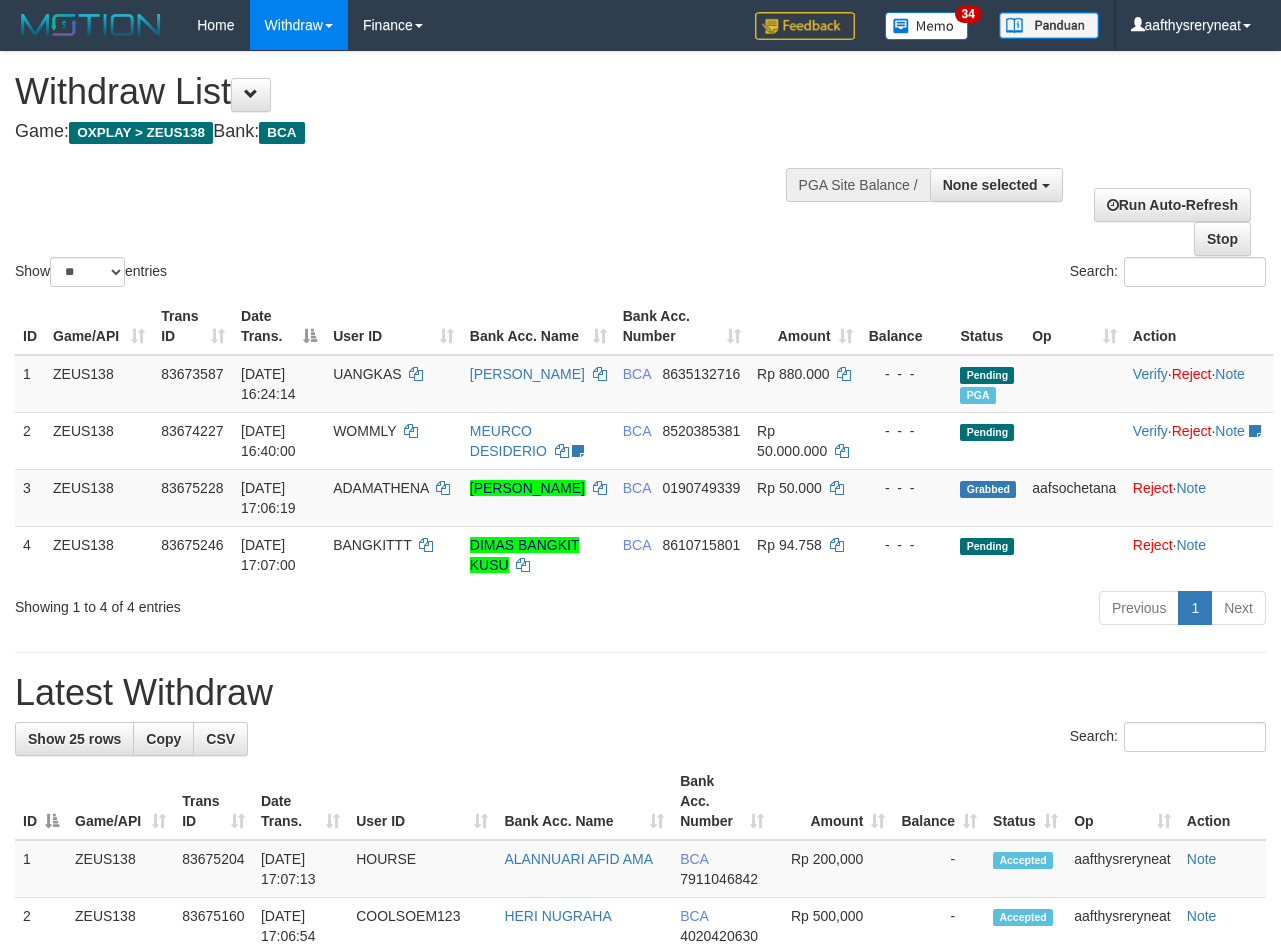select 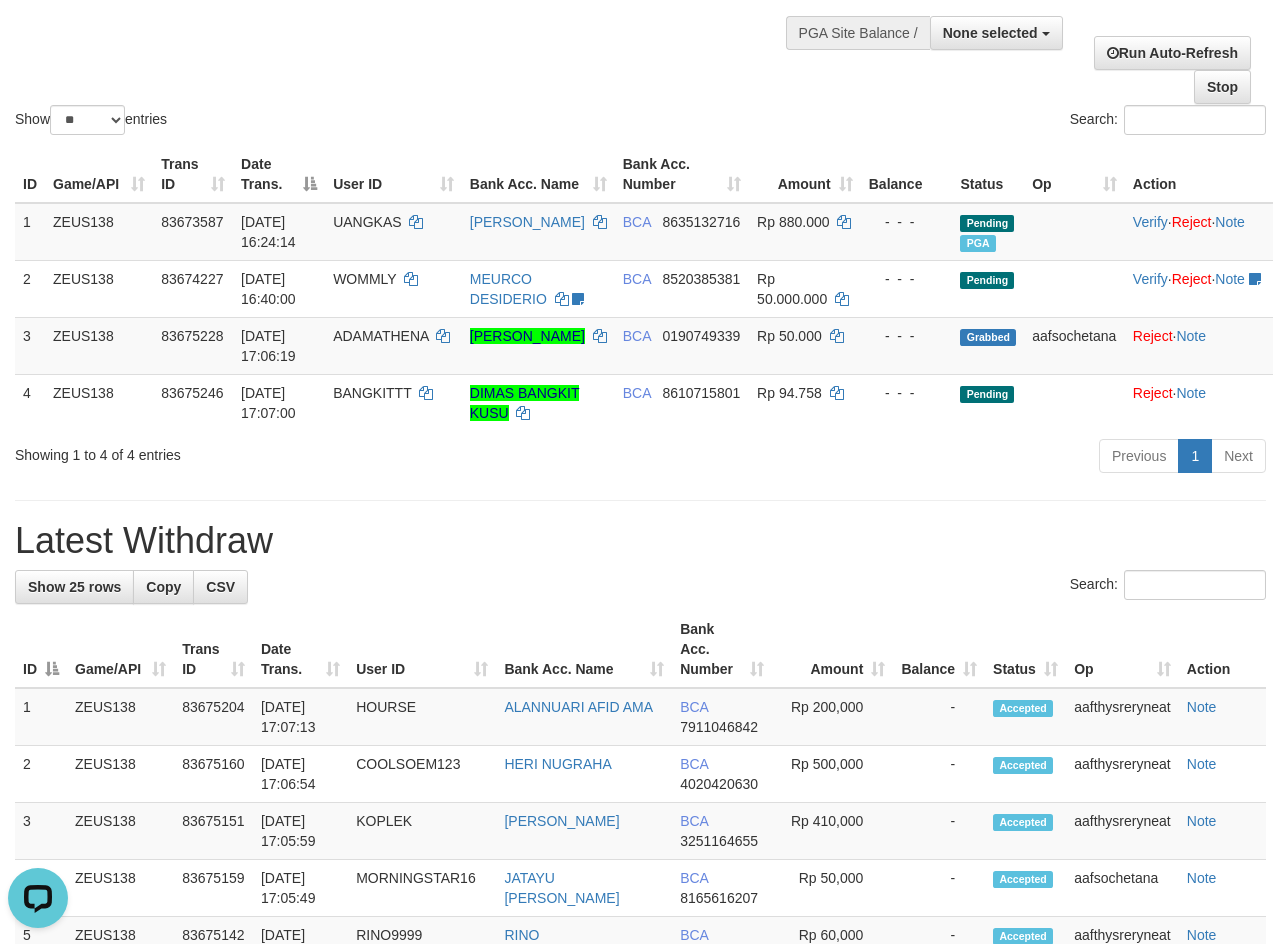 scroll, scrollTop: 0, scrollLeft: 0, axis: both 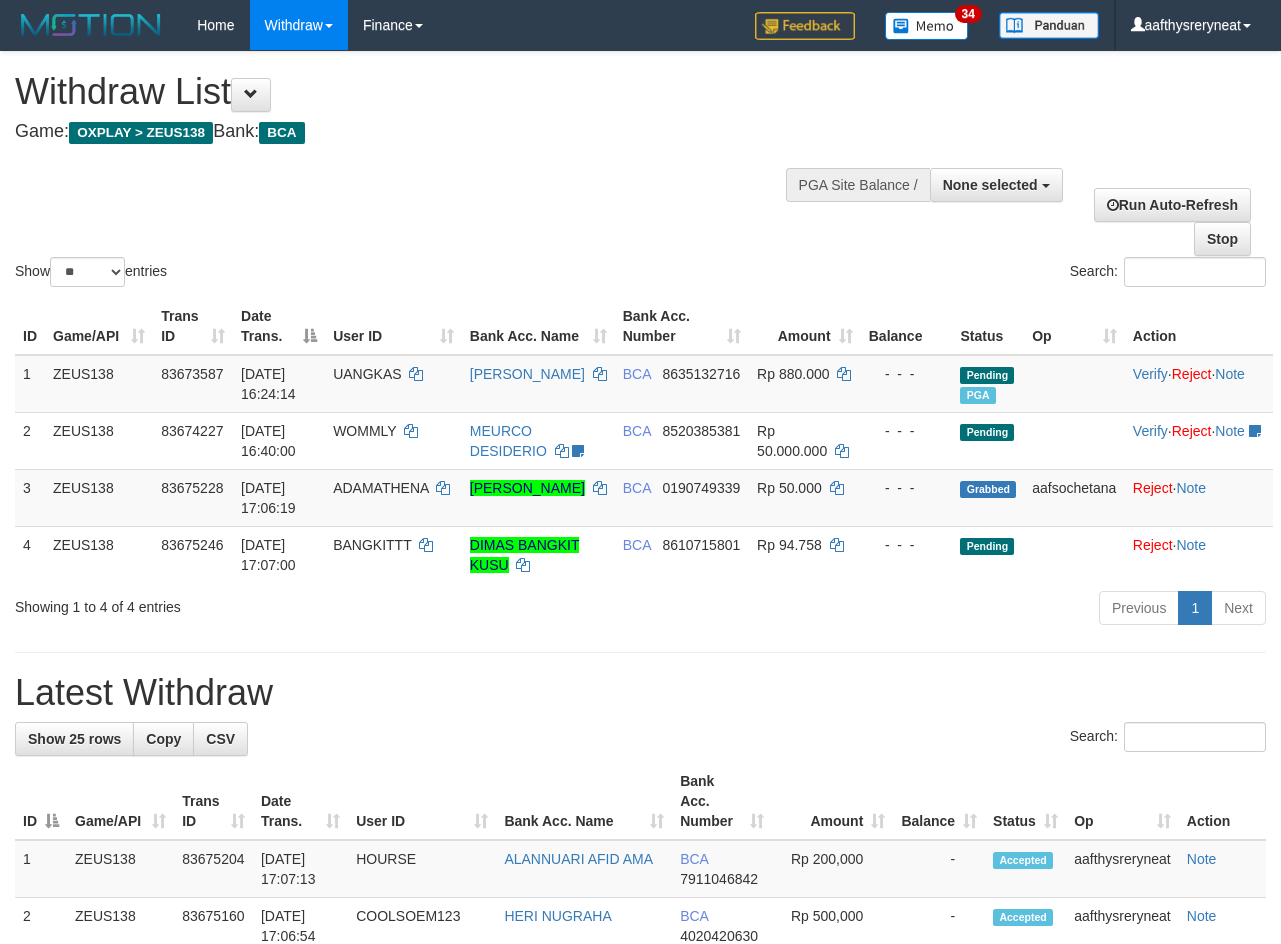 select 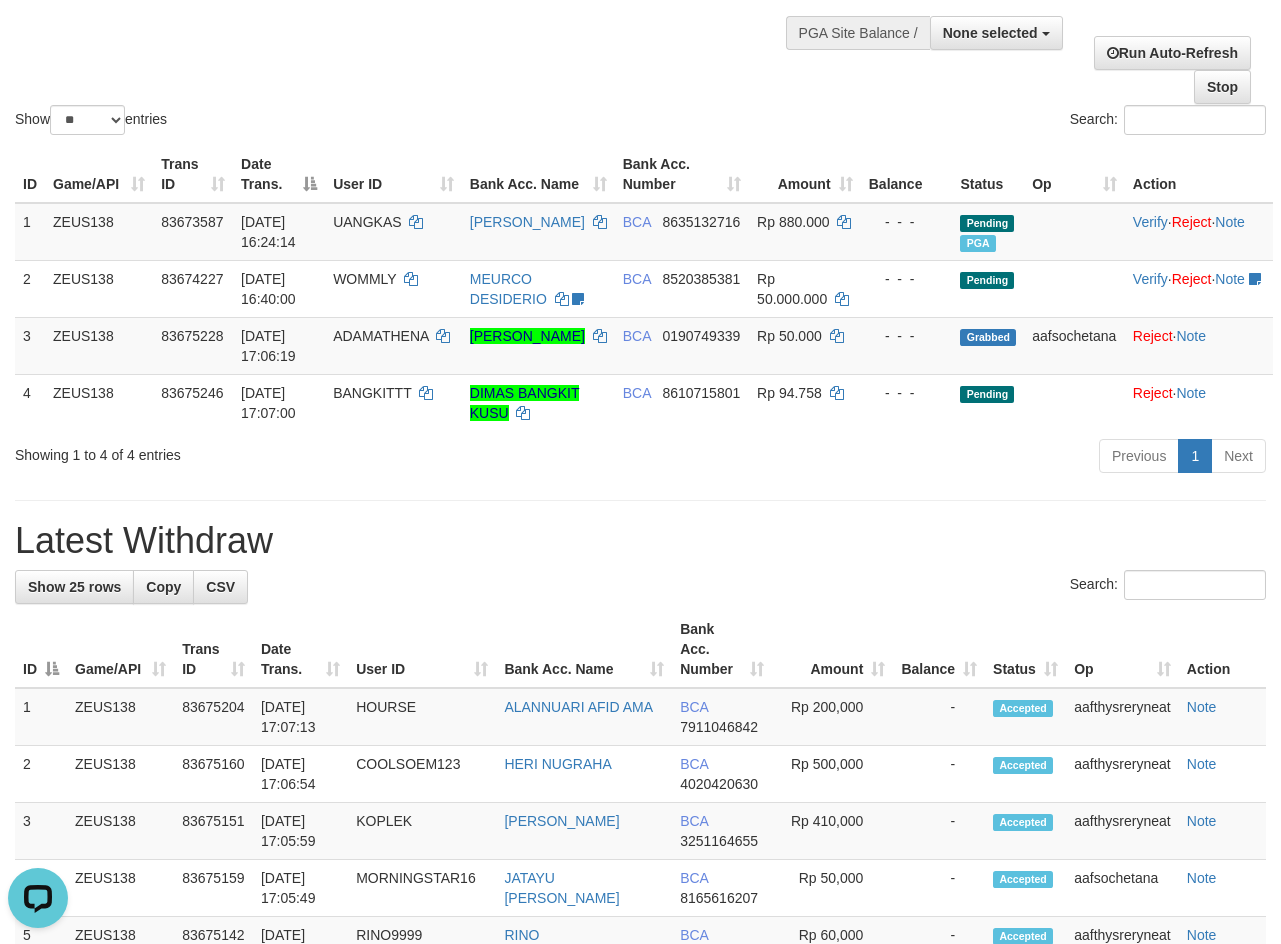 scroll, scrollTop: 0, scrollLeft: 0, axis: both 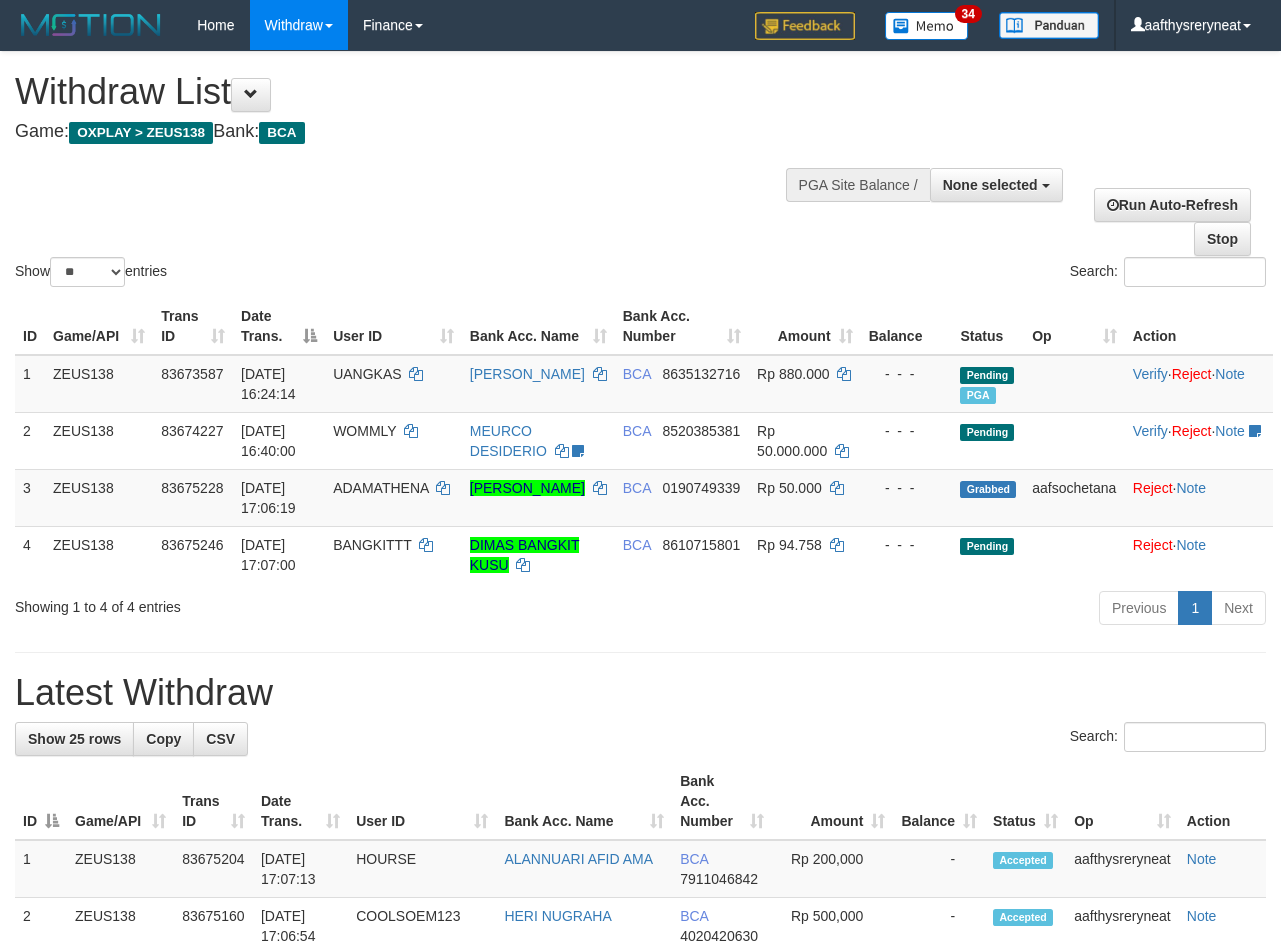 select 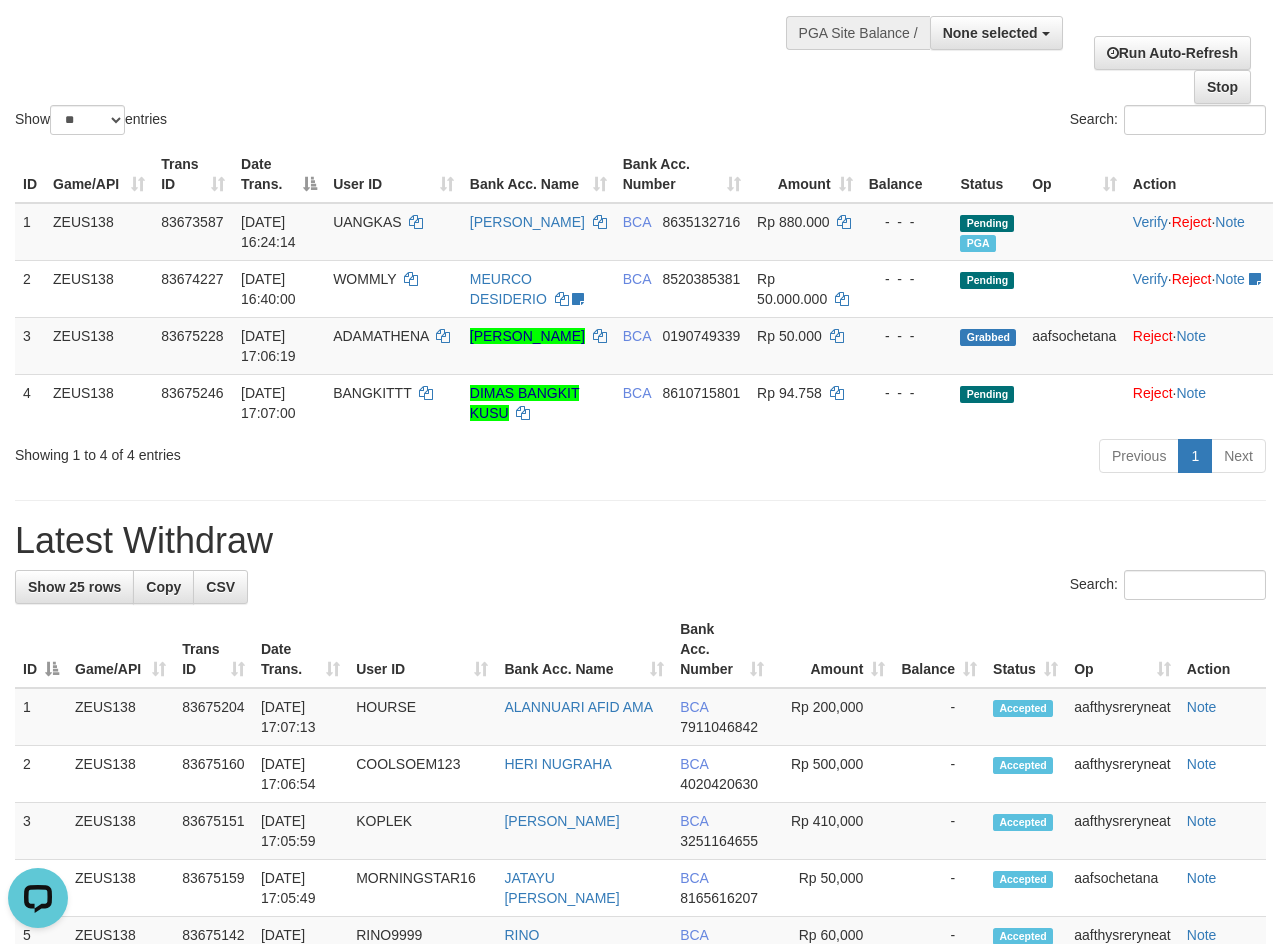 scroll, scrollTop: 0, scrollLeft: 0, axis: both 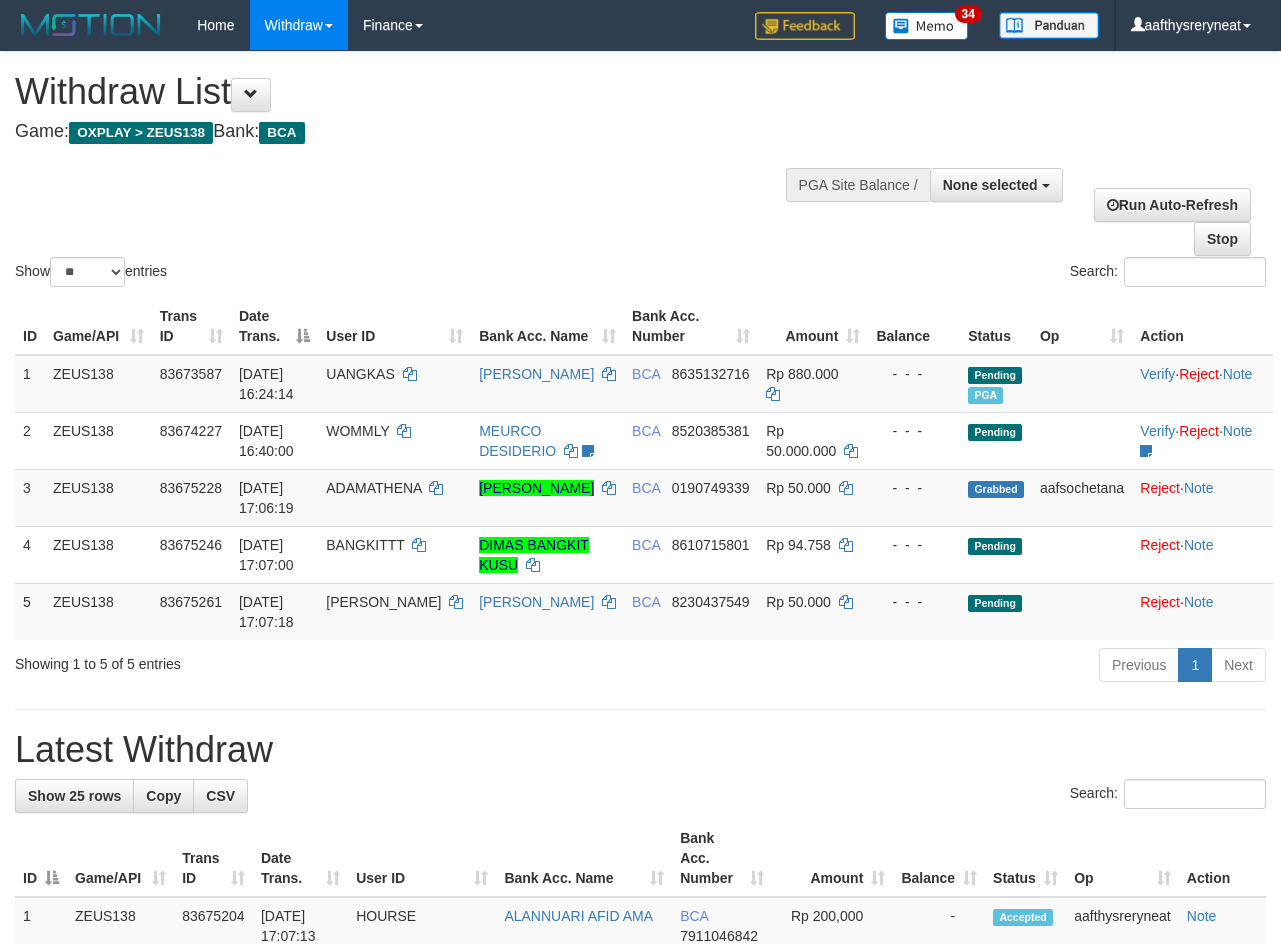 select 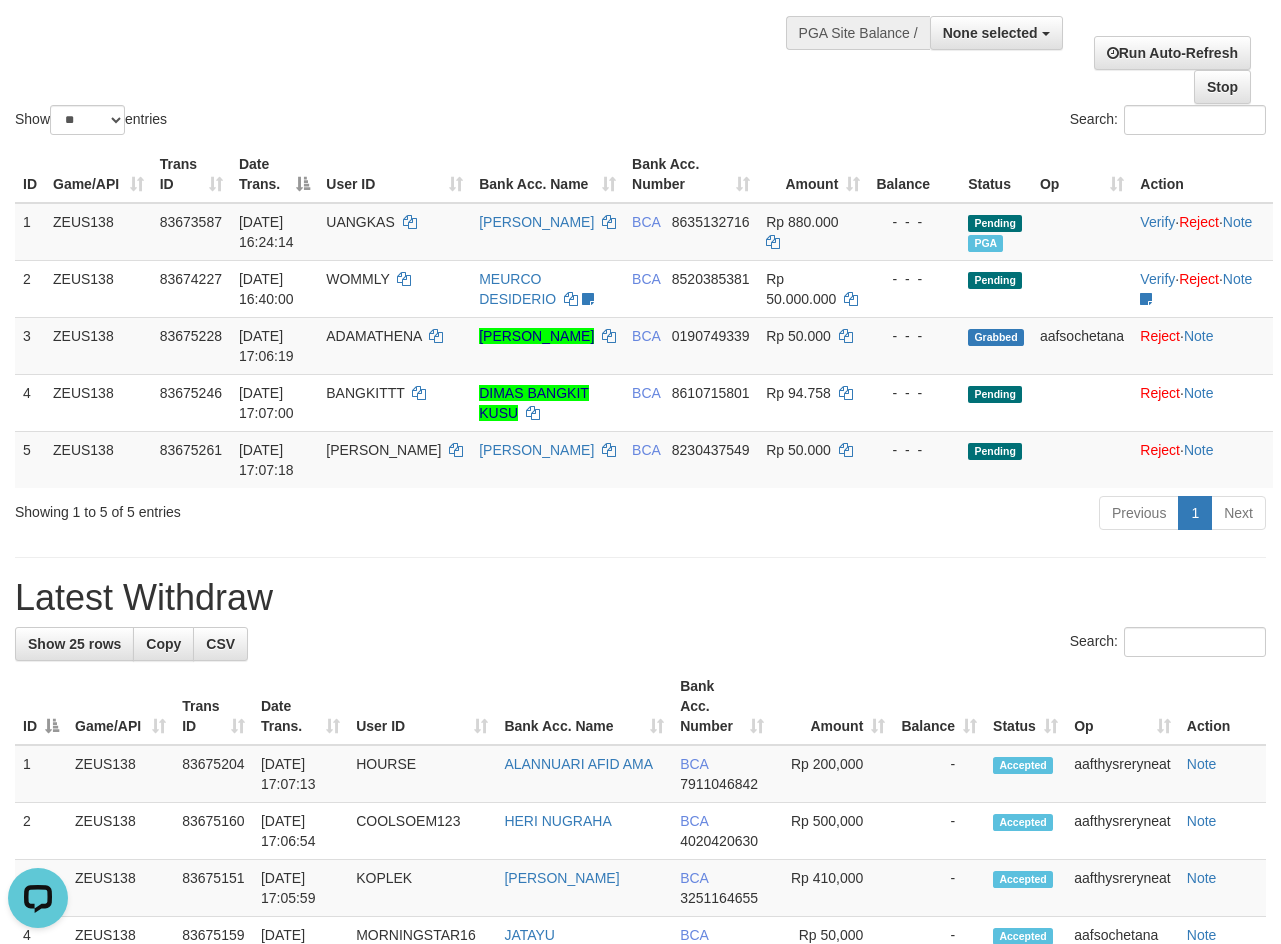 scroll, scrollTop: 0, scrollLeft: 0, axis: both 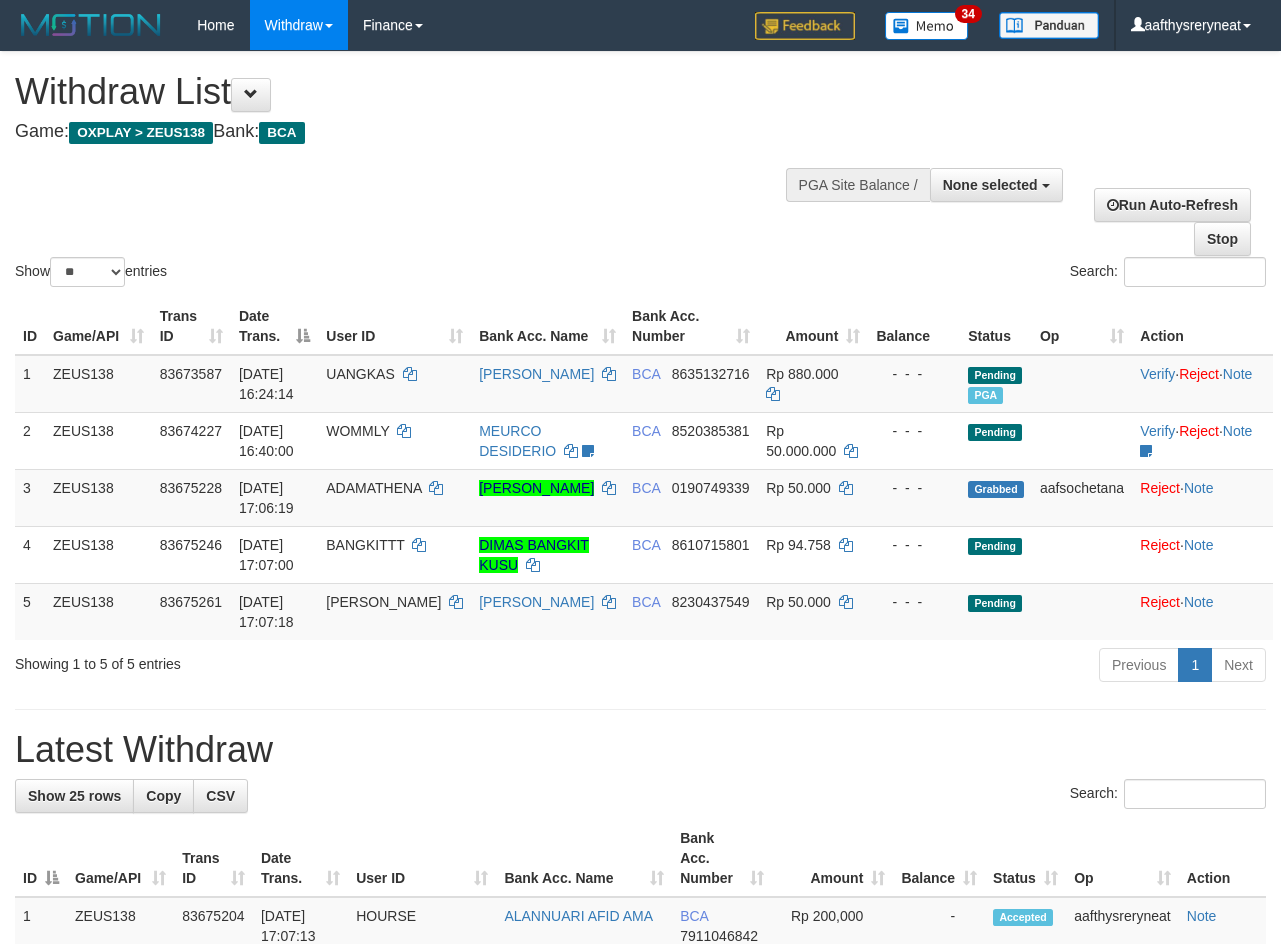 select 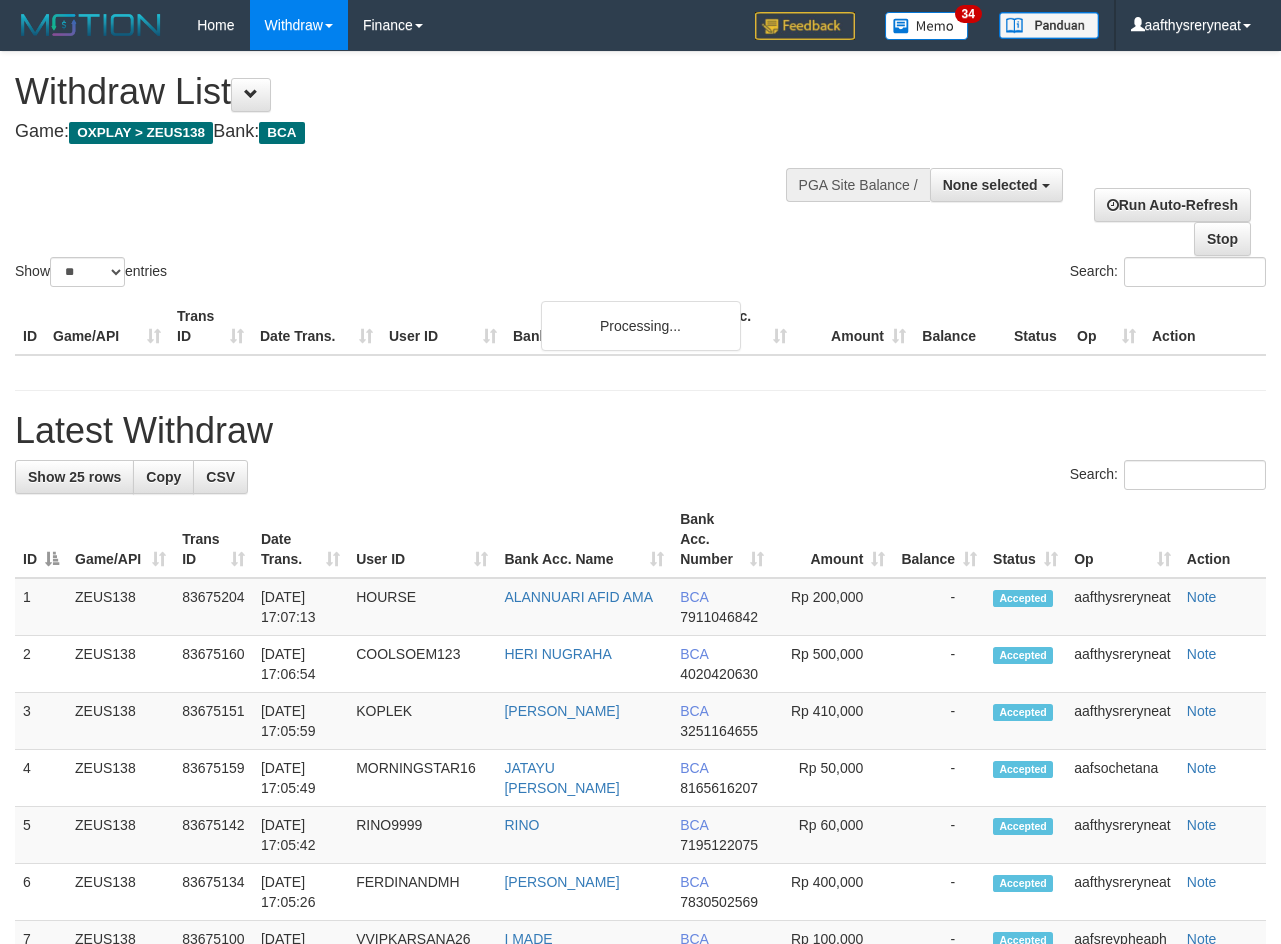 select 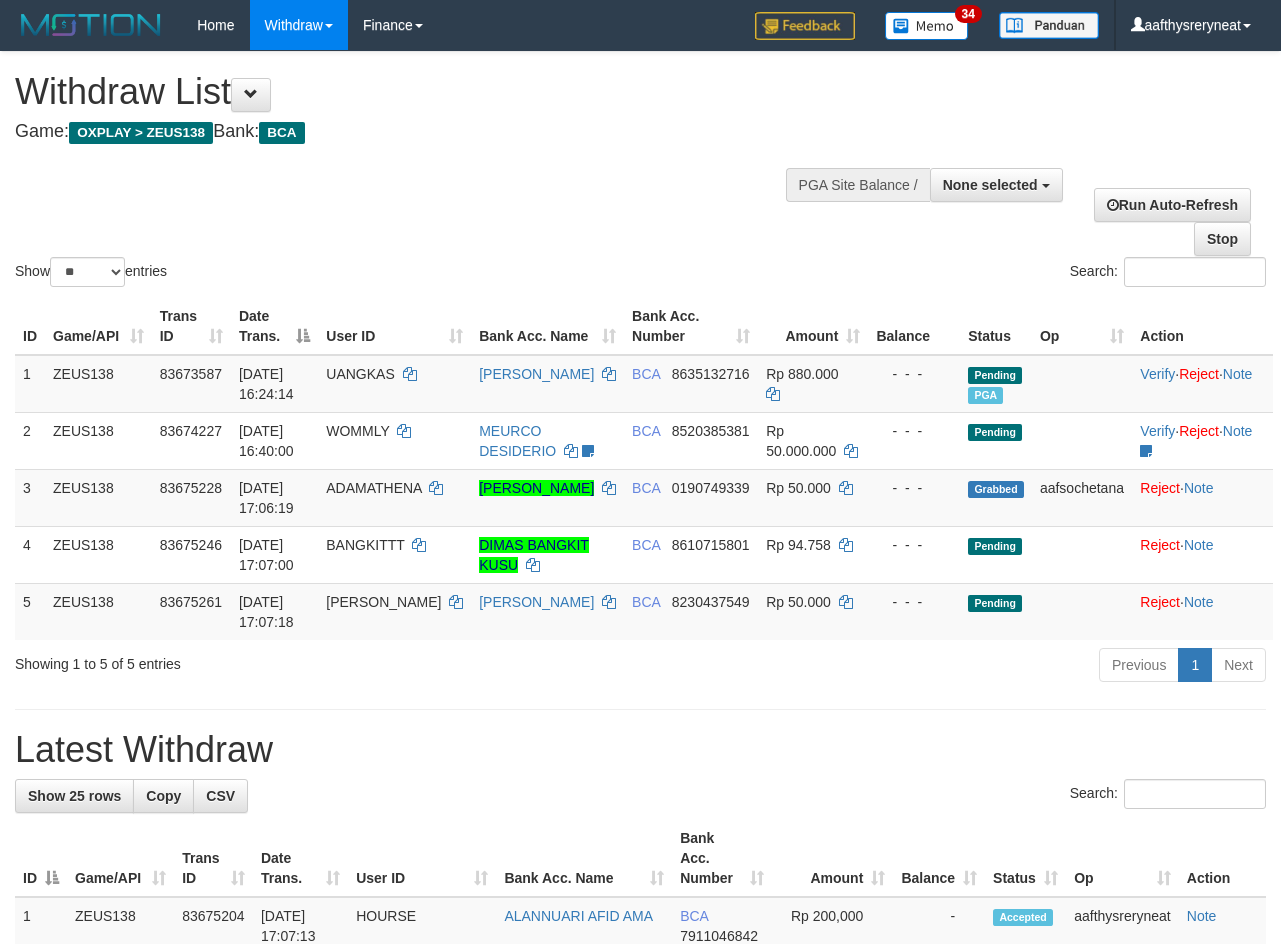 select 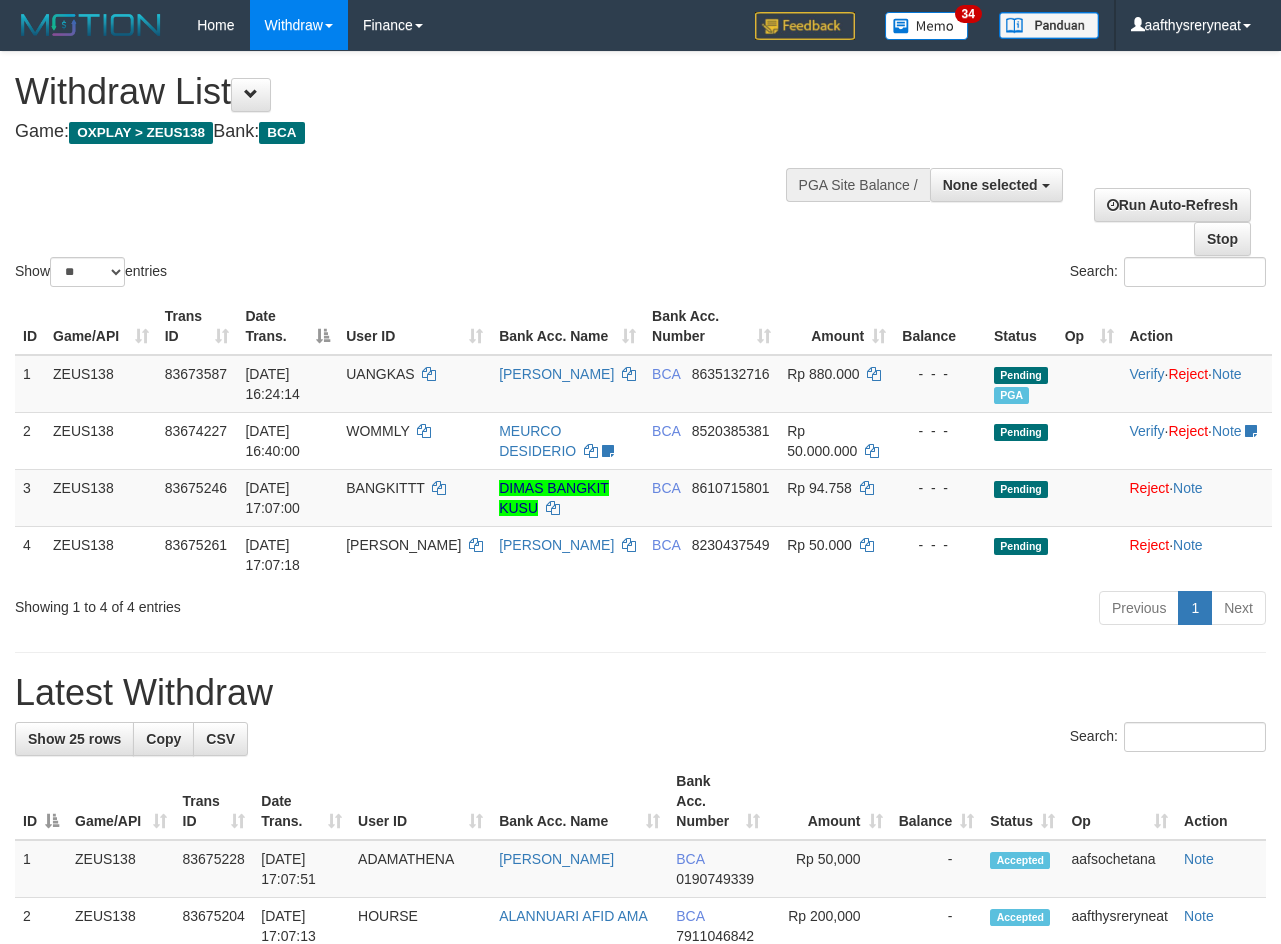 select 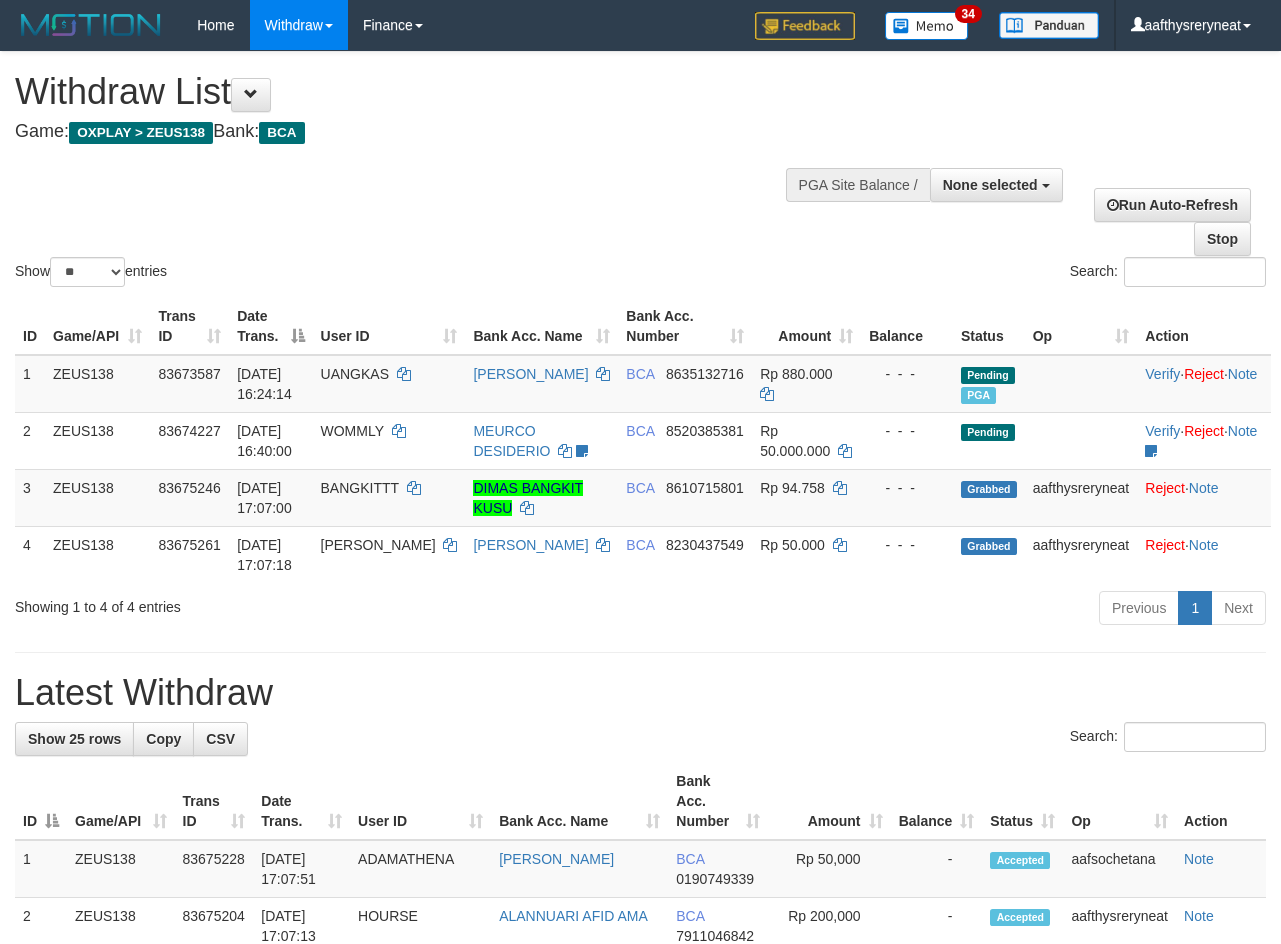 select 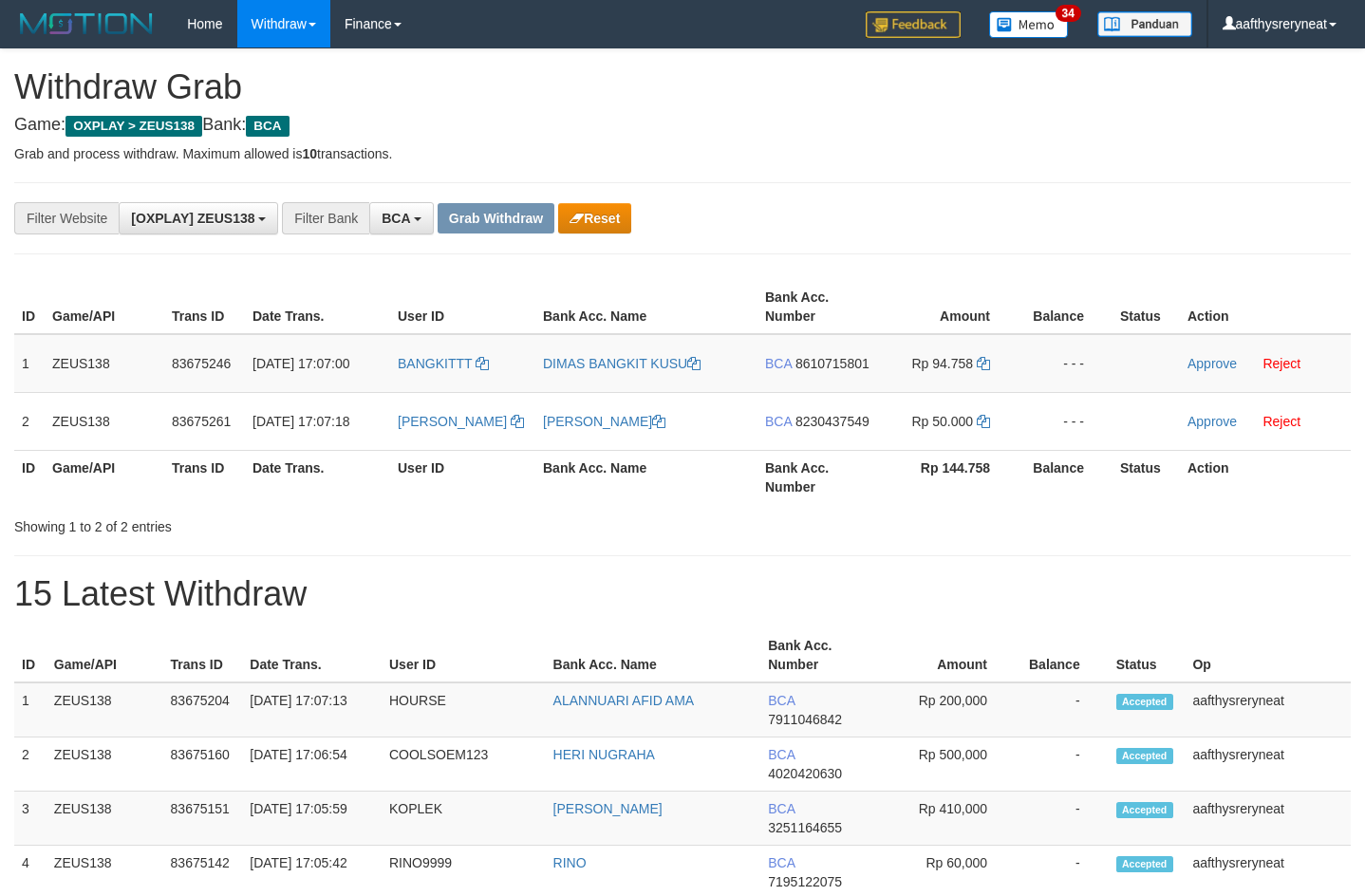 scroll, scrollTop: 0, scrollLeft: 0, axis: both 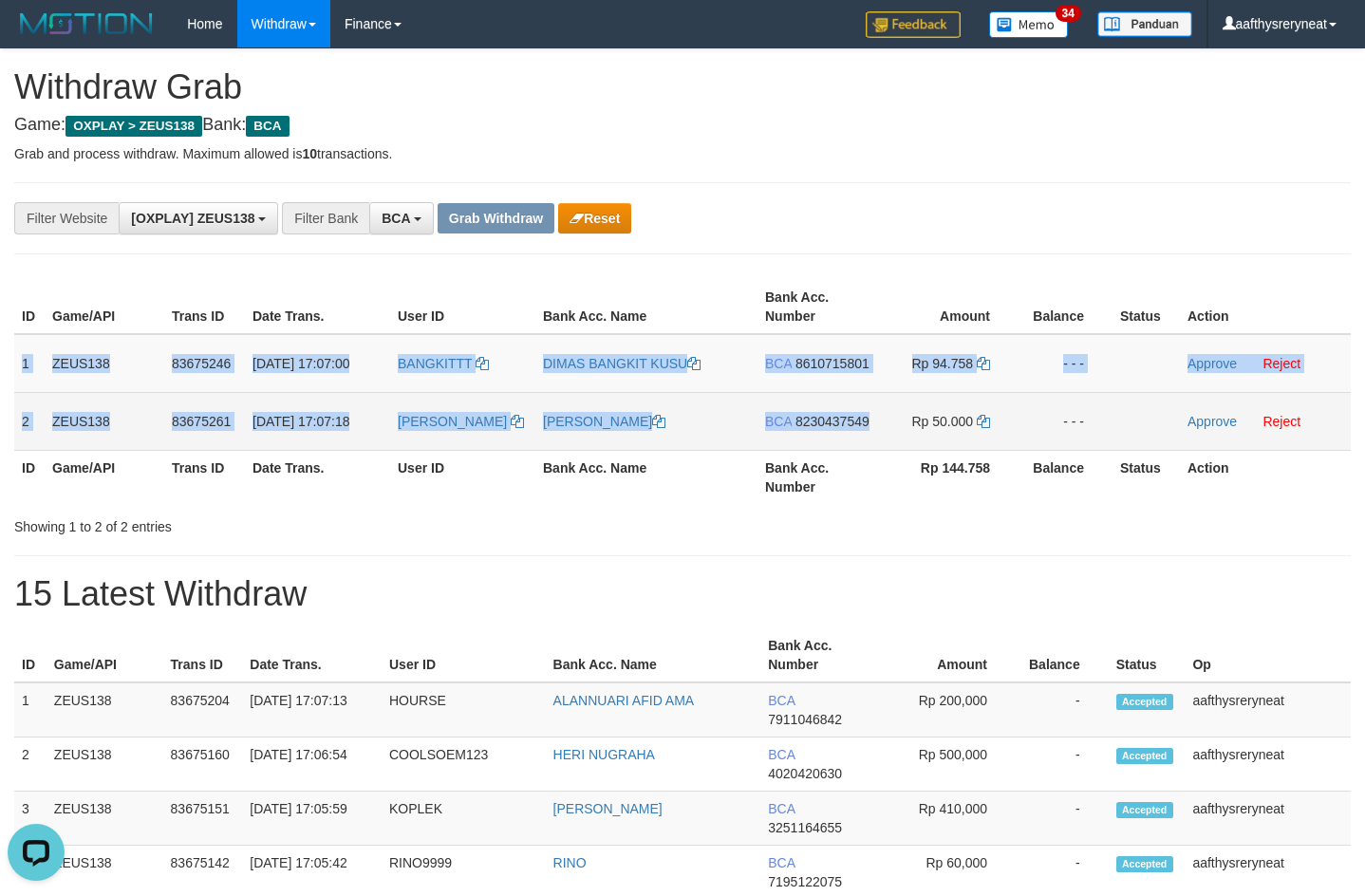 copy on "1
ZEUS138
83675246
14/07/2025 17:07:00
BANGKITTT
DIMAS BANGKIT KUSU
BCA
8610715801
Rp 94.758
- - -
Approve
Reject
2
ZEUS138
83675261
14/07/2025 17:07:18
JOCELYN
ALBERT REZON
BCA
8230437549" 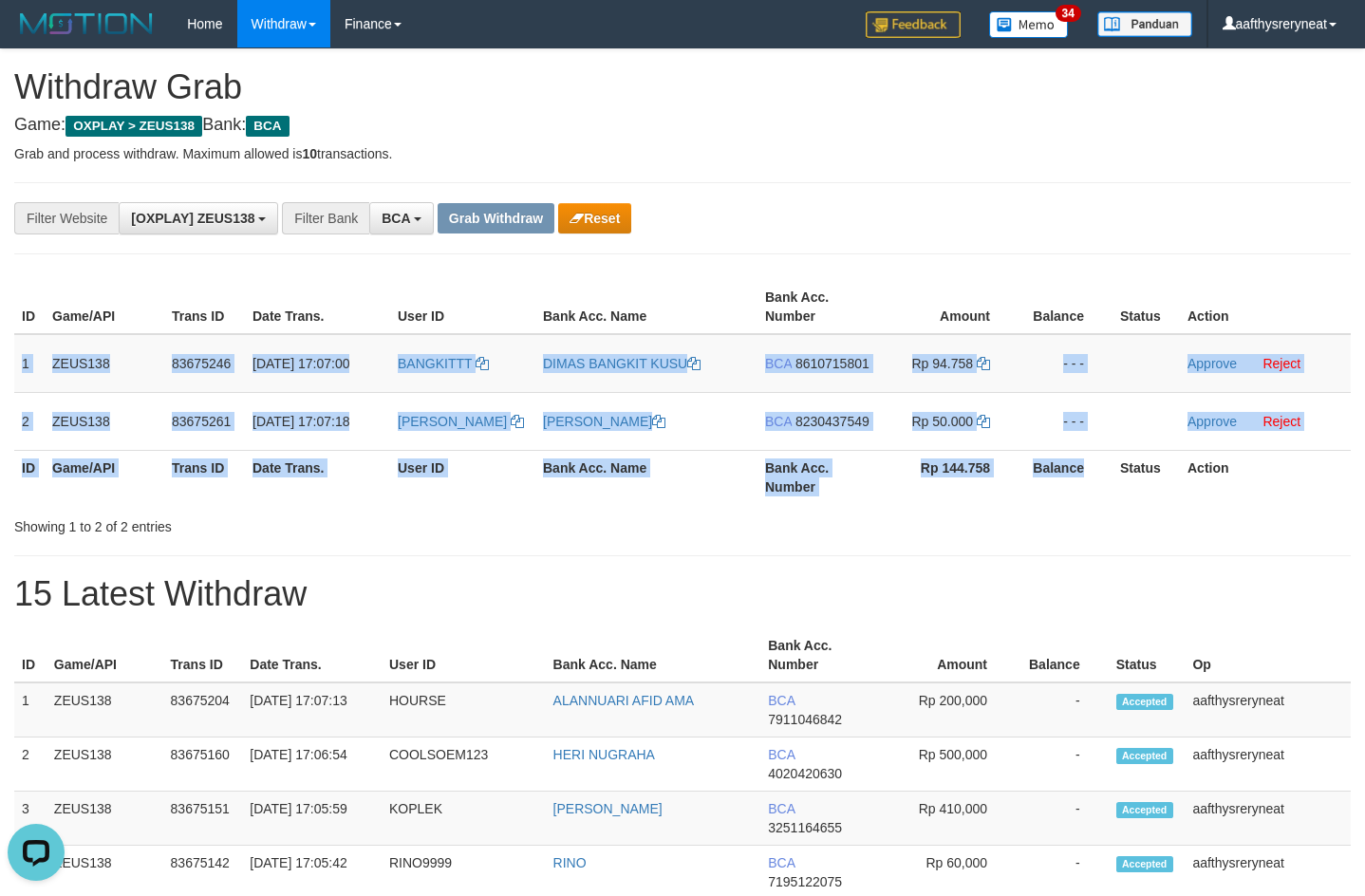 copy on "1
ZEUS138
83675246
14/07/2025 17:07:00
BANGKITTT
DIMAS BANGKIT KUSU
BCA
8610715801
Rp 94.758
- - -
Approve
Reject
2
ZEUS138
83675261
14/07/2025 17:07:18
JOCELYN
ALBERT REZON
BCA
8230437549
Rp 50.000
- - -
Approve
Reject
ID Game/API Trans ID Date Trans. User ID Bank Acc. Name Bank Acc. Number Rp 144.758 Balance" 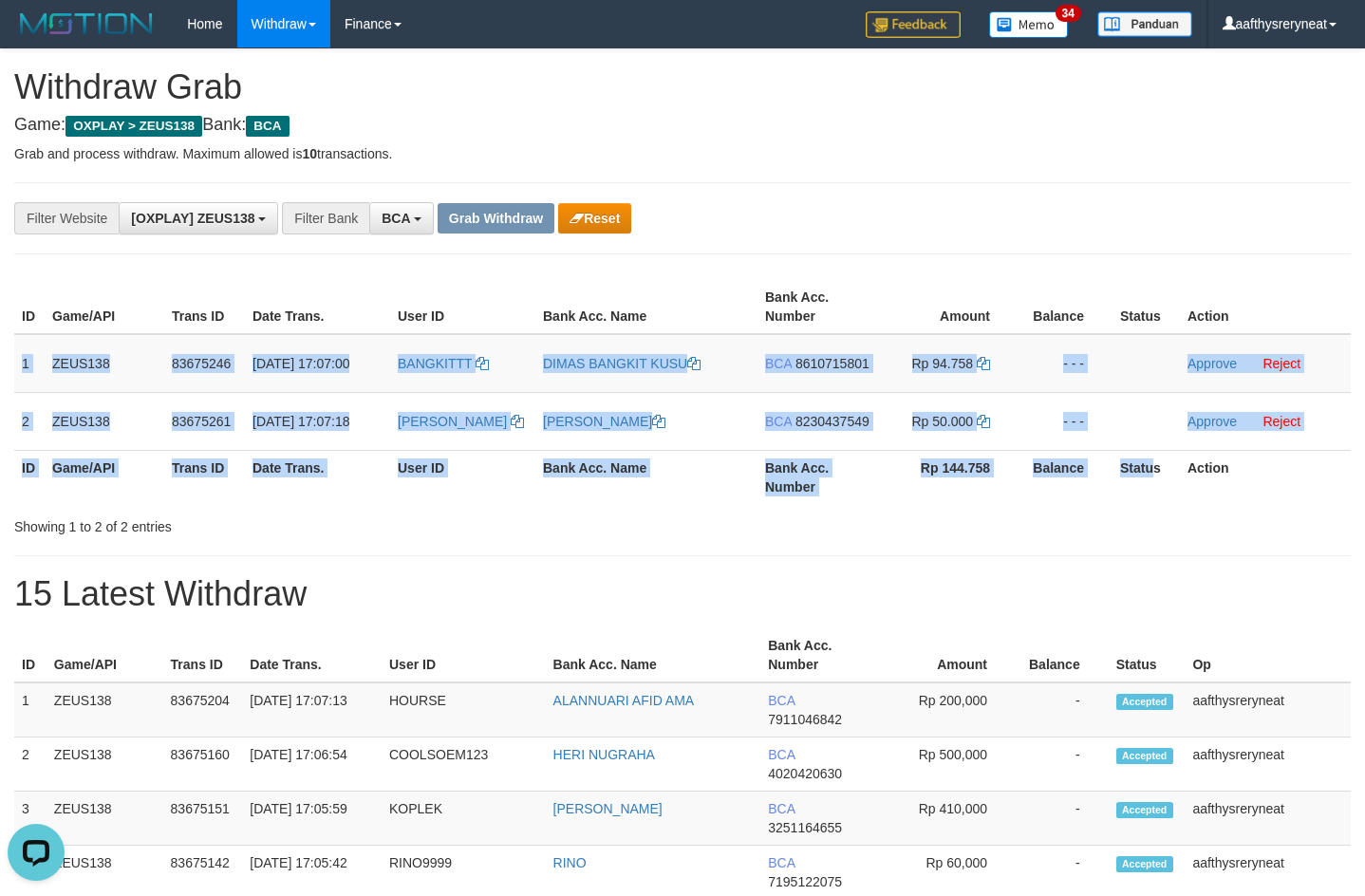 copy on "1
ZEUS138
83675246
14/07/2025 17:07:00
BANGKITTT
DIMAS BANGKIT KUSU
BCA
8610715801
Rp 94.758
- - -
Approve
Reject
2
ZEUS138
83675261
14/07/2025 17:07:18
JOCELYN
ALBERT REZON
BCA
8230437549
Rp 50.000
- - -
Approve
Reject
ID Game/API Trans ID Date Trans. User ID Bank Acc. Name Bank Acc. Number Rp 144.758 Balance Statu" 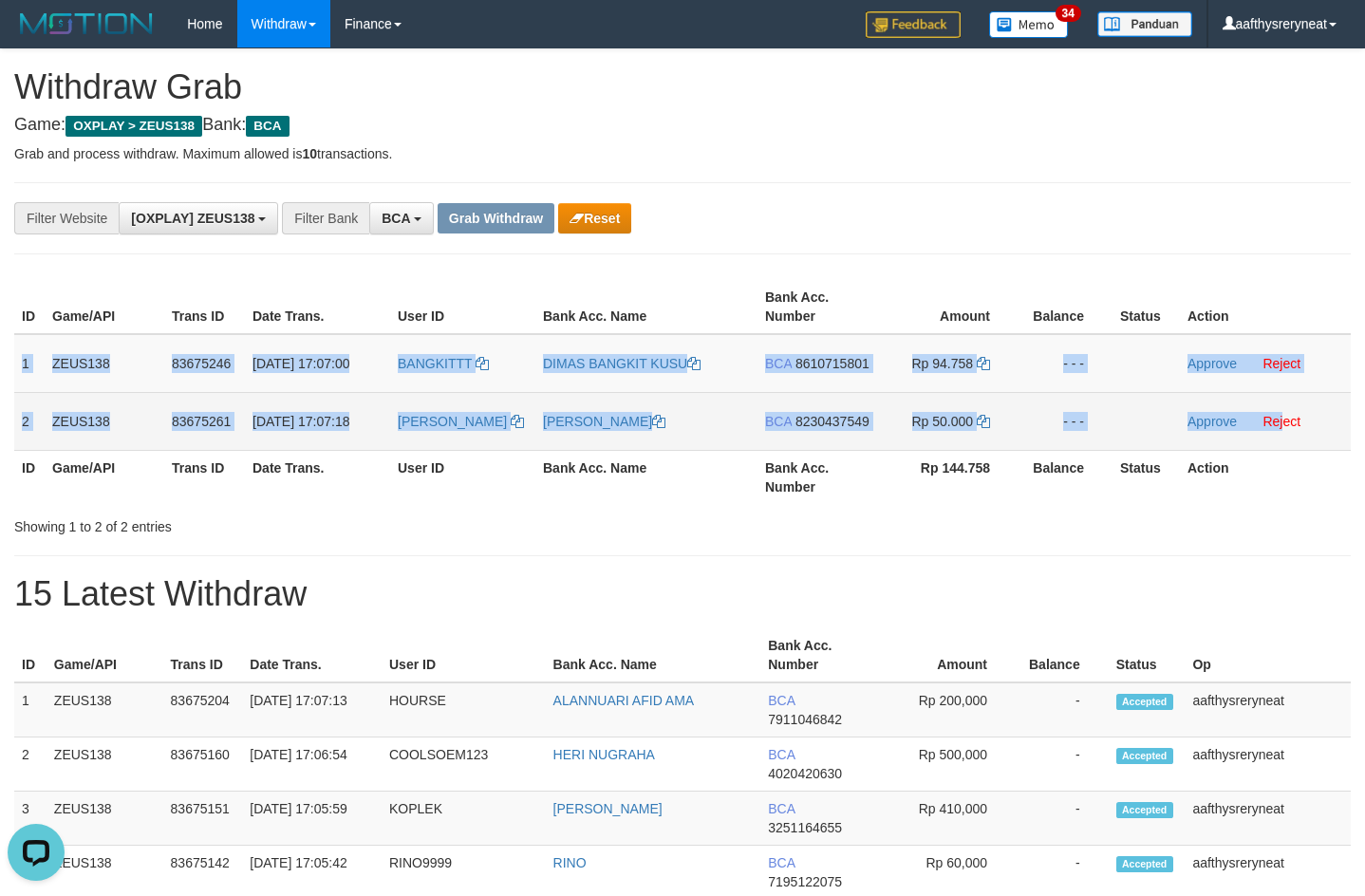 copy on "1
ZEUS138
83675246
14/07/2025 17:07:00
BANGKITTT
DIMAS BANGKIT KUSU
BCA
8610715801
Rp 94.758
- - -
Approve
Reject
2
ZEUS138
83675261
14/07/2025 17:07:18
JOCELYN
ALBERT REZON
BCA
8230437549
Rp 50.000
- - -
Approve
Rej" 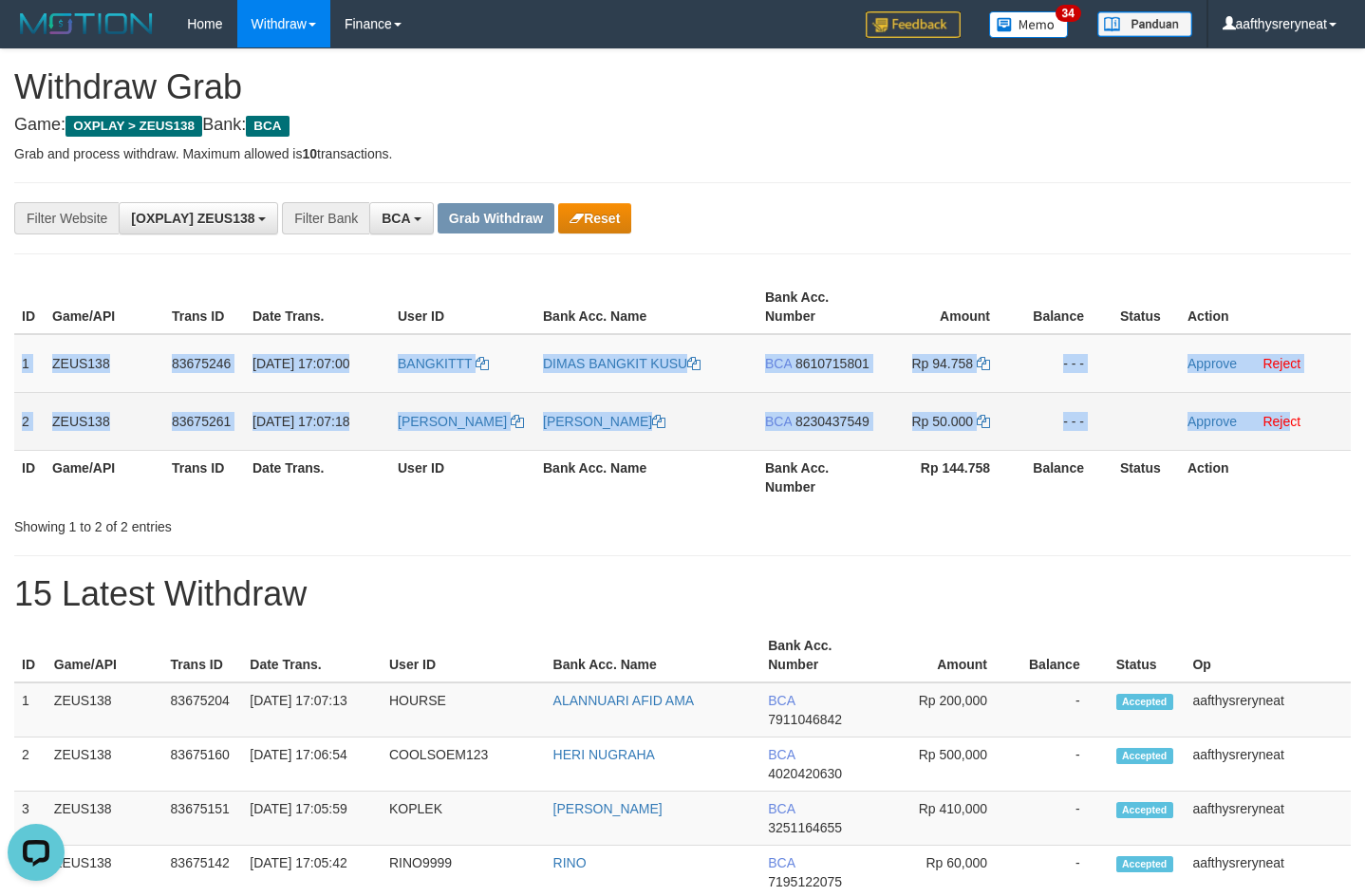 drag, startPoint x: 18, startPoint y: 358, endPoint x: 1293, endPoint y: 440, distance: 1277.634 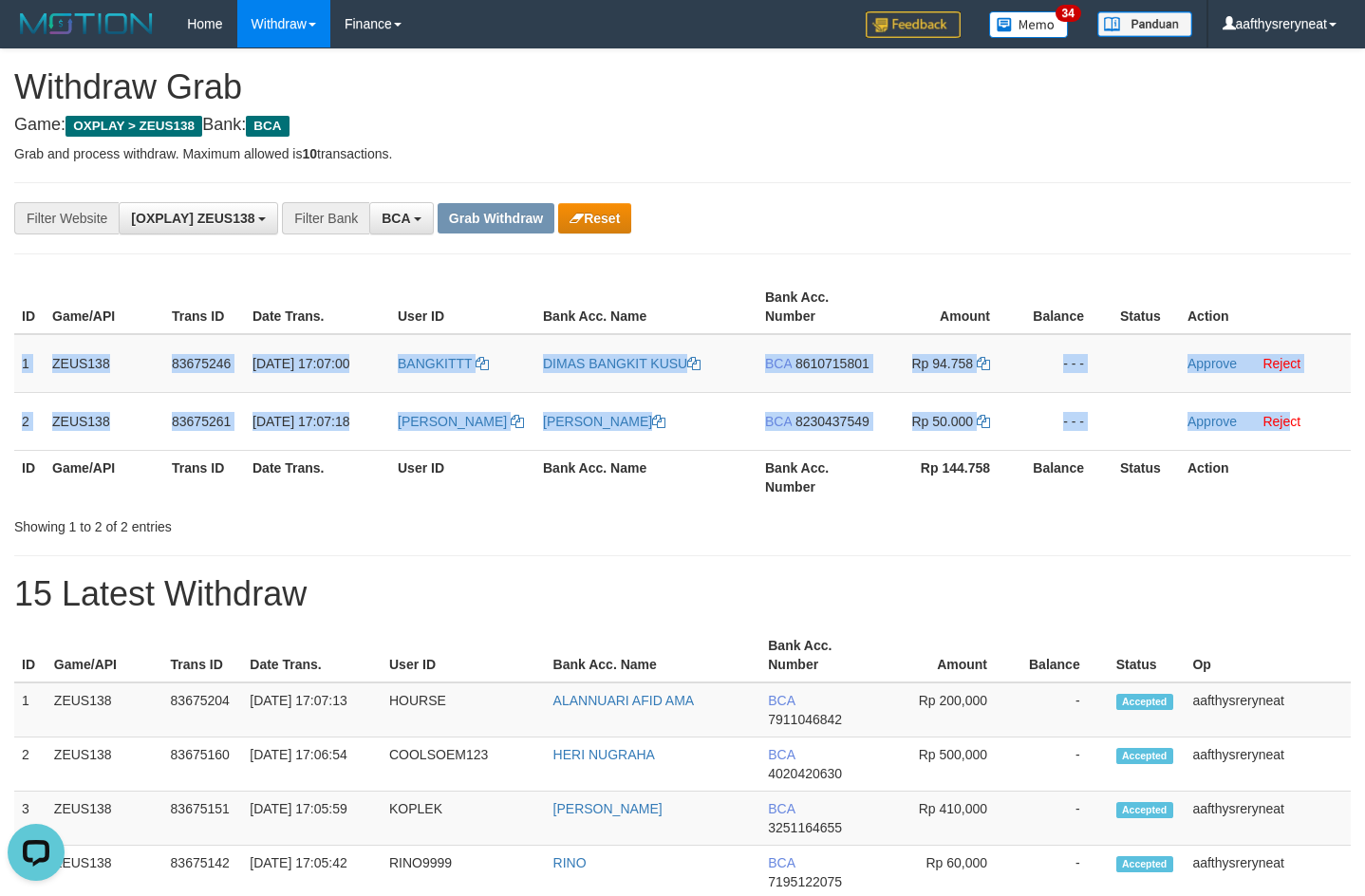 copy on "1
ZEUS138
83675246
14/07/2025 17:07:00
BANGKITTT
DIMAS BANGKIT KUSU
BCA
8610715801
Rp 94.758
- - -
Approve
Reject
2
ZEUS138
83675261
14/07/2025 17:07:18
JOCELYN
ALBERT REZON
BCA
8230437549
Rp 50.000
- - -
Approve
Reje" 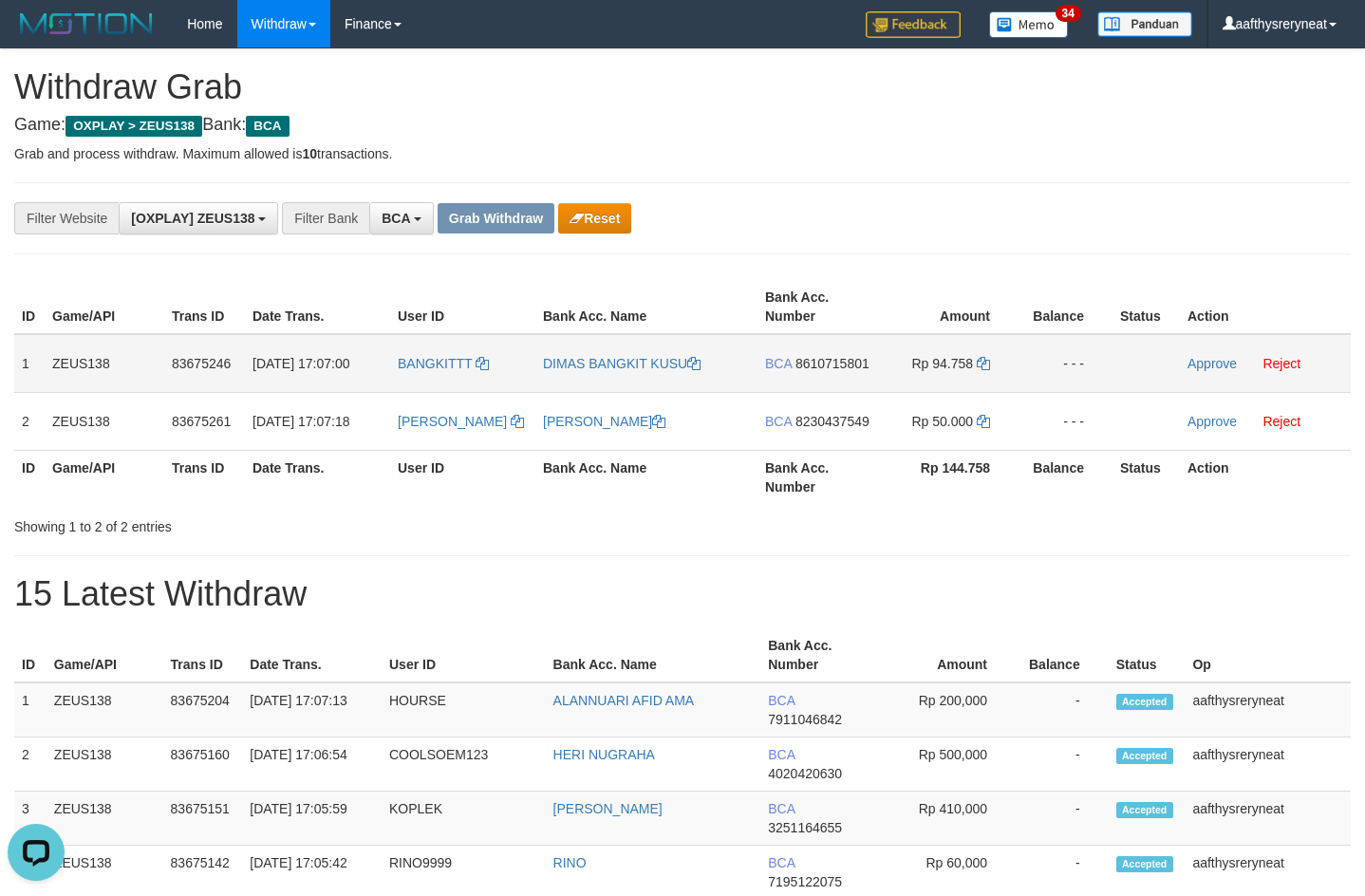 drag, startPoint x: 852, startPoint y: 258, endPoint x: 813, endPoint y: 387, distance: 134.76646 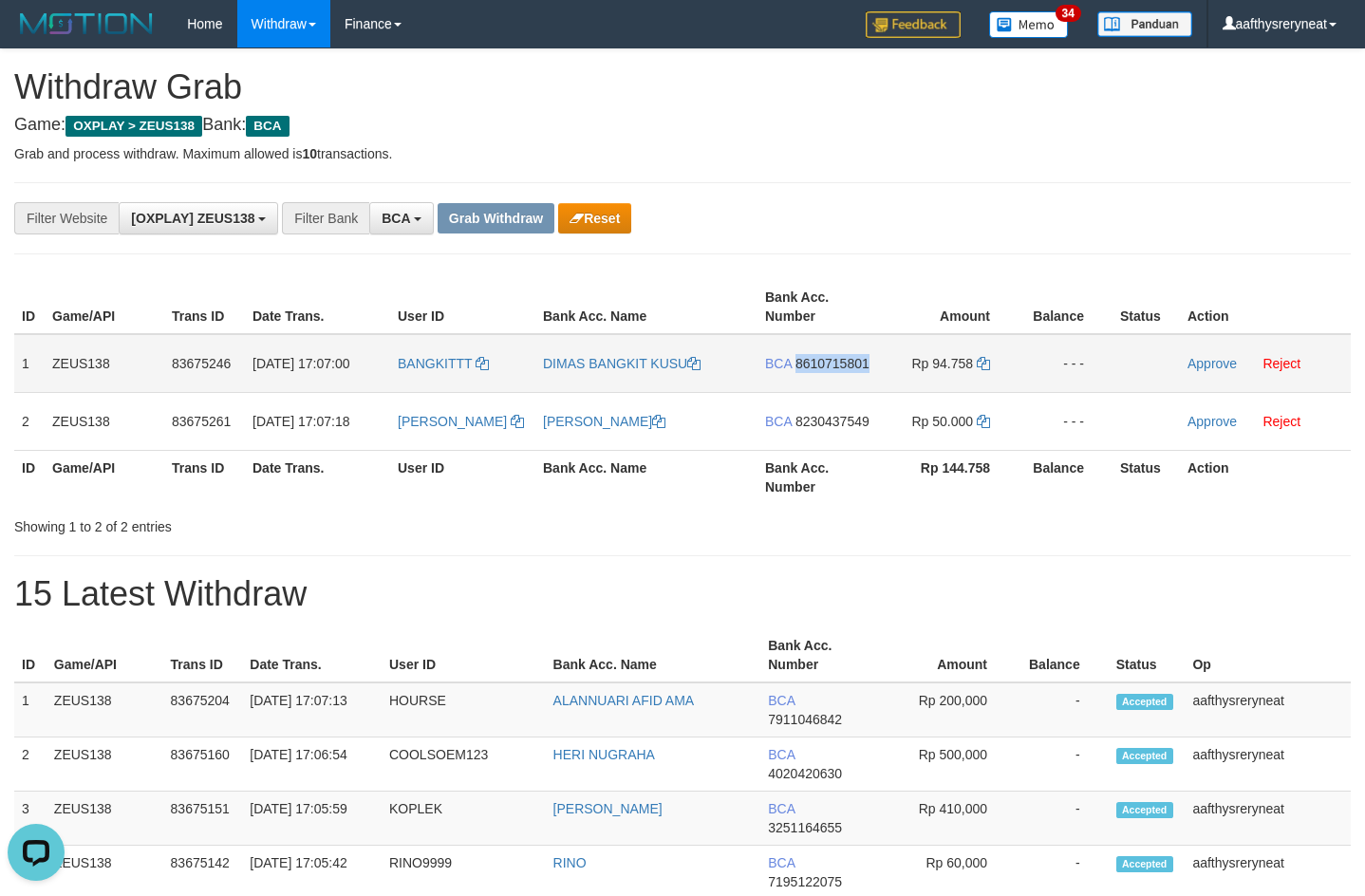 click on "BCA
8610715801" at bounding box center [817, 364] 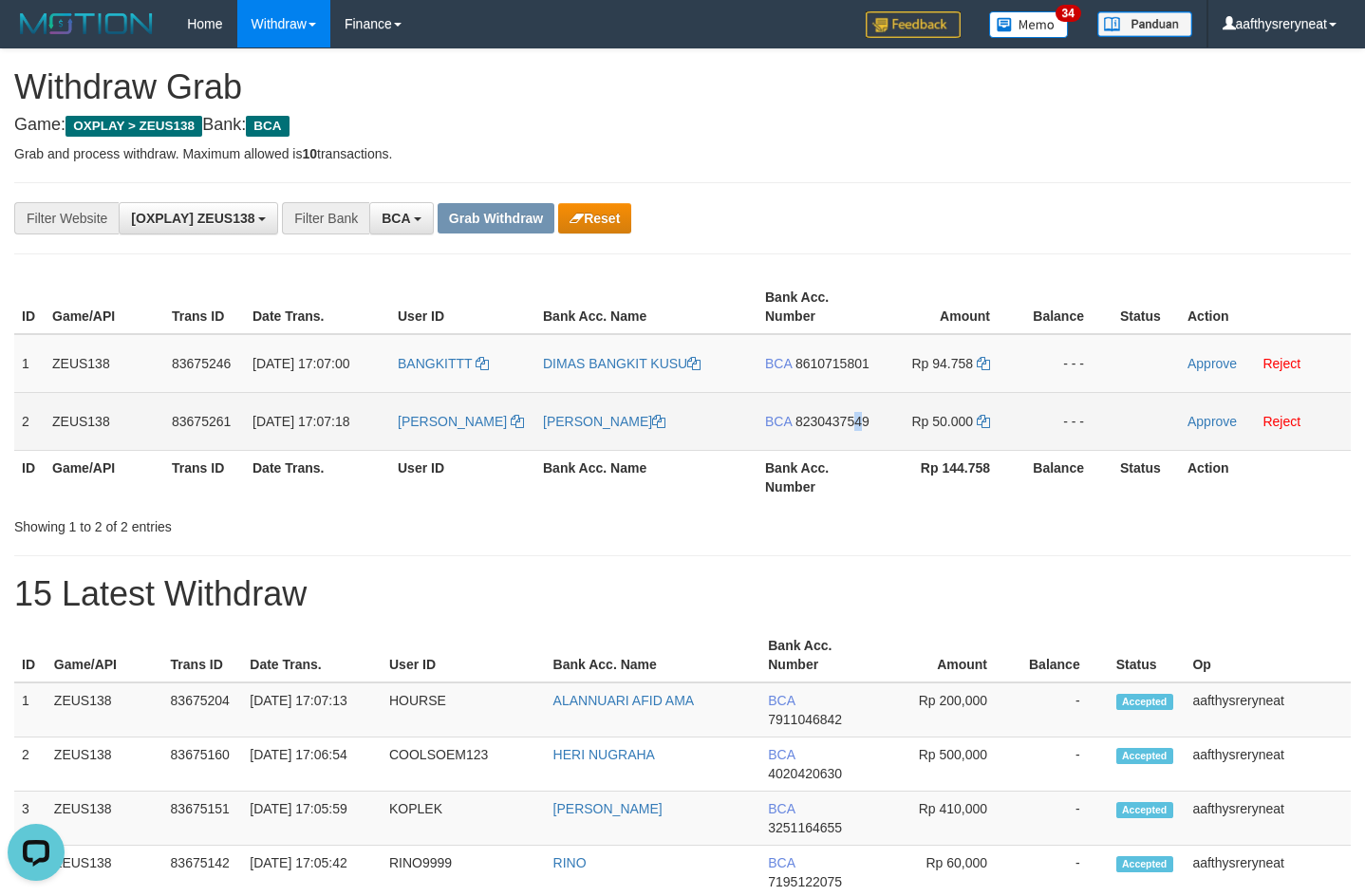click on "8230437549" at bounding box center (832, 421) 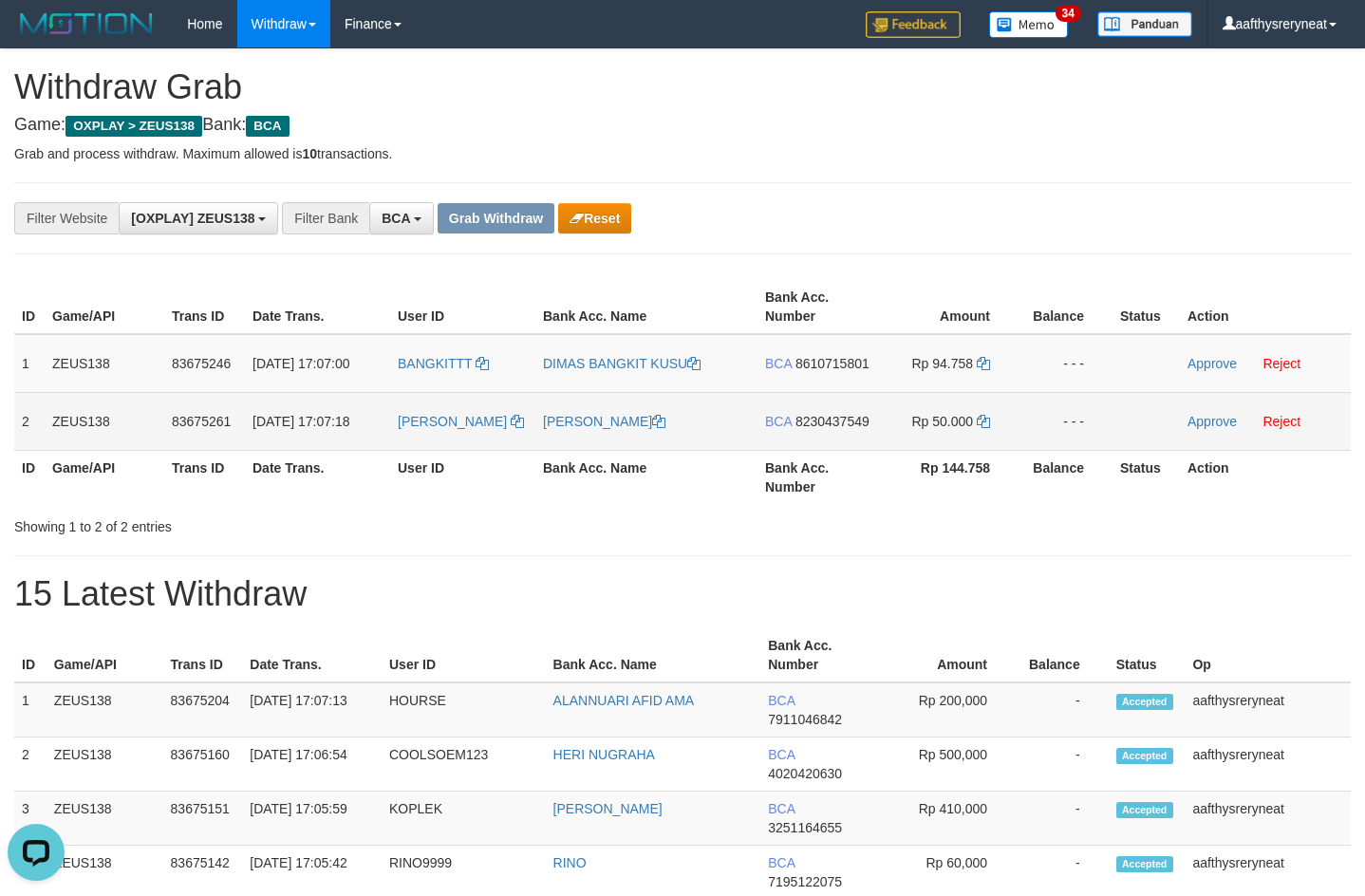 click on "BCA
8230437549" at bounding box center [817, 420] 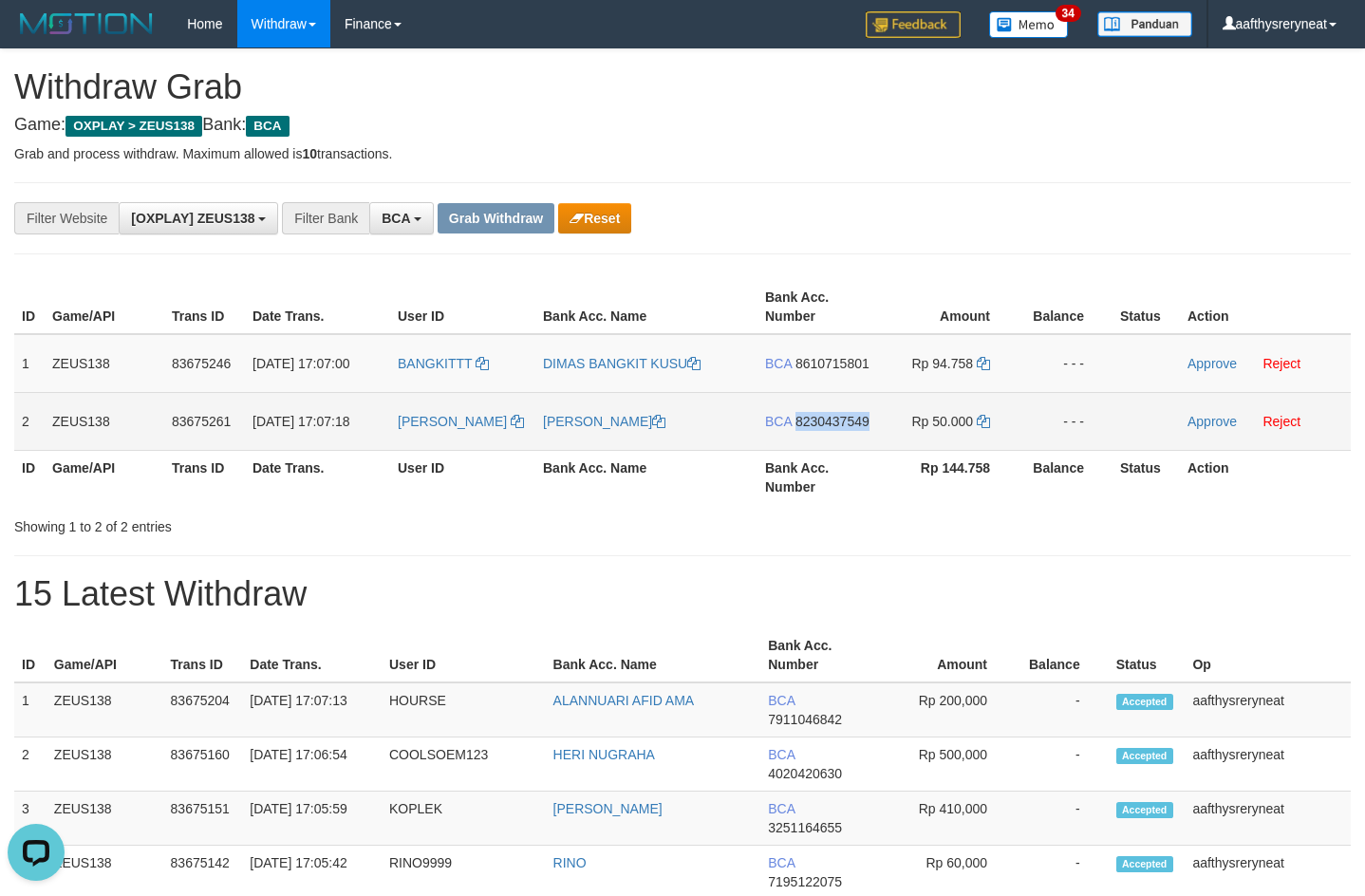 click on "BCA
8230437549" at bounding box center [817, 420] 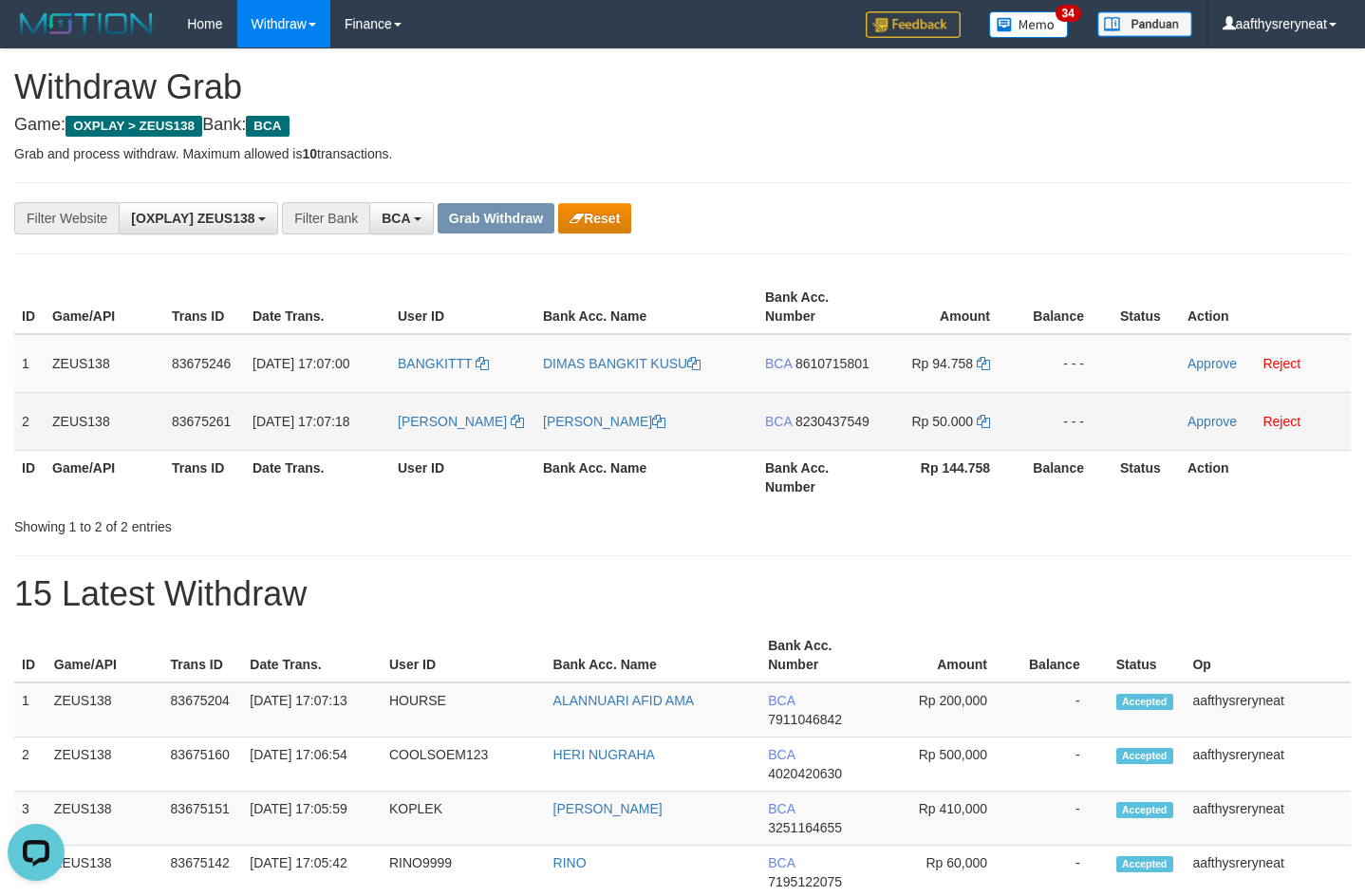 click on "[PERSON_NAME]" at bounding box center (462, 420) 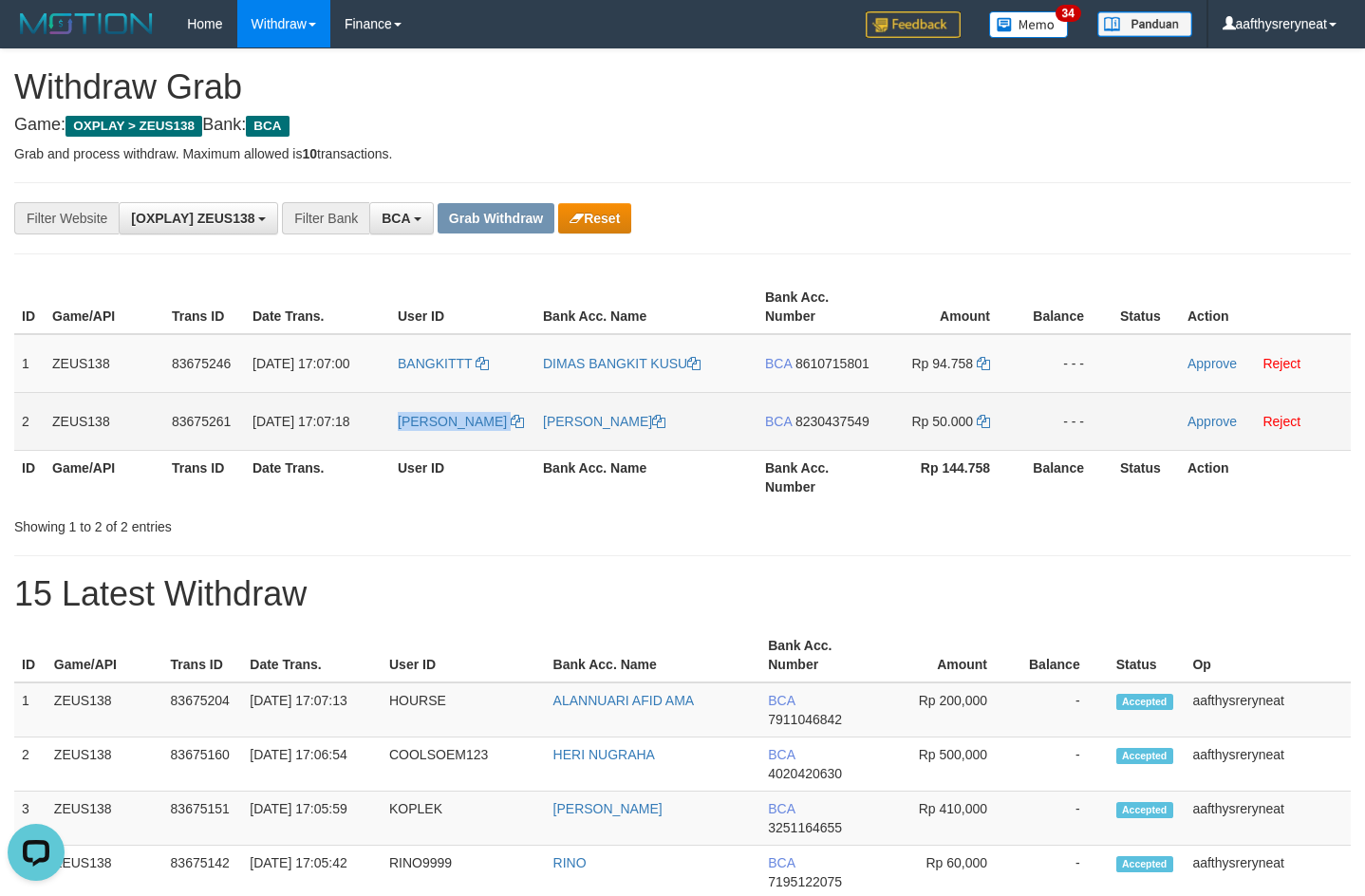 click on "[PERSON_NAME]" at bounding box center (462, 420) 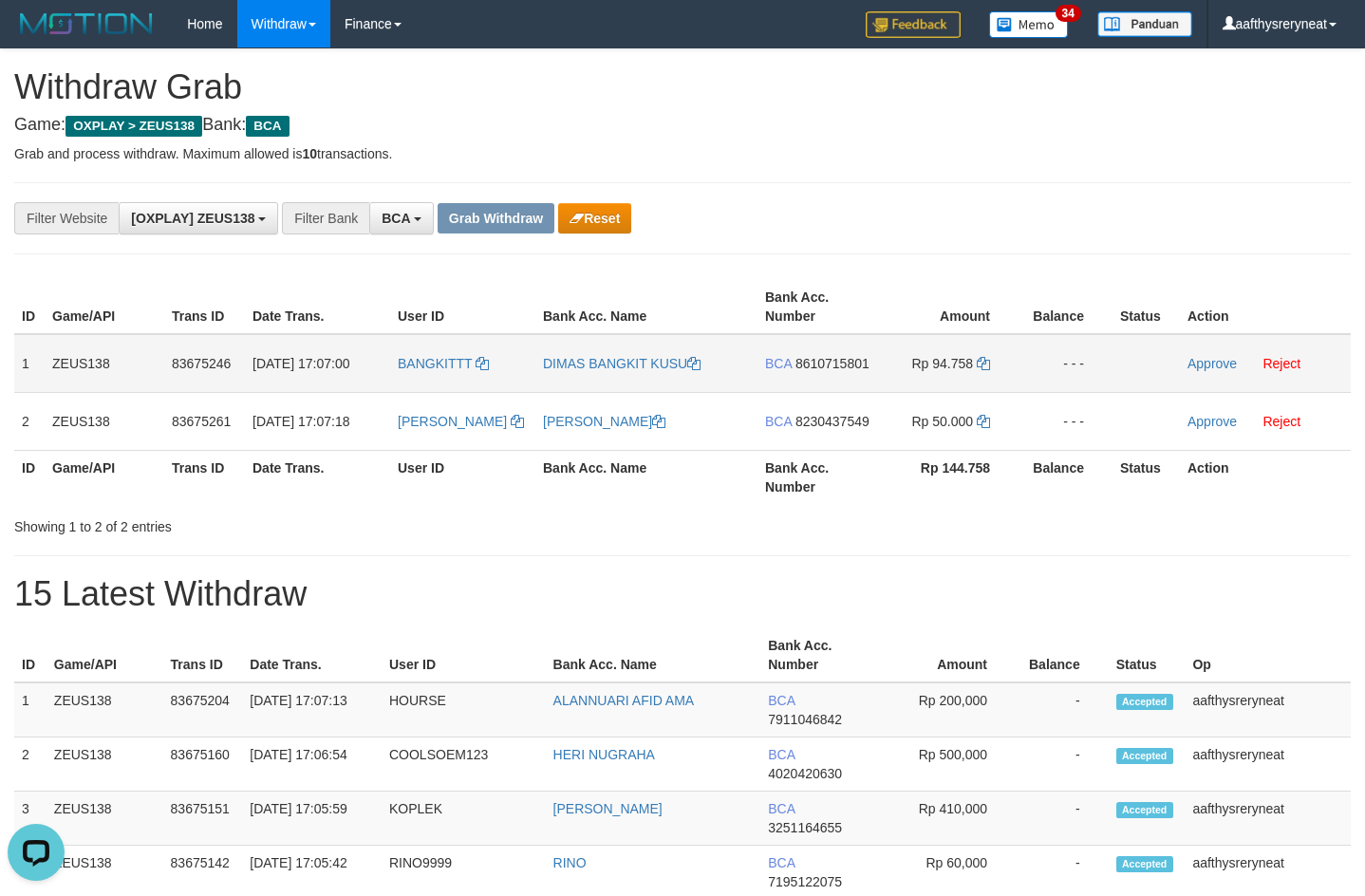 click on "BANGKITTT" at bounding box center (462, 364) 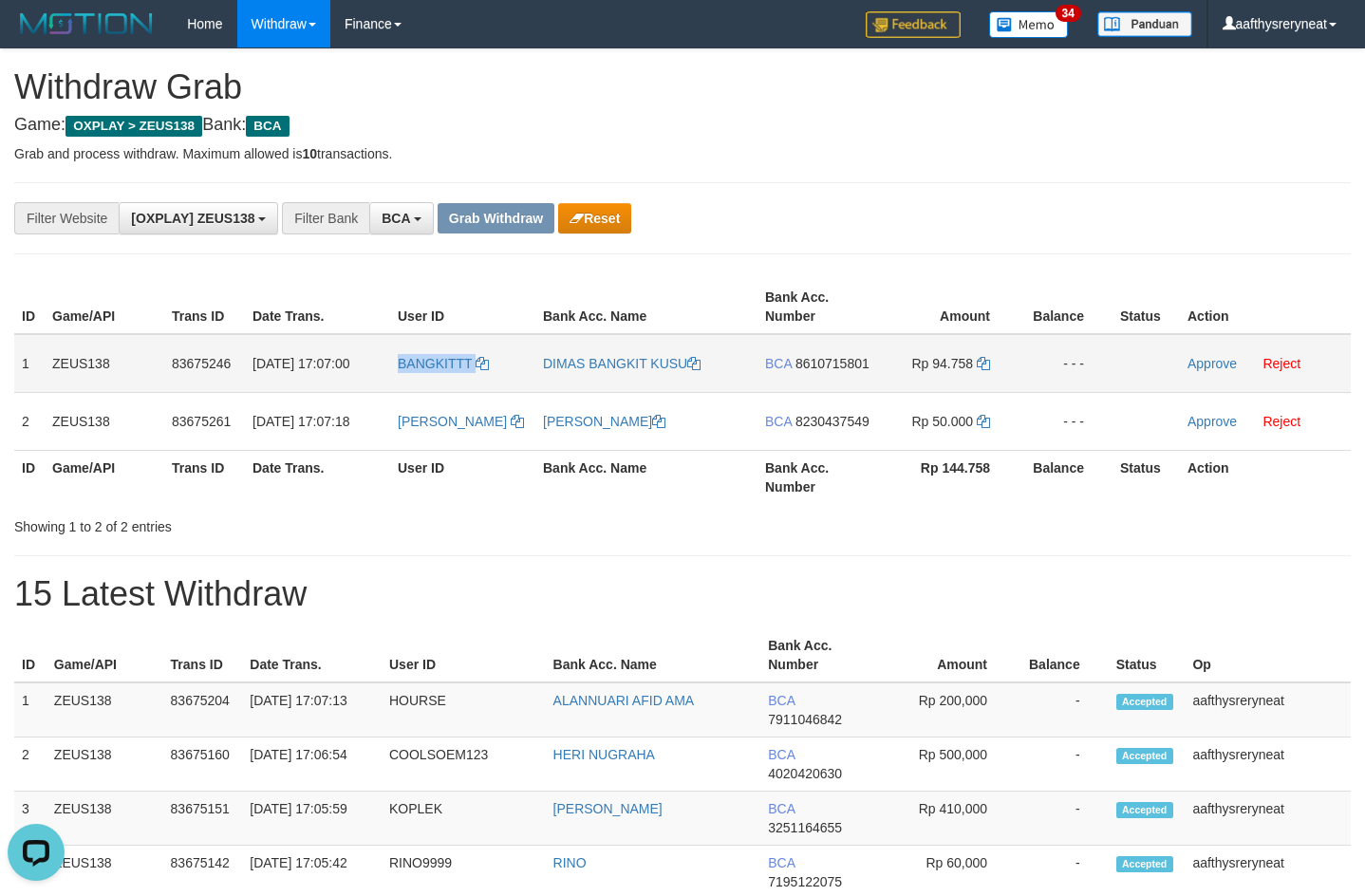 click on "BANGKITTT" at bounding box center (462, 364) 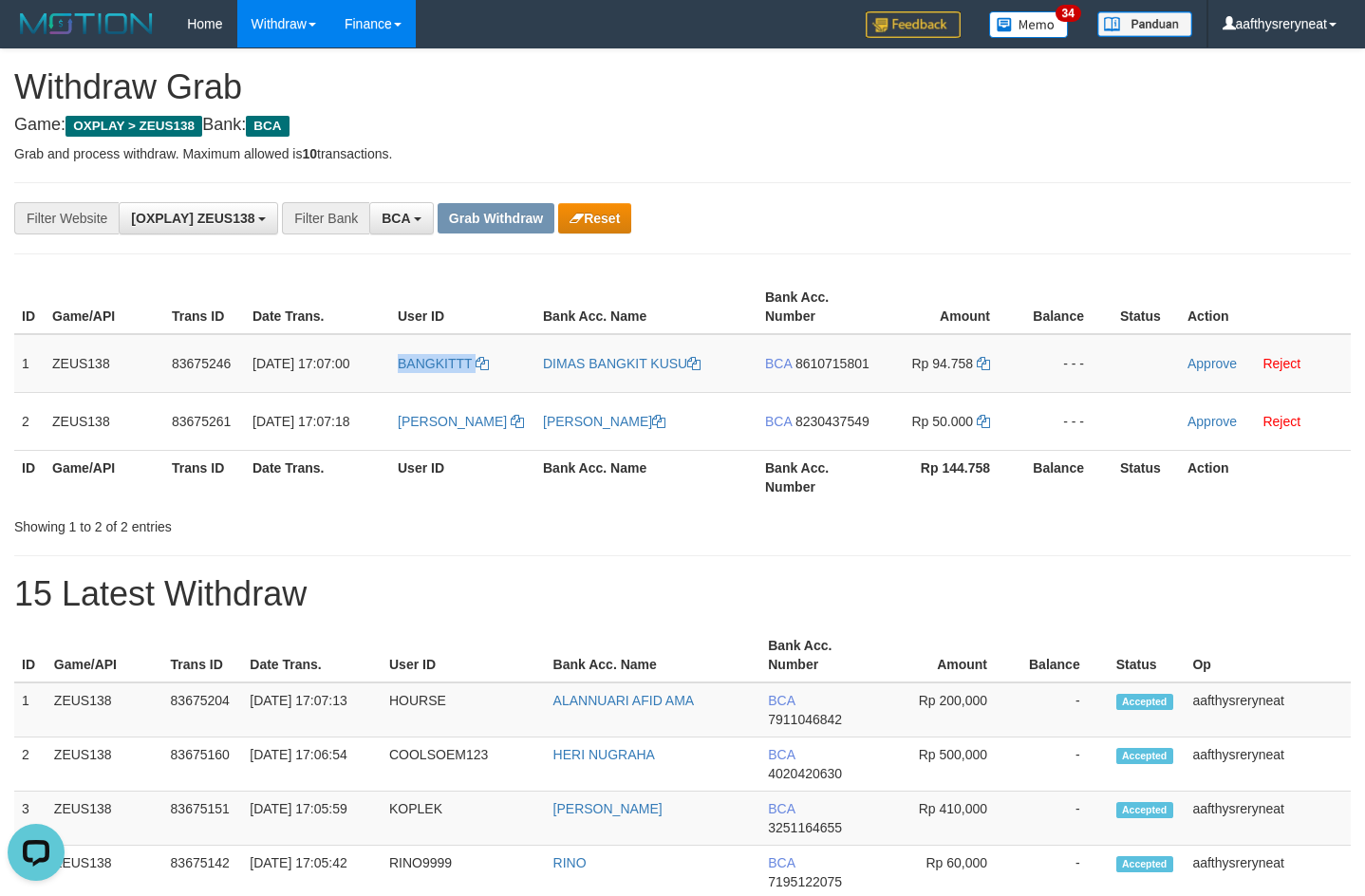copy on "BANGKITTT" 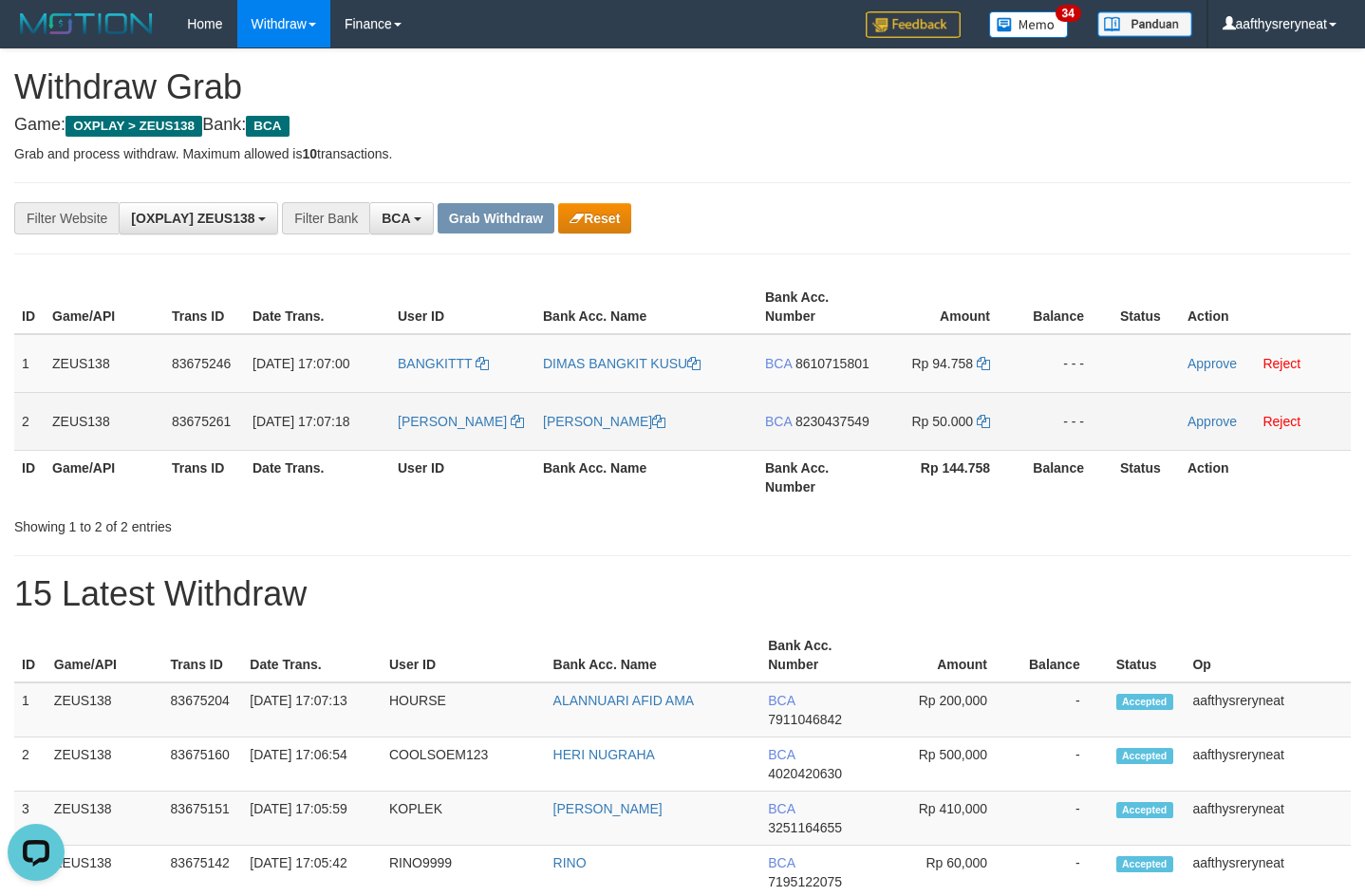 click on "[PERSON_NAME]" at bounding box center (462, 420) 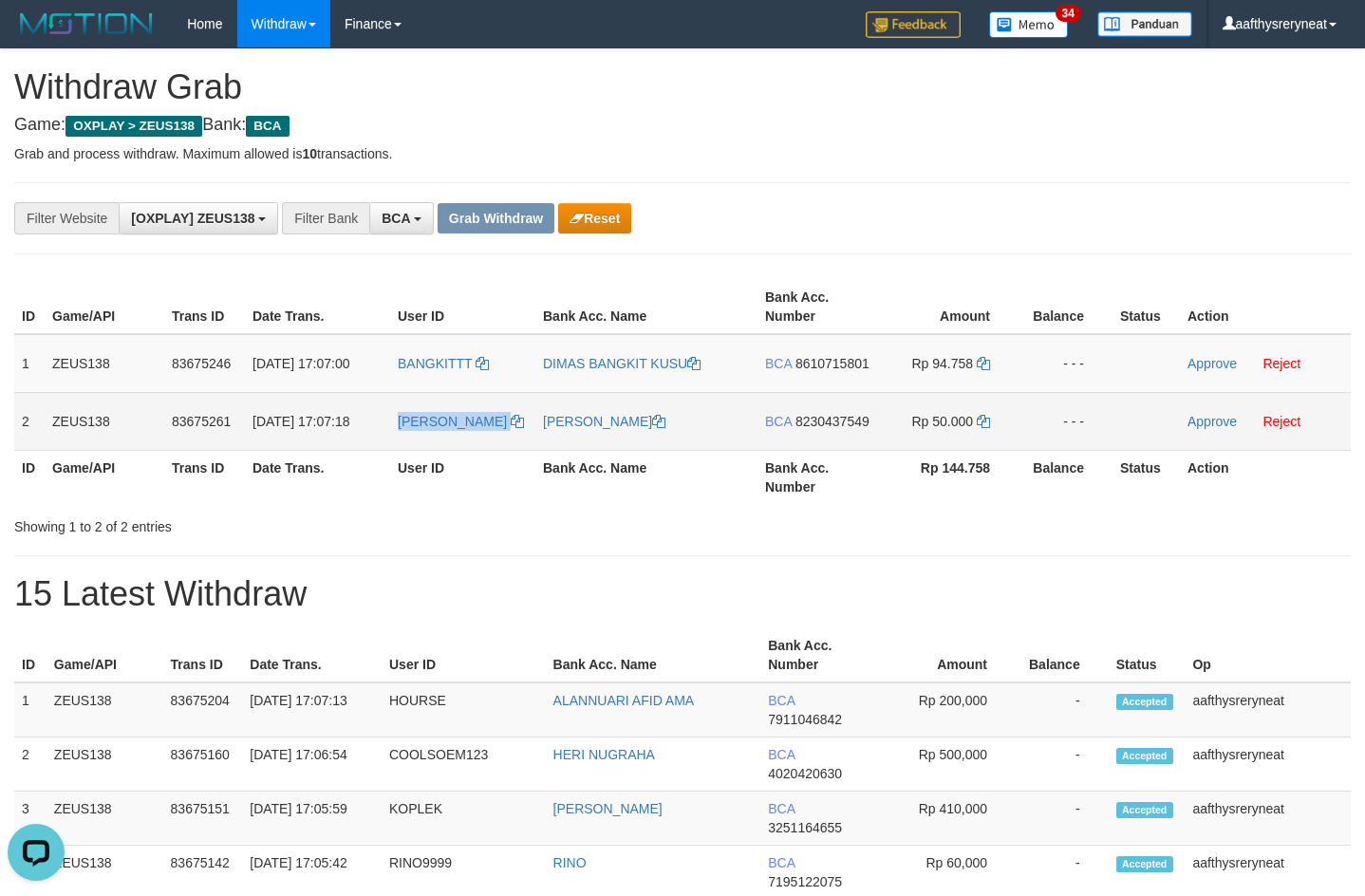 click on "[PERSON_NAME]" at bounding box center [462, 420] 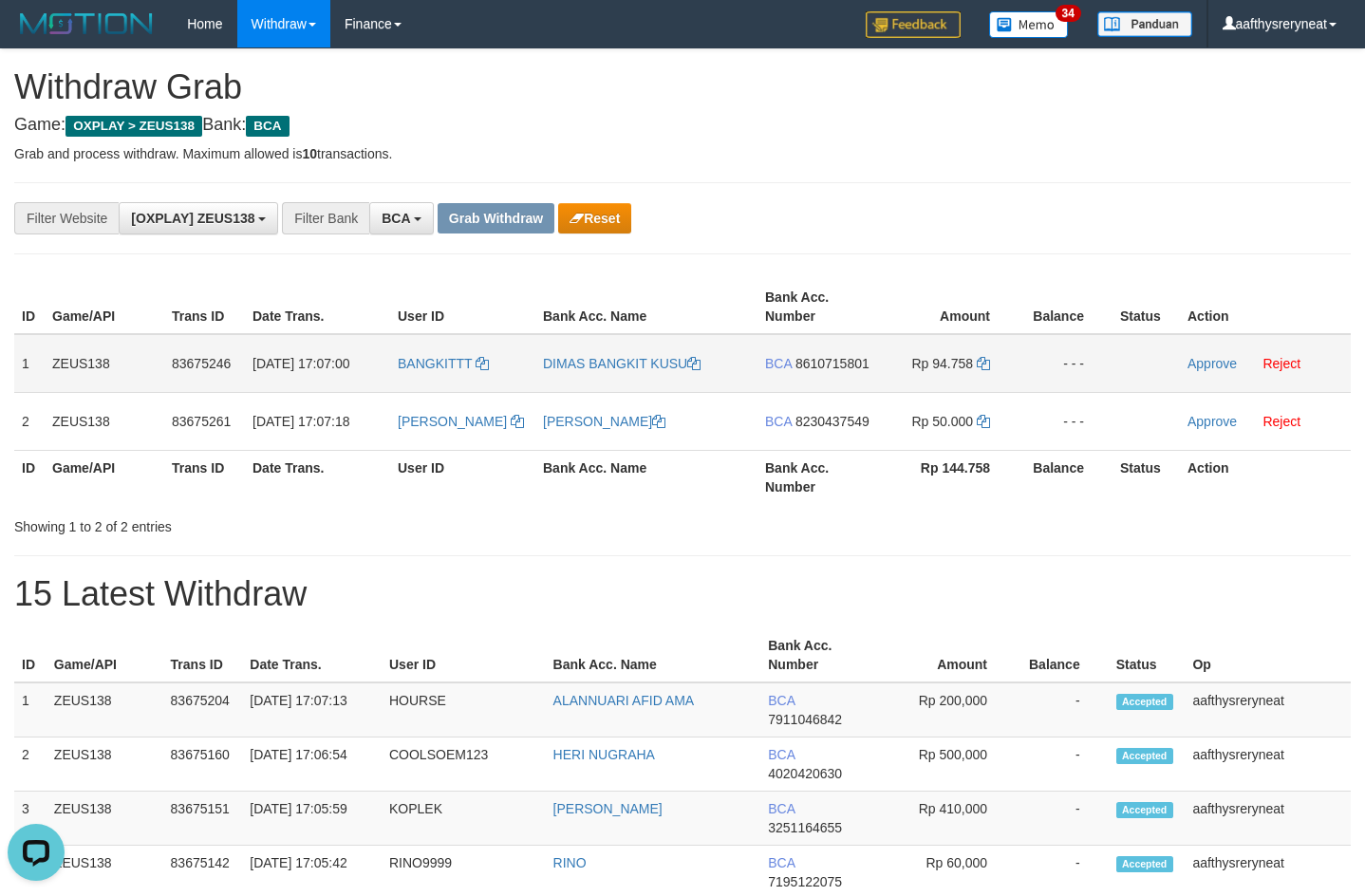 click on "BCA
8610715801" at bounding box center [817, 364] 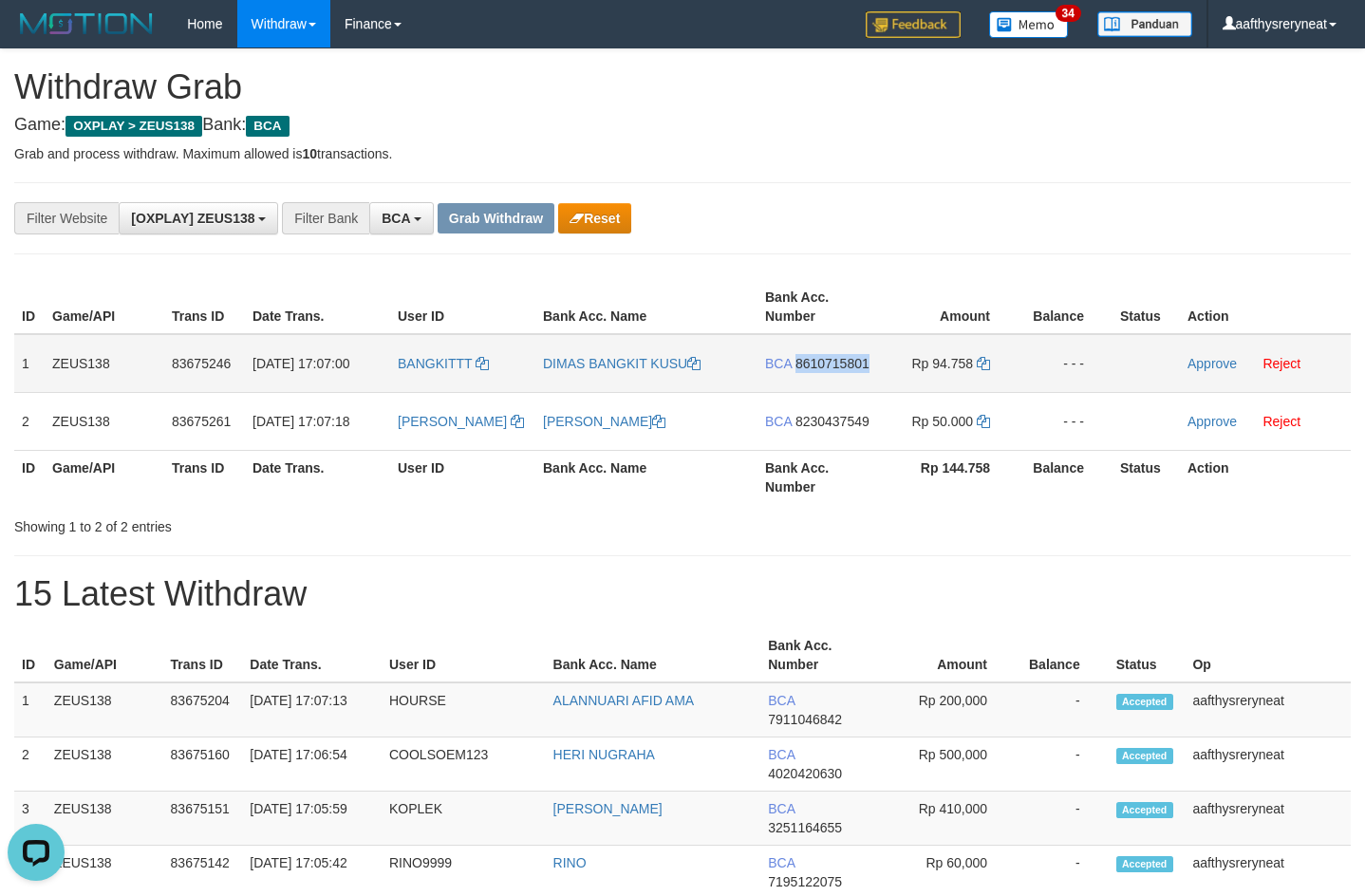 drag, startPoint x: 836, startPoint y: 375, endPoint x: 1119, endPoint y: 278, distance: 299.16216 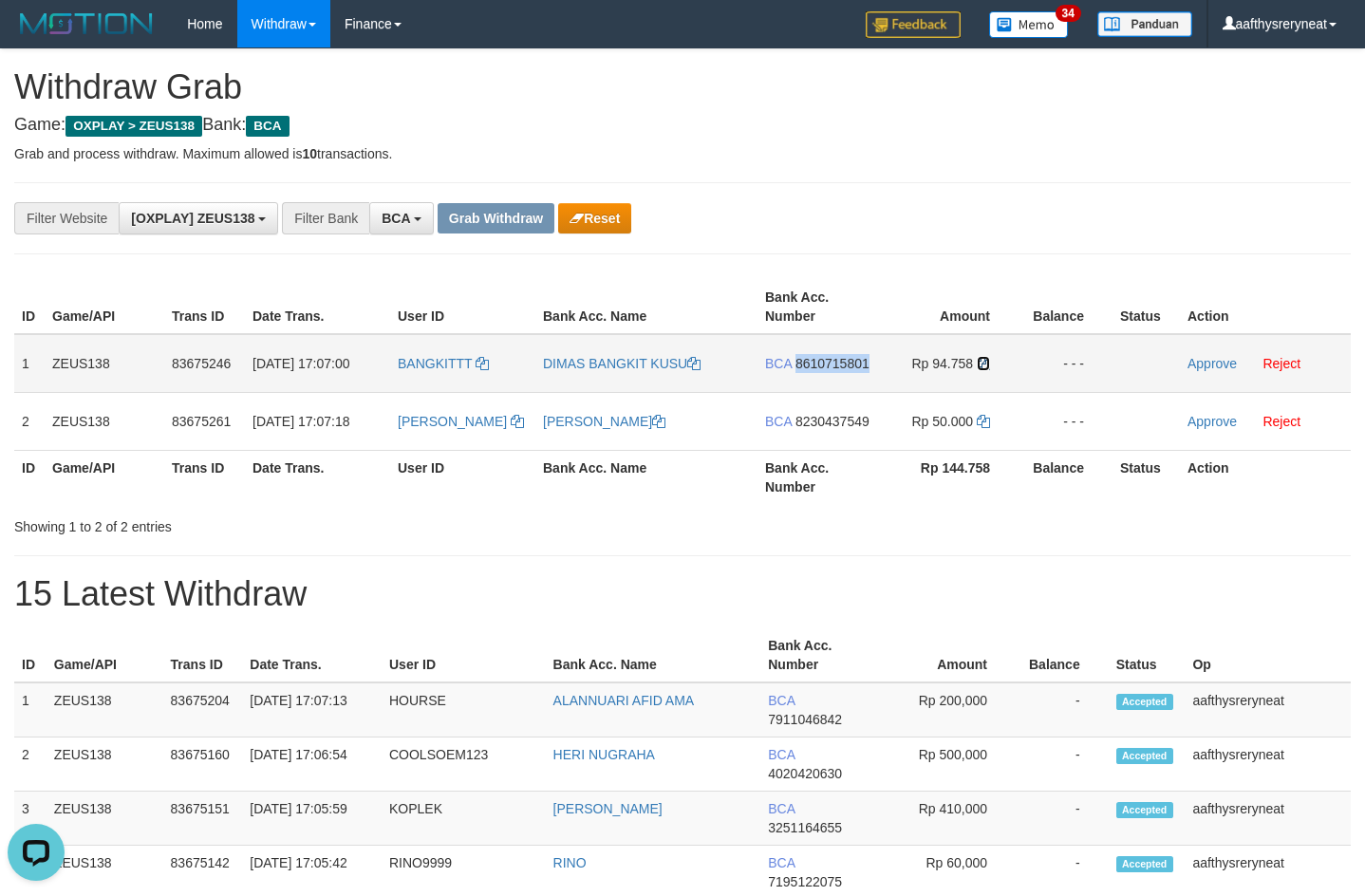 click at bounding box center (983, 364) 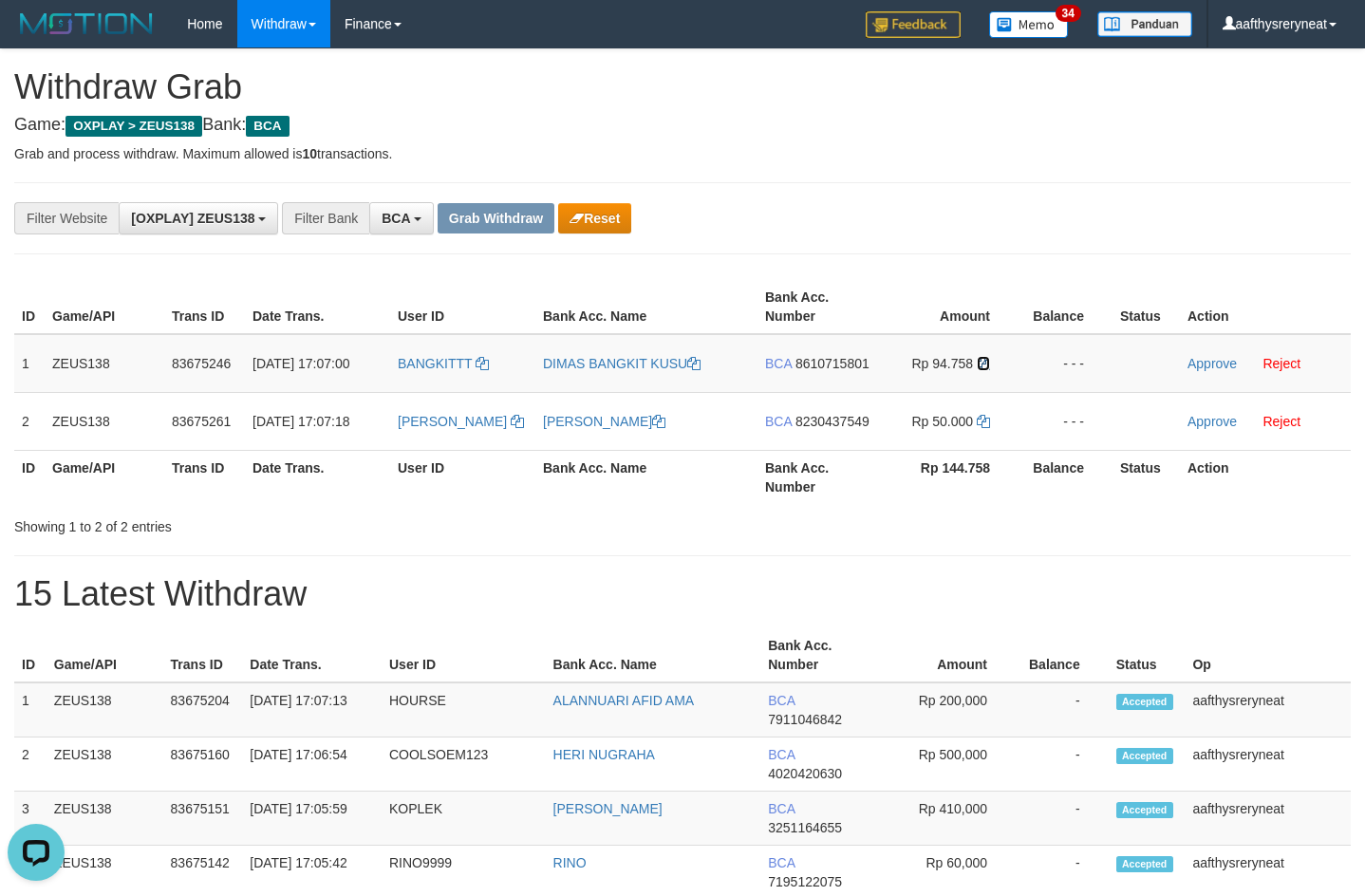 drag, startPoint x: 982, startPoint y: 360, endPoint x: 1374, endPoint y: 324, distance: 393.6496 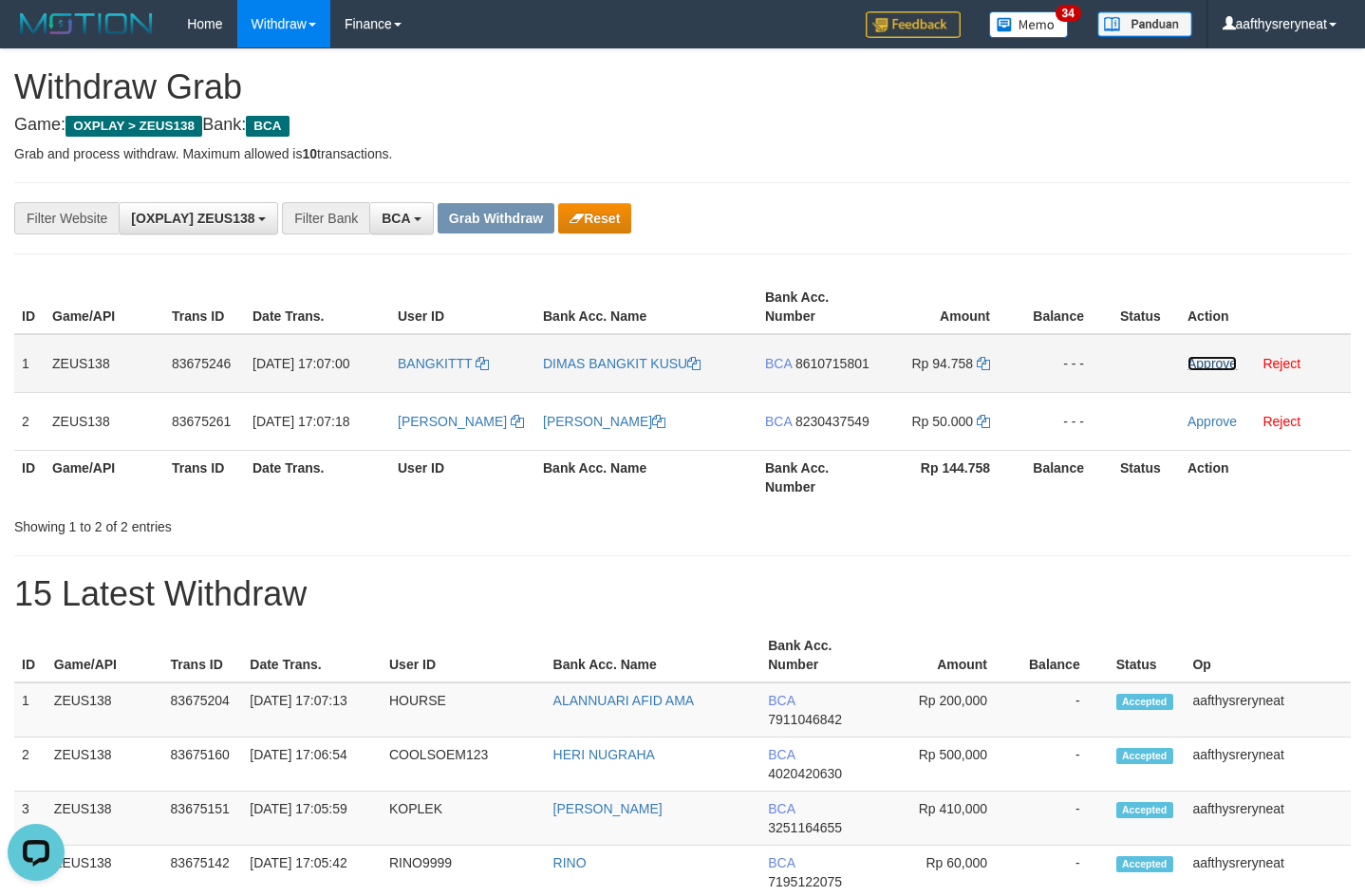 click on "Approve" at bounding box center (1212, 364) 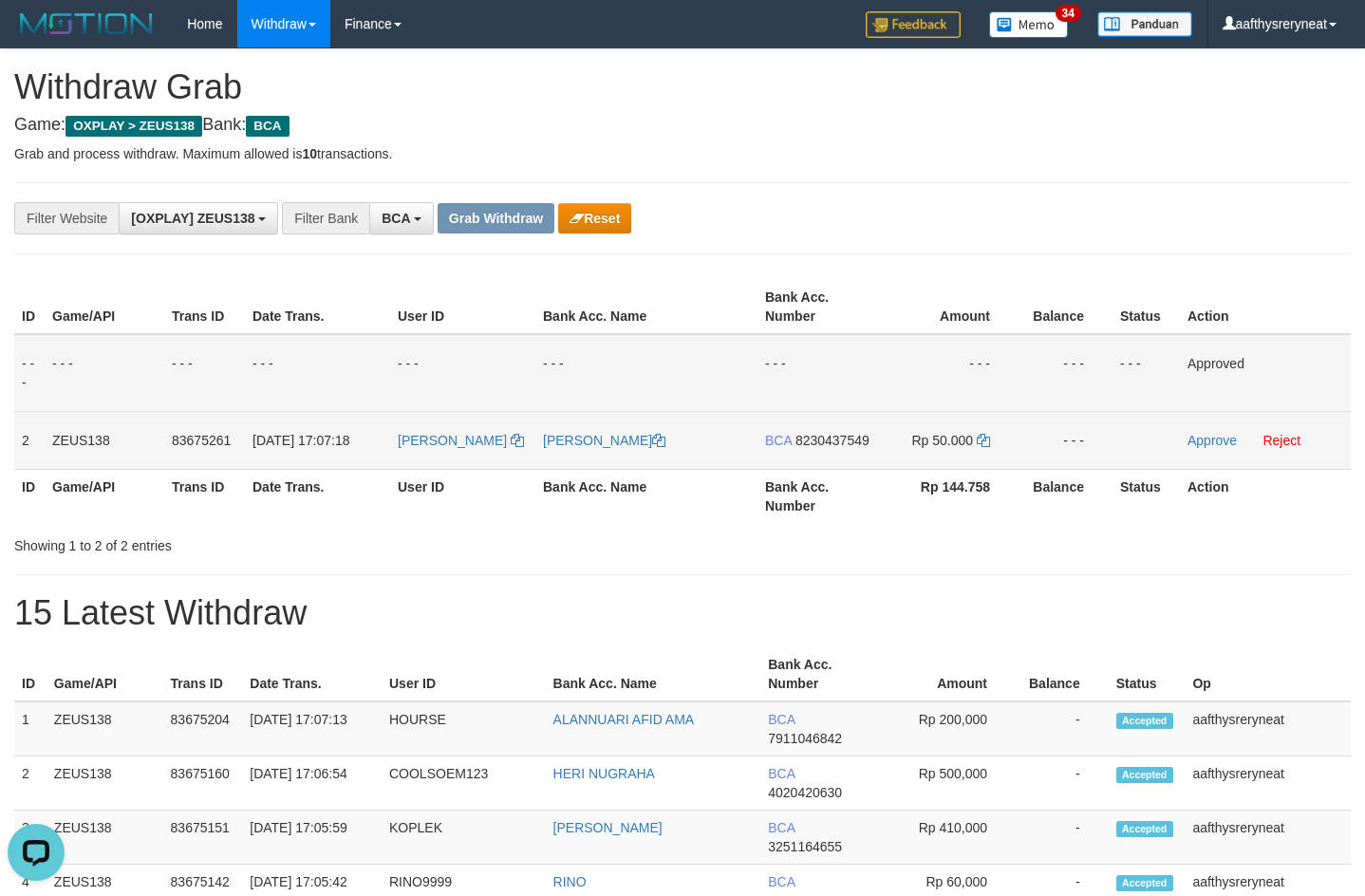 click on "BCA
8230437549" at bounding box center (817, 439) 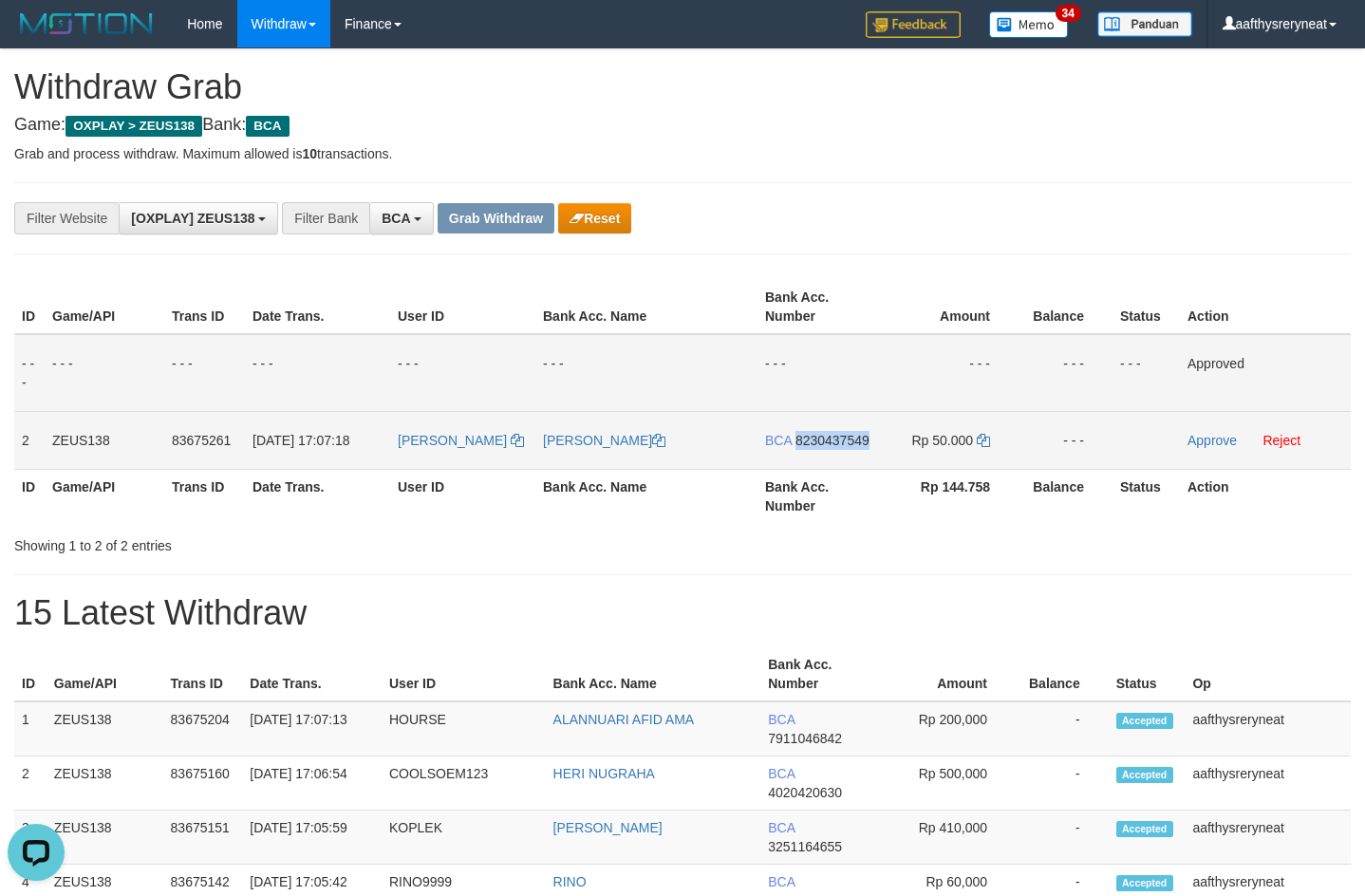 click on "BCA
8230437549" at bounding box center [817, 439] 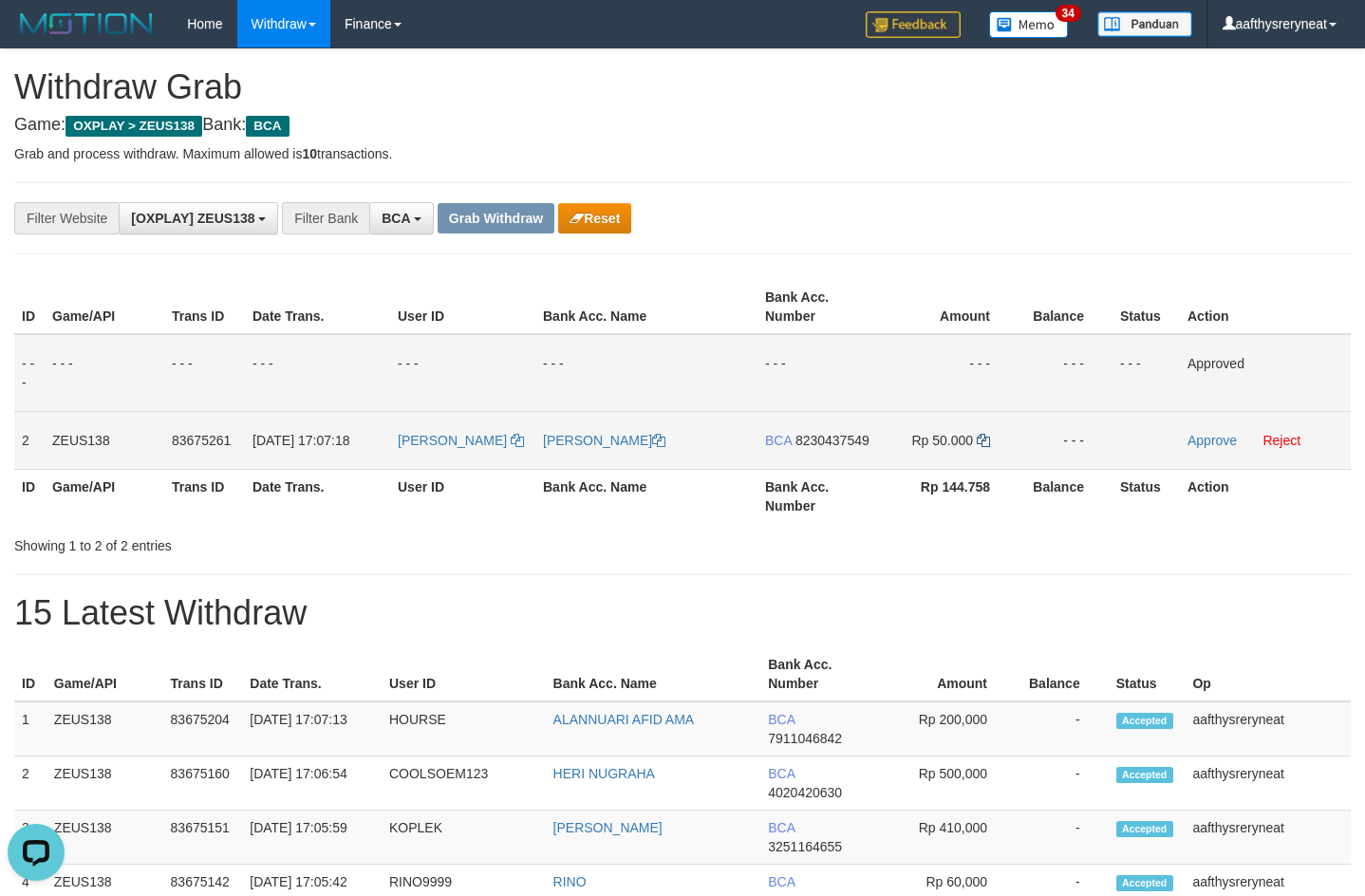 click on "Rp 50.000" at bounding box center [947, 439] 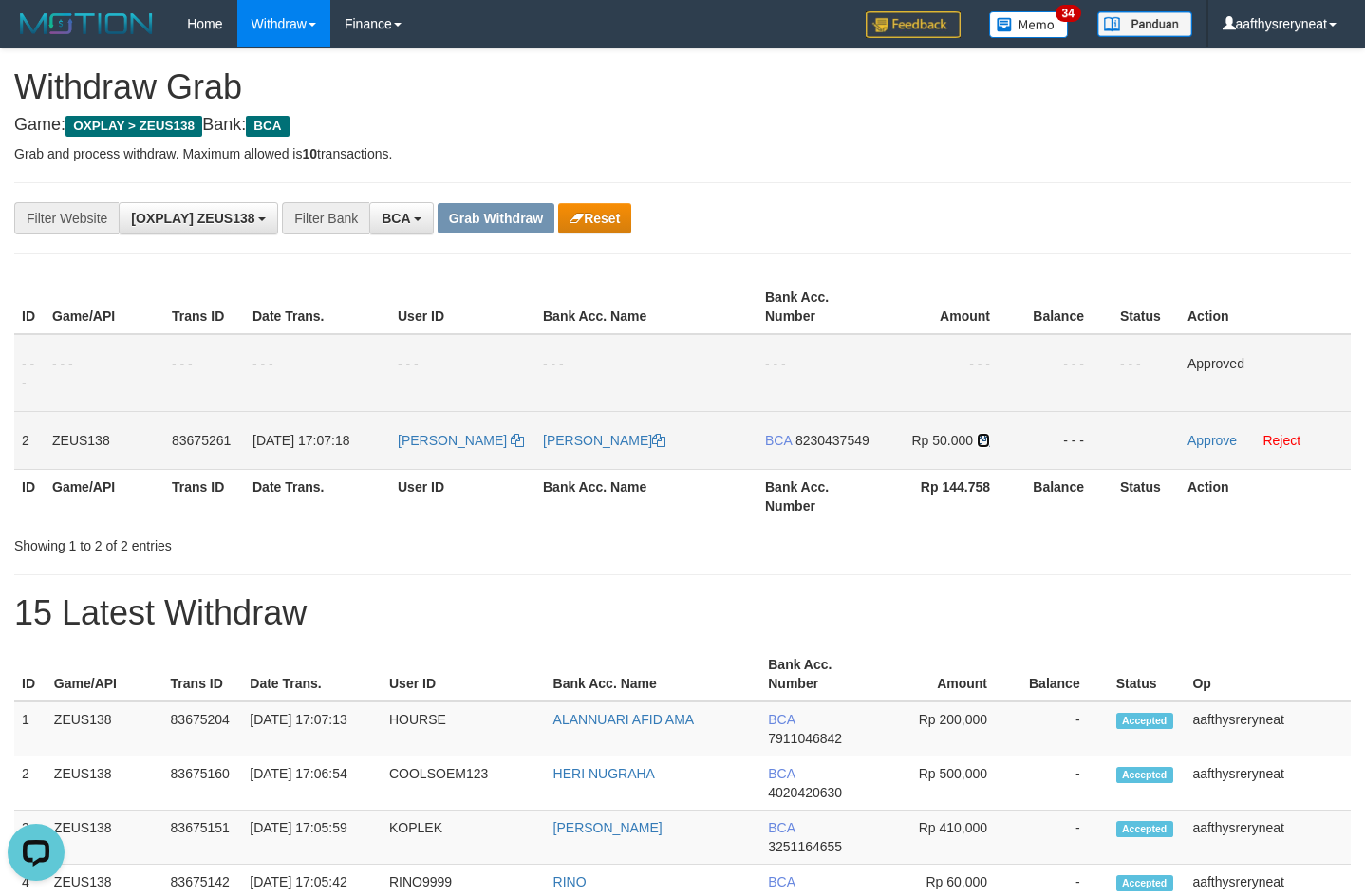 click at bounding box center [983, 440] 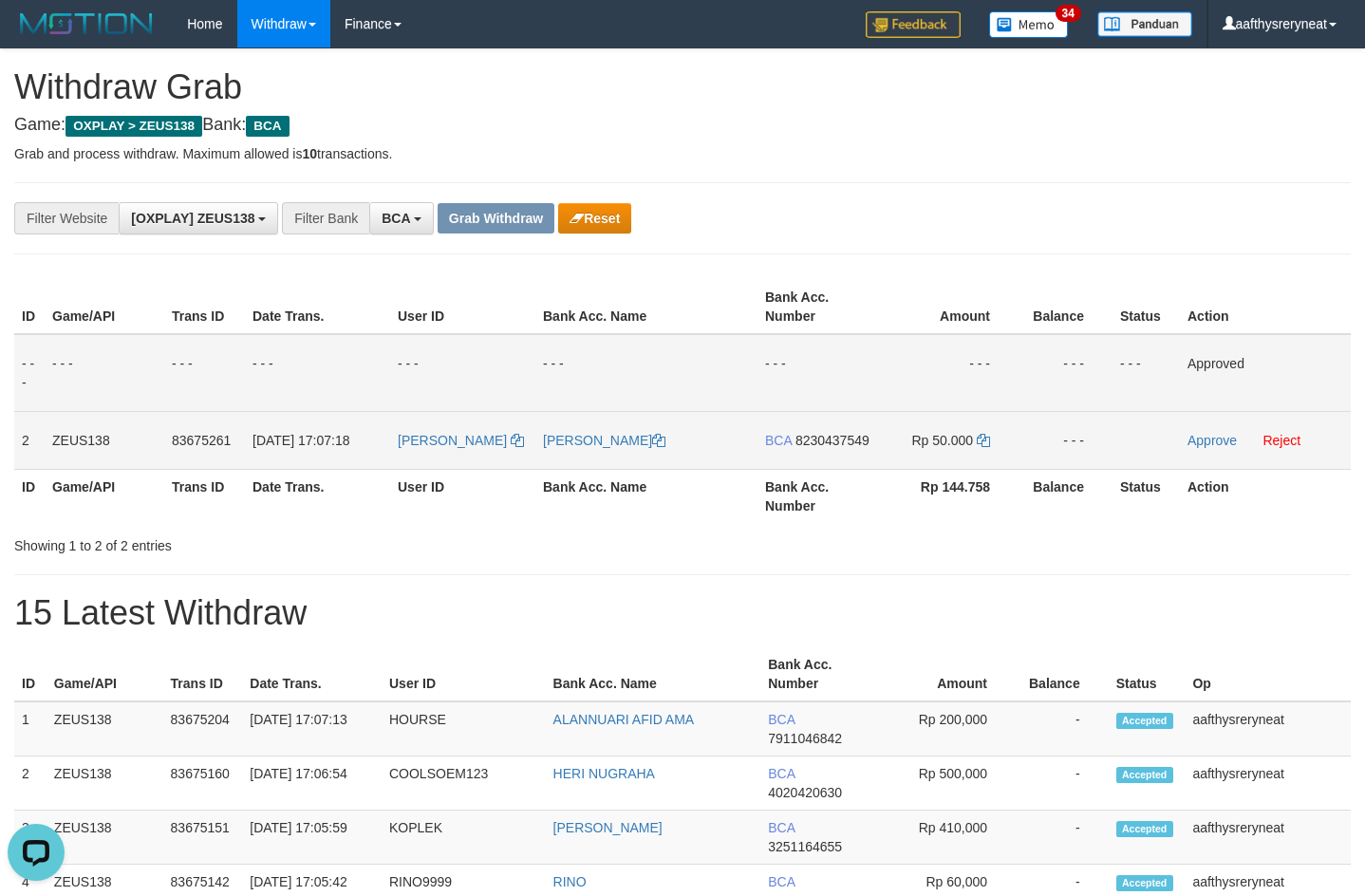 drag, startPoint x: 440, startPoint y: 451, endPoint x: 425, endPoint y: 466, distance: 21.213203 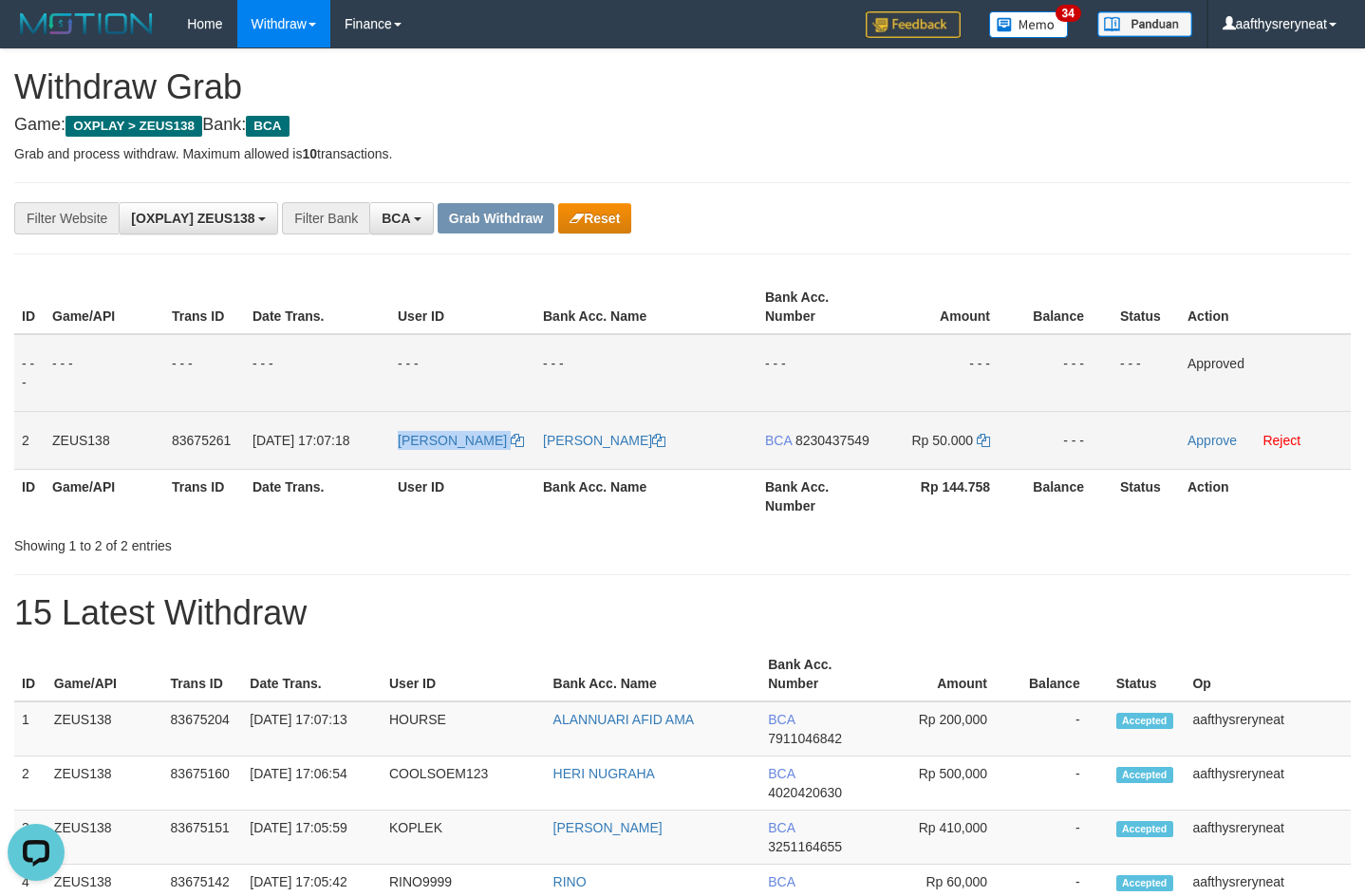 click on "[PERSON_NAME]" at bounding box center [462, 439] 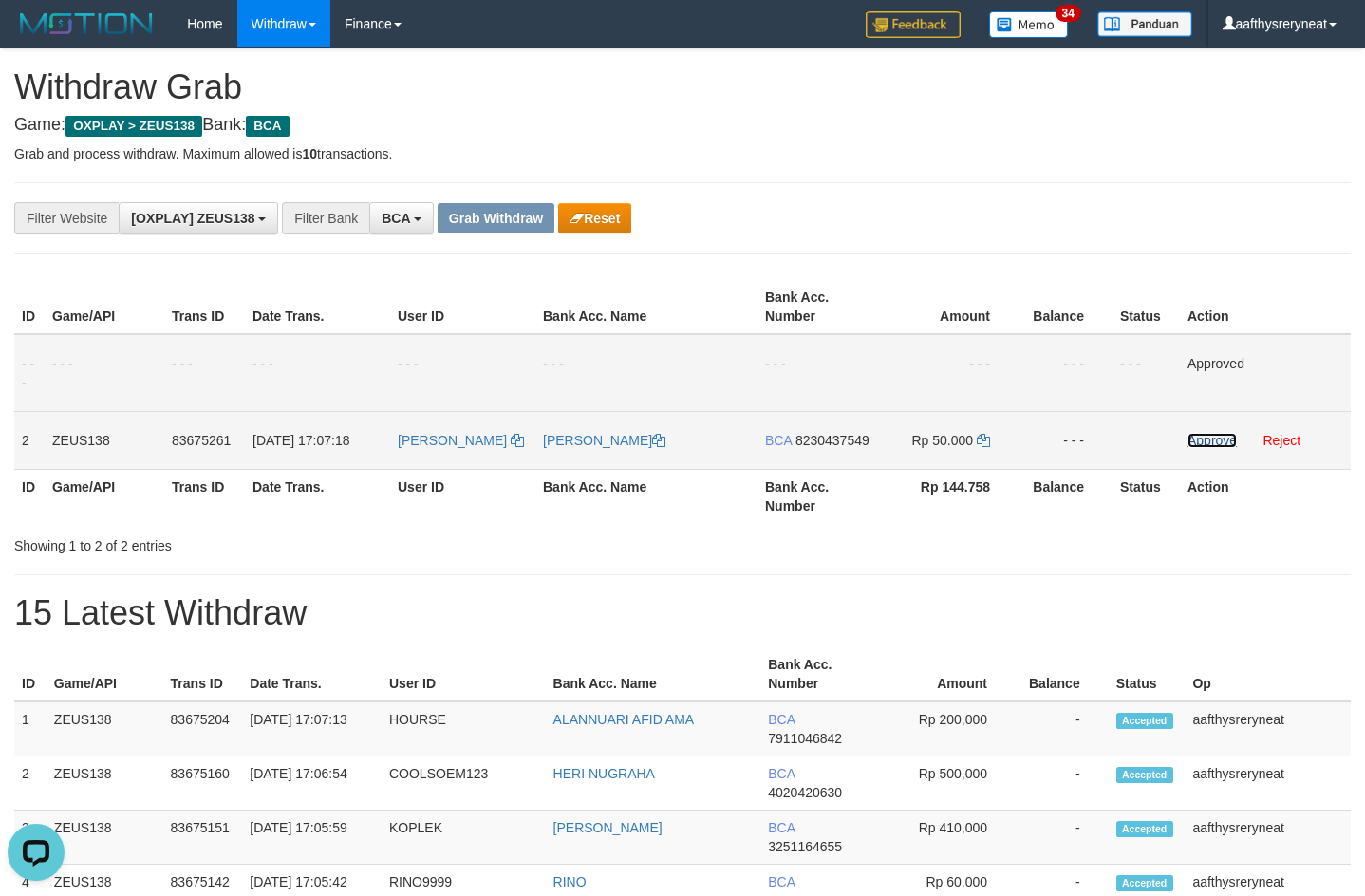click on "Approve" at bounding box center (1212, 440) 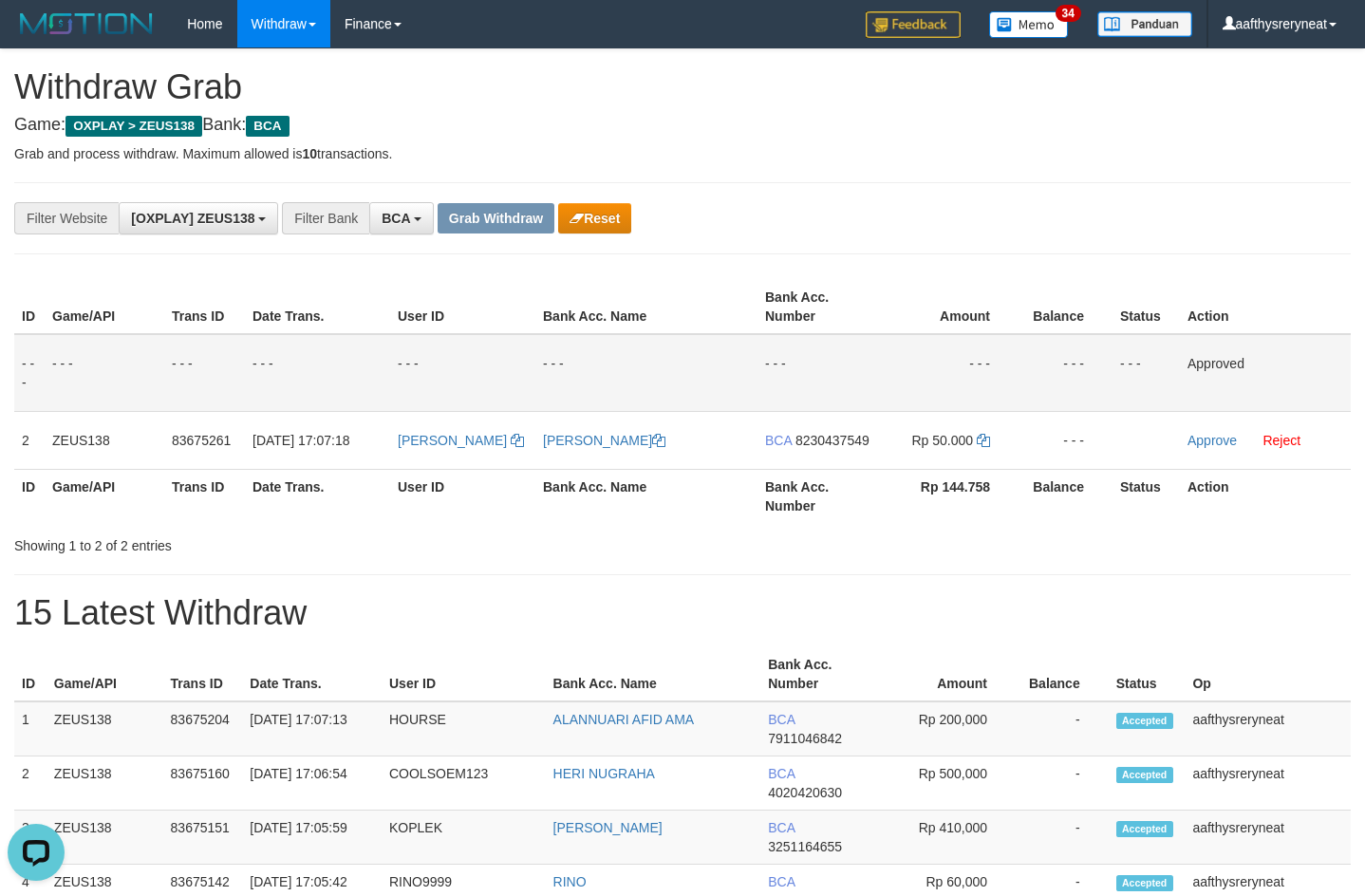 drag, startPoint x: 818, startPoint y: 172, endPoint x: 874, endPoint y: 174, distance: 56.0357 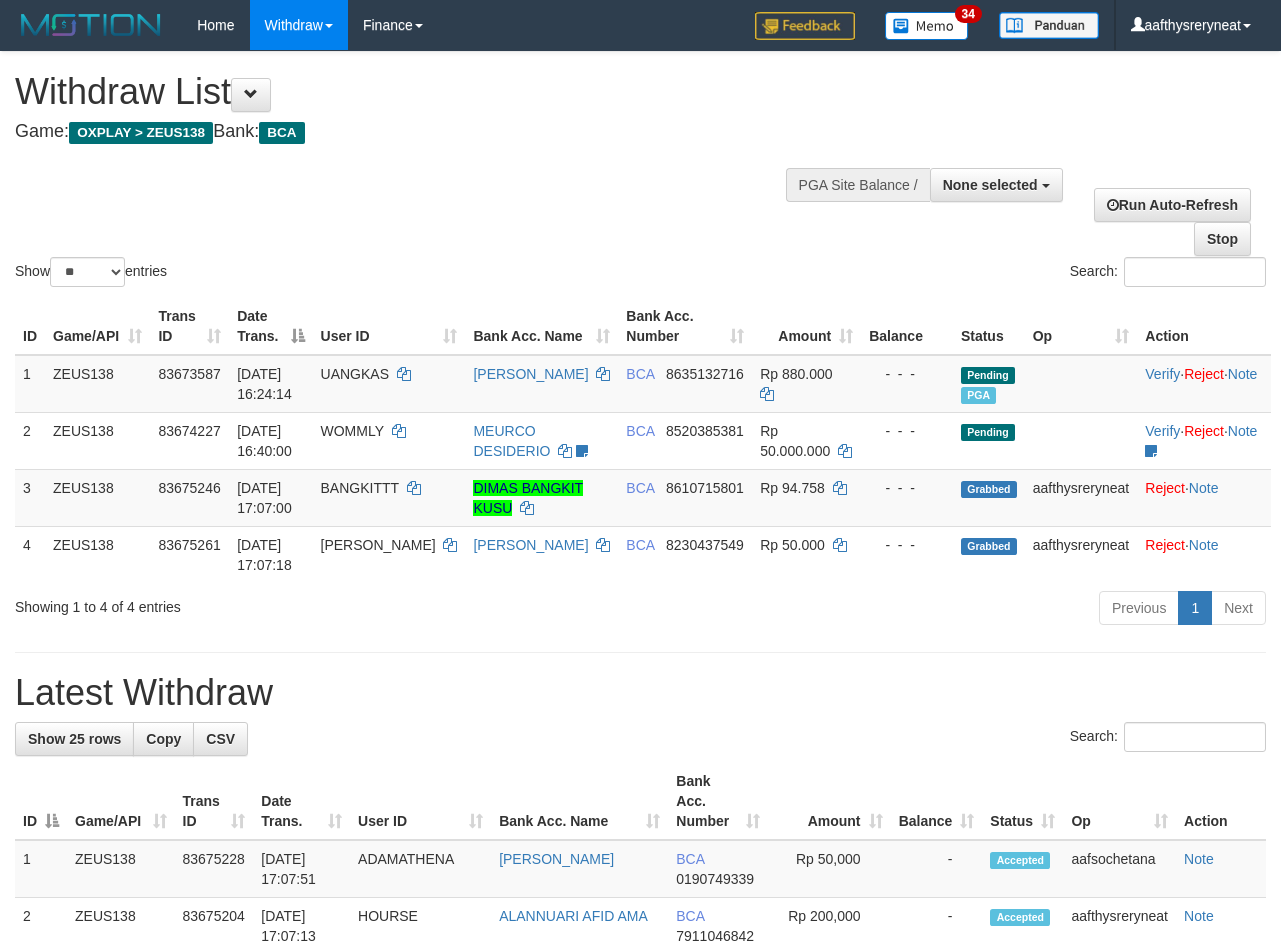 select 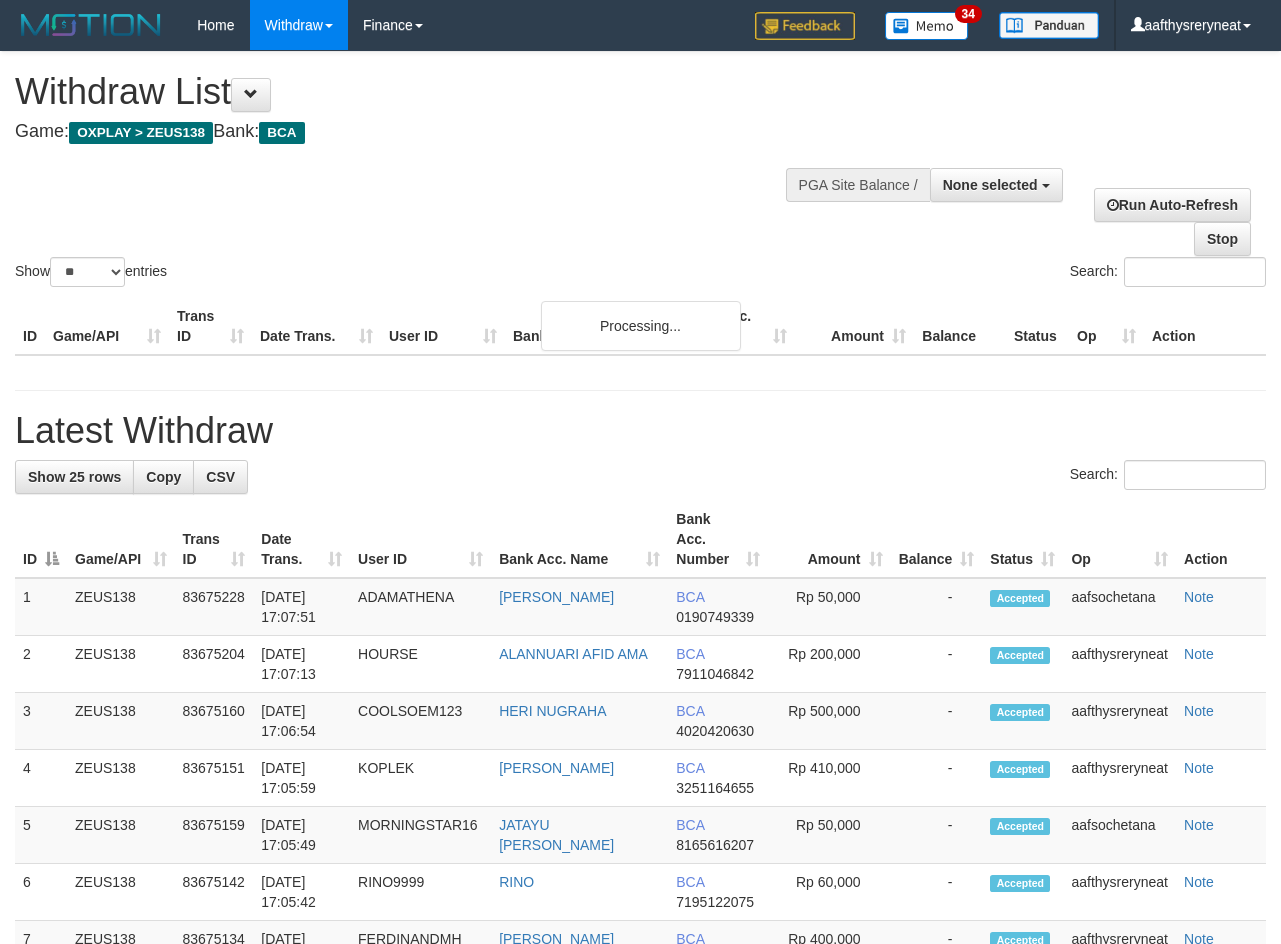 select 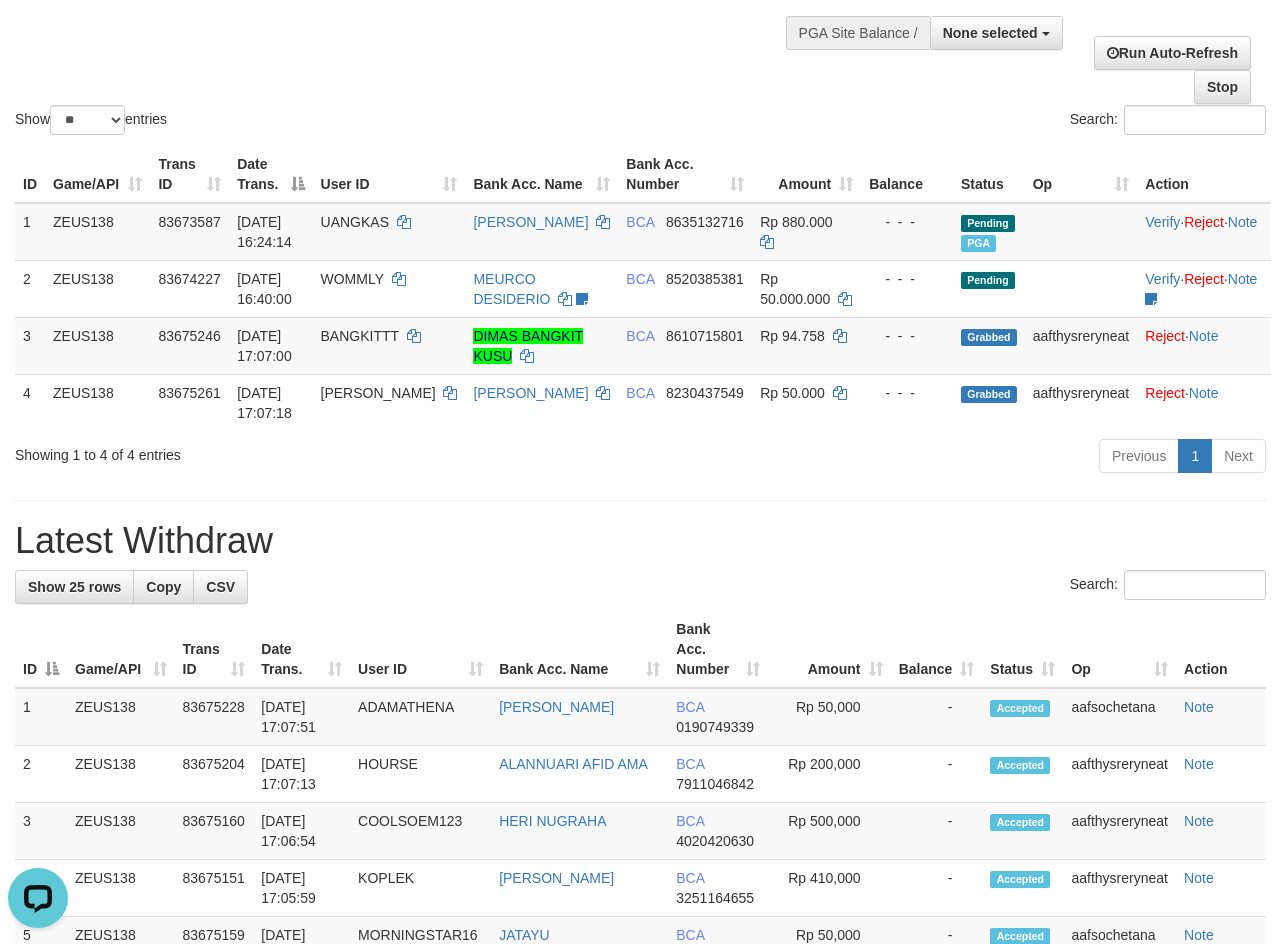 scroll, scrollTop: 0, scrollLeft: 0, axis: both 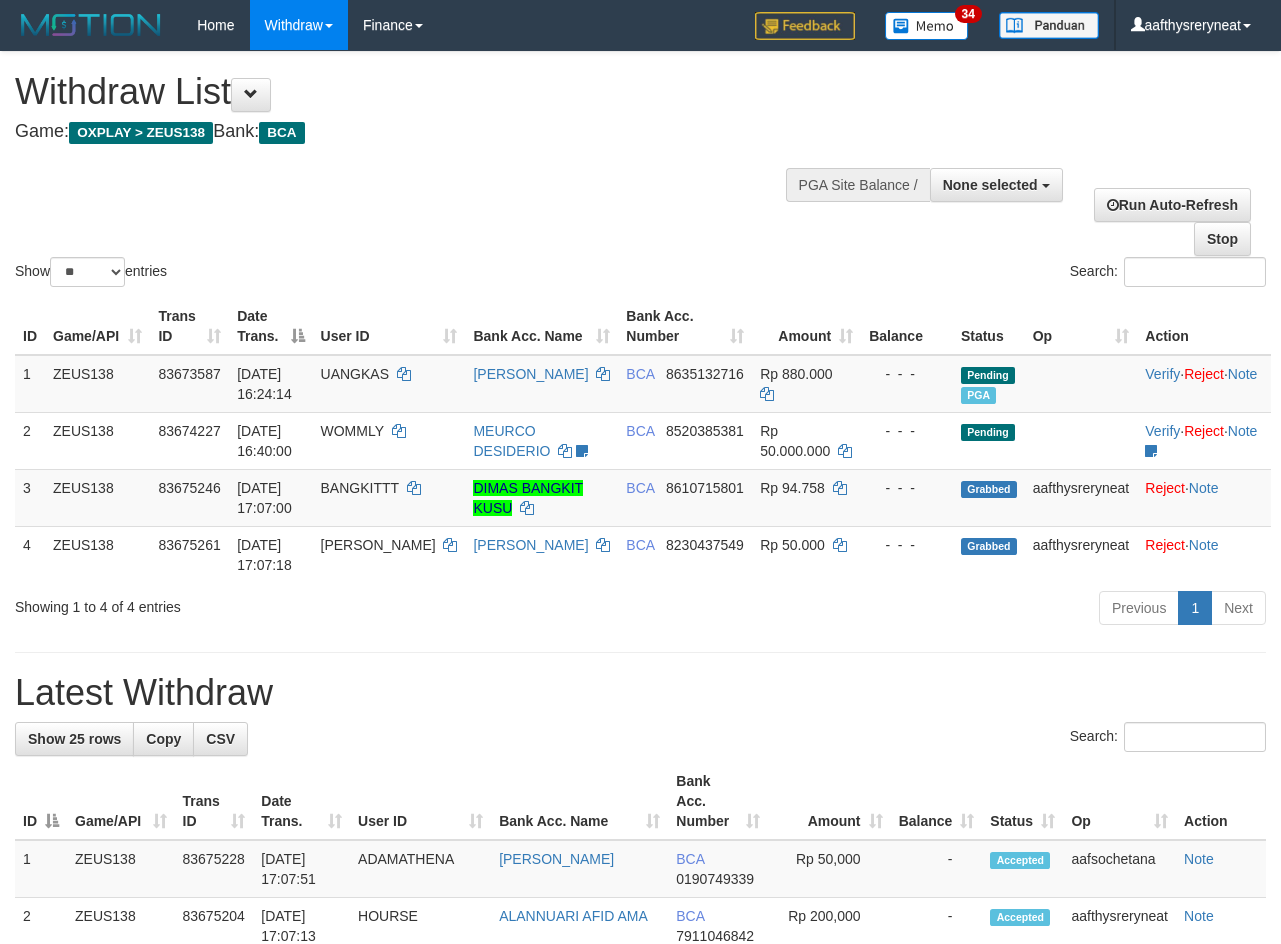 select 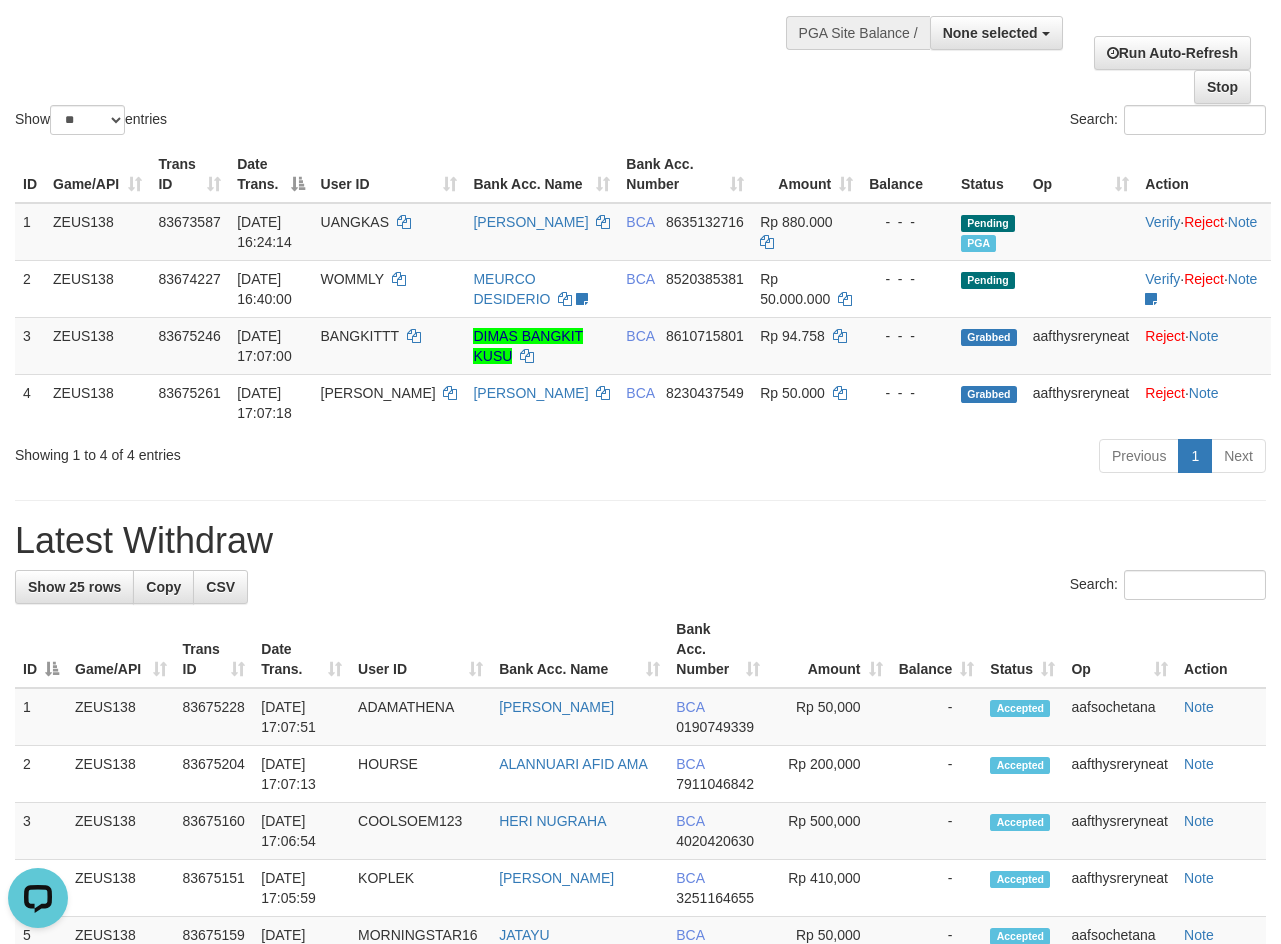 scroll, scrollTop: 0, scrollLeft: 0, axis: both 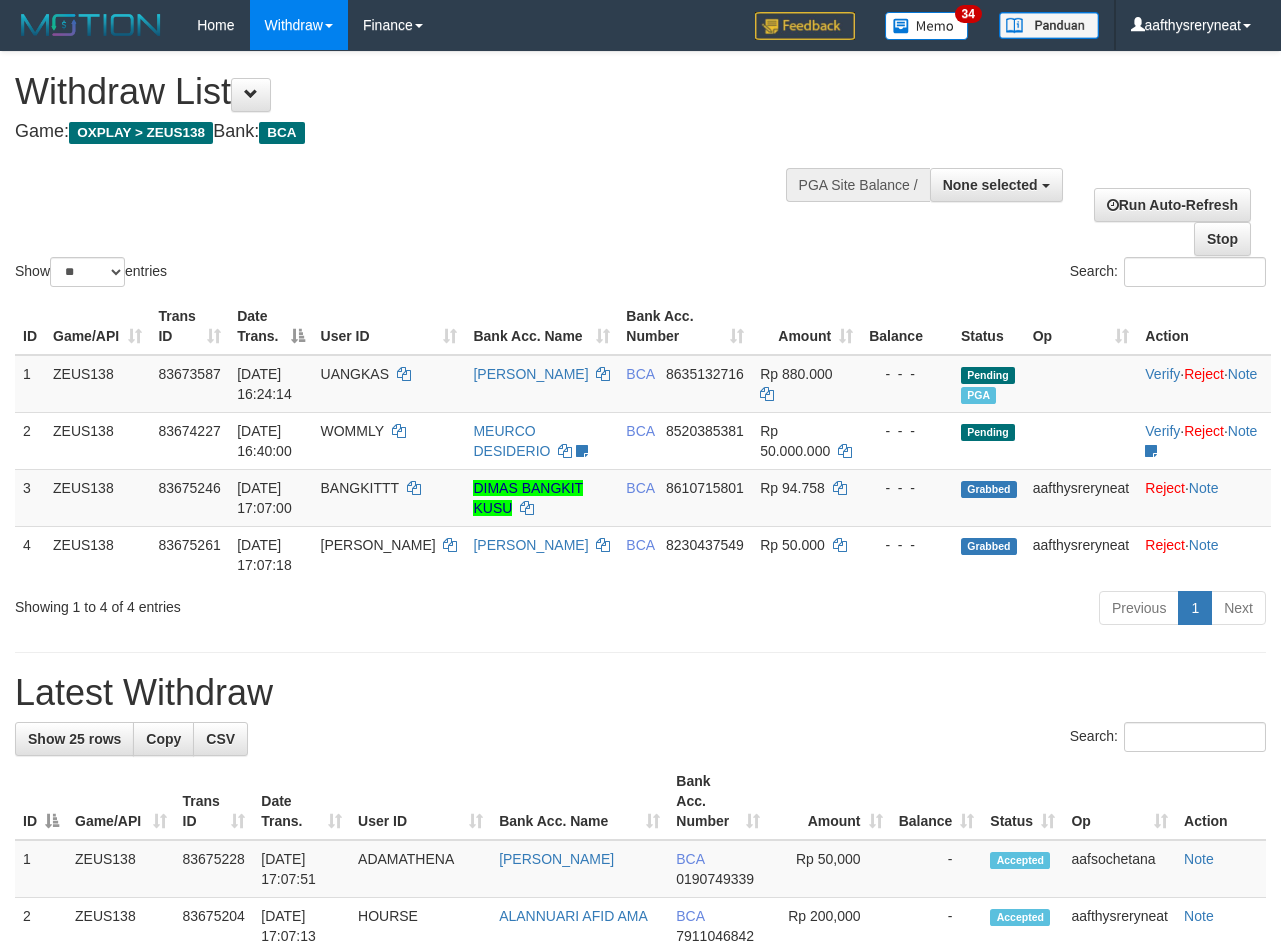 select 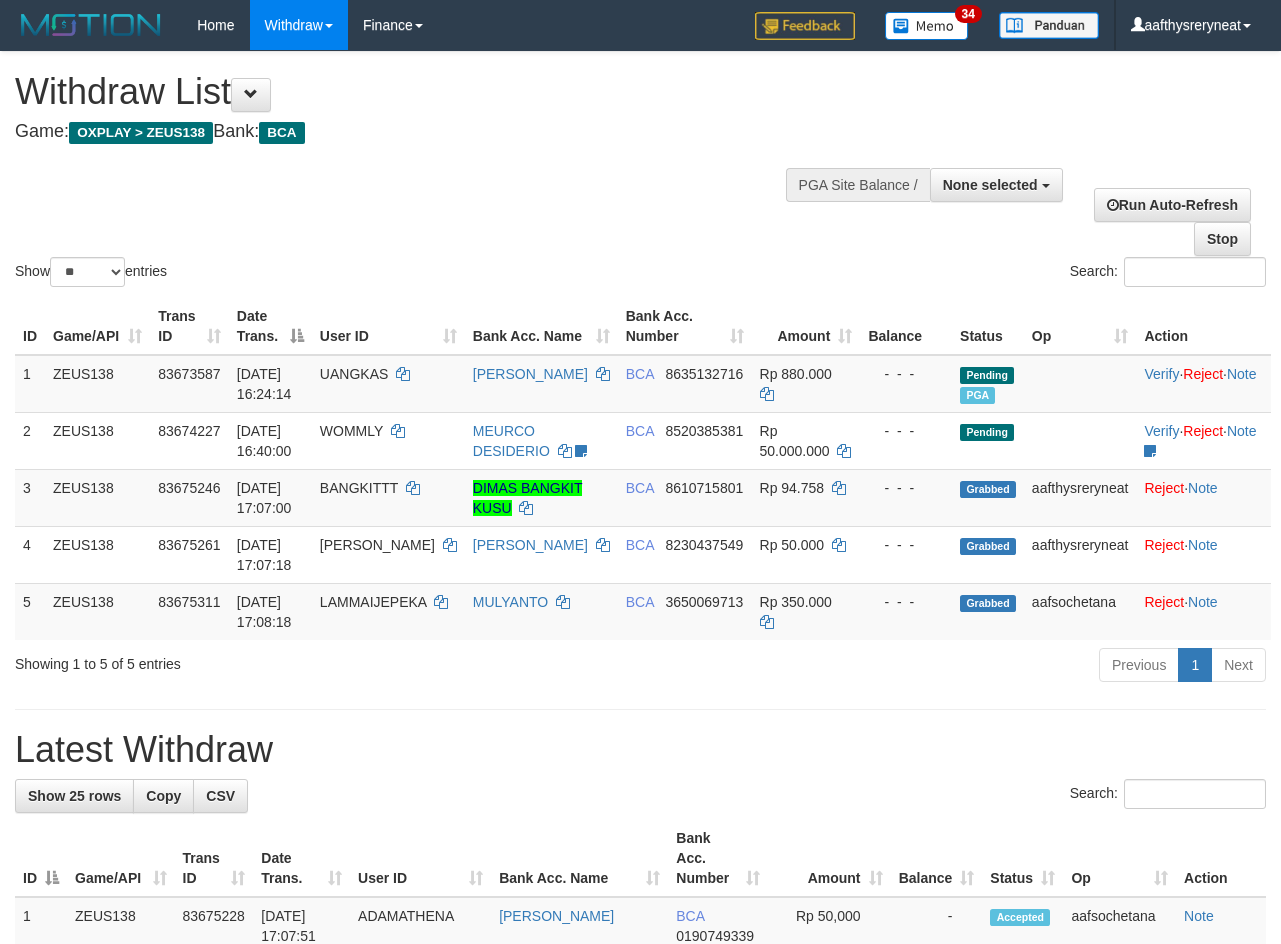 select 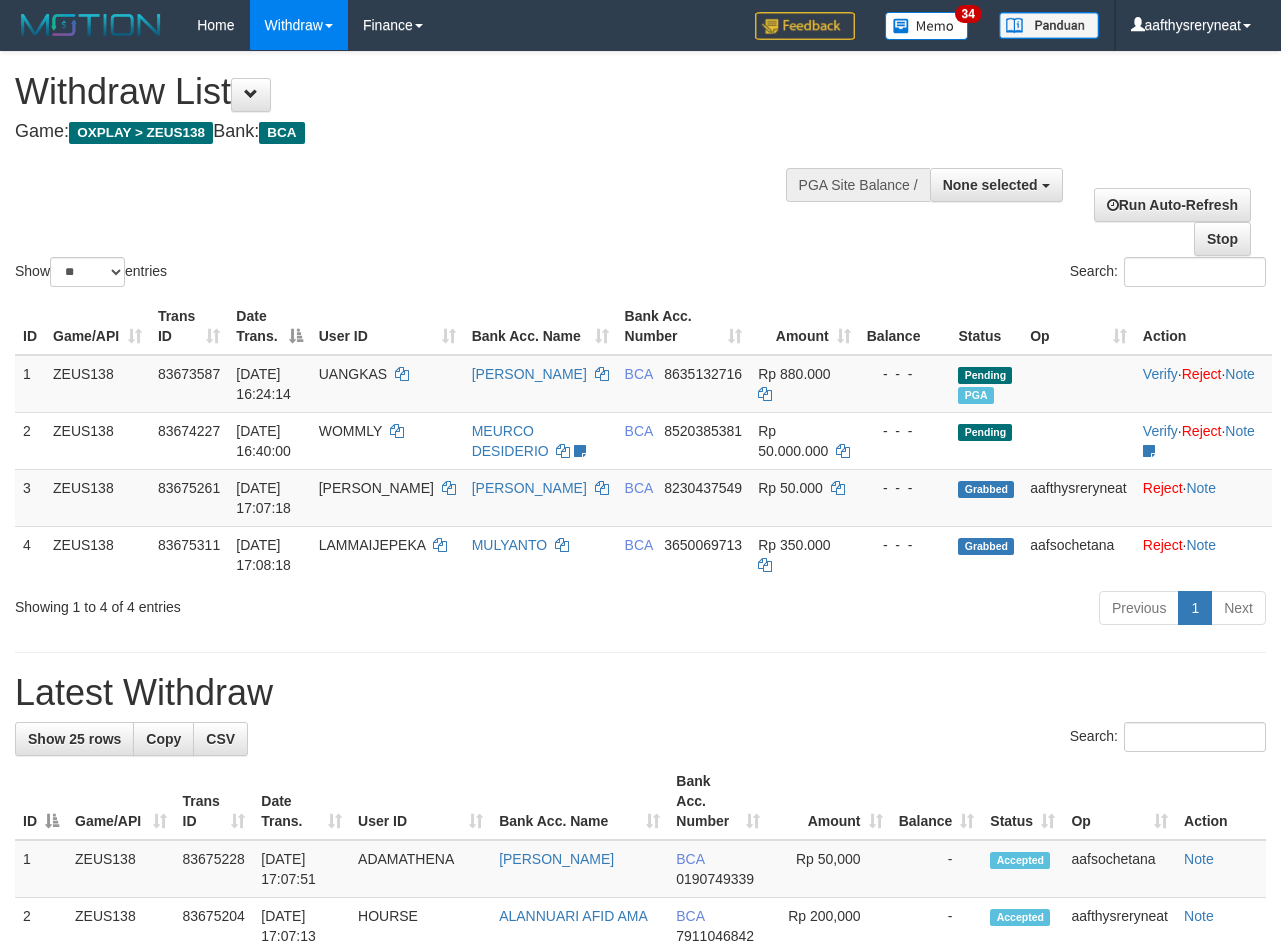 select 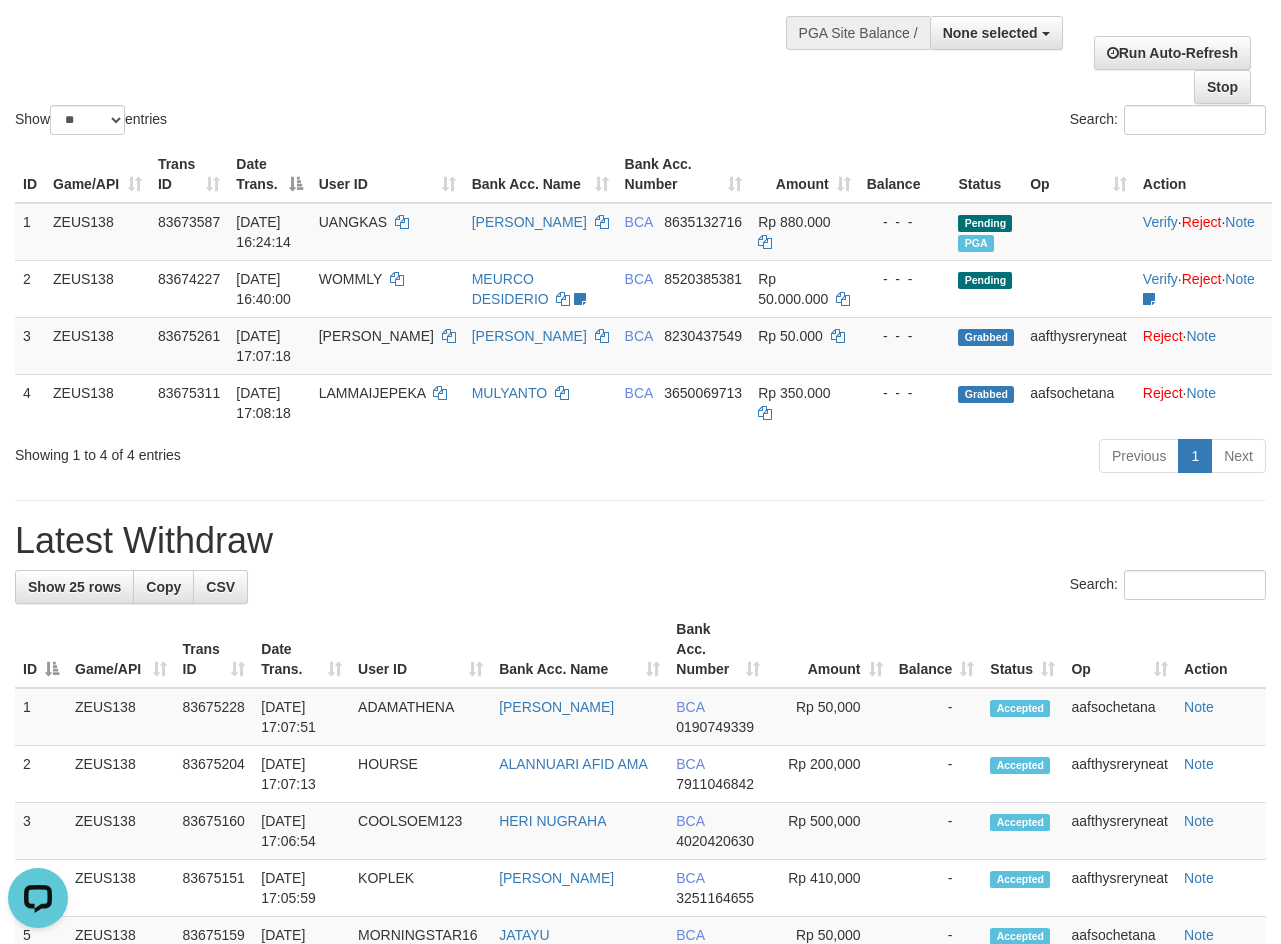 scroll, scrollTop: 0, scrollLeft: 0, axis: both 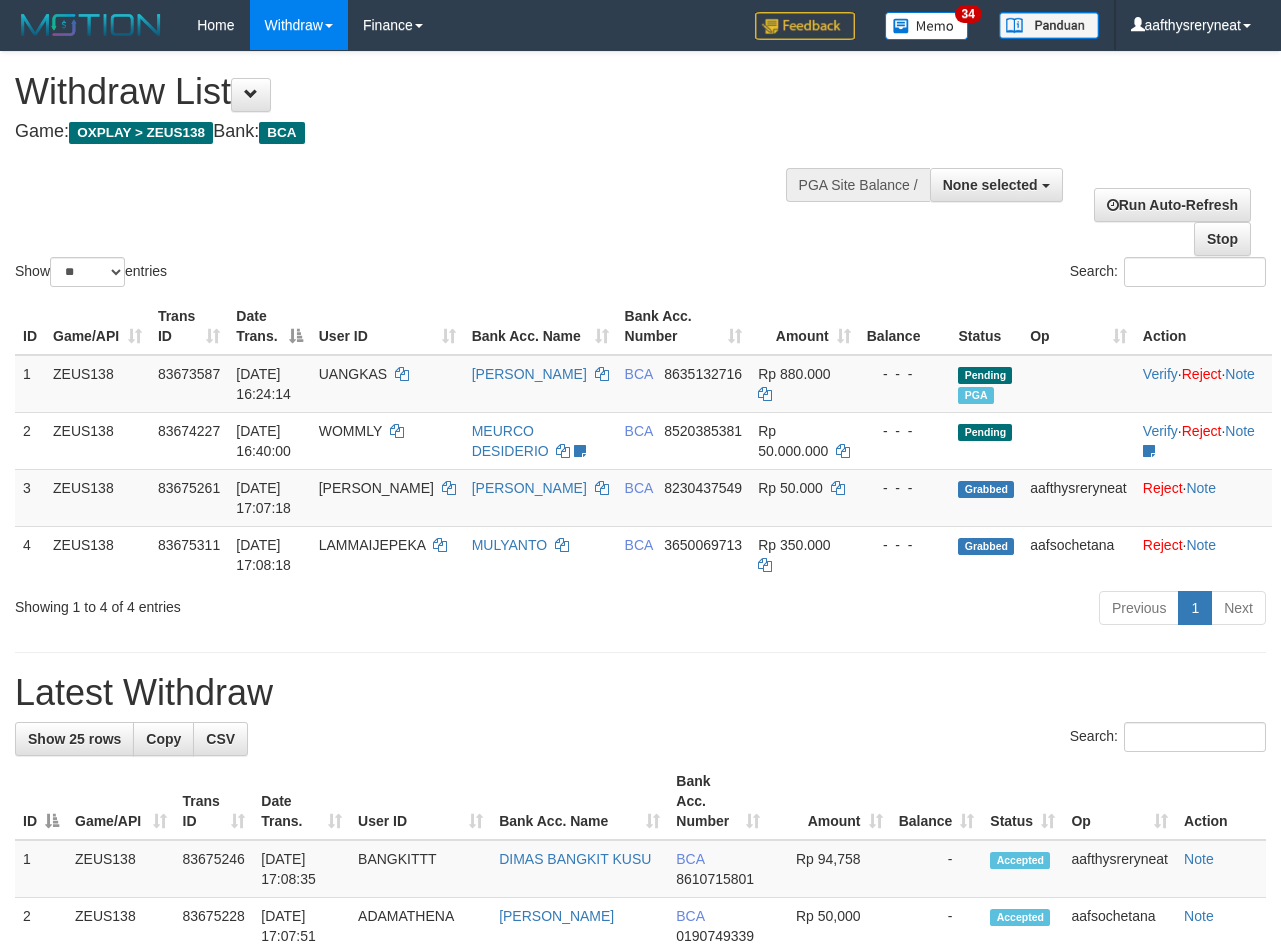 select 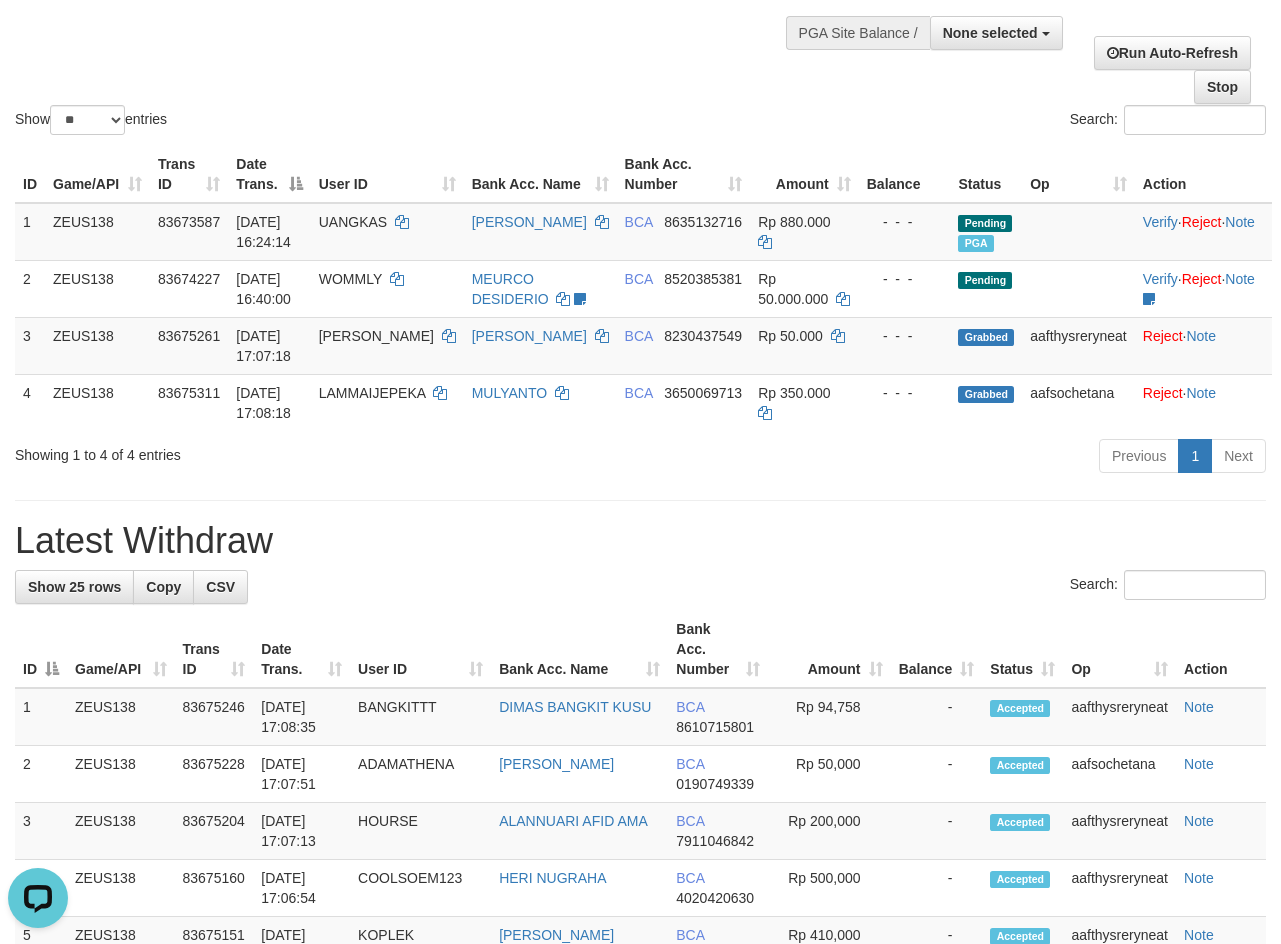 scroll, scrollTop: 0, scrollLeft: 0, axis: both 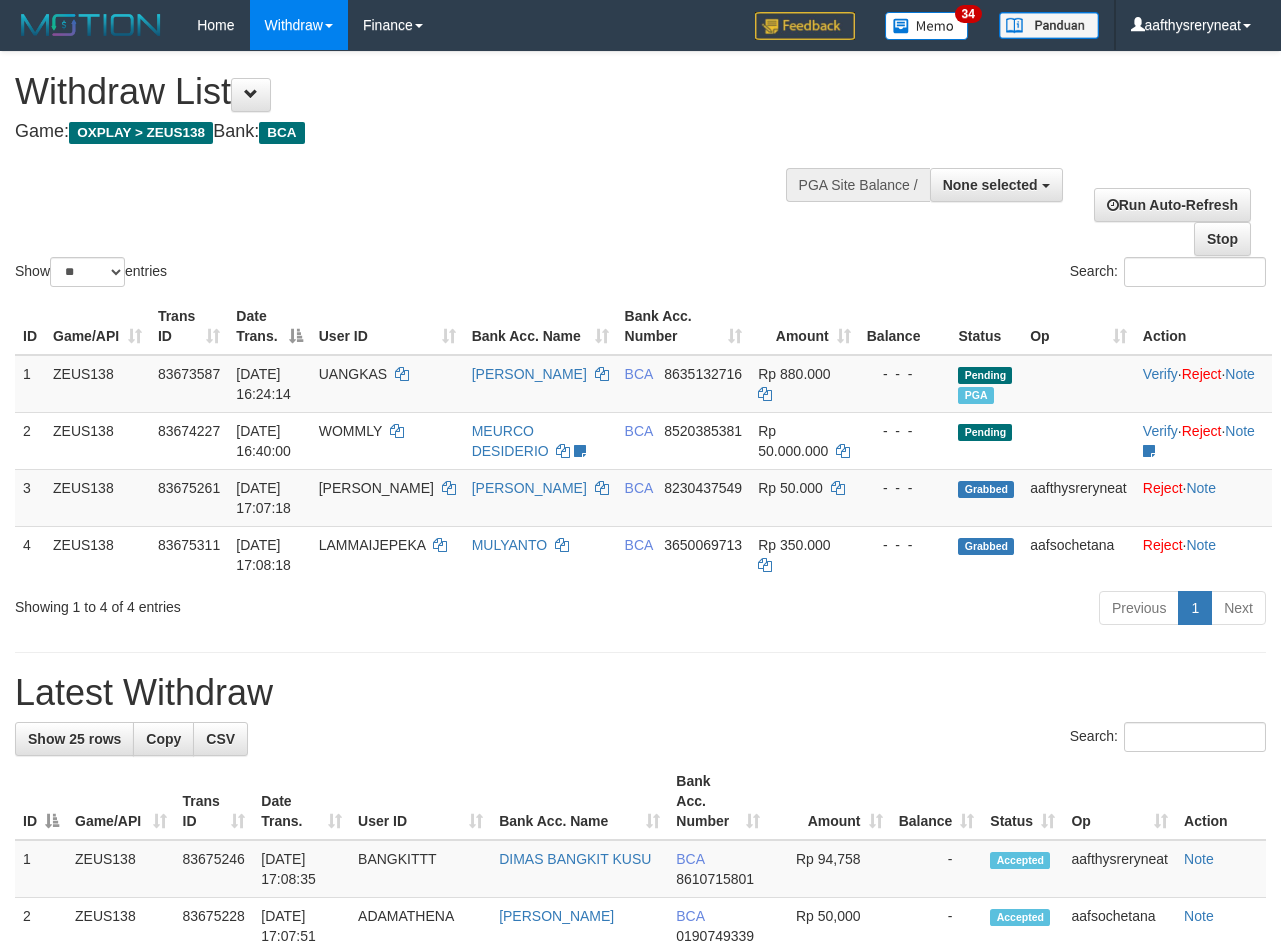 select 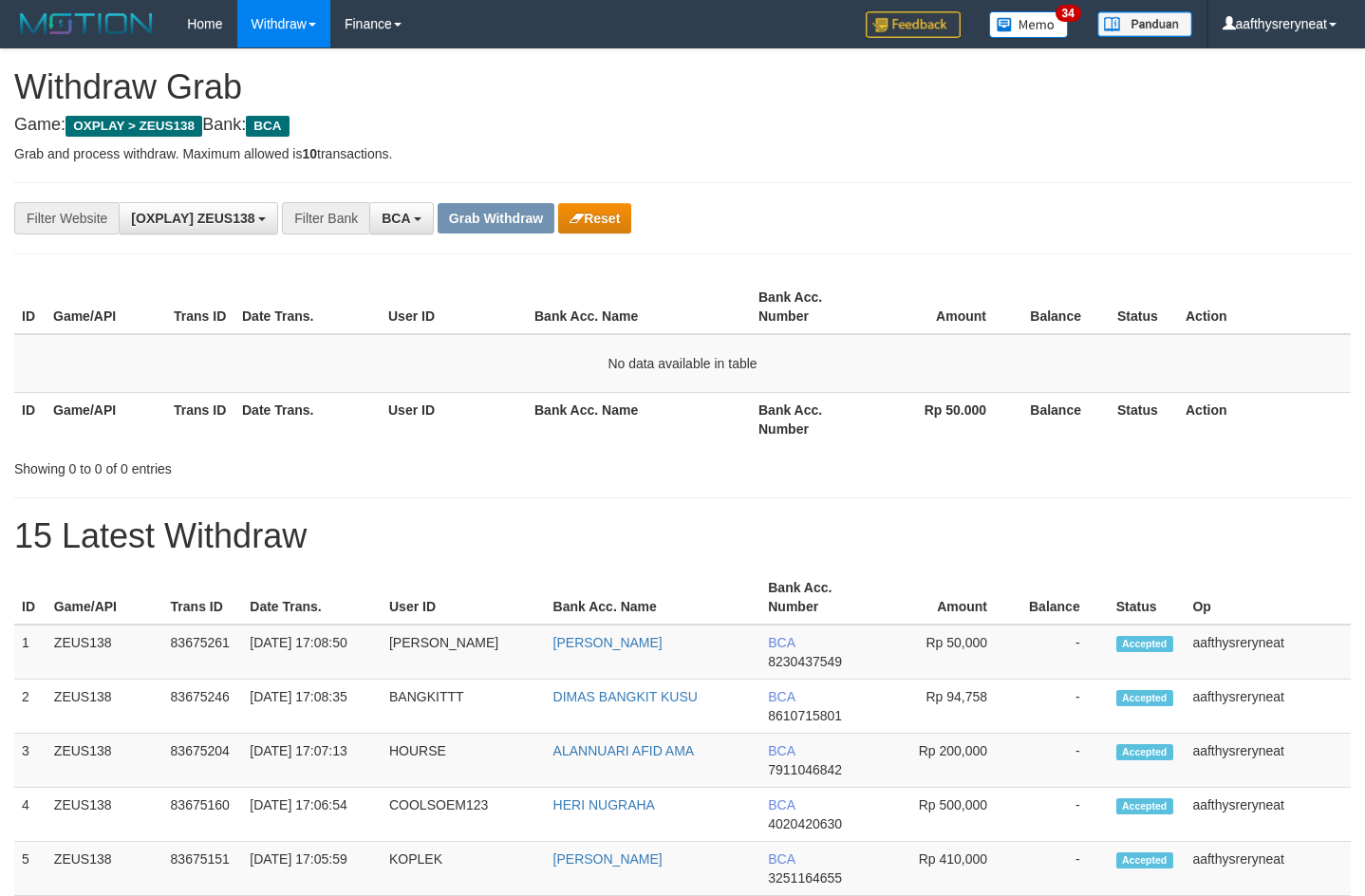 scroll, scrollTop: 0, scrollLeft: 0, axis: both 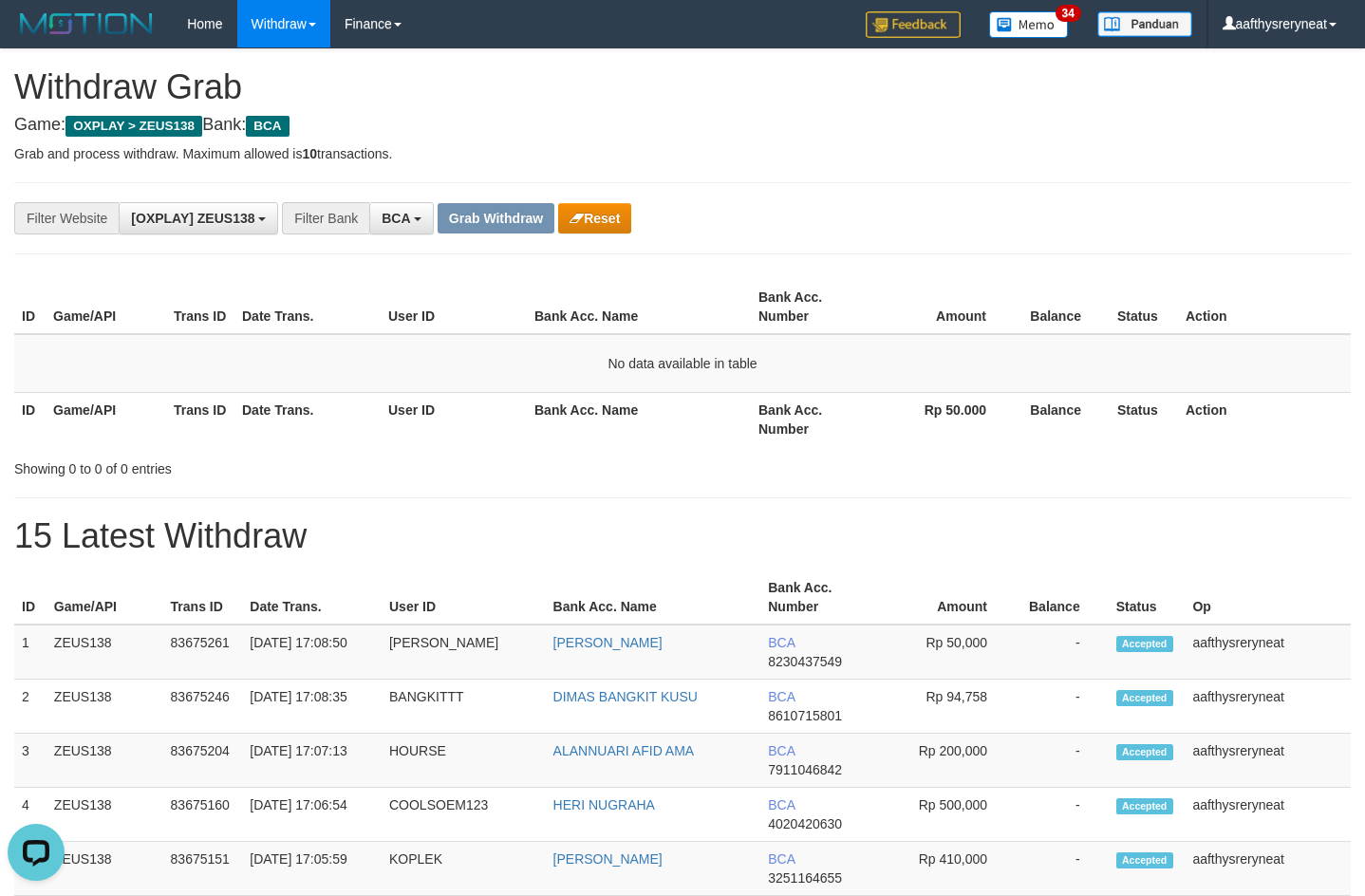 click on "Grab and process withdraw.
Maximum allowed is  10  transactions." at bounding box center (682, 154) 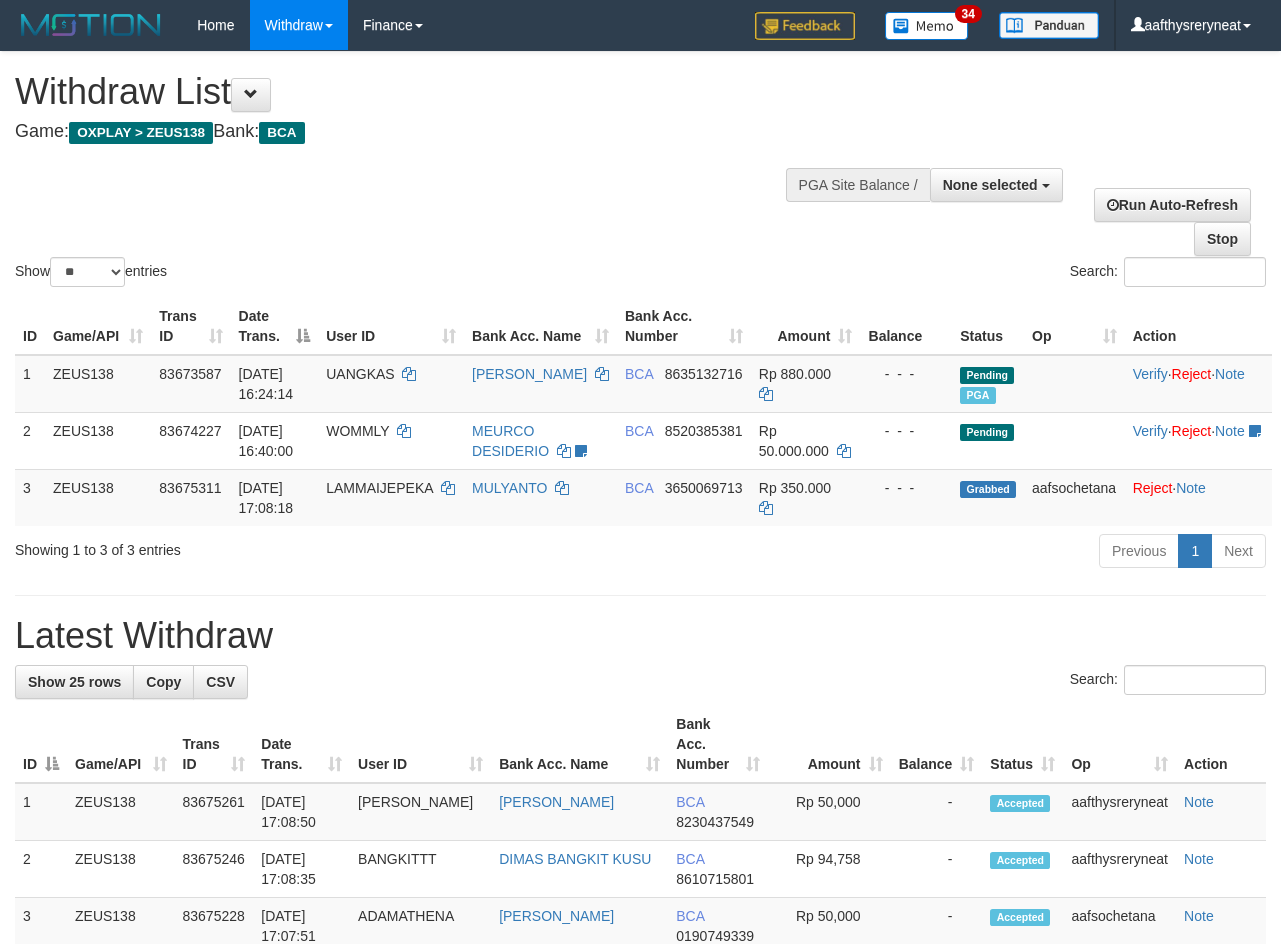 select 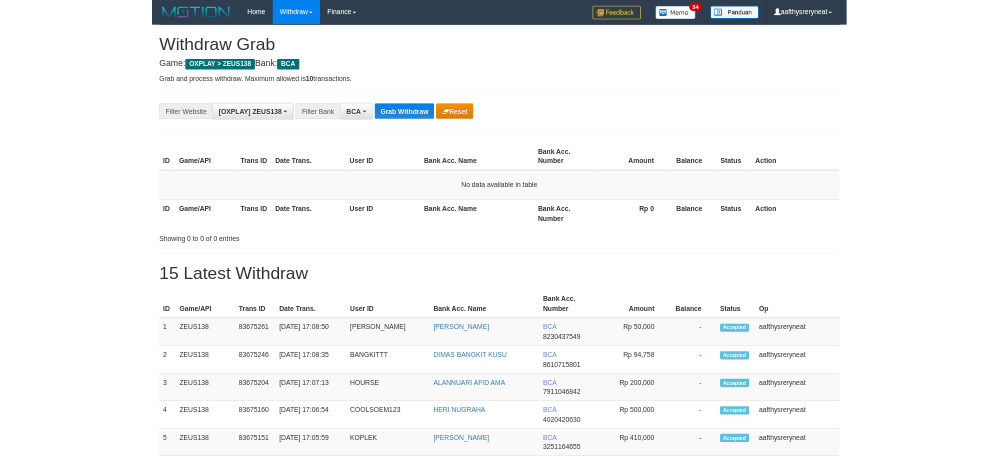 scroll, scrollTop: 0, scrollLeft: 0, axis: both 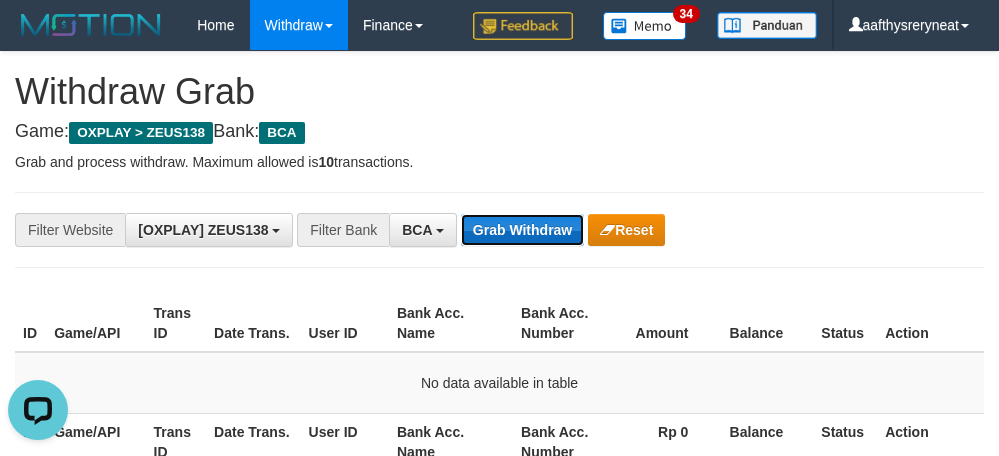 click on "Grab Withdraw" at bounding box center (522, 230) 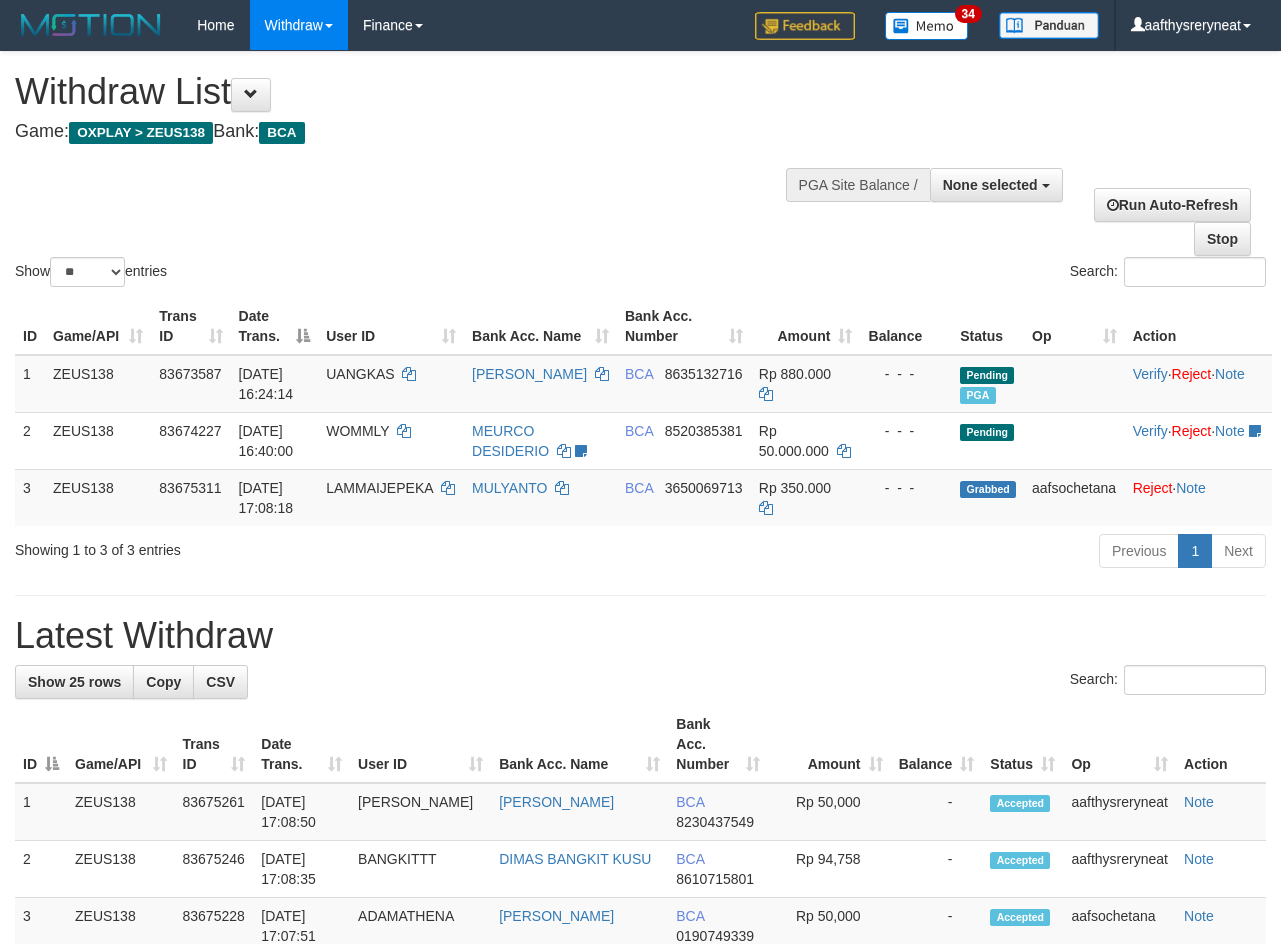 select 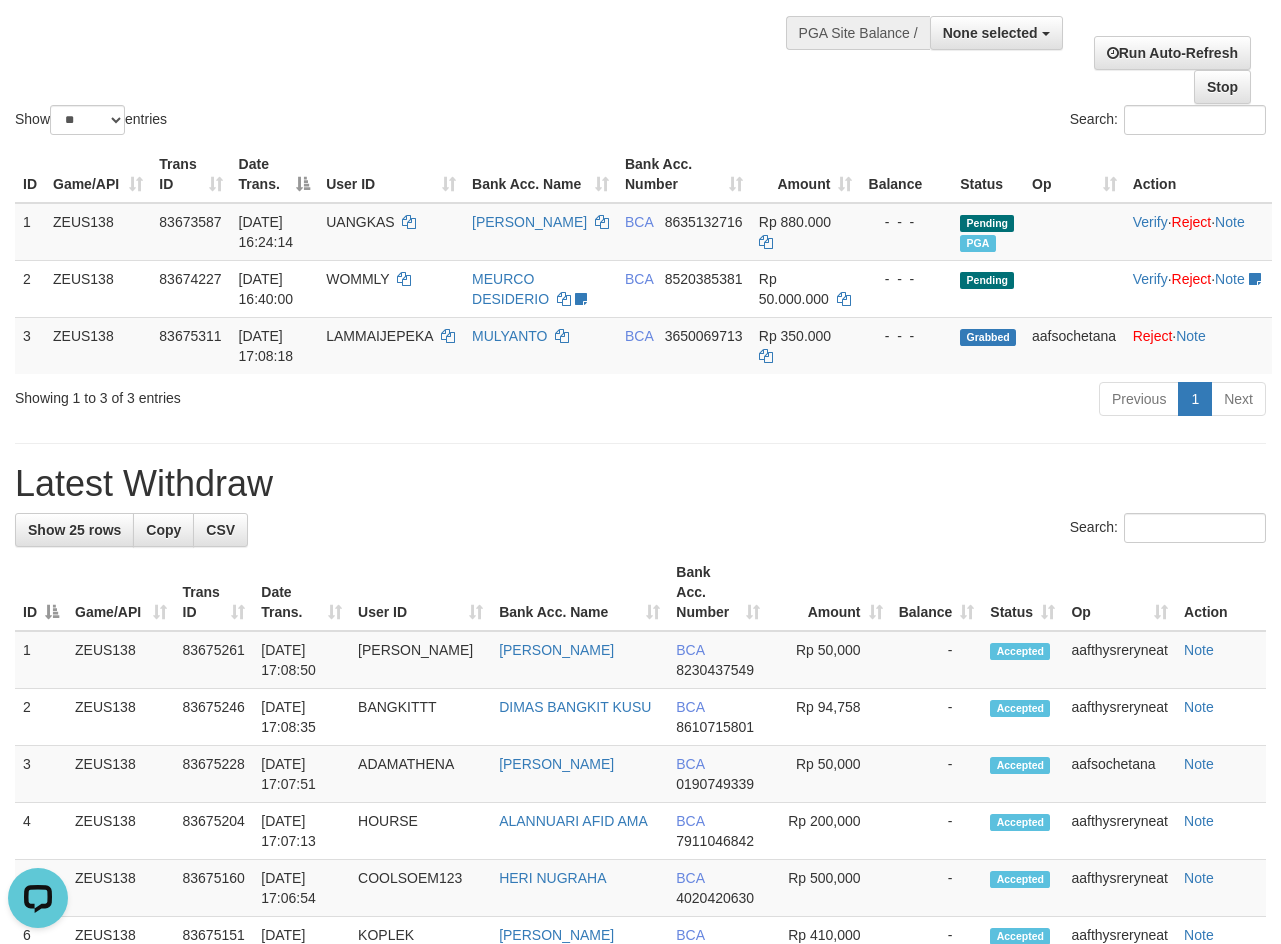 scroll, scrollTop: 0, scrollLeft: 0, axis: both 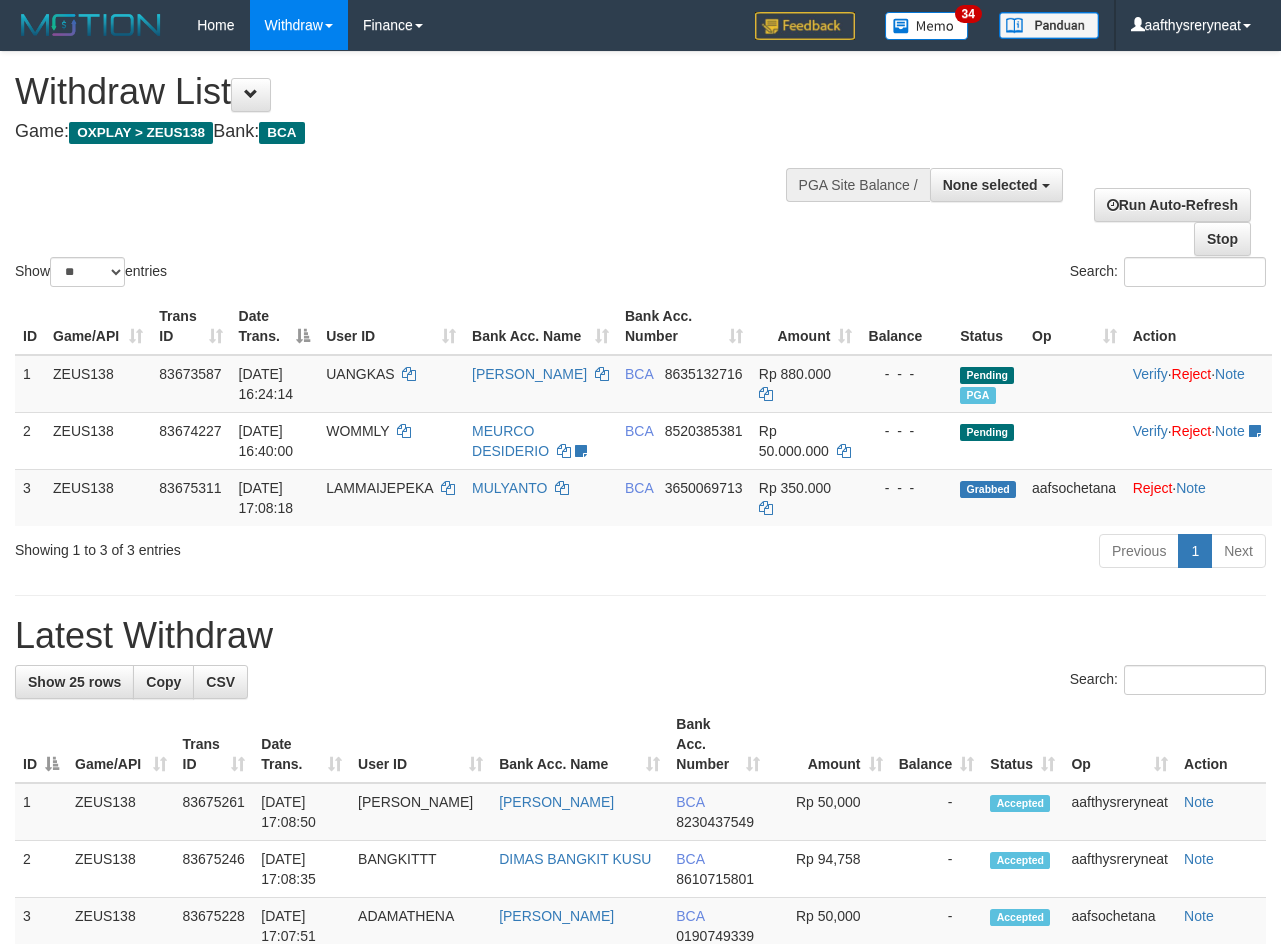 select 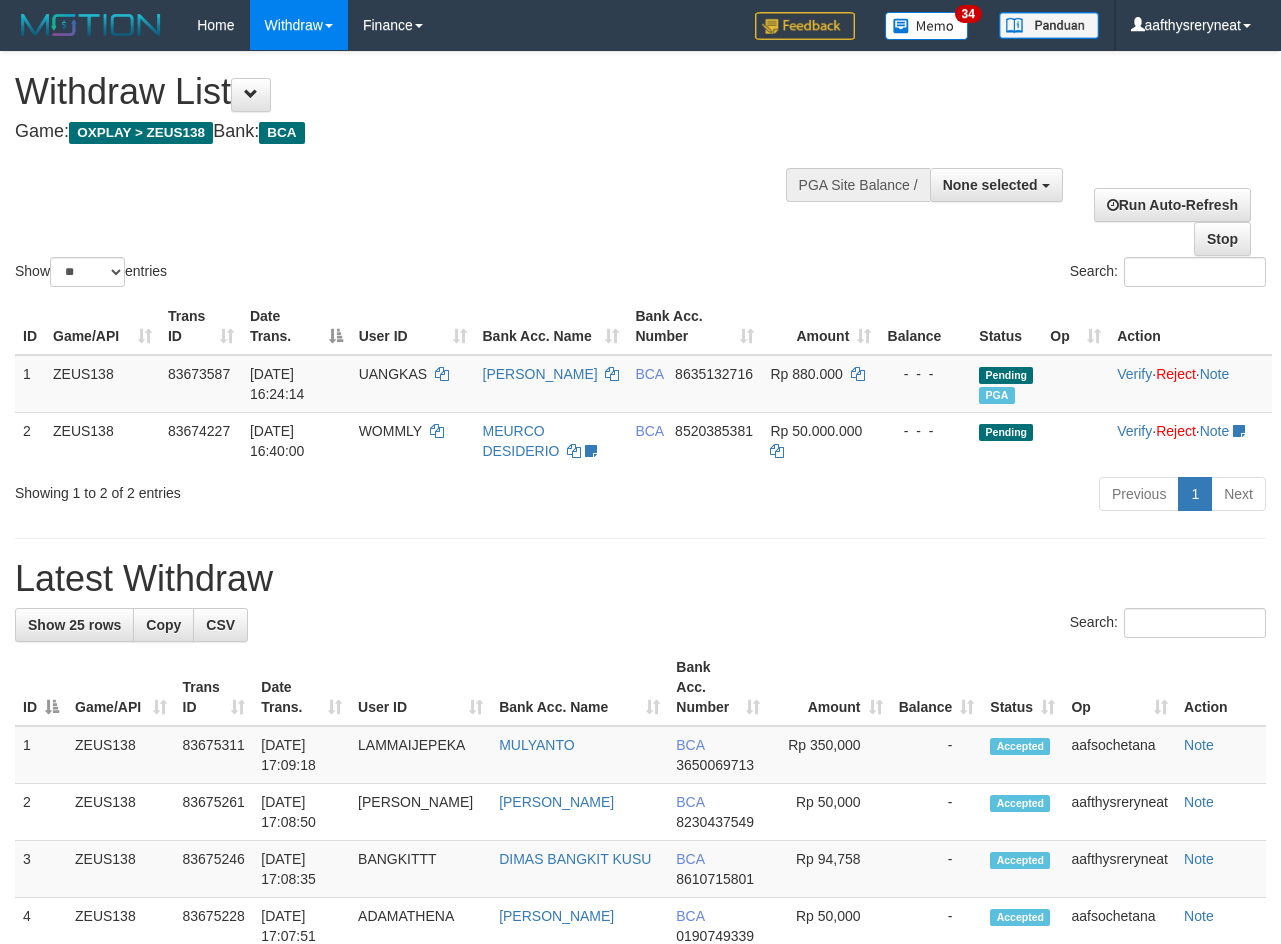 select 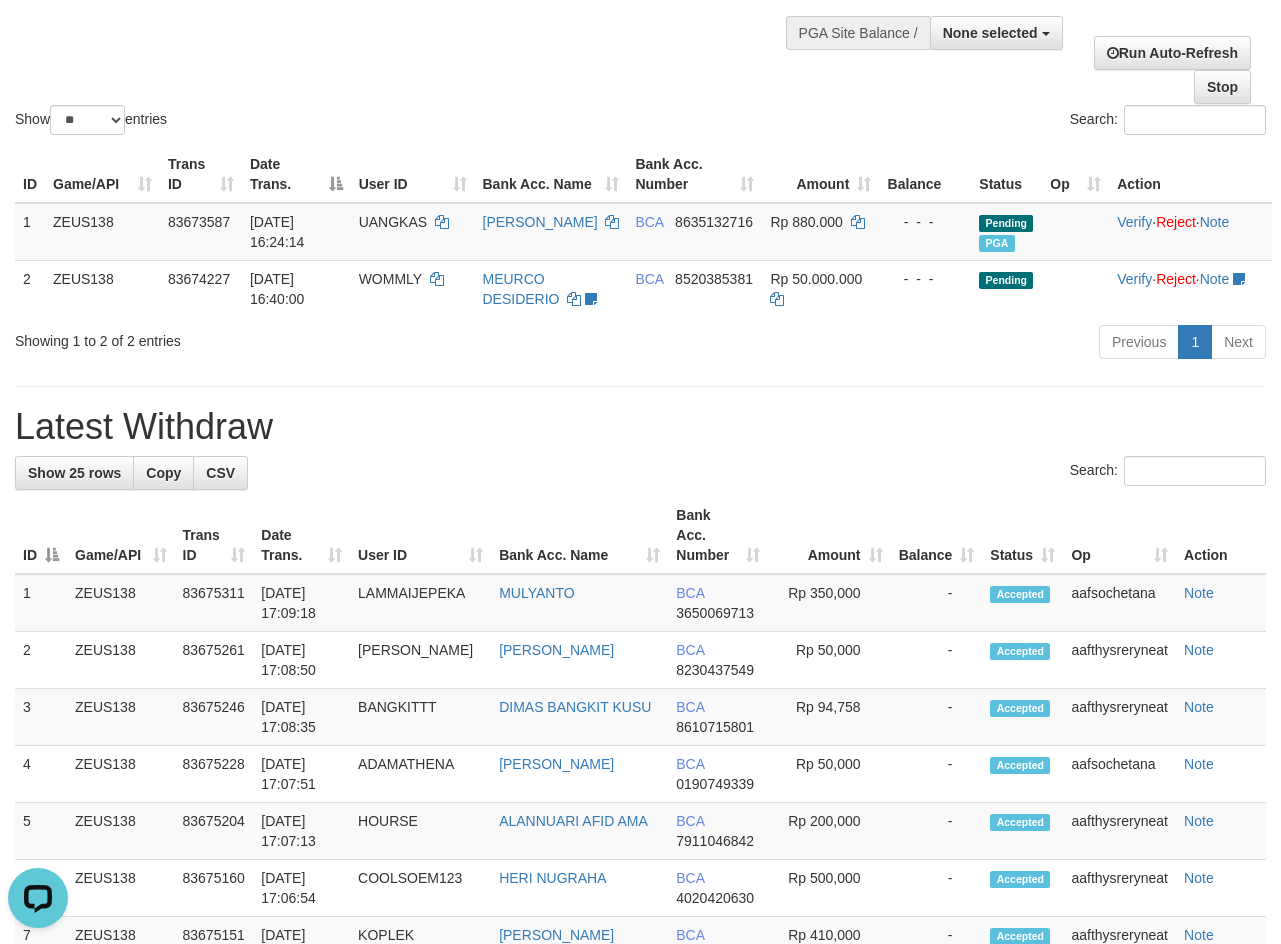 scroll, scrollTop: 0, scrollLeft: 0, axis: both 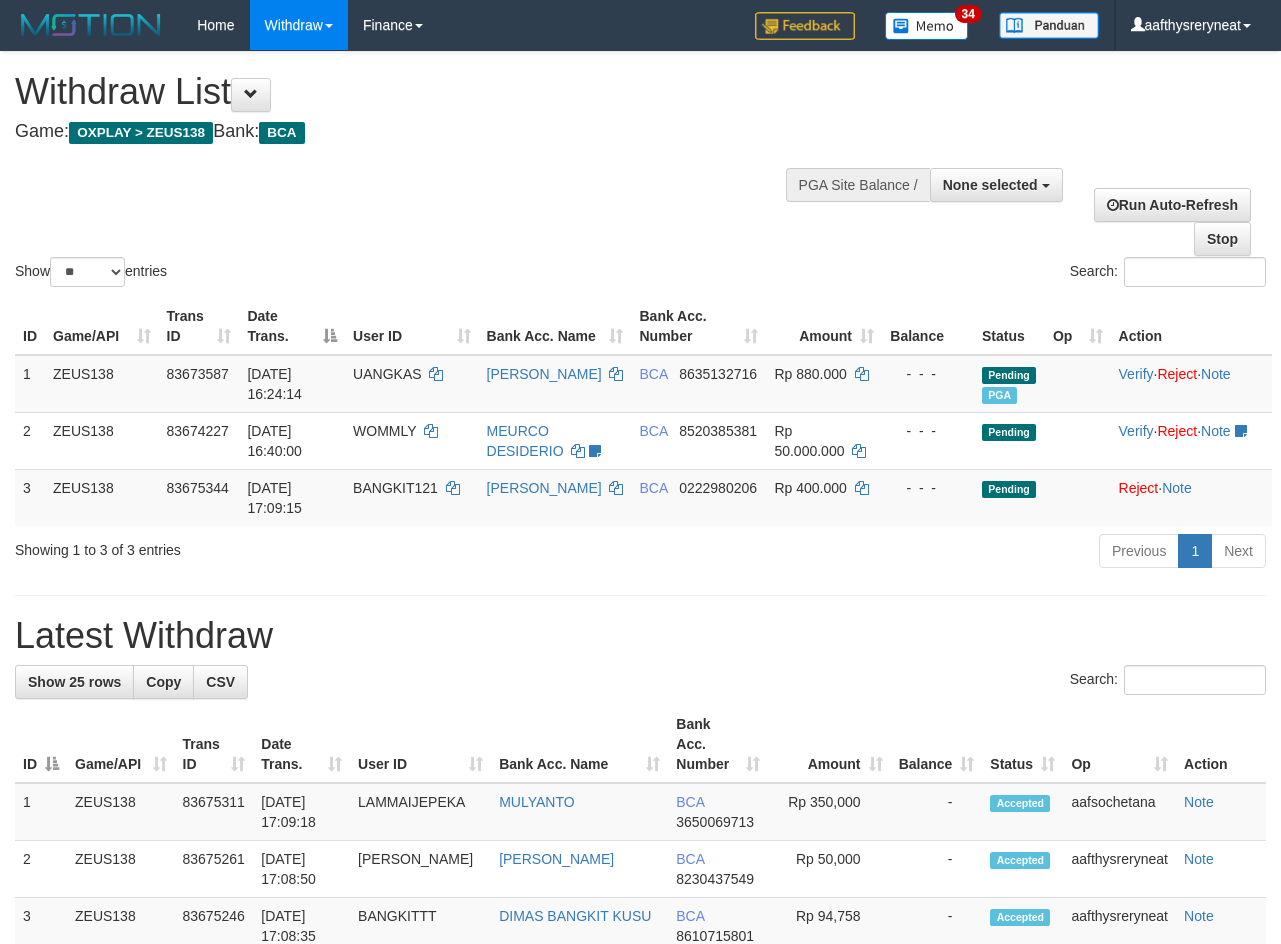 select 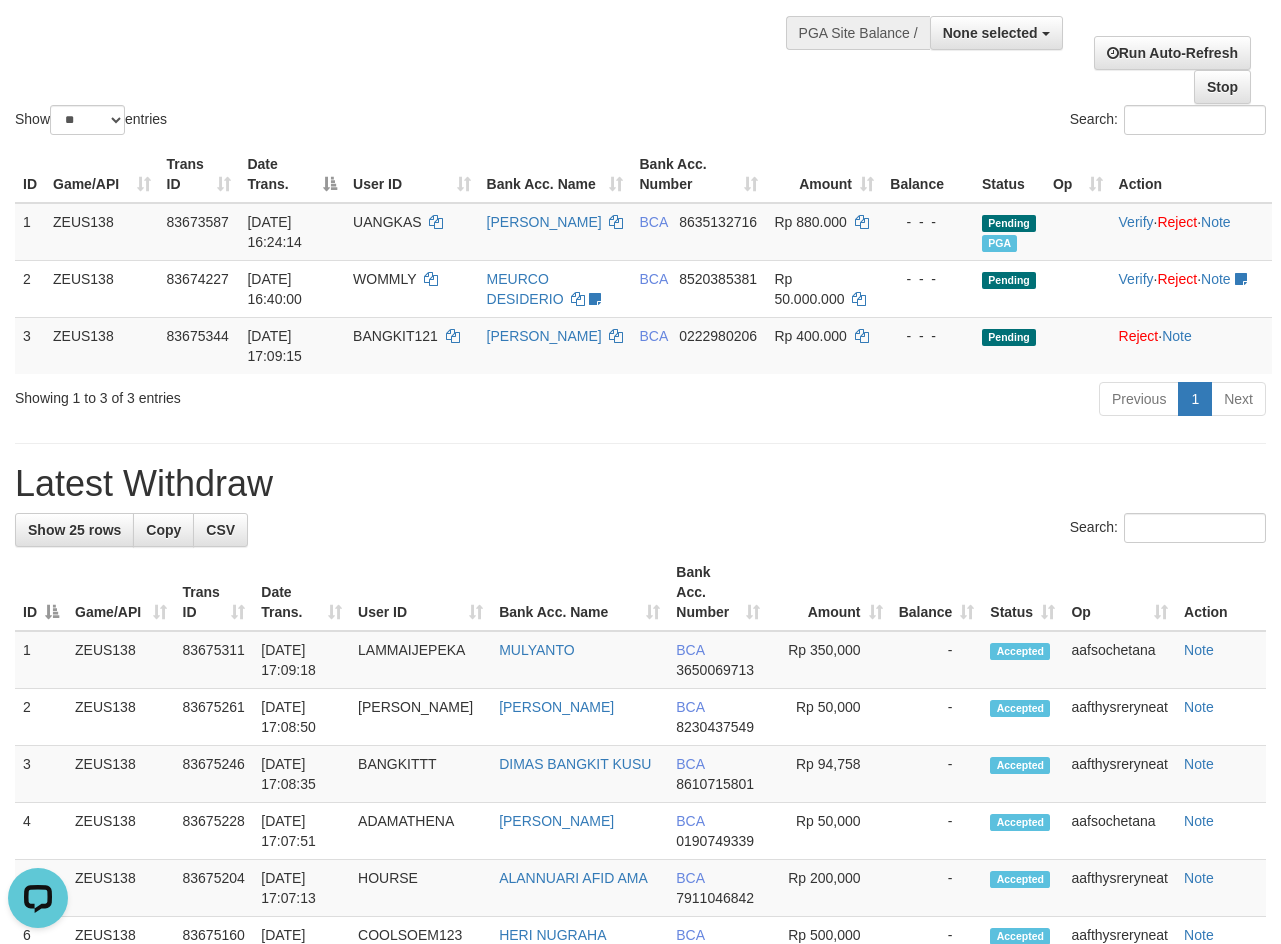 scroll, scrollTop: 0, scrollLeft: 0, axis: both 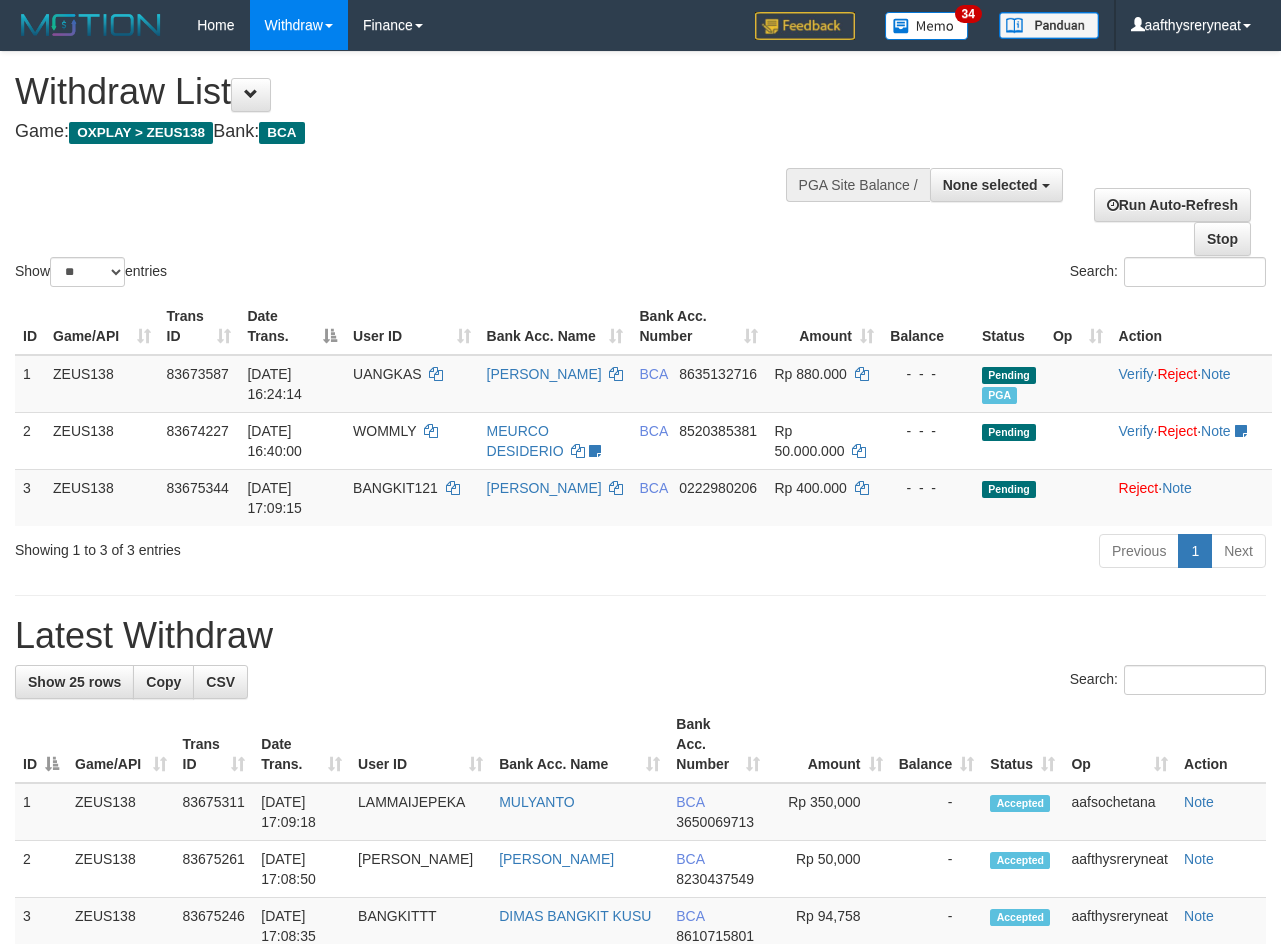 select 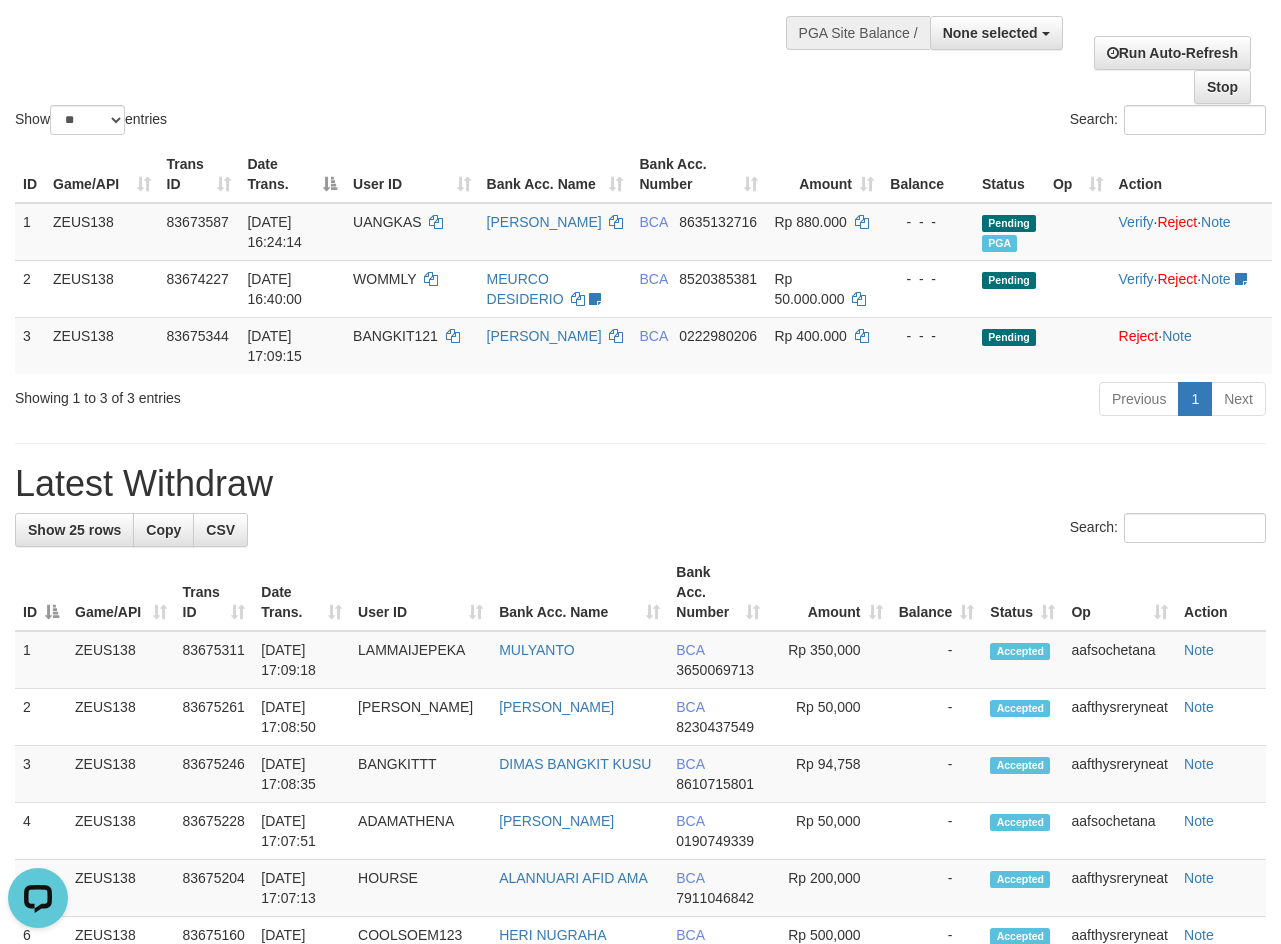 scroll, scrollTop: 0, scrollLeft: 0, axis: both 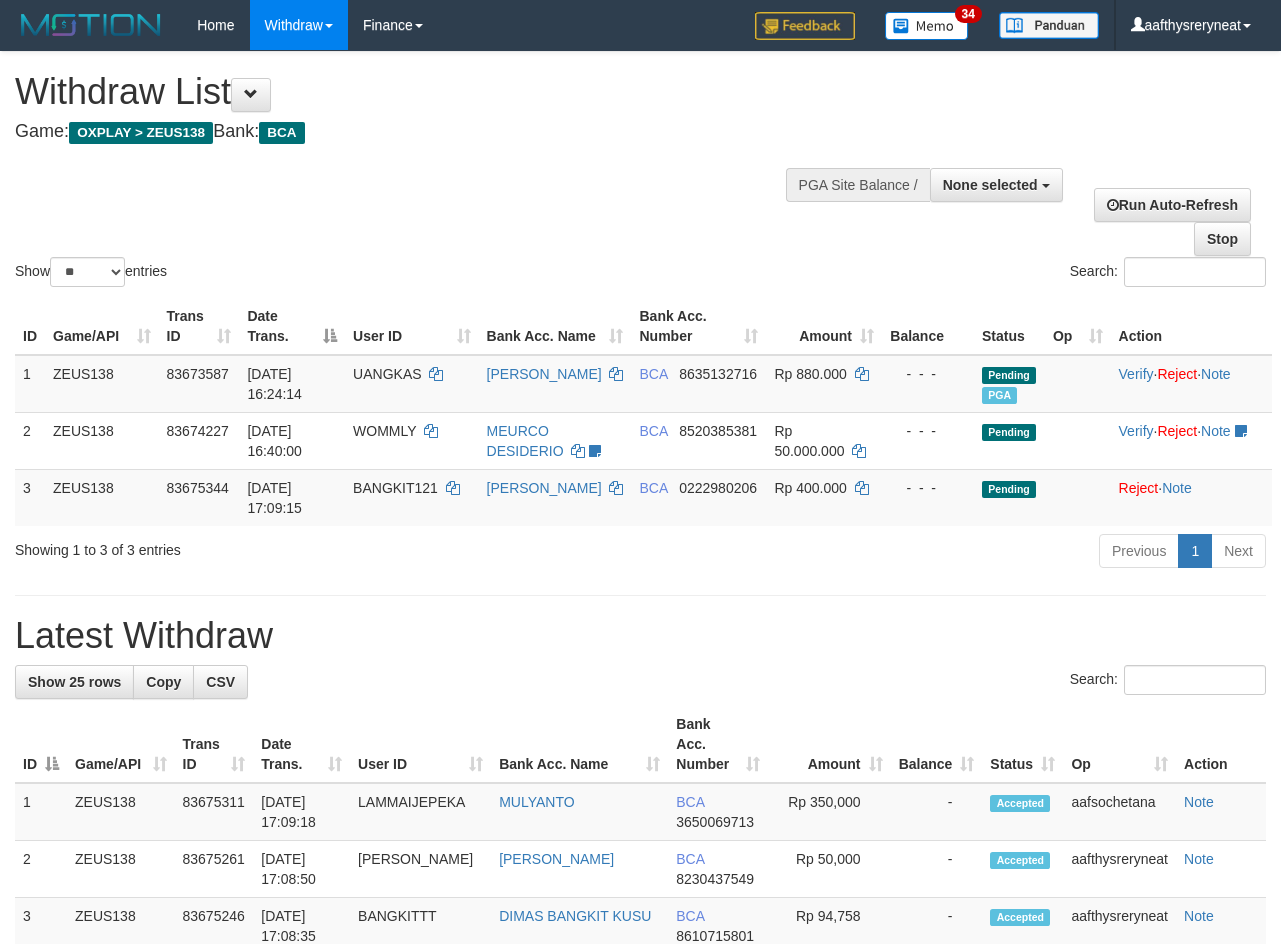 select 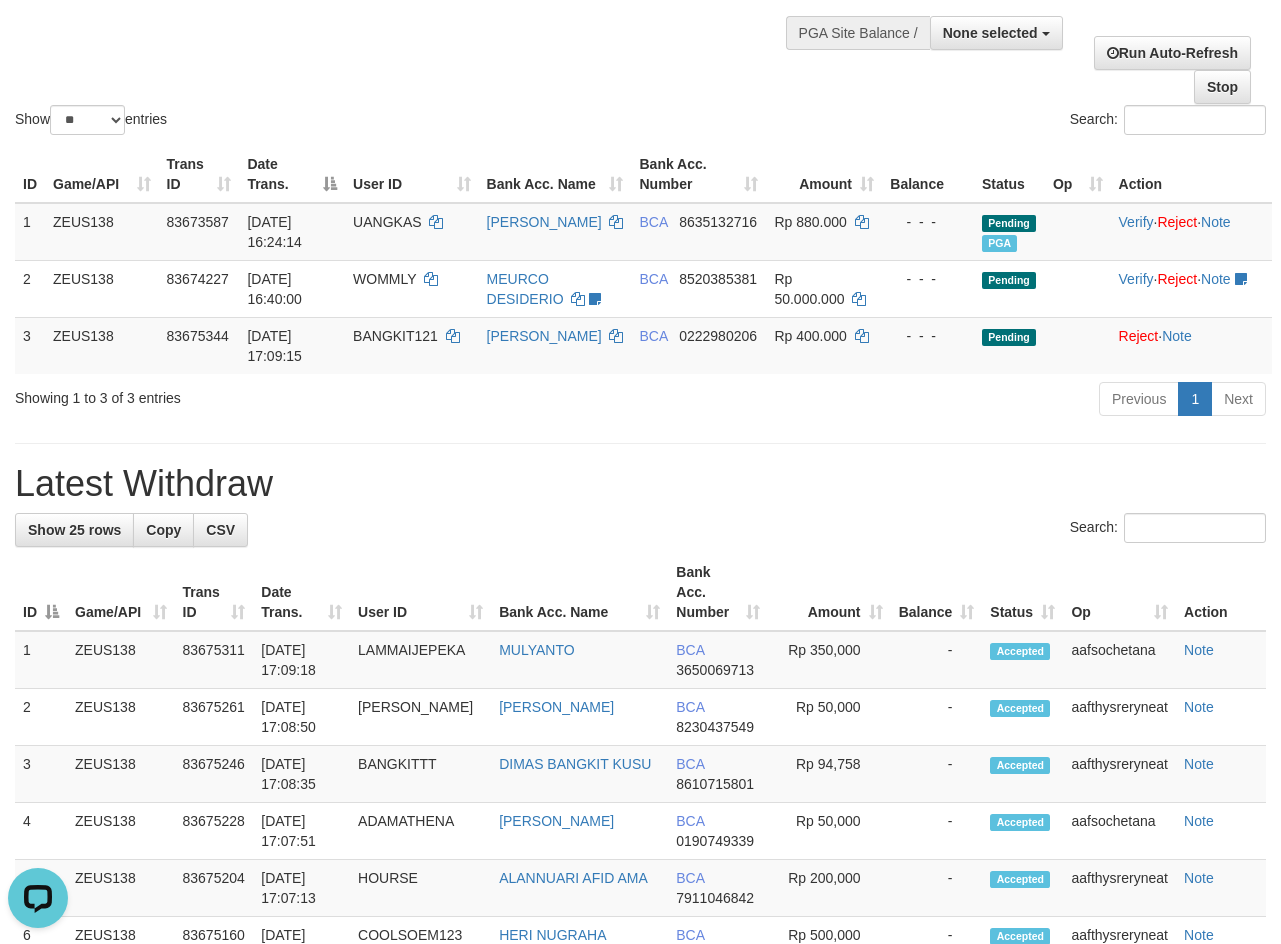 scroll, scrollTop: 0, scrollLeft: 0, axis: both 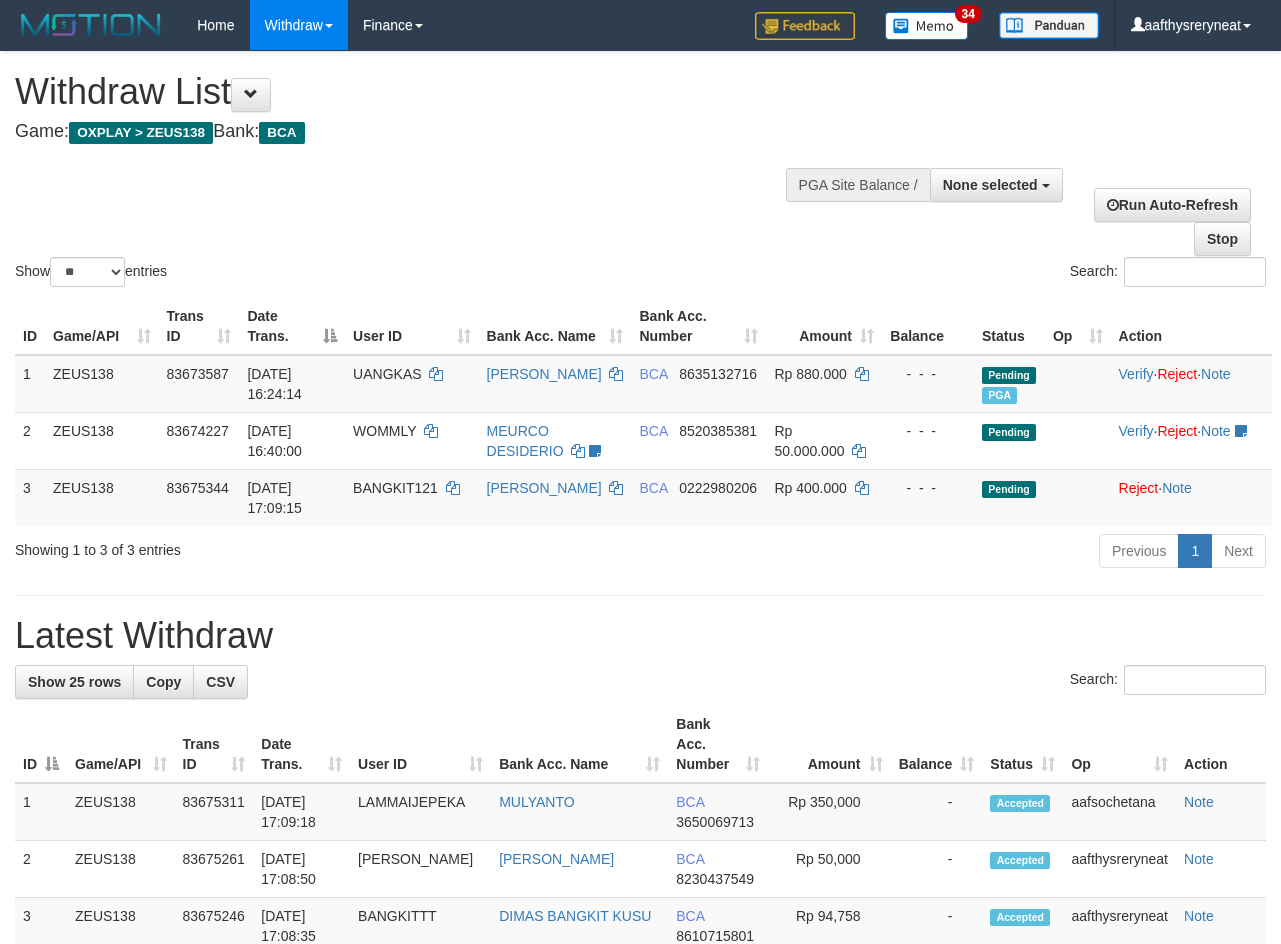 select 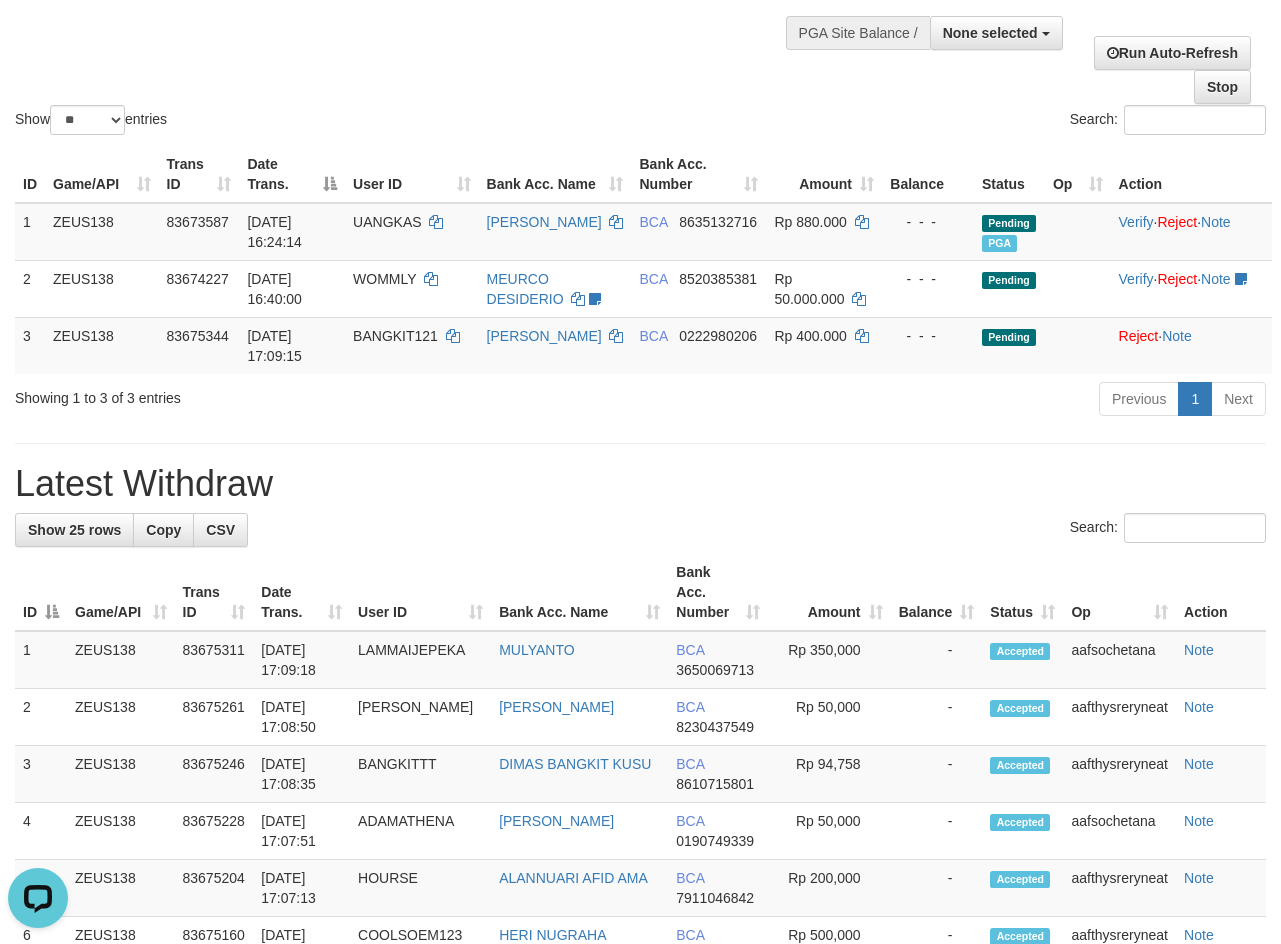 scroll, scrollTop: 0, scrollLeft: 0, axis: both 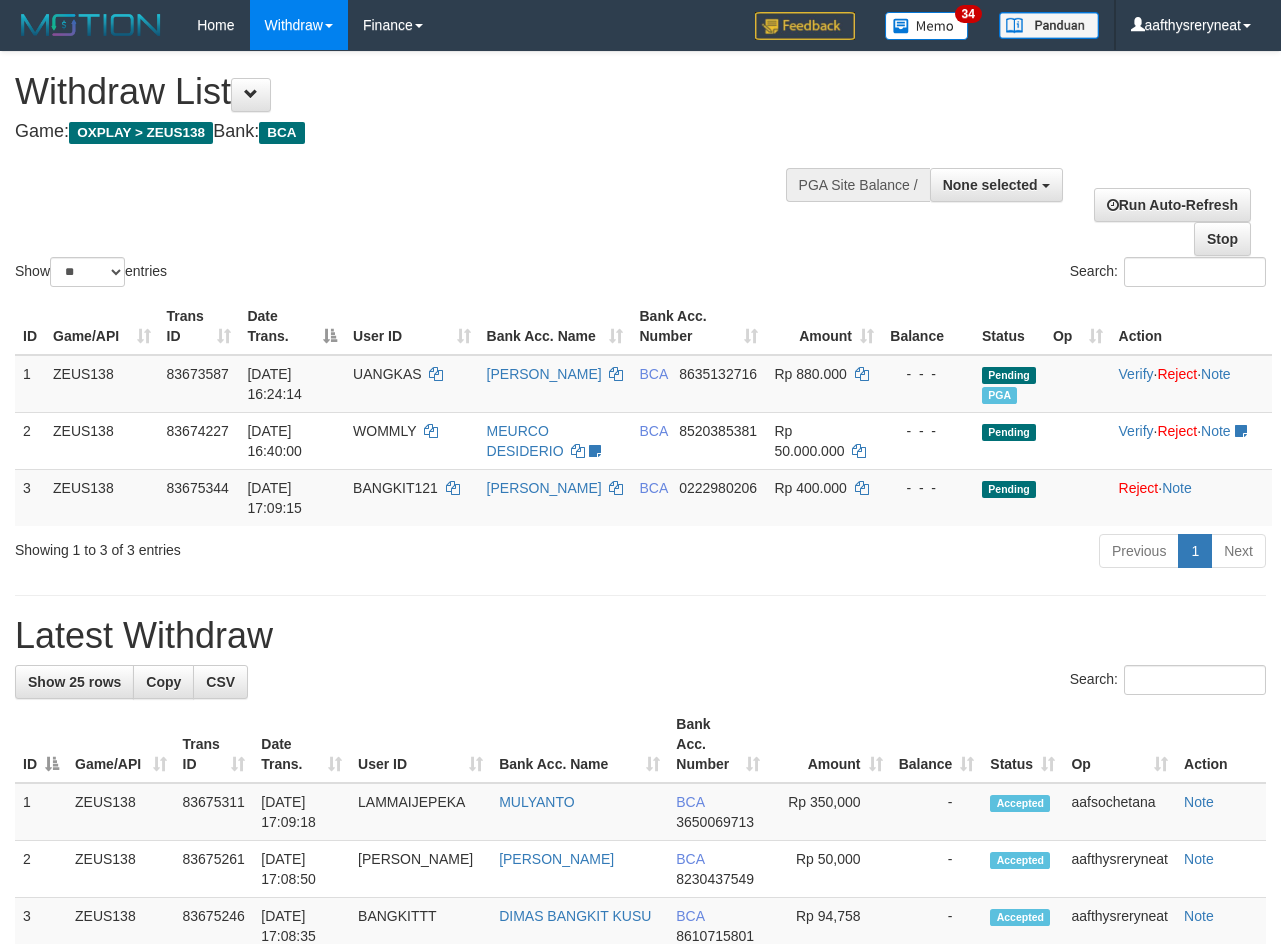 select 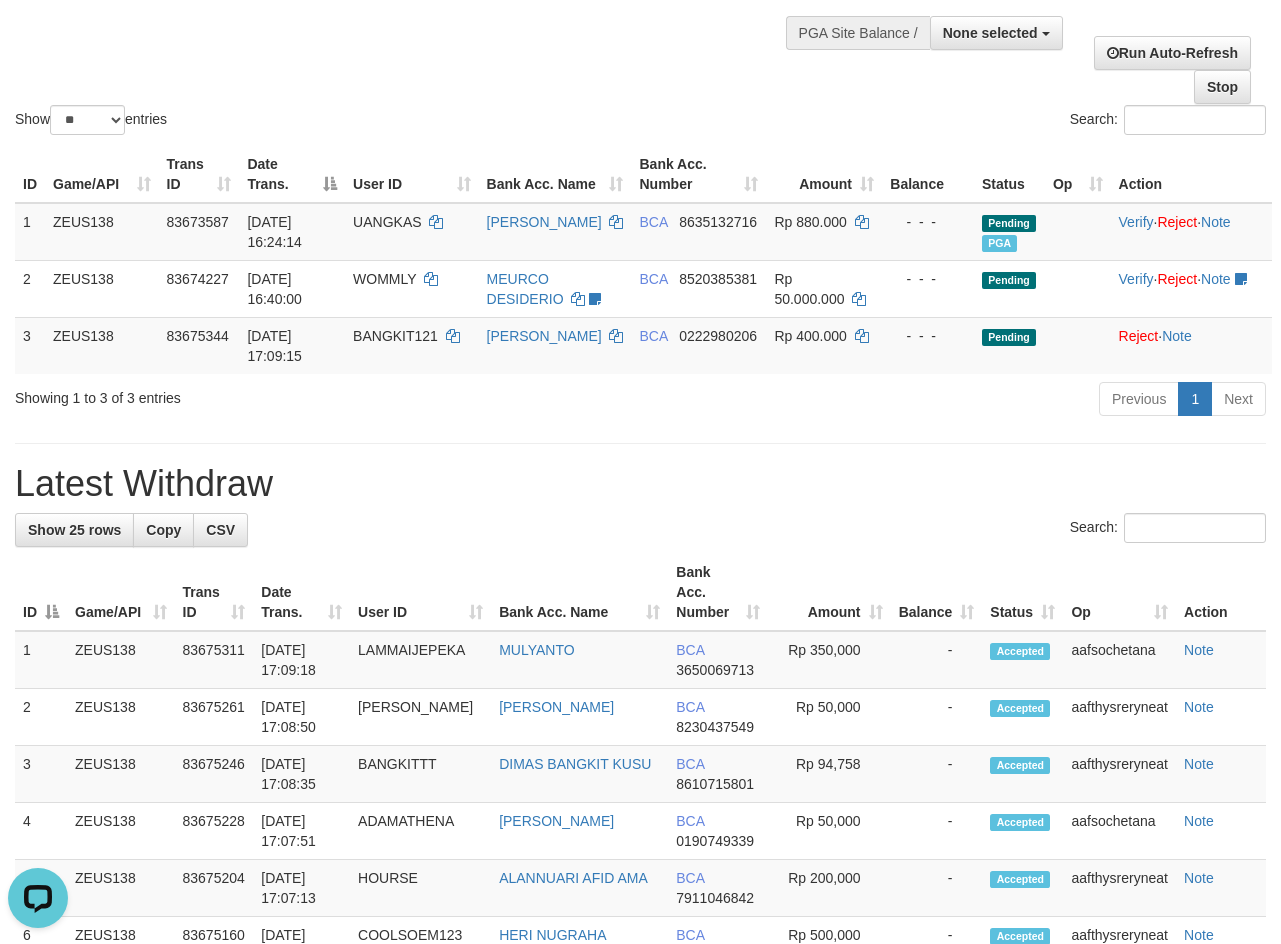scroll, scrollTop: 0, scrollLeft: 0, axis: both 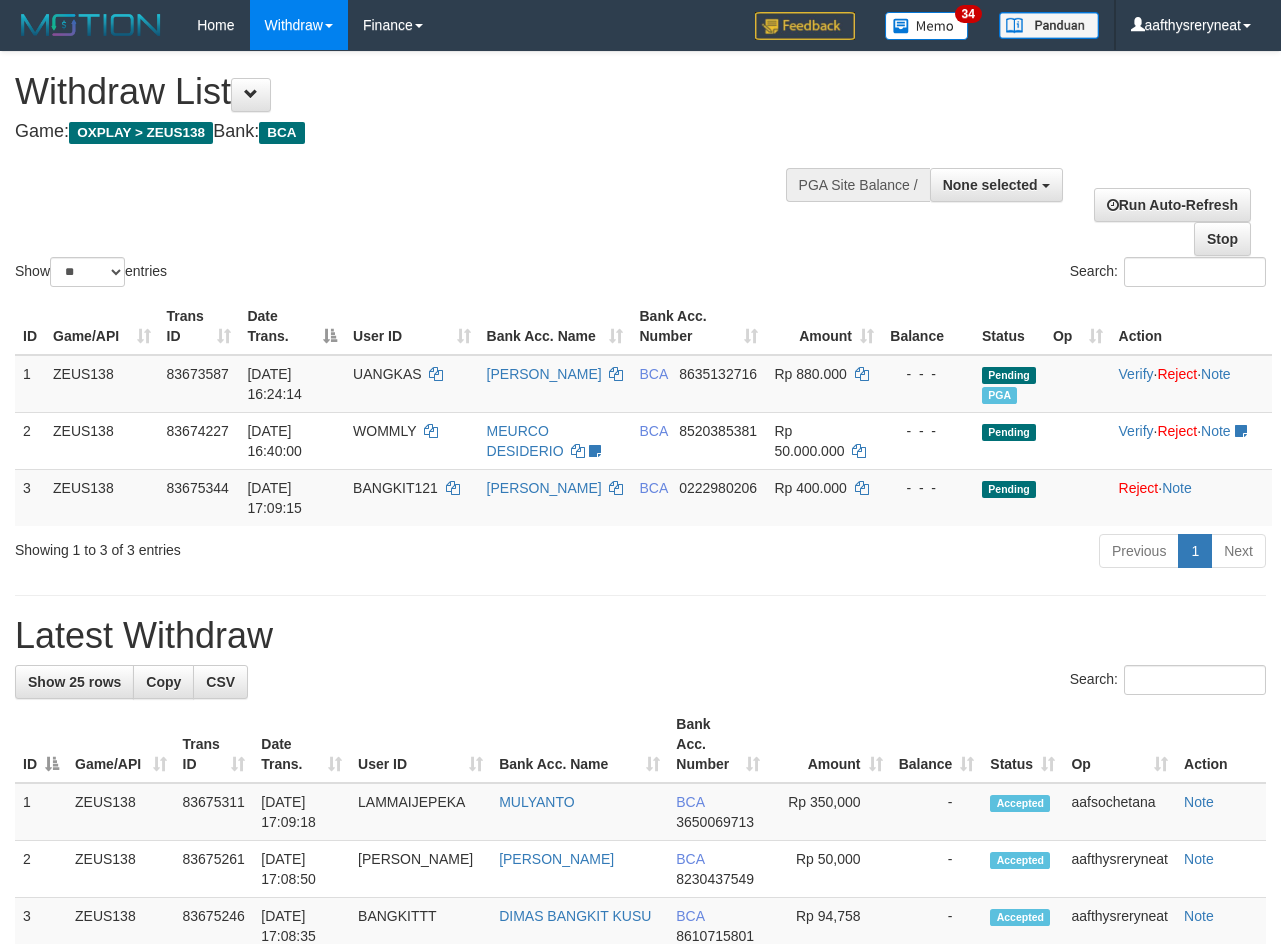 select 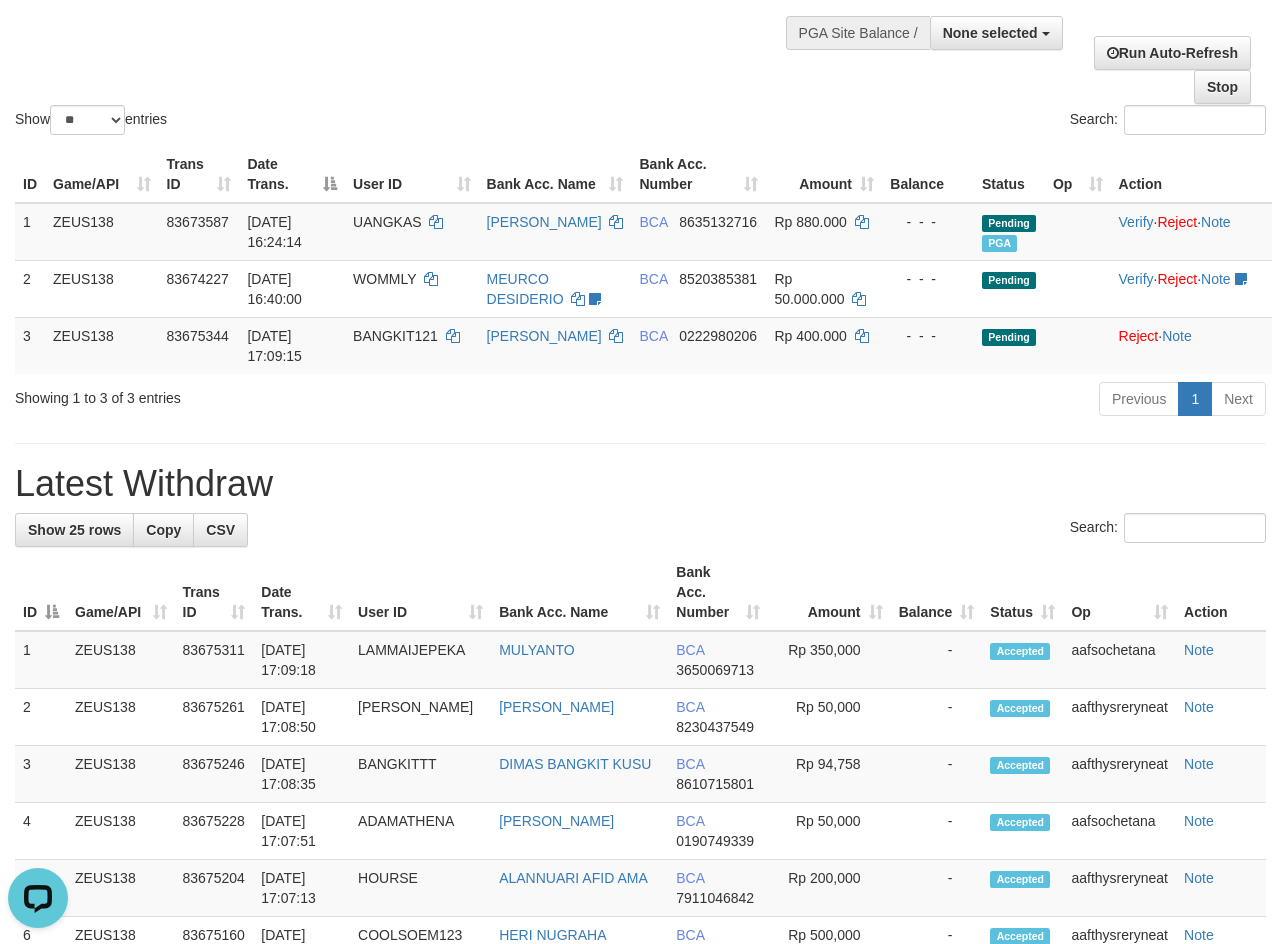 scroll, scrollTop: 0, scrollLeft: 0, axis: both 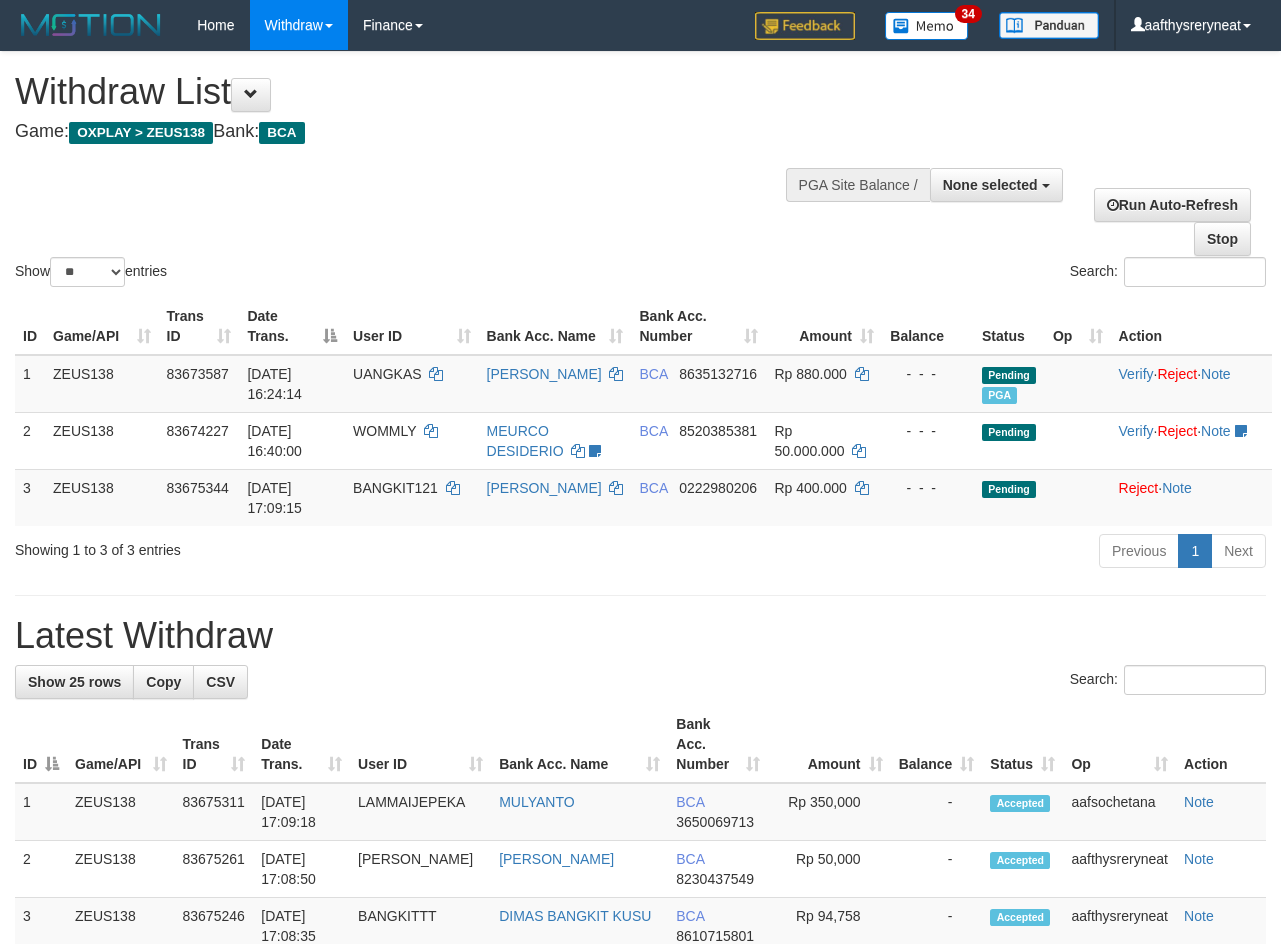 select 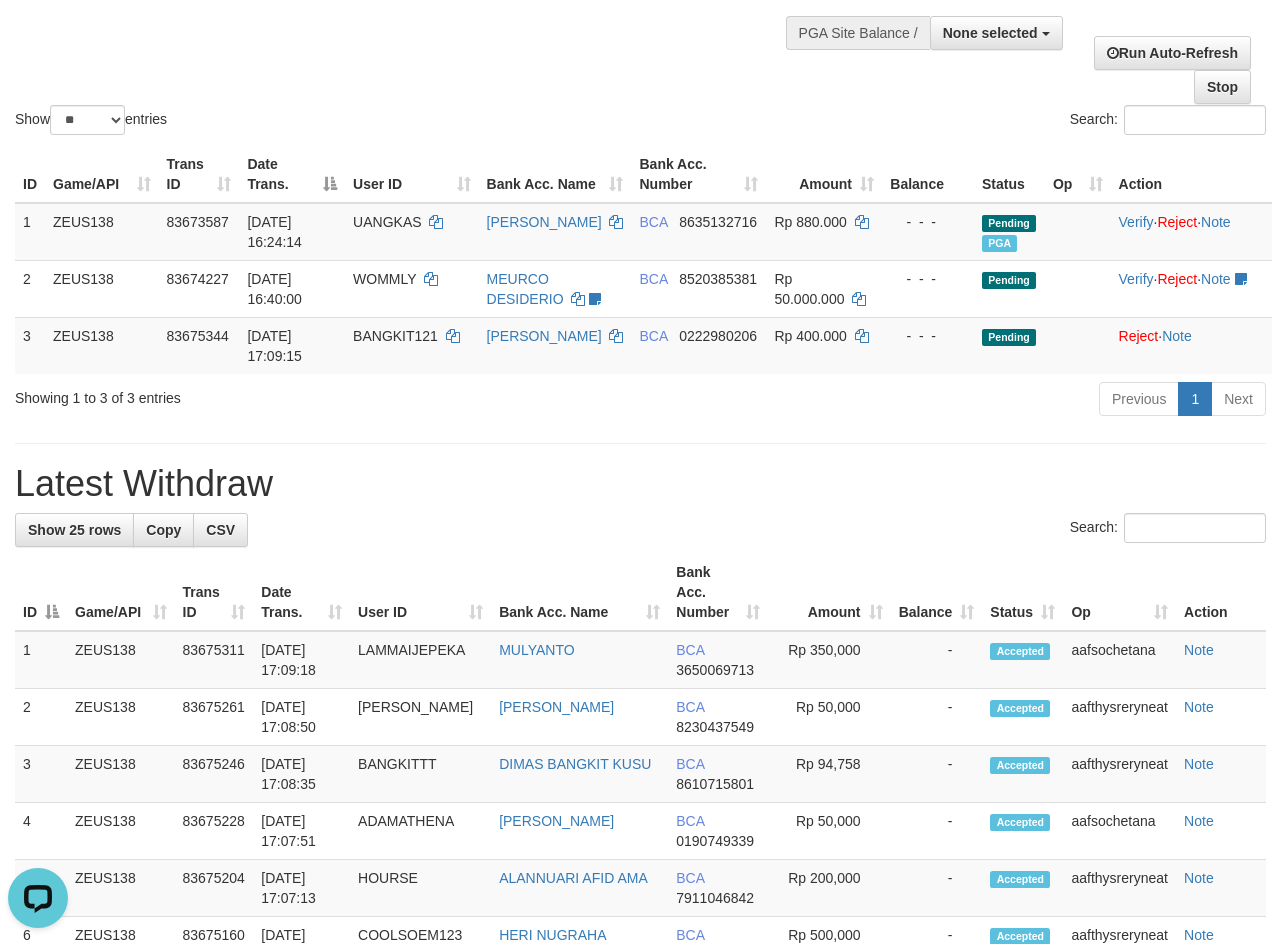 scroll, scrollTop: 0, scrollLeft: 0, axis: both 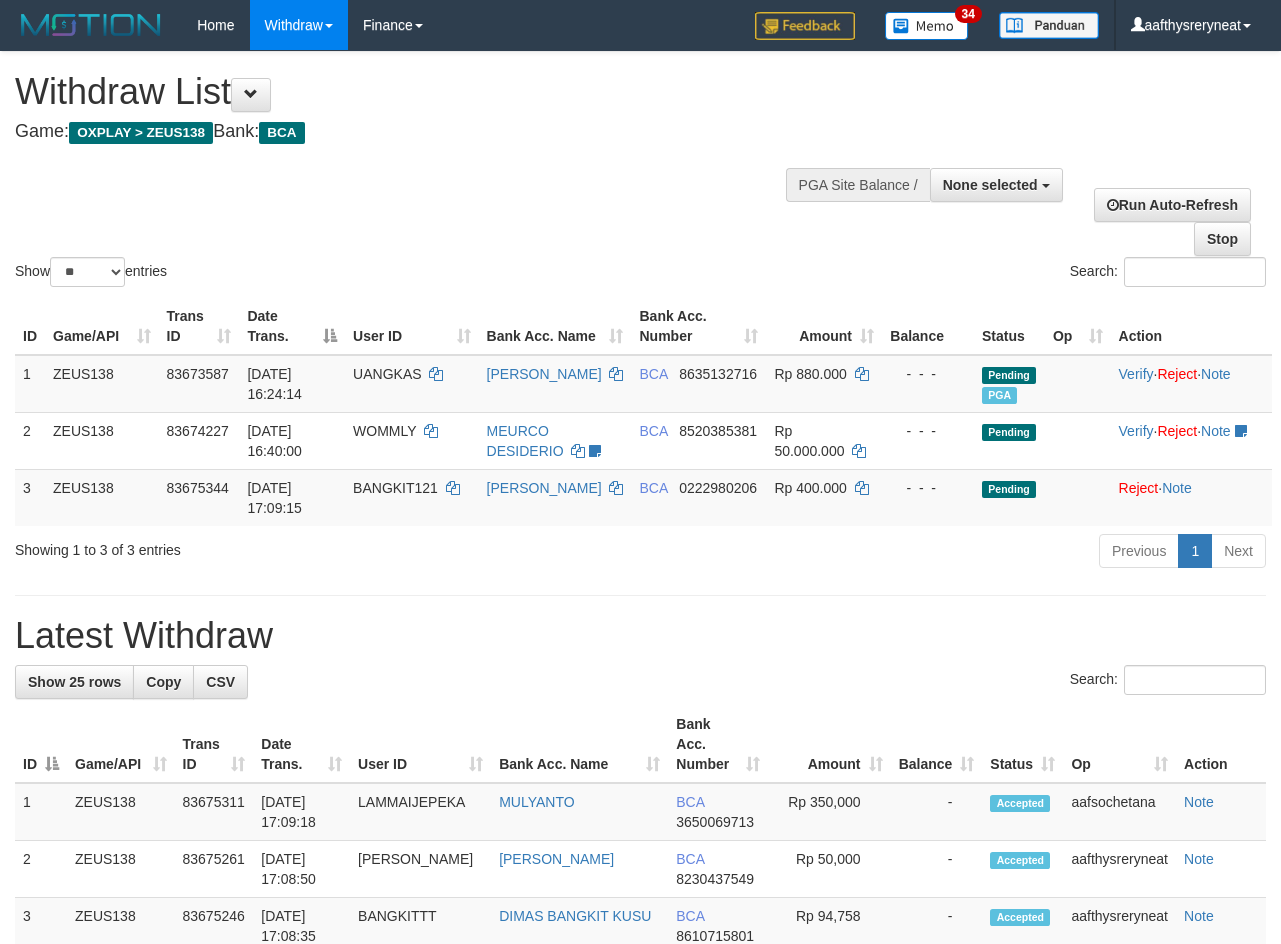 select 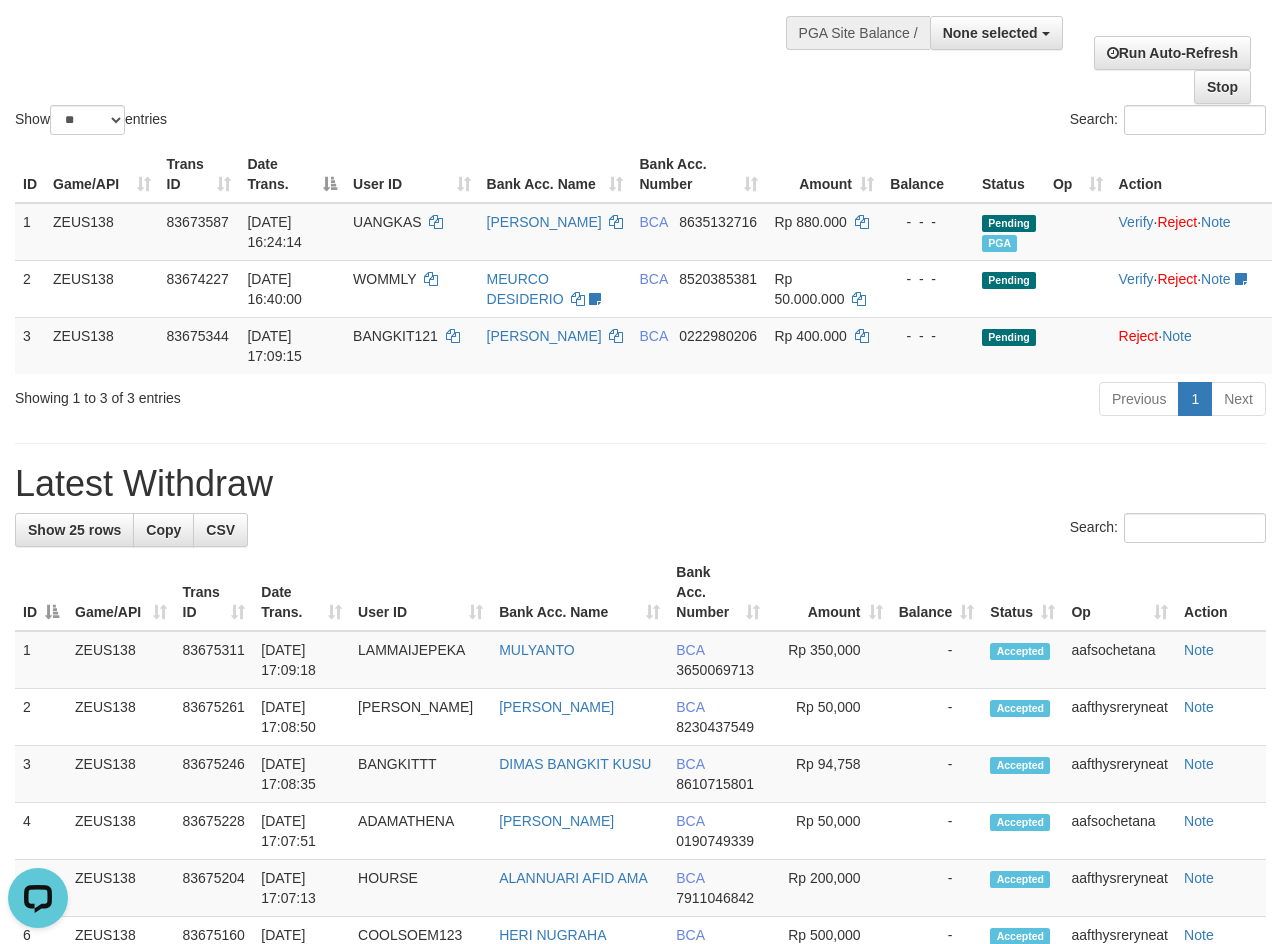 scroll, scrollTop: 0, scrollLeft: 0, axis: both 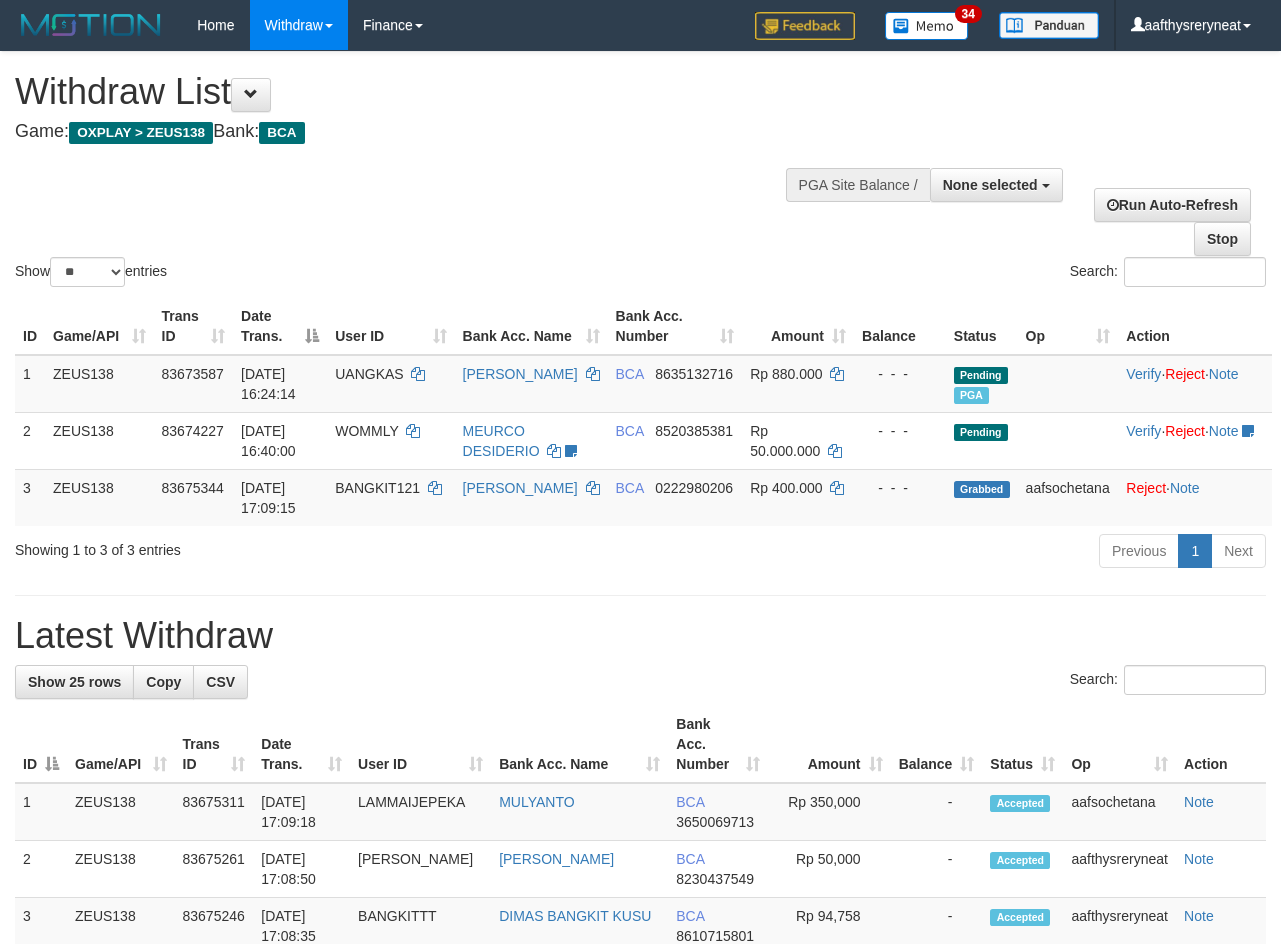 select 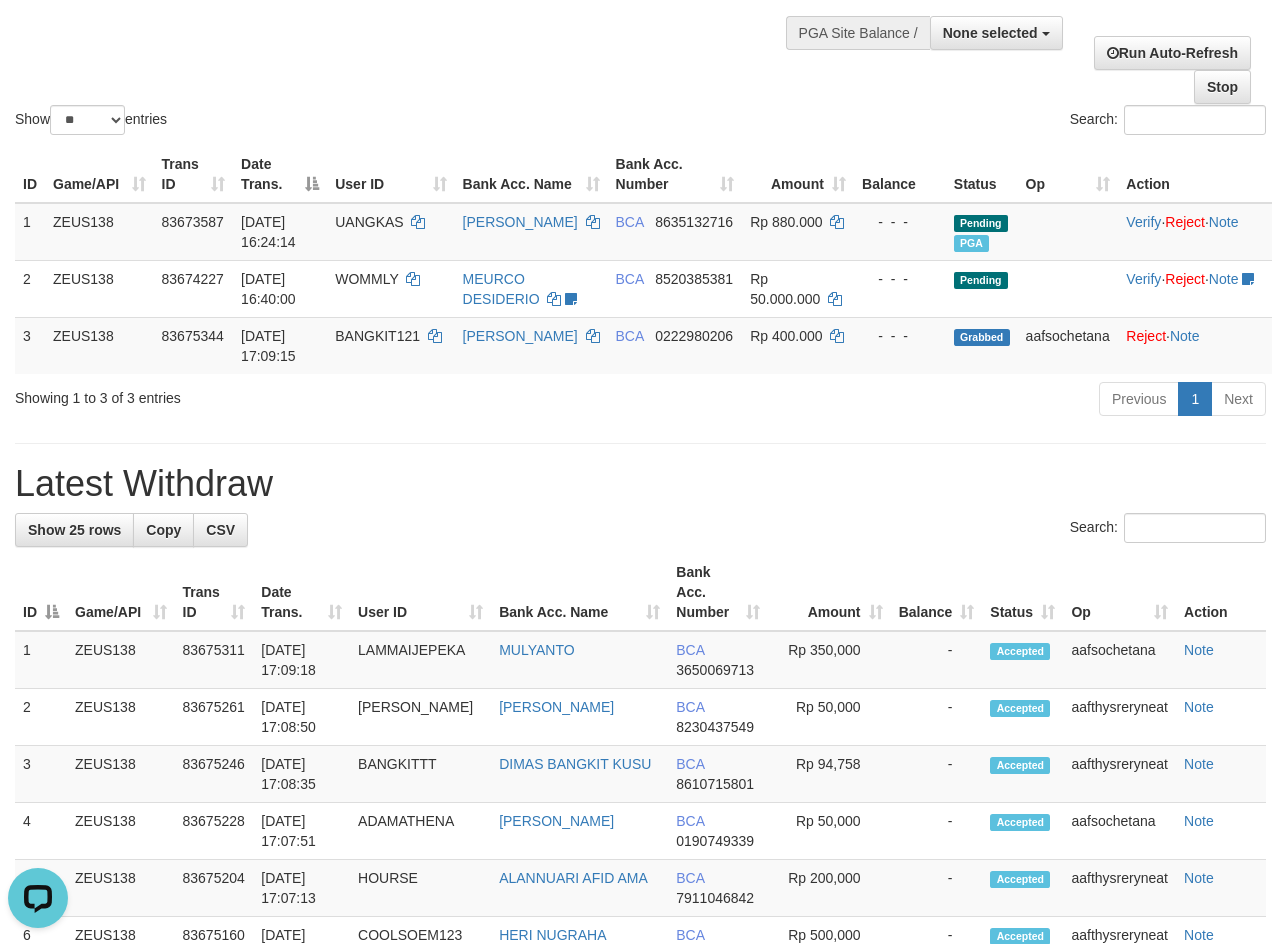 scroll, scrollTop: 0, scrollLeft: 0, axis: both 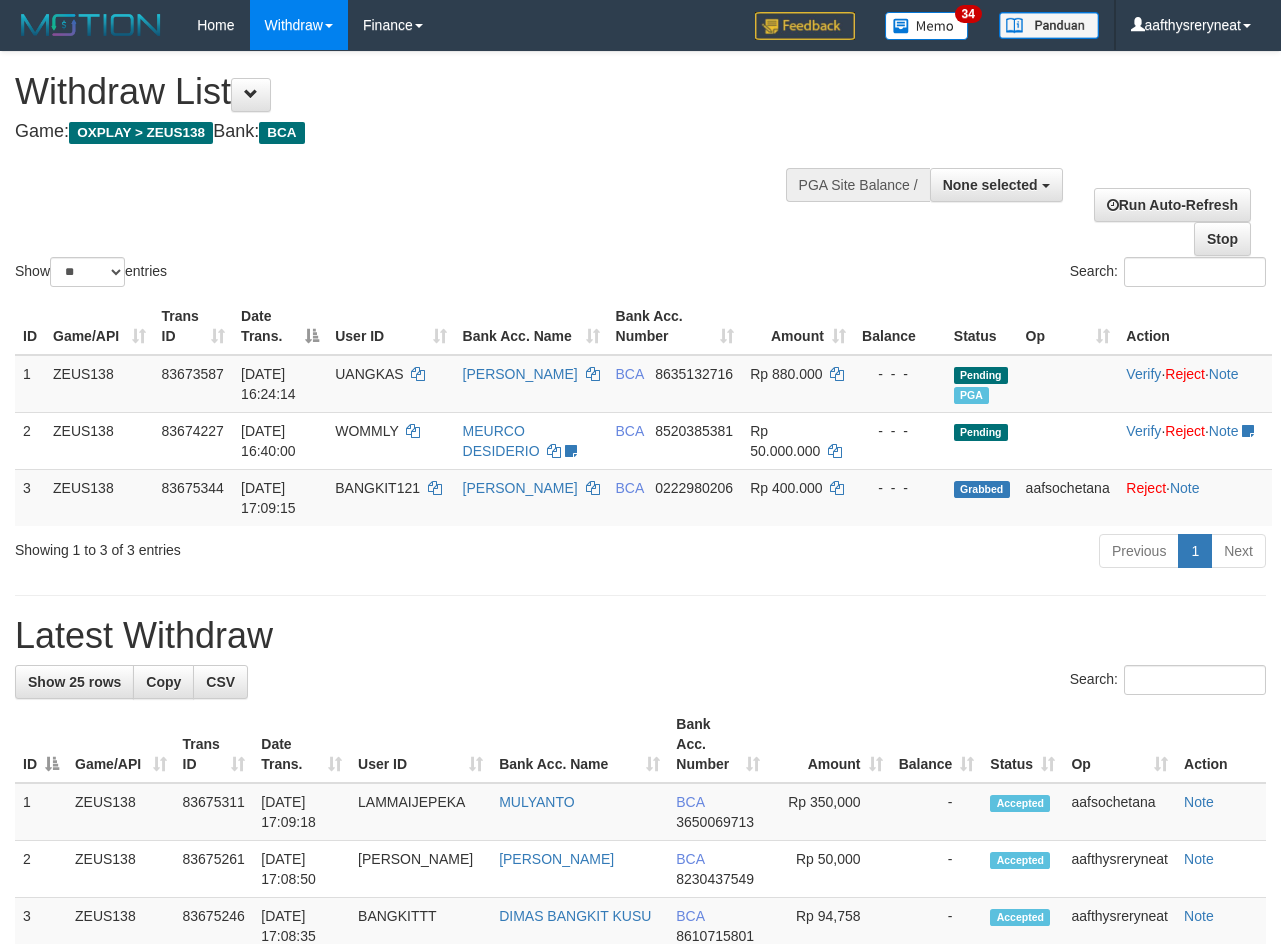 select 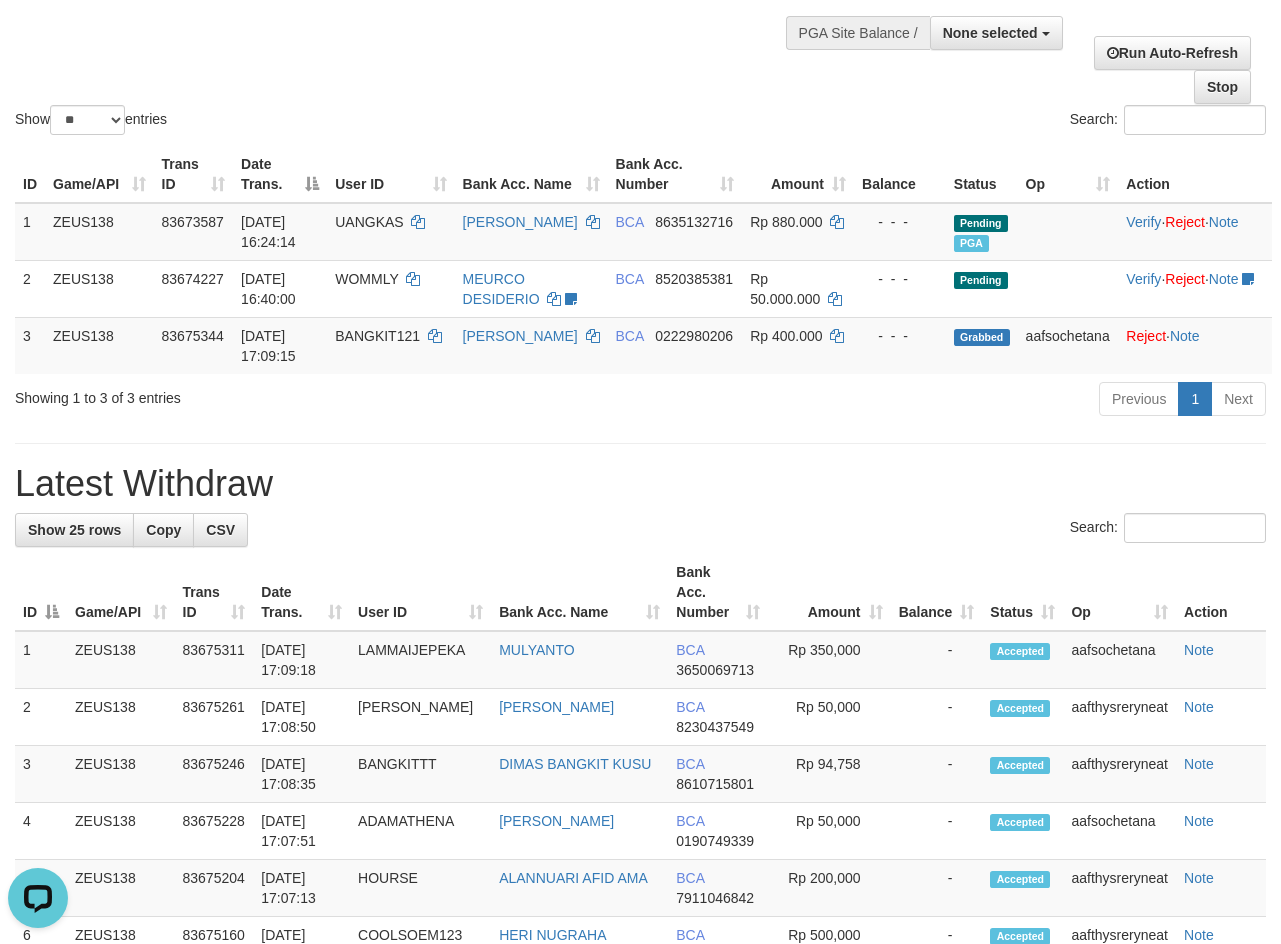 scroll, scrollTop: 0, scrollLeft: 0, axis: both 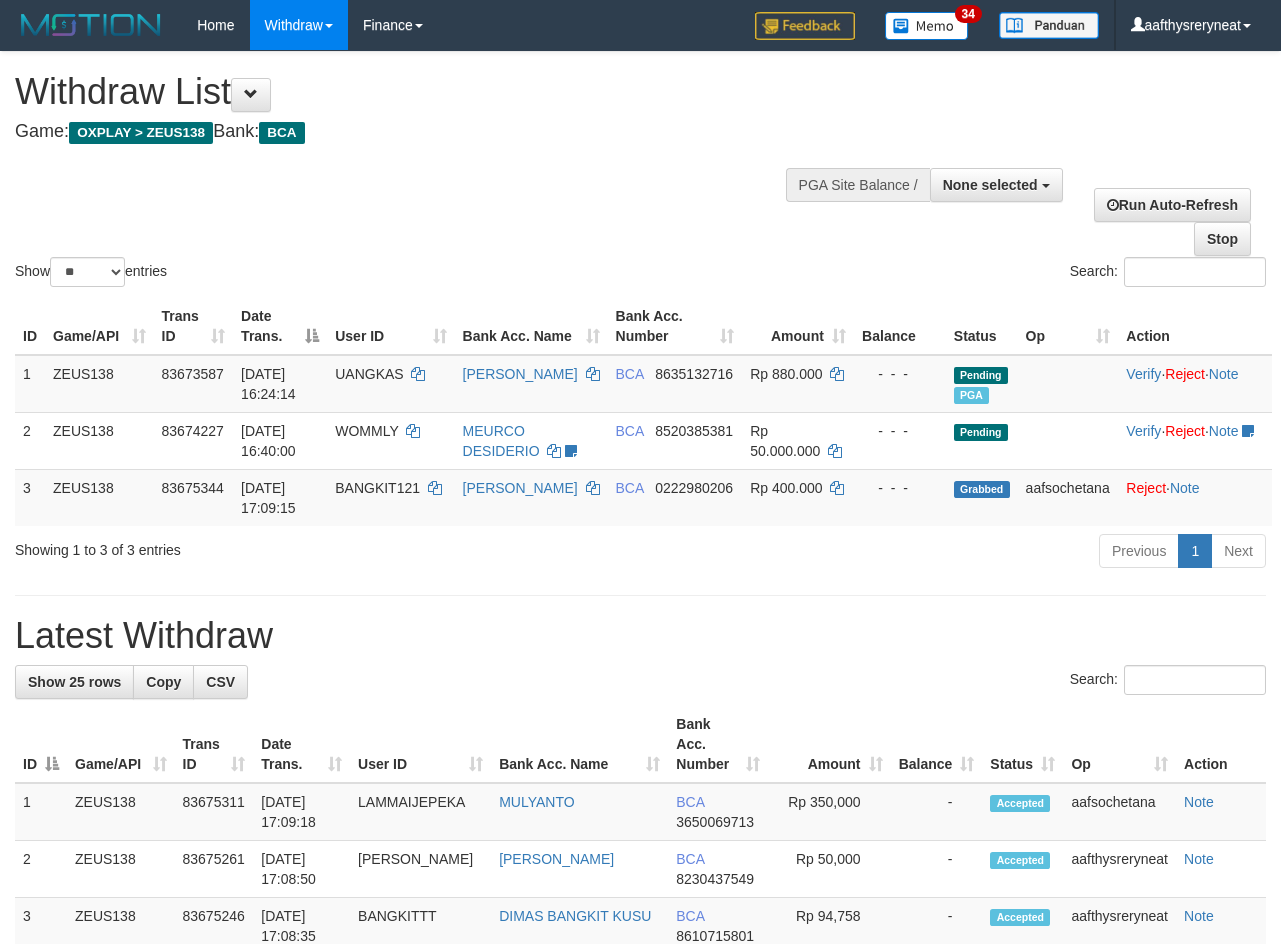 select 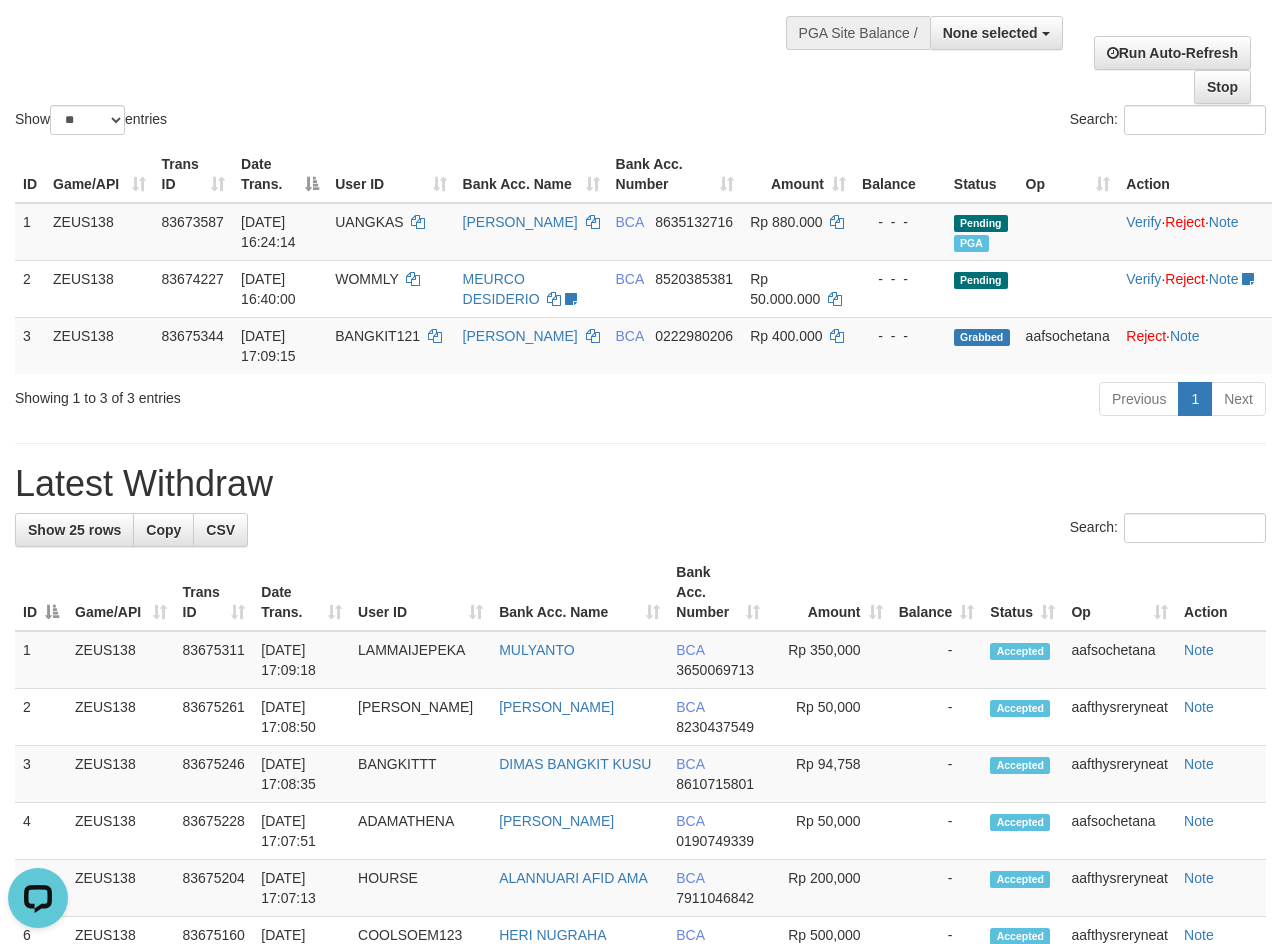 scroll, scrollTop: 0, scrollLeft: 0, axis: both 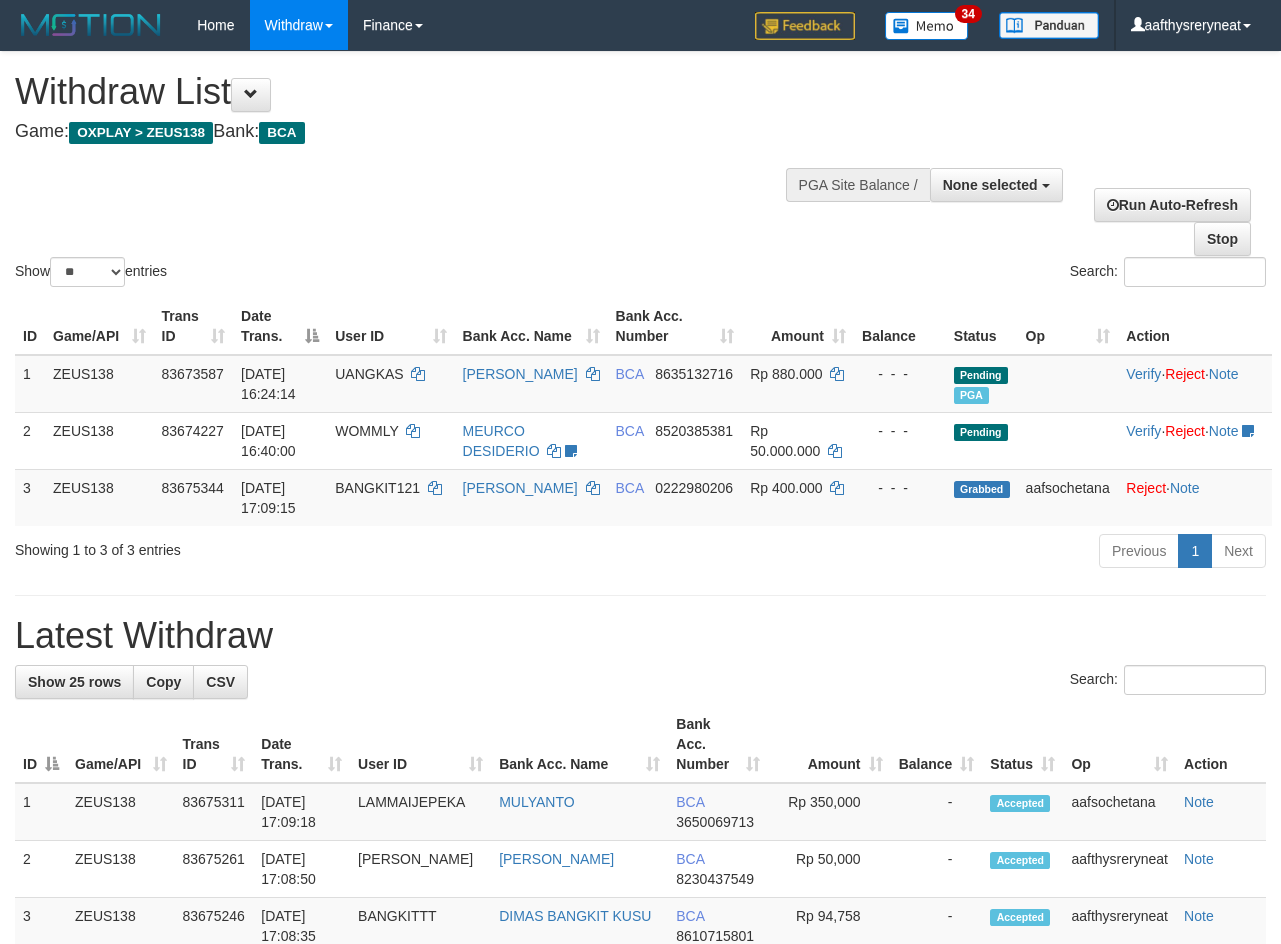 select 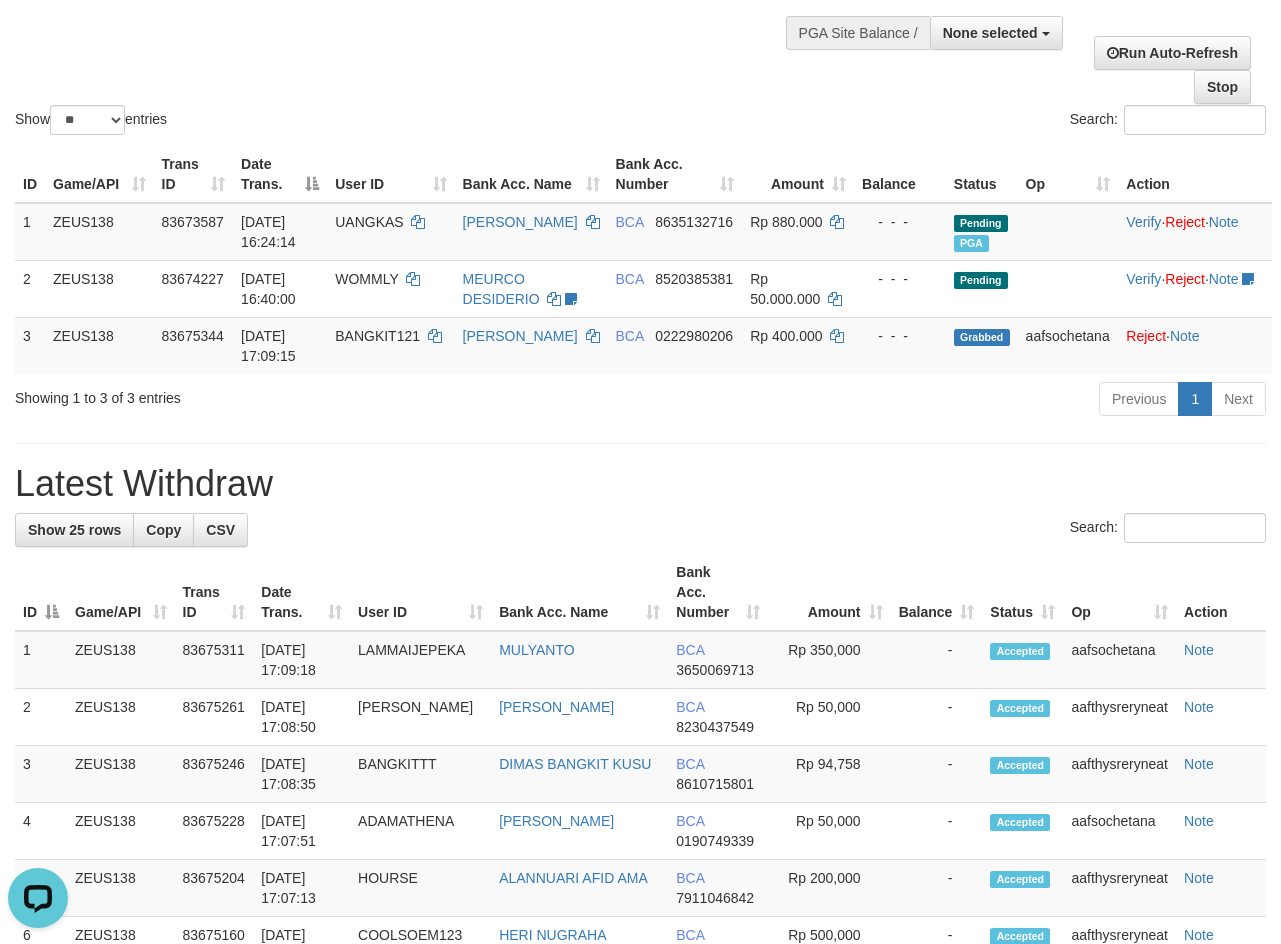 scroll, scrollTop: 0, scrollLeft: 0, axis: both 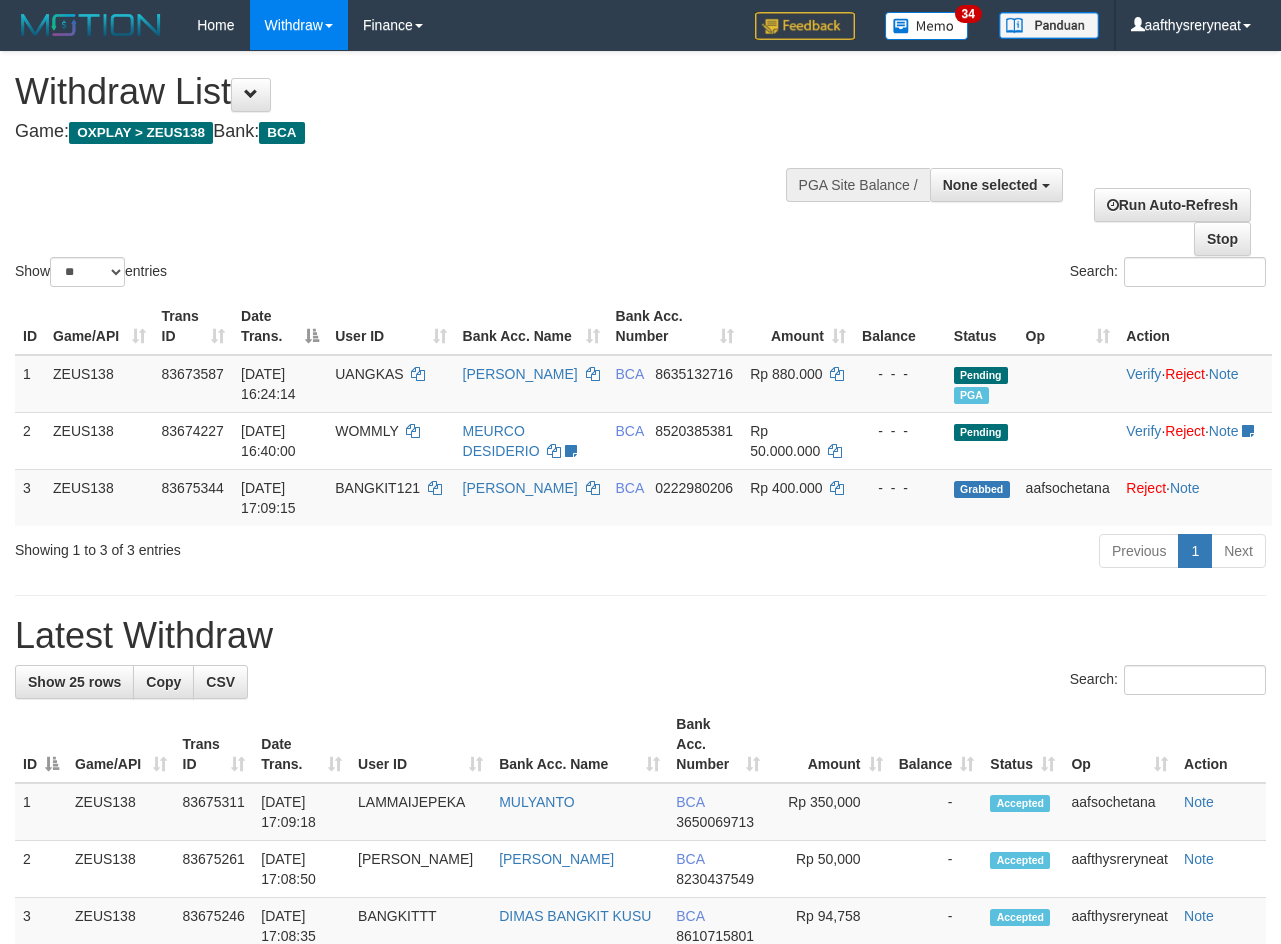 select 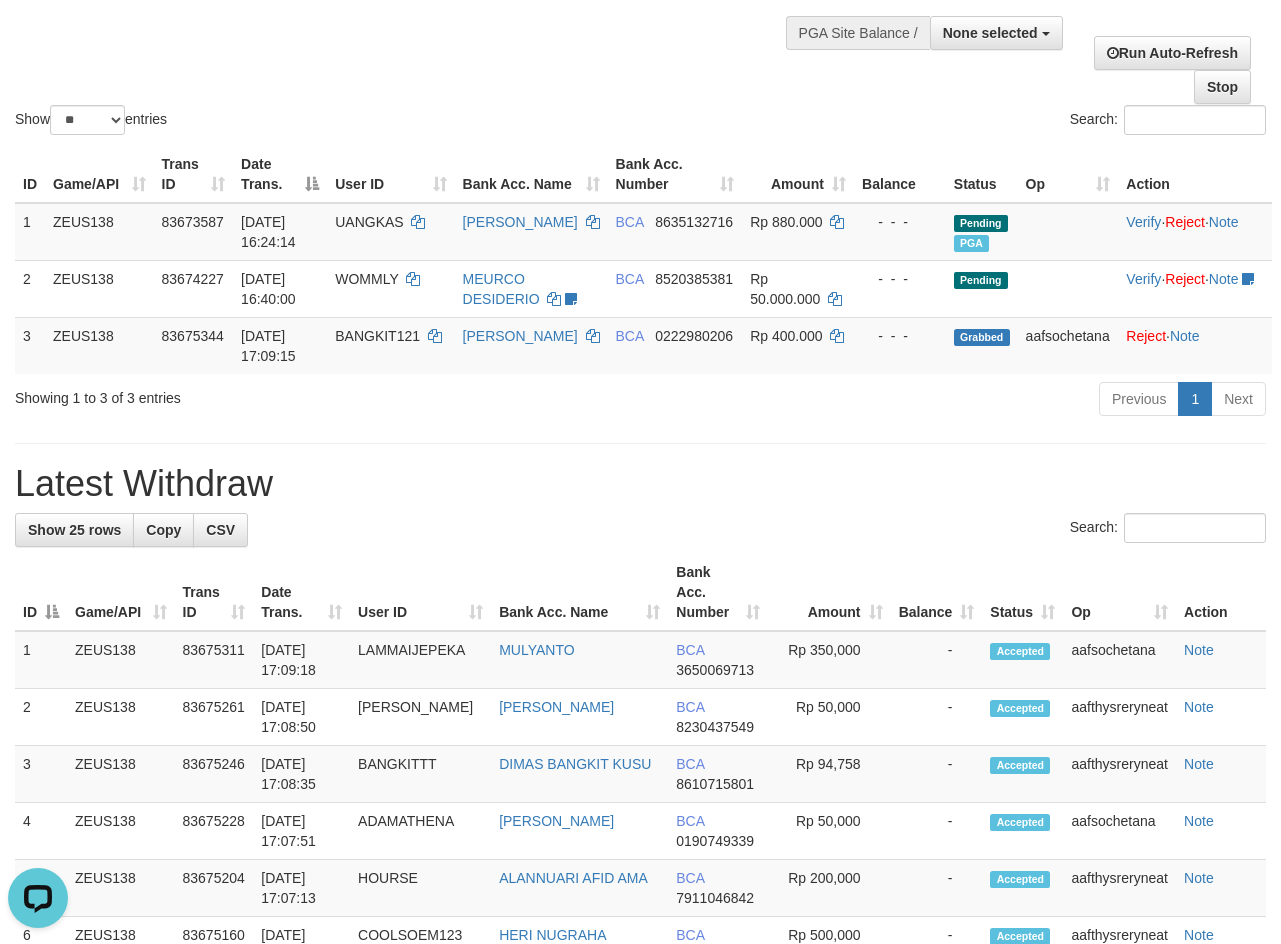scroll, scrollTop: 0, scrollLeft: 0, axis: both 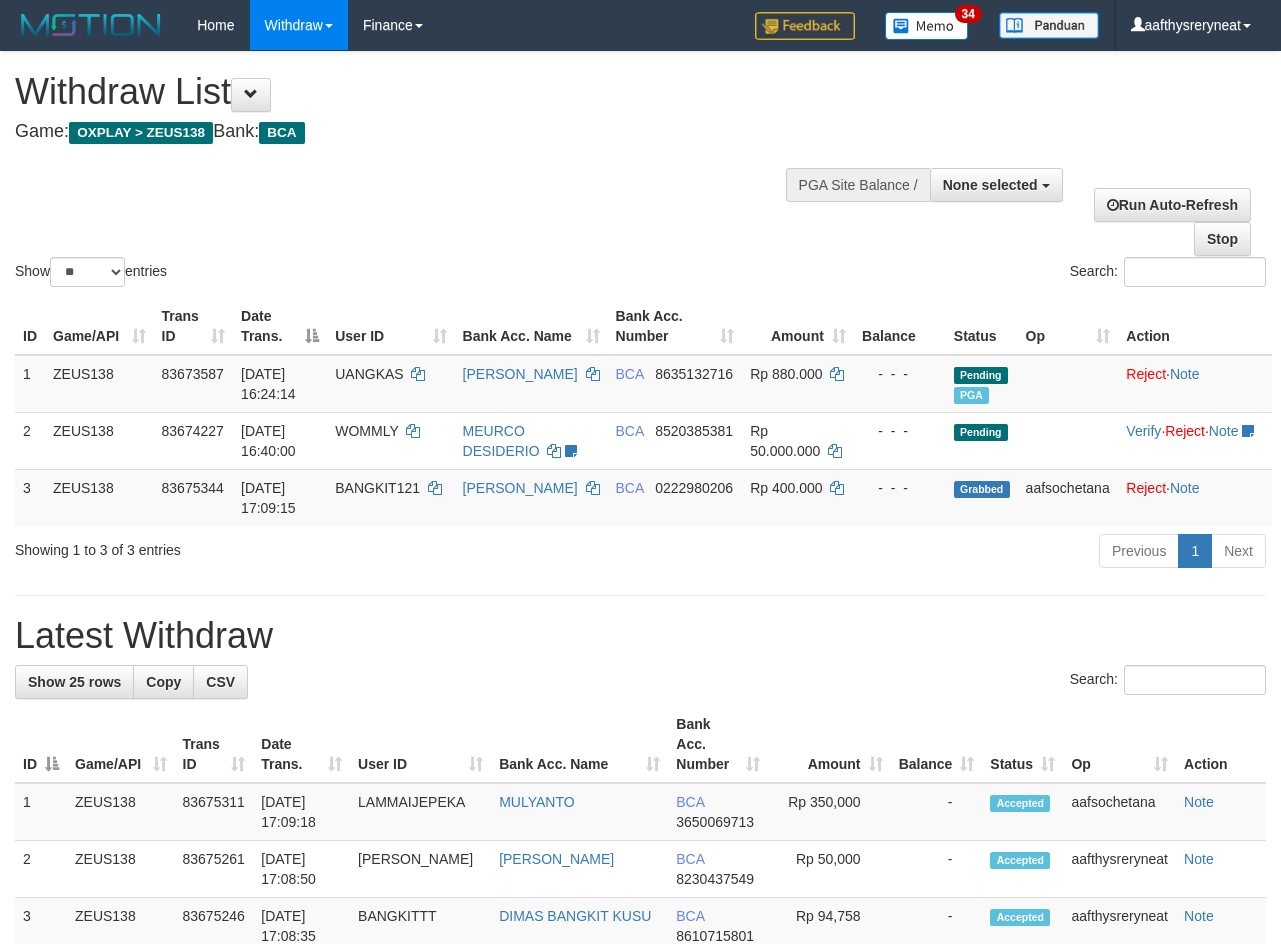 select 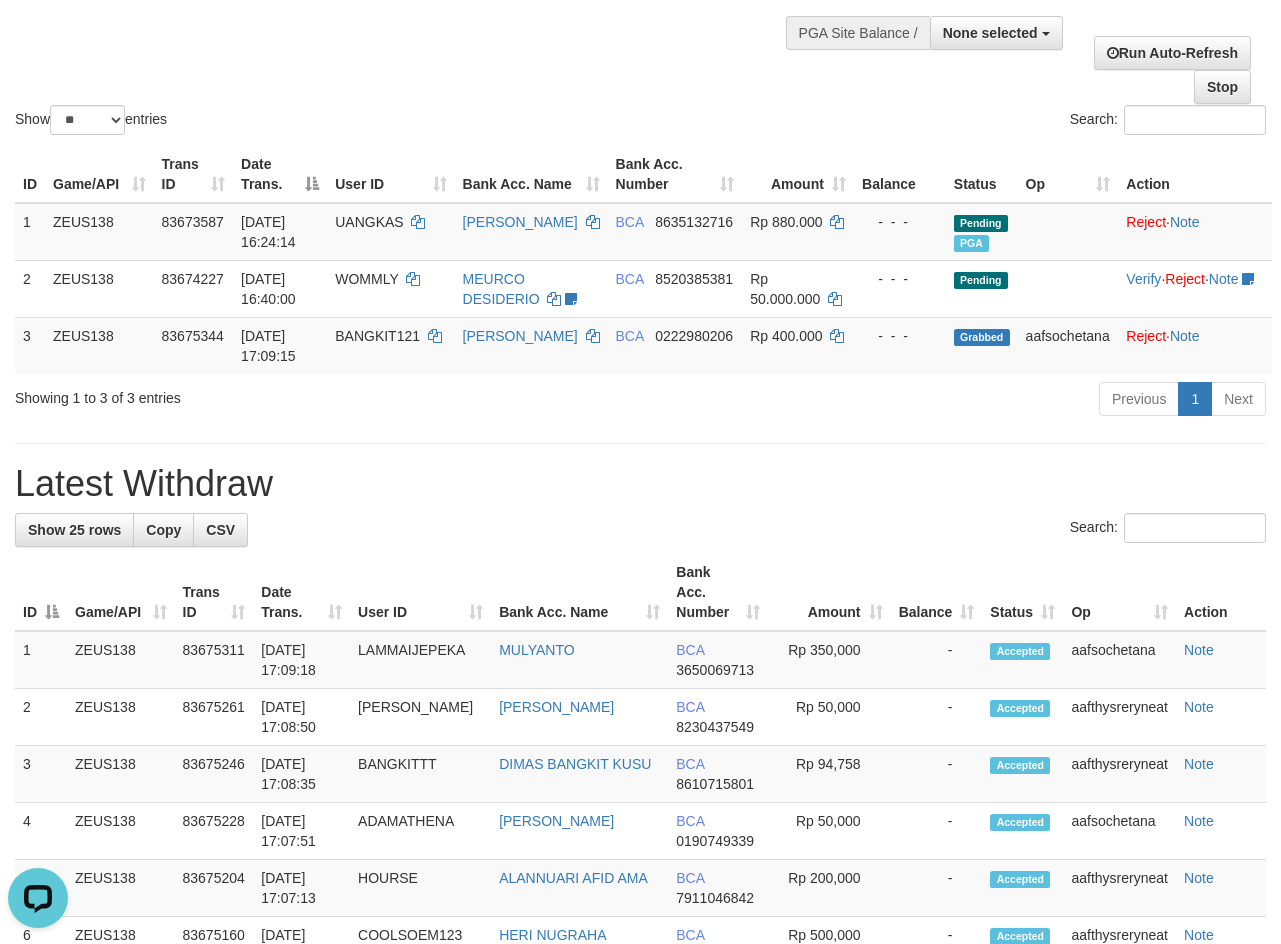 scroll, scrollTop: 0, scrollLeft: 0, axis: both 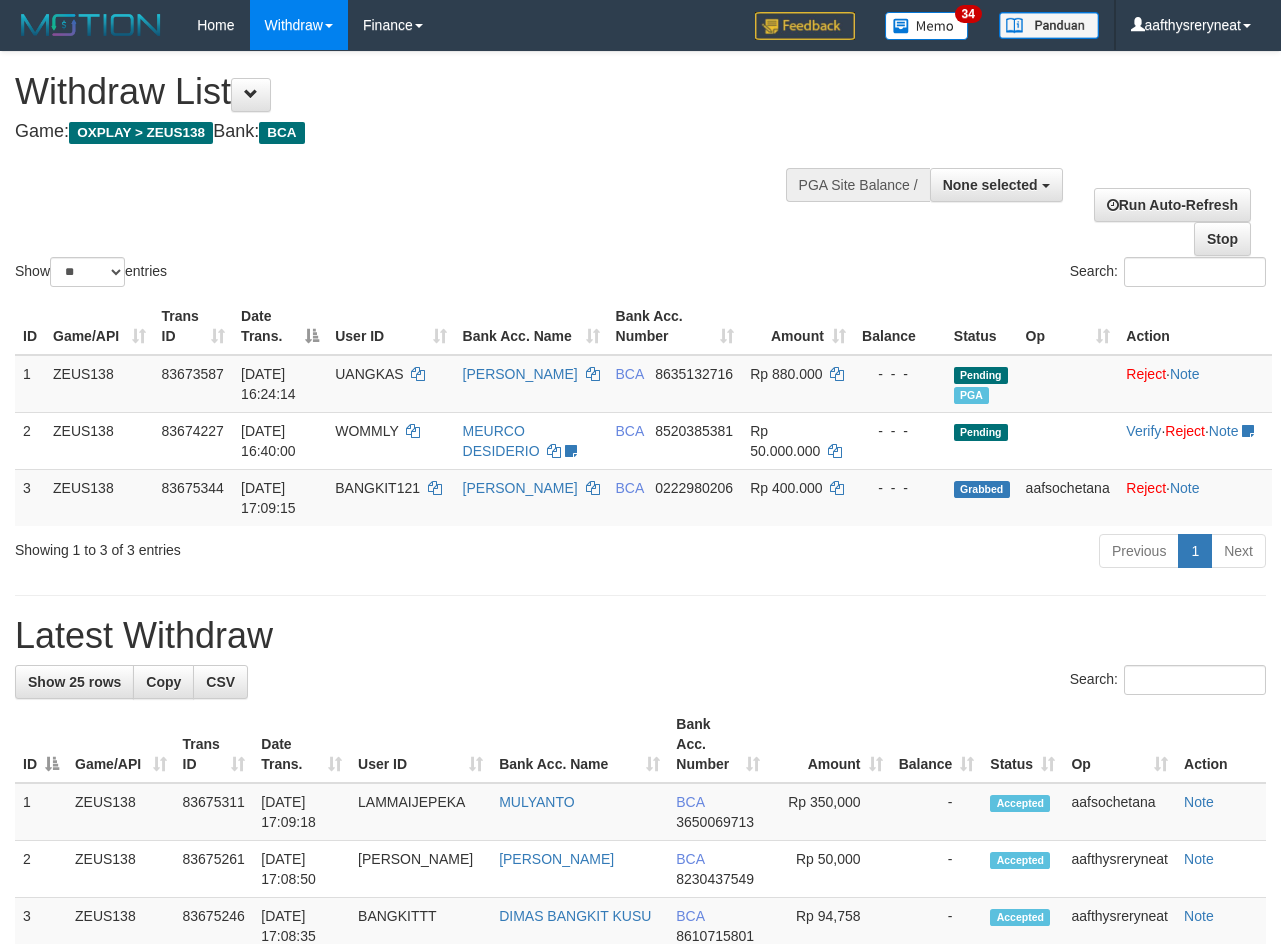 select 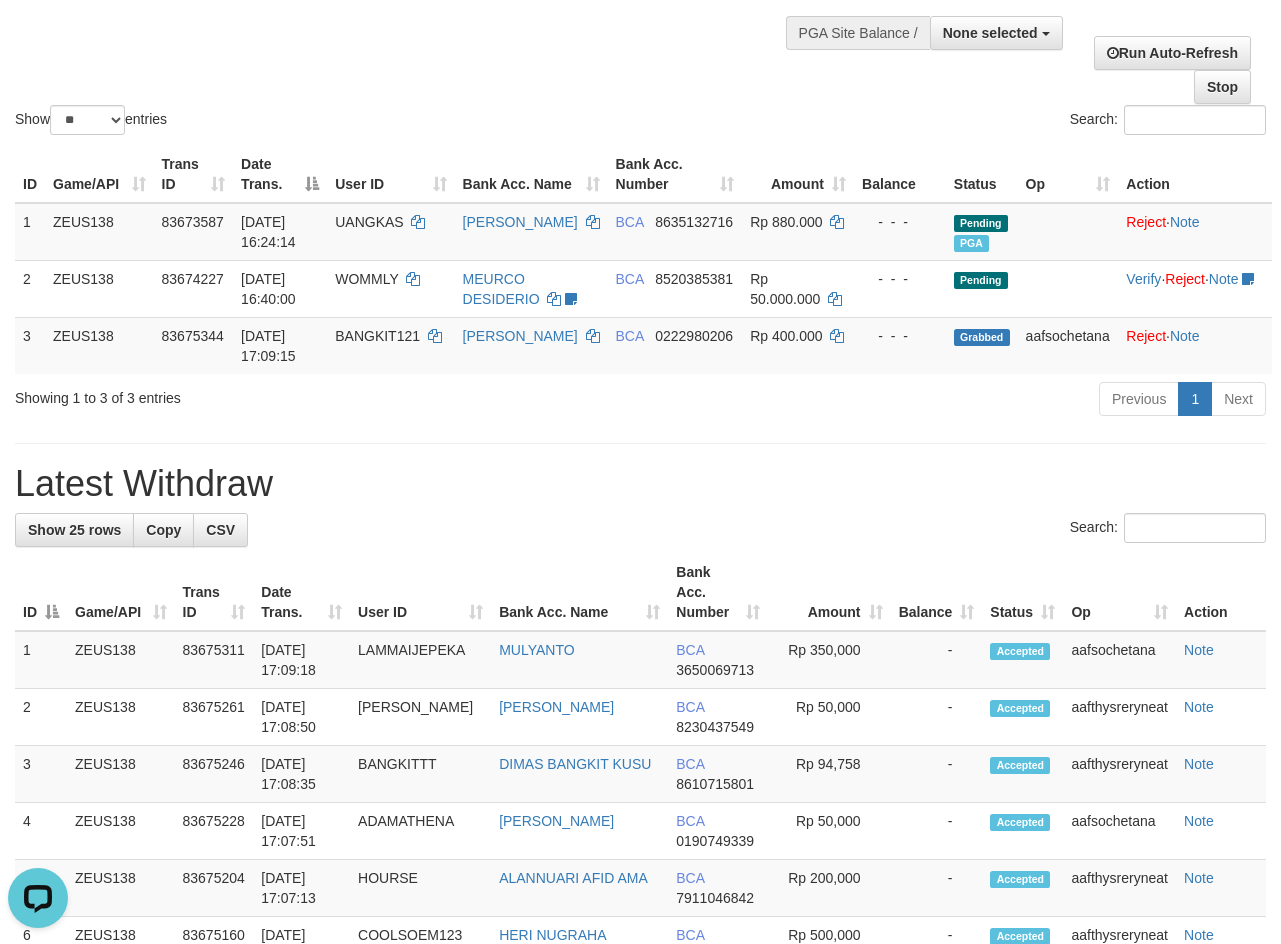 scroll, scrollTop: 0, scrollLeft: 0, axis: both 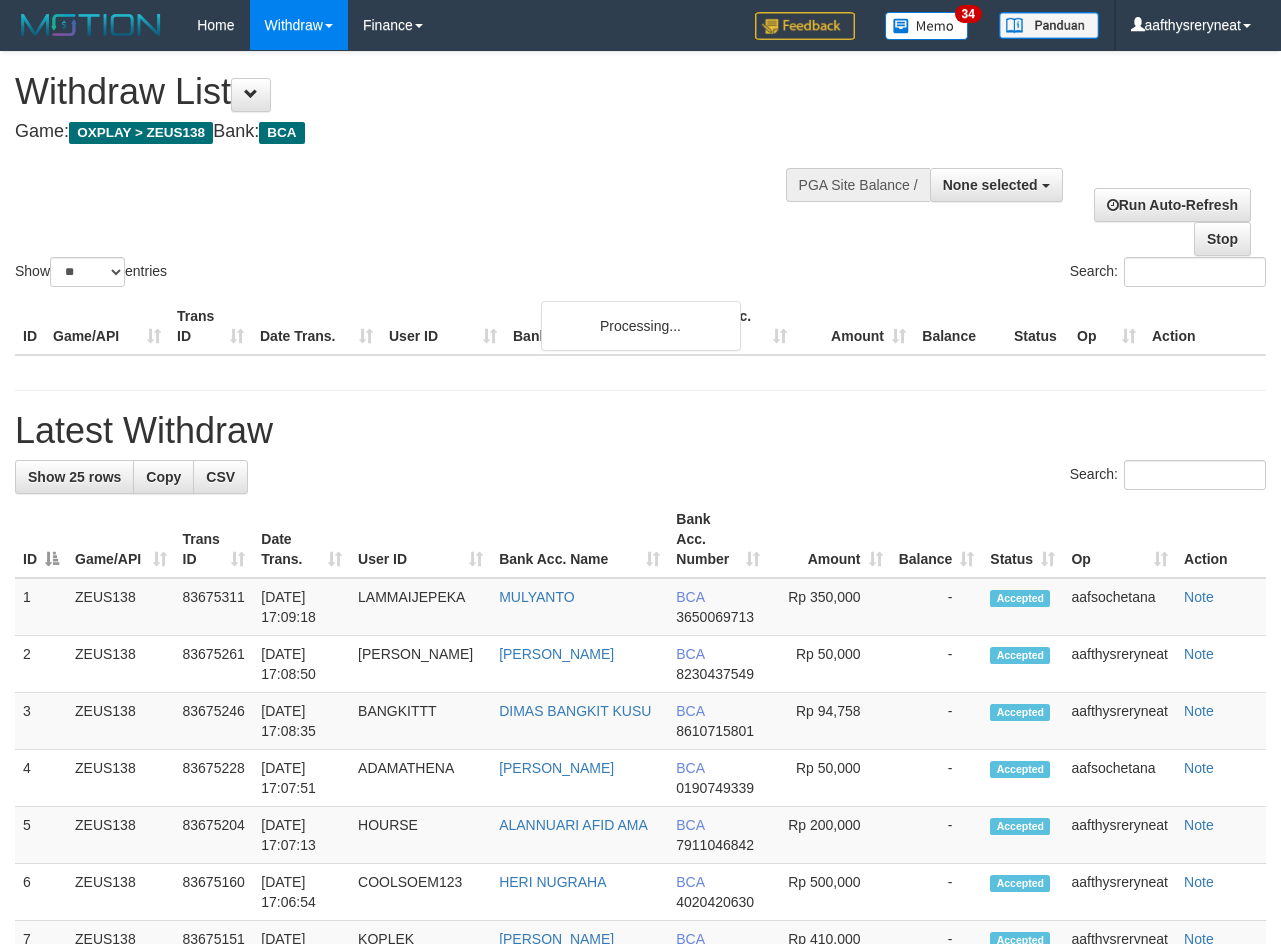 select 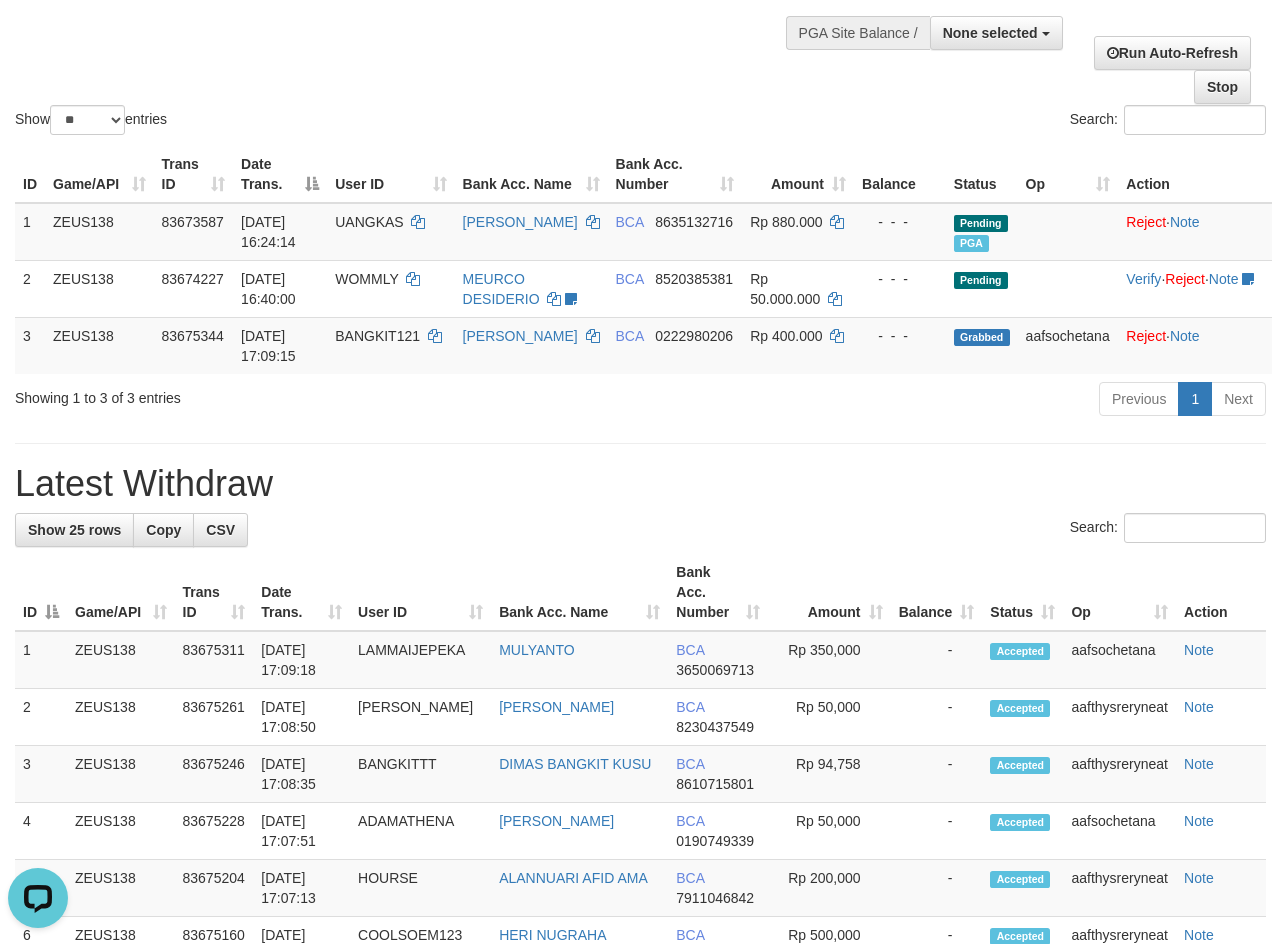 scroll, scrollTop: 0, scrollLeft: 0, axis: both 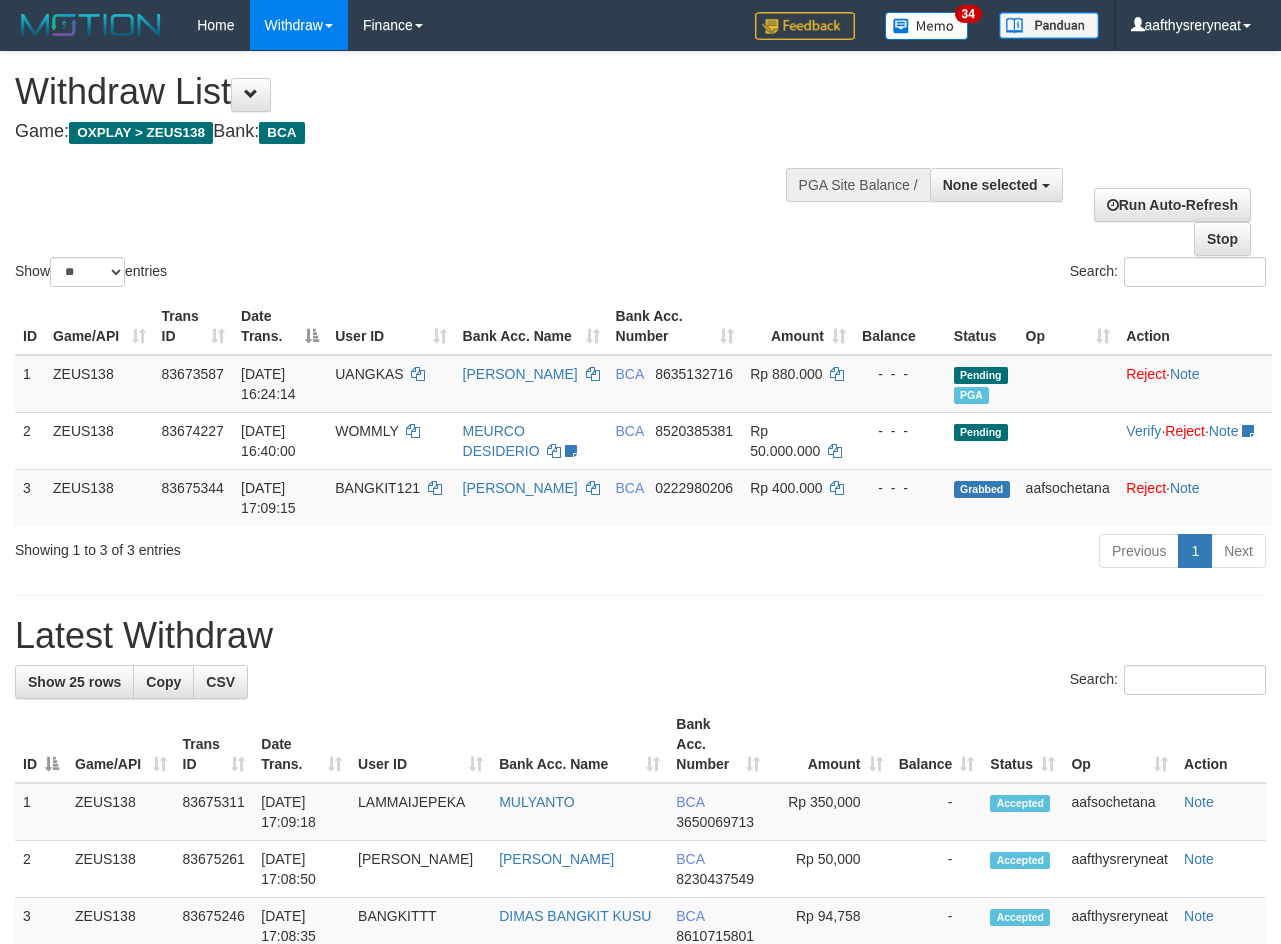 select 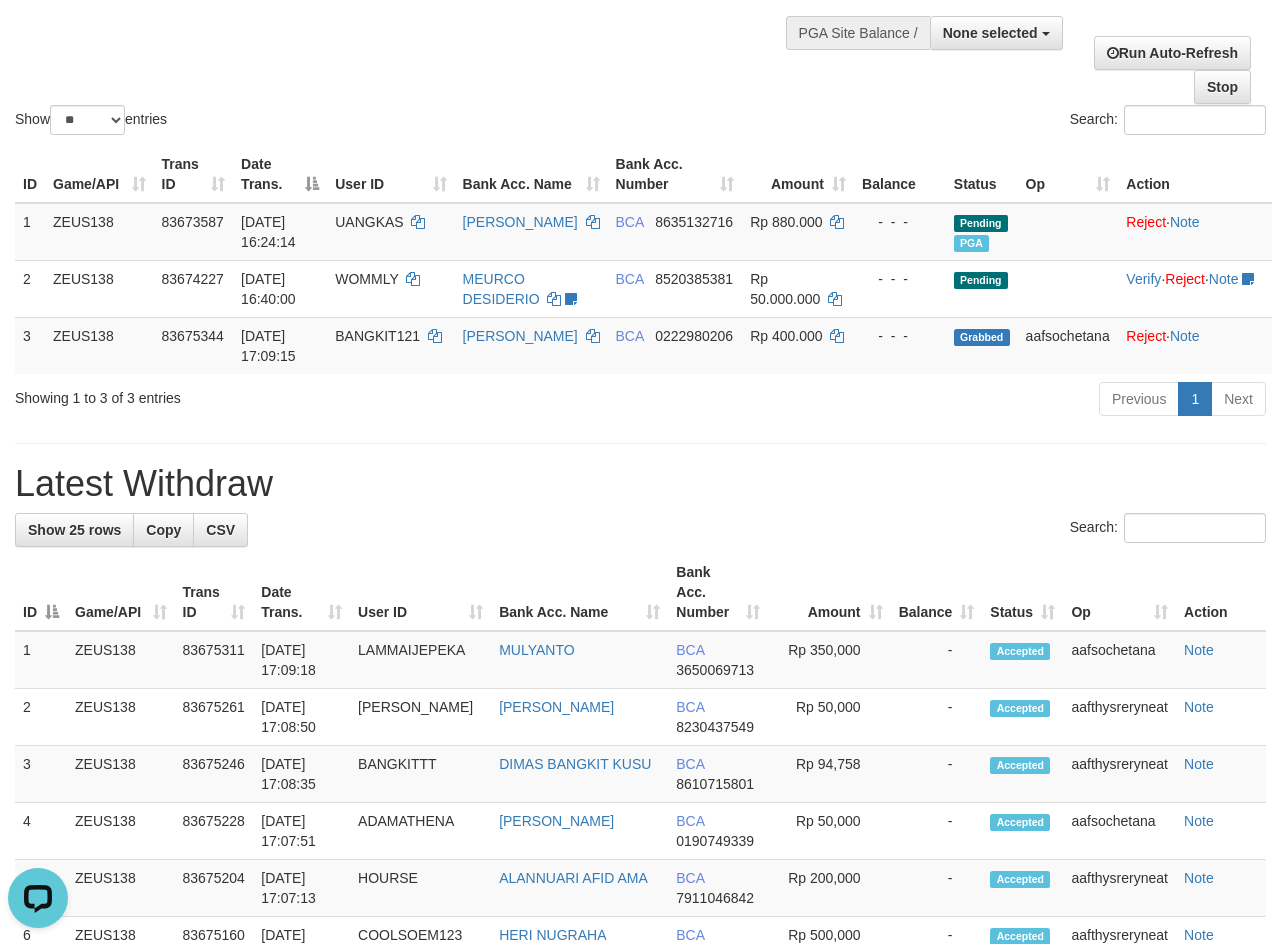 scroll, scrollTop: 0, scrollLeft: 0, axis: both 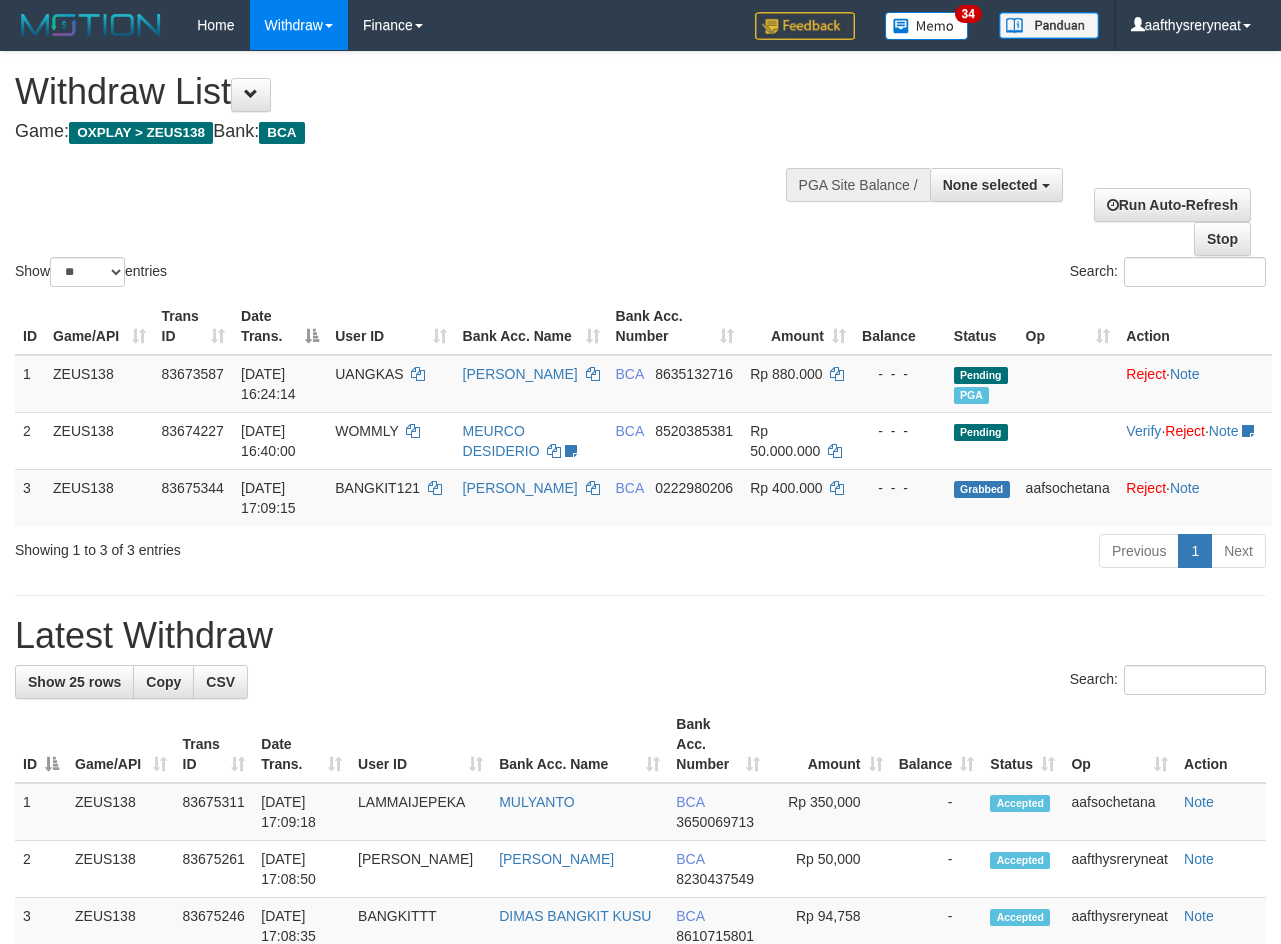 select 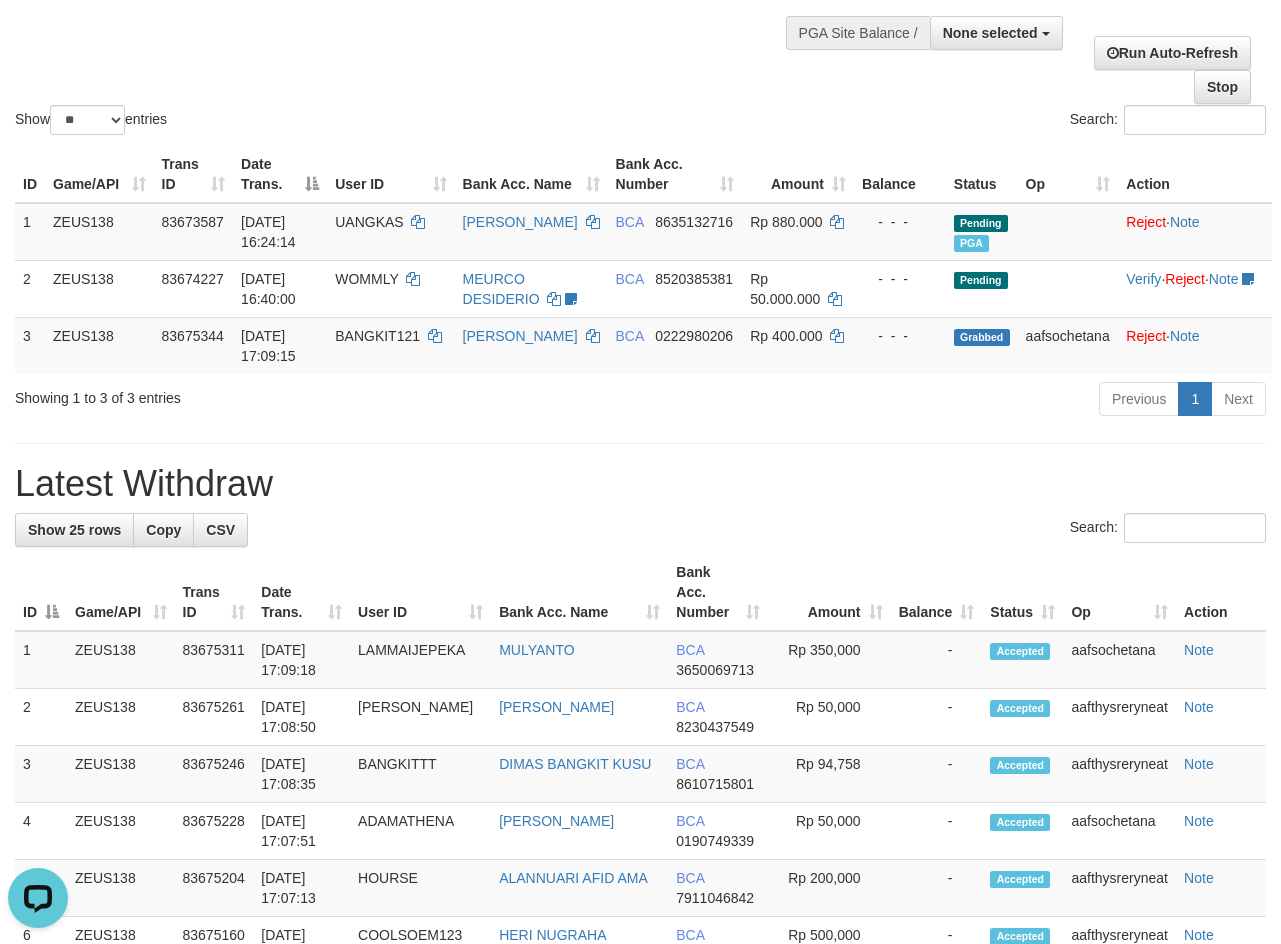 scroll, scrollTop: 0, scrollLeft: 0, axis: both 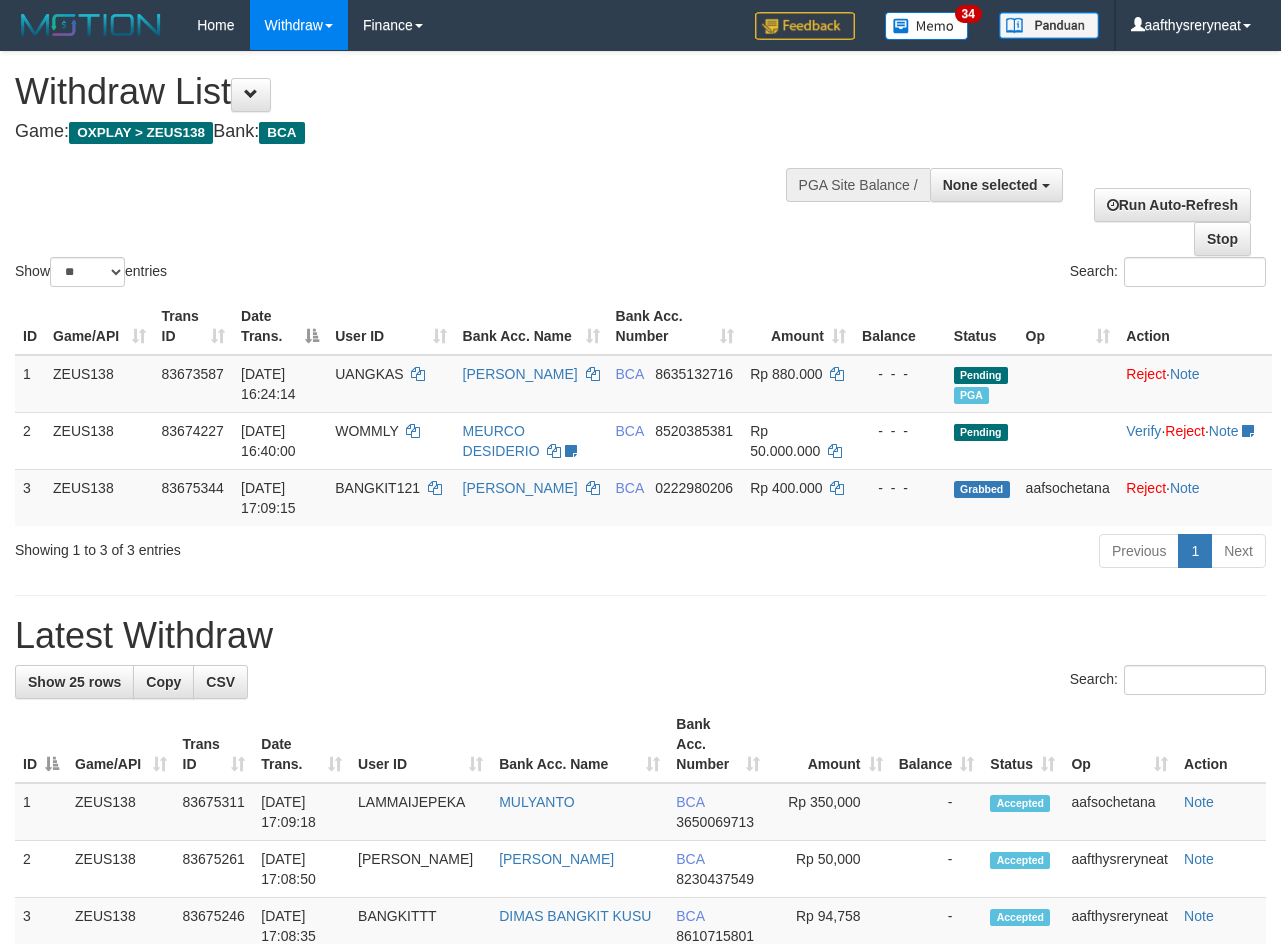 select 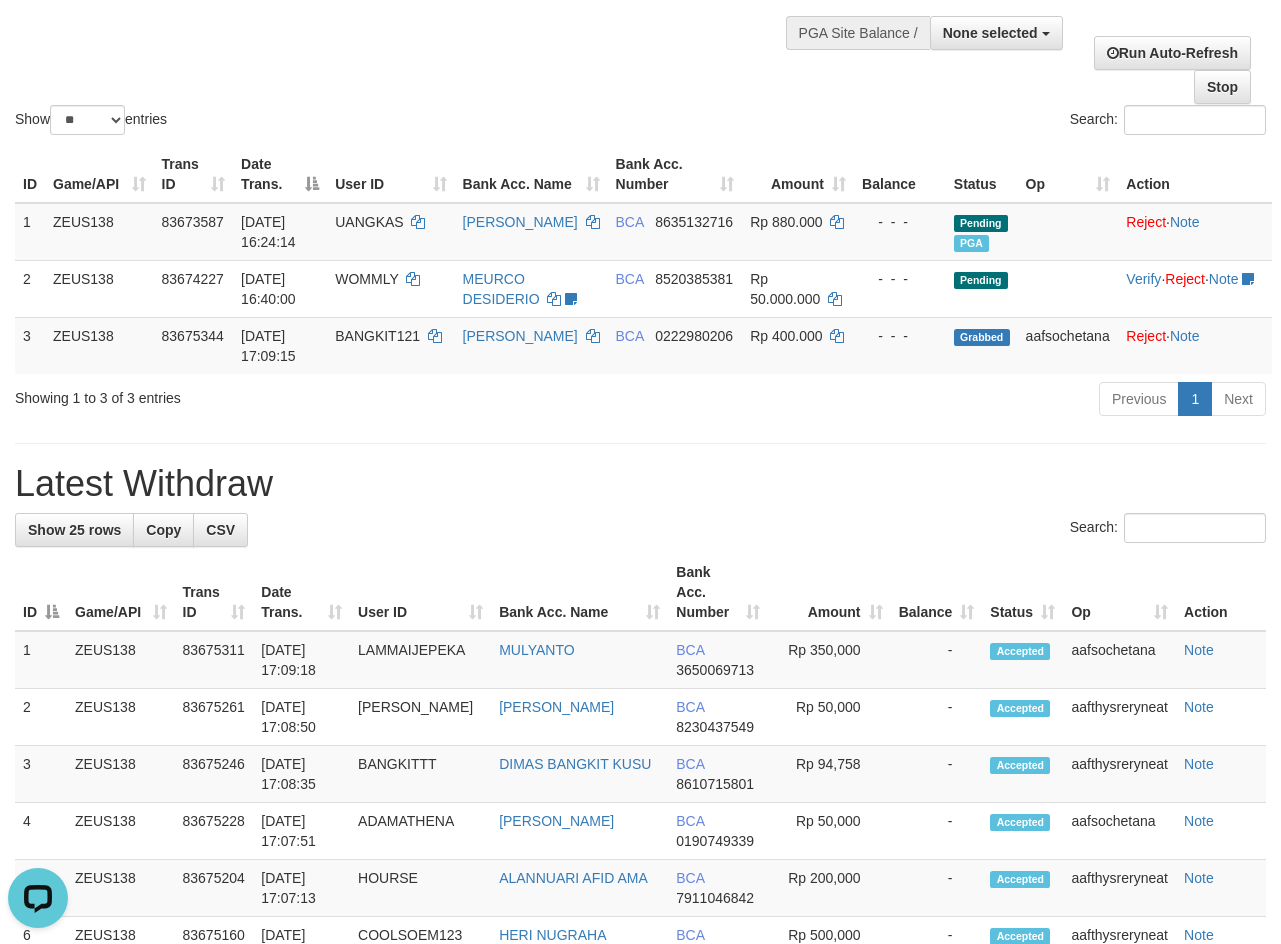 scroll, scrollTop: 0, scrollLeft: 0, axis: both 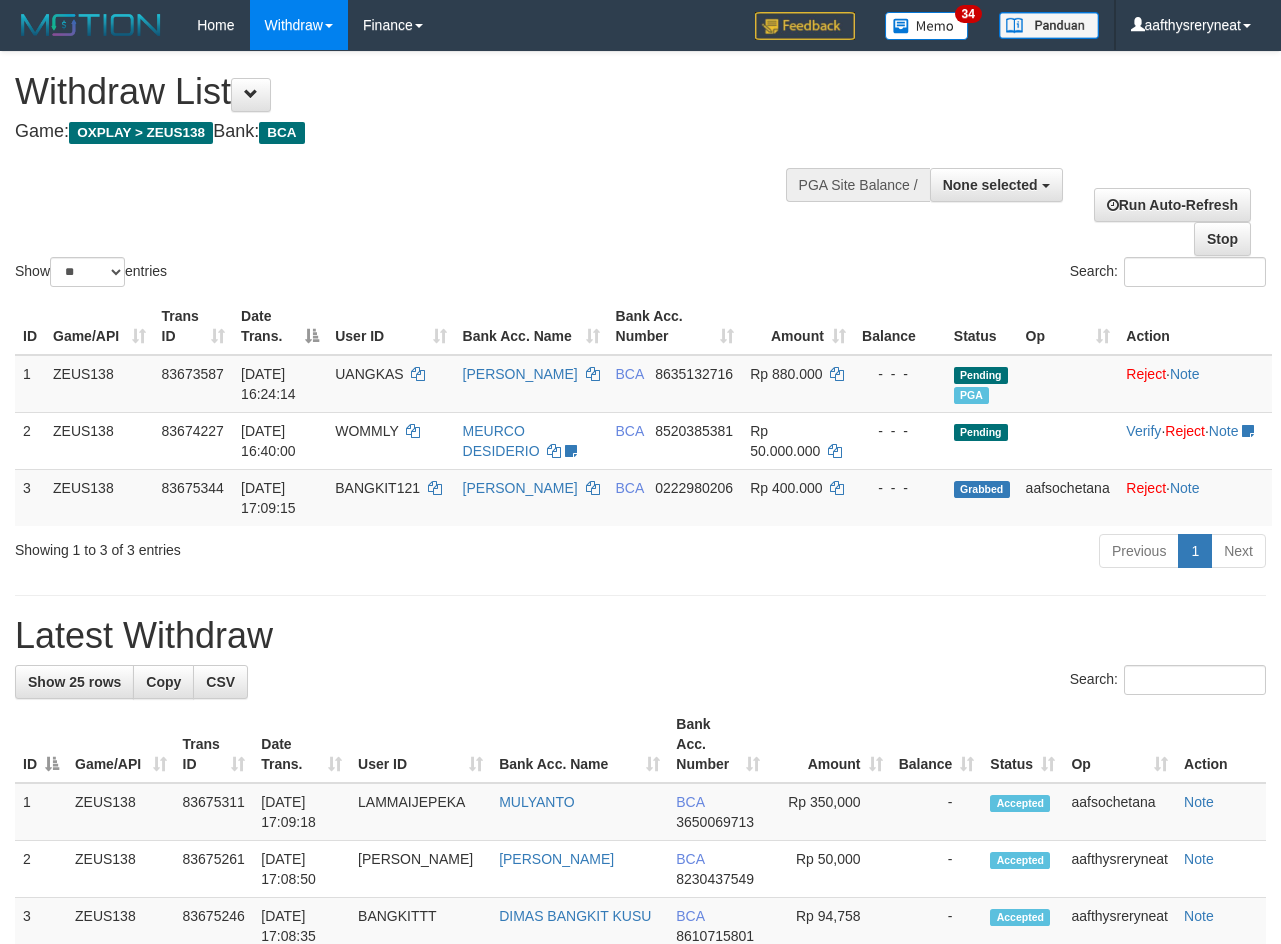 select 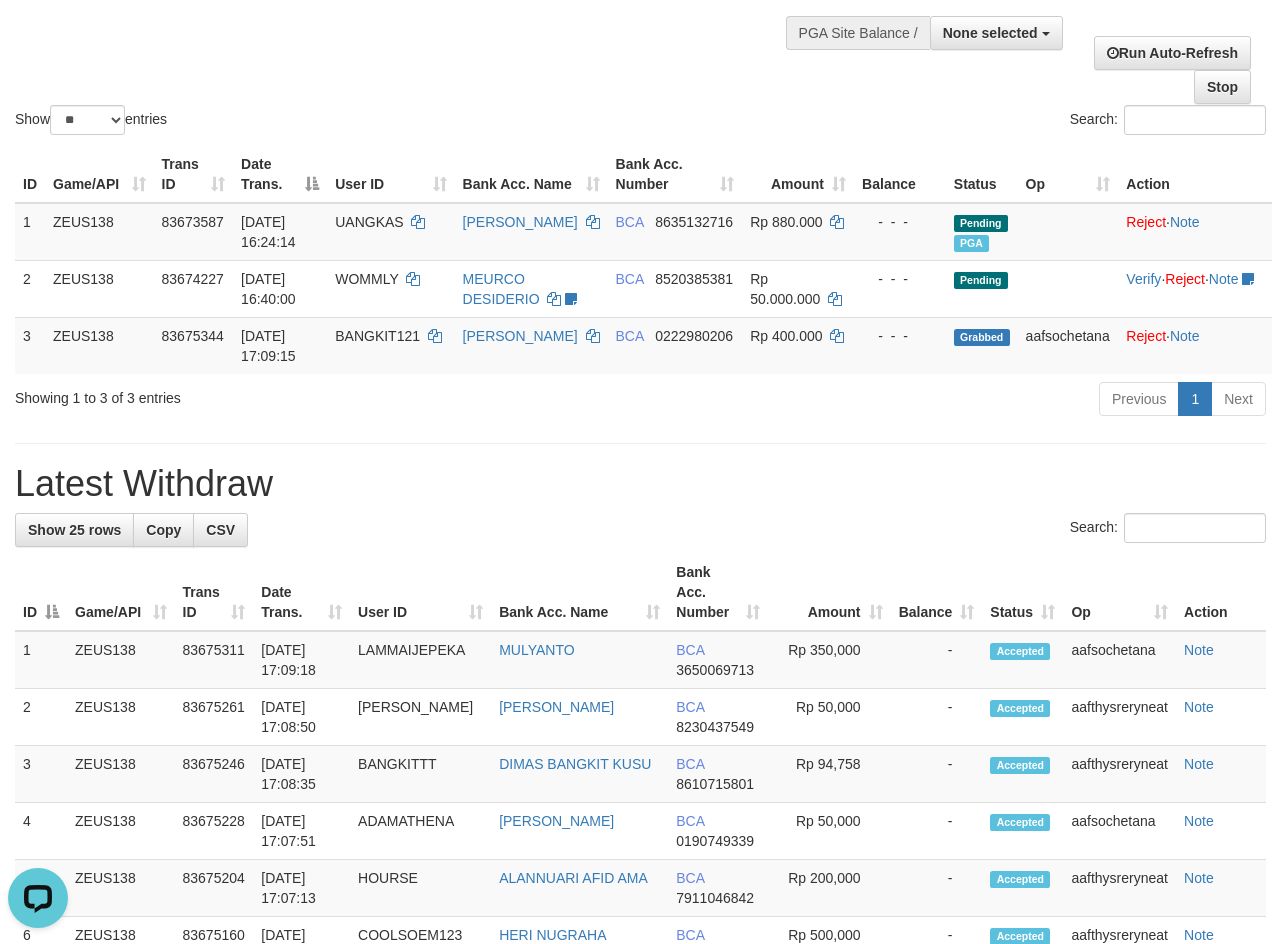 scroll, scrollTop: 0, scrollLeft: 0, axis: both 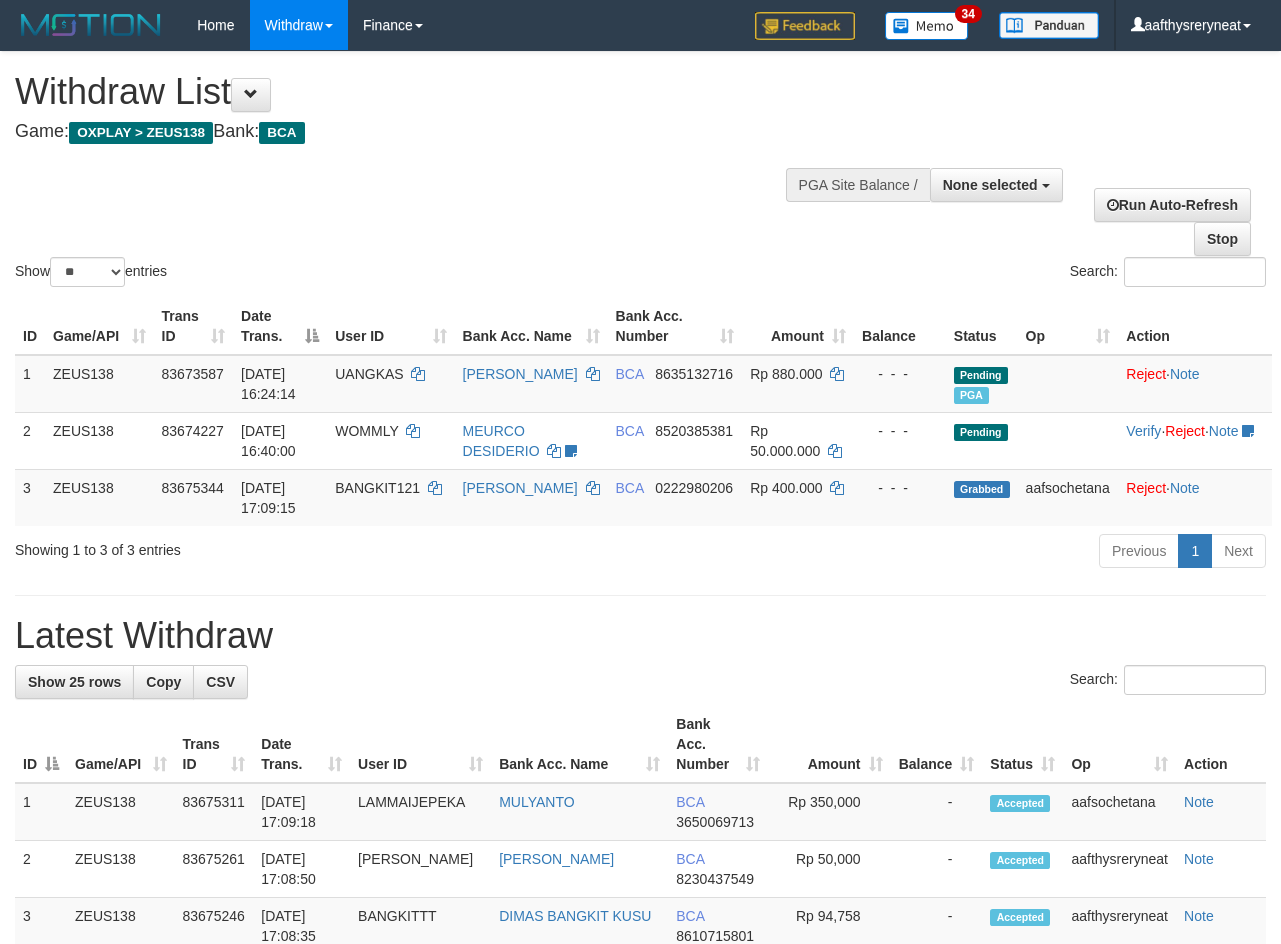 select 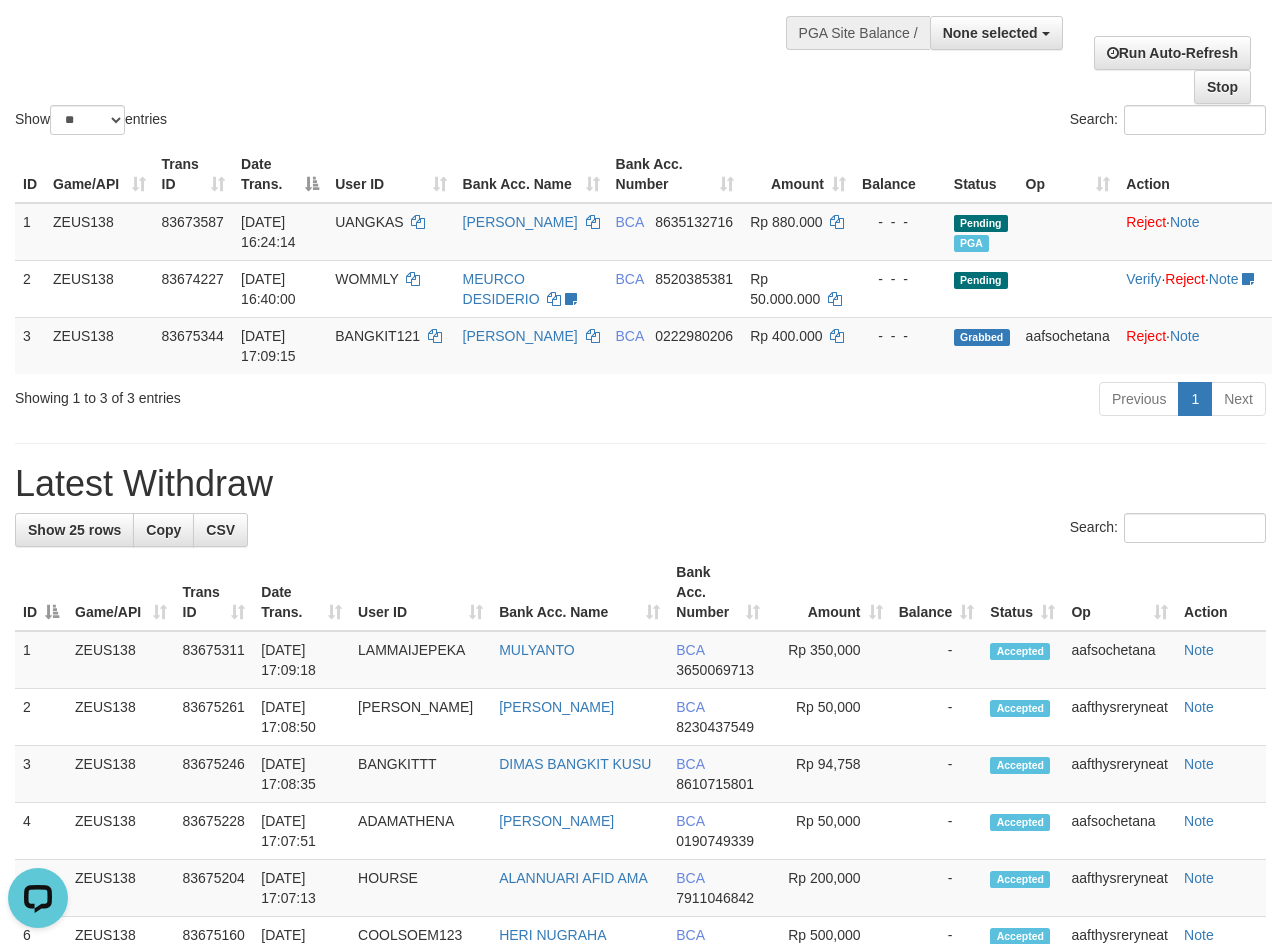 scroll, scrollTop: 0, scrollLeft: 0, axis: both 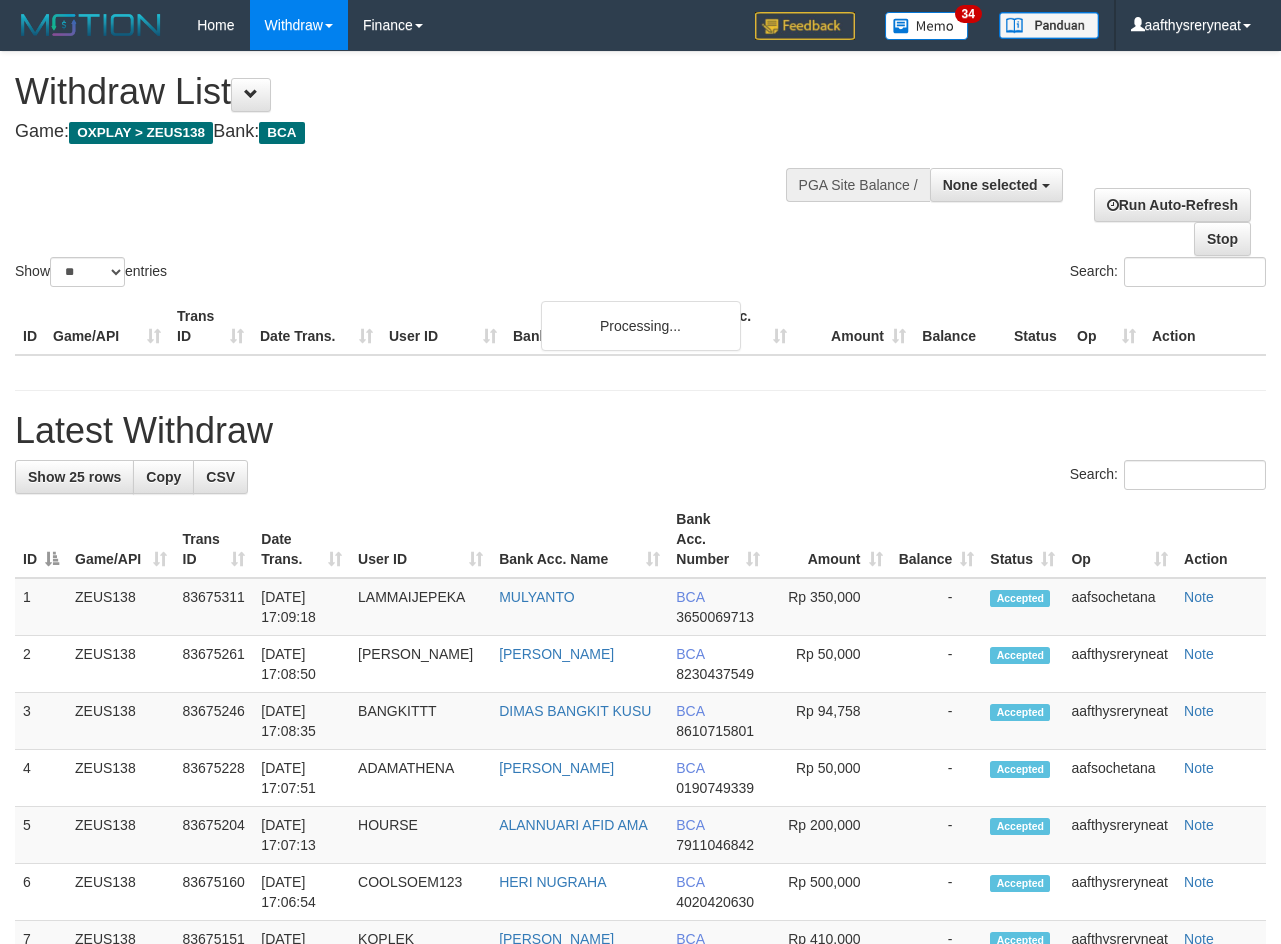 select 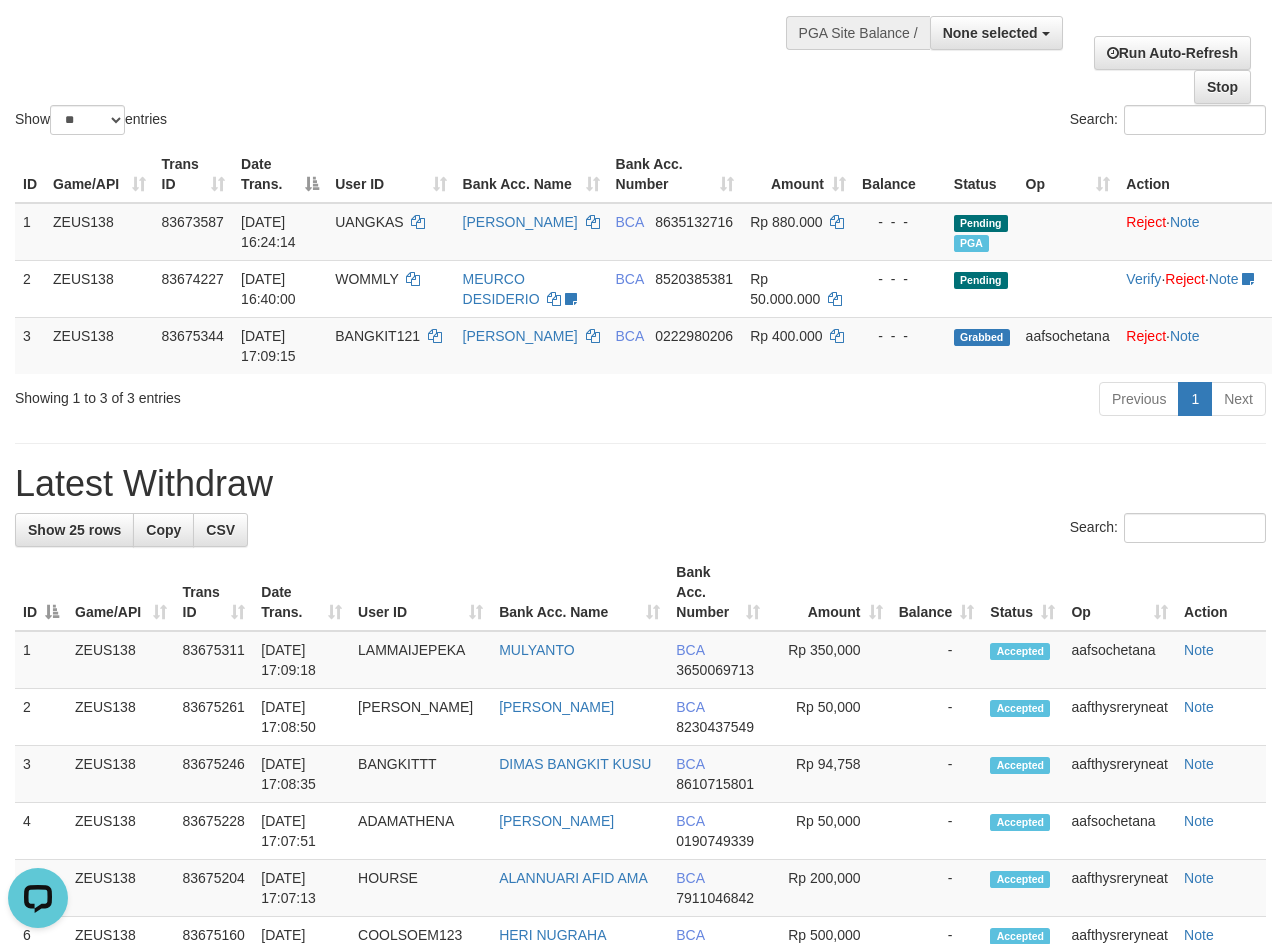 scroll, scrollTop: 0, scrollLeft: 0, axis: both 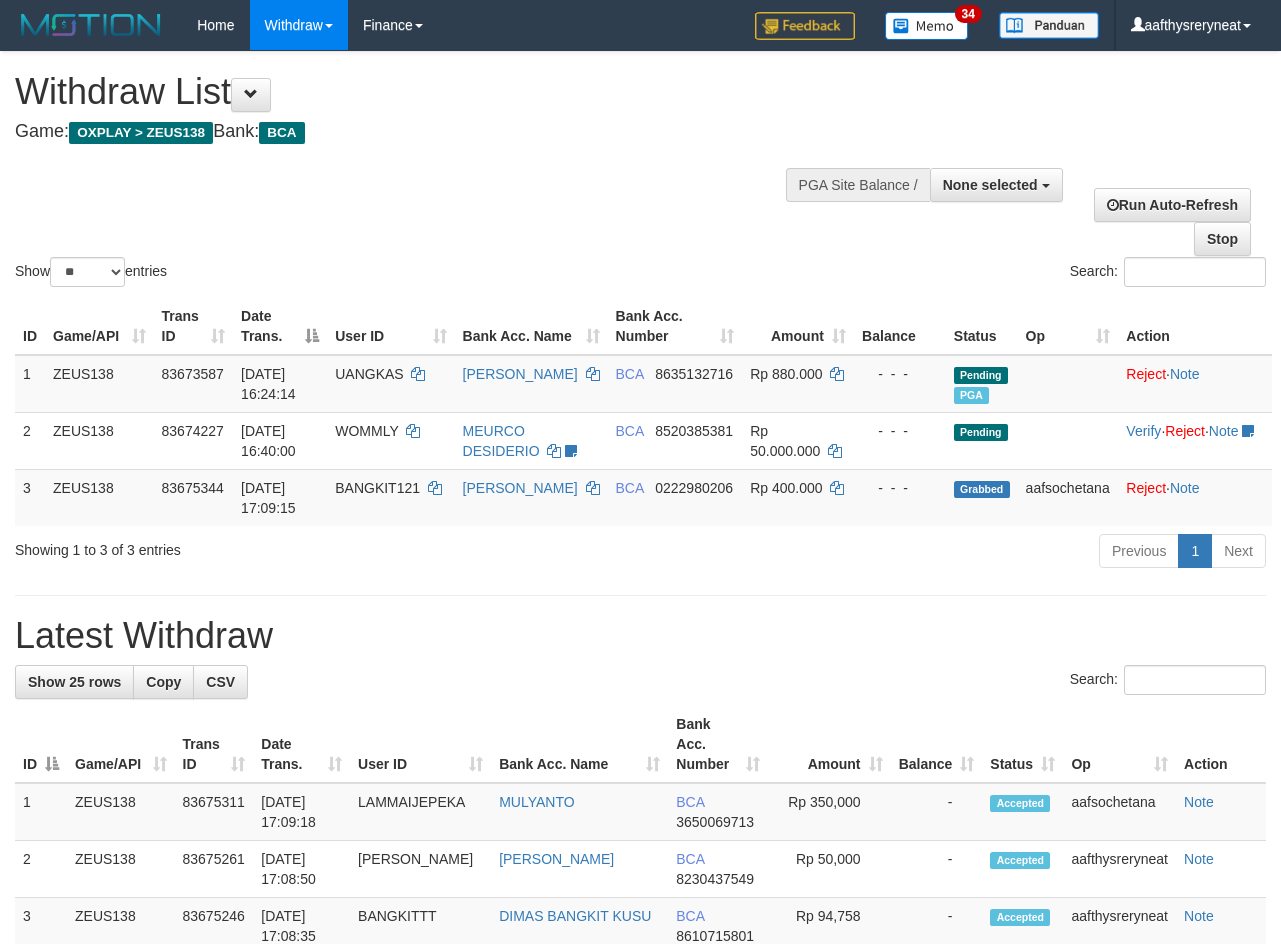 select 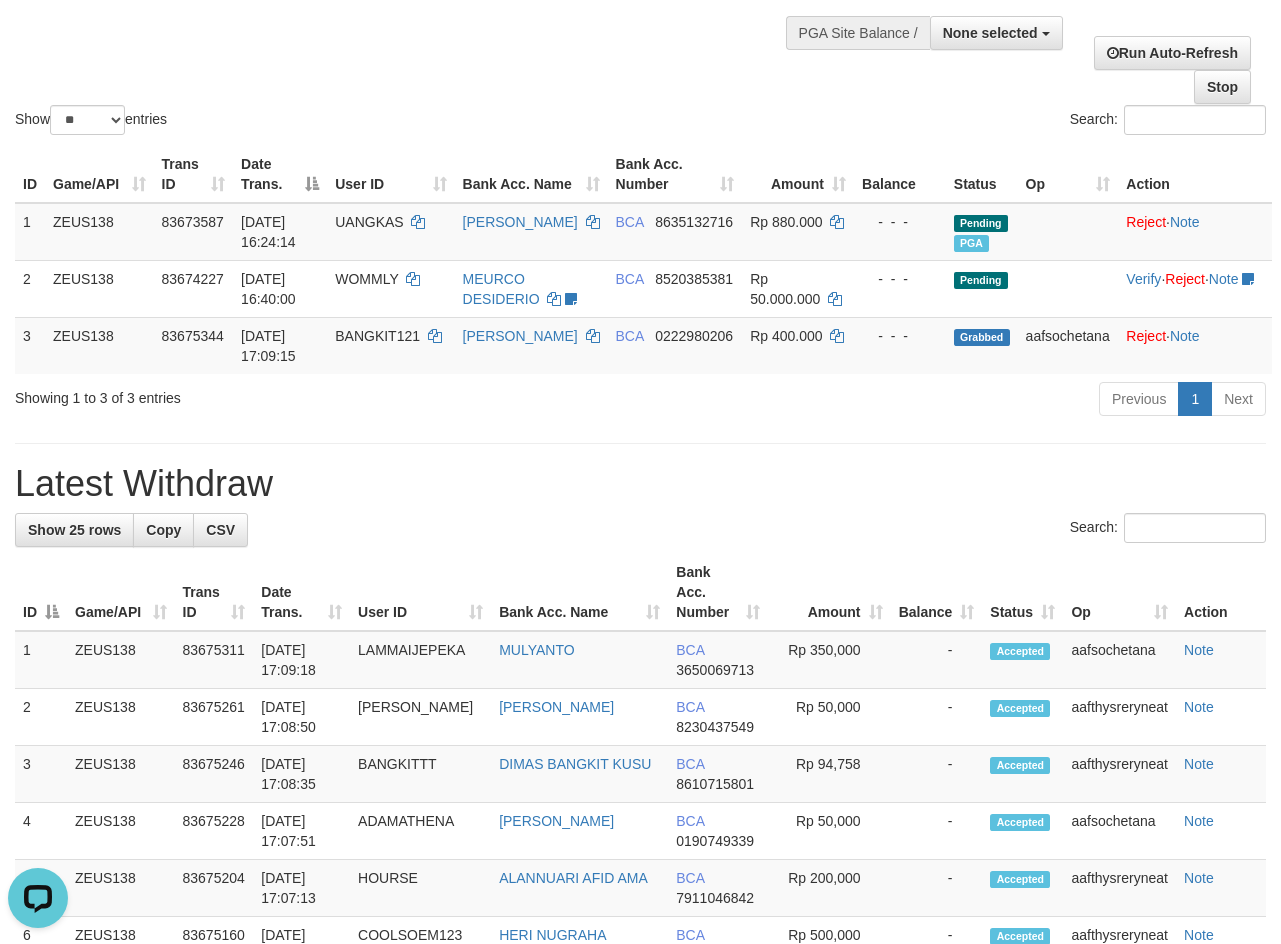 scroll, scrollTop: 0, scrollLeft: 0, axis: both 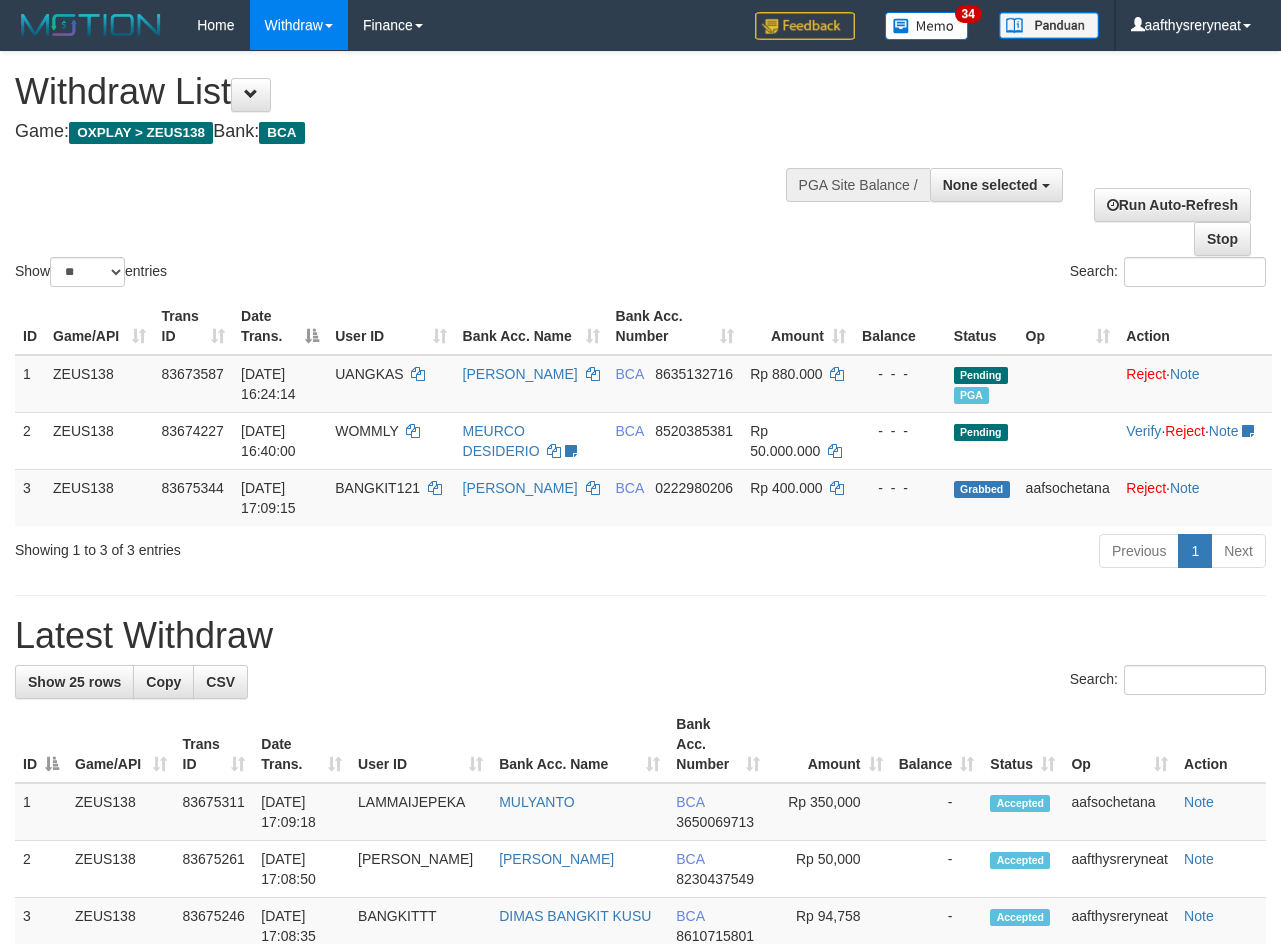 select 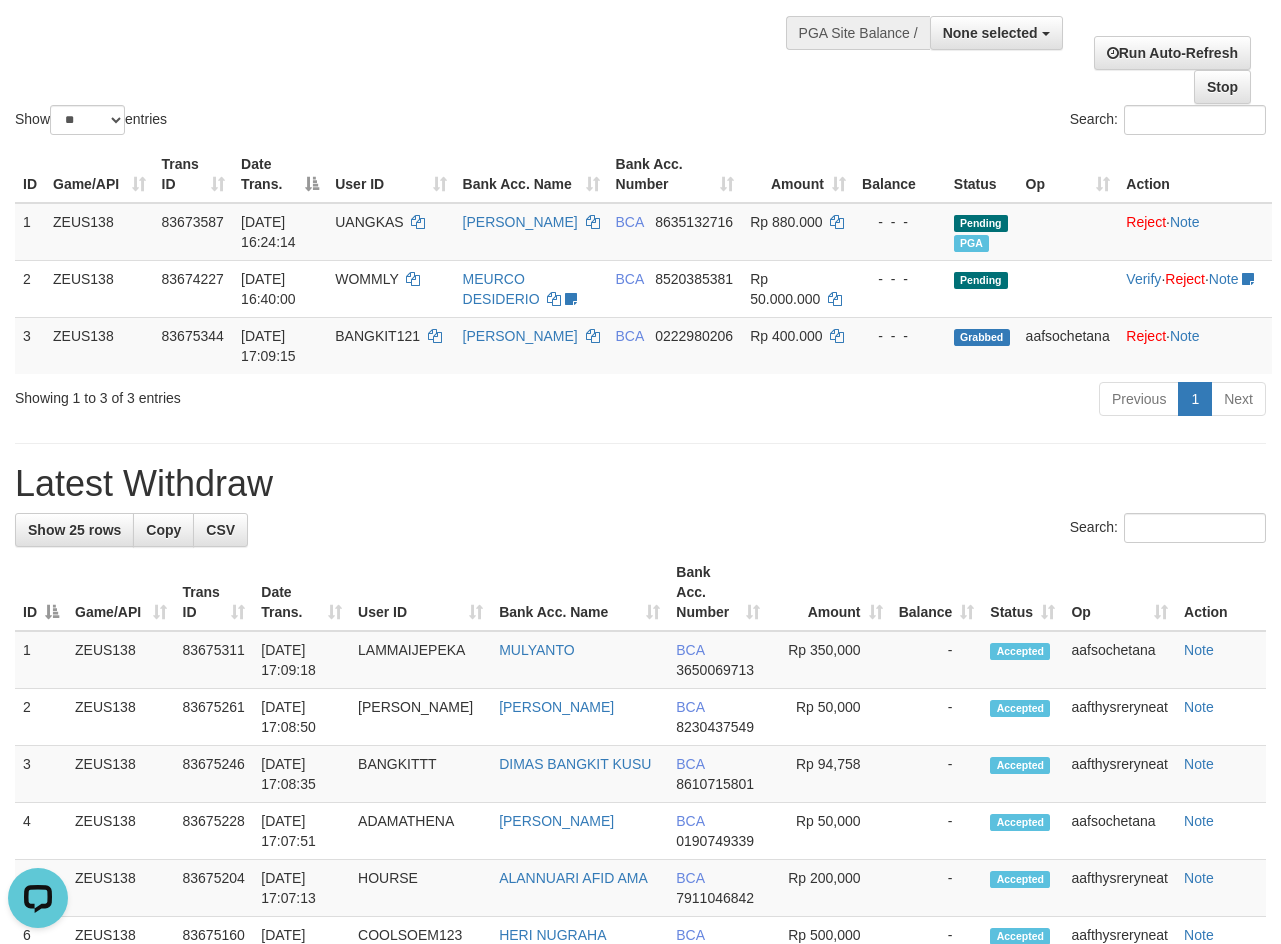 scroll, scrollTop: 0, scrollLeft: 0, axis: both 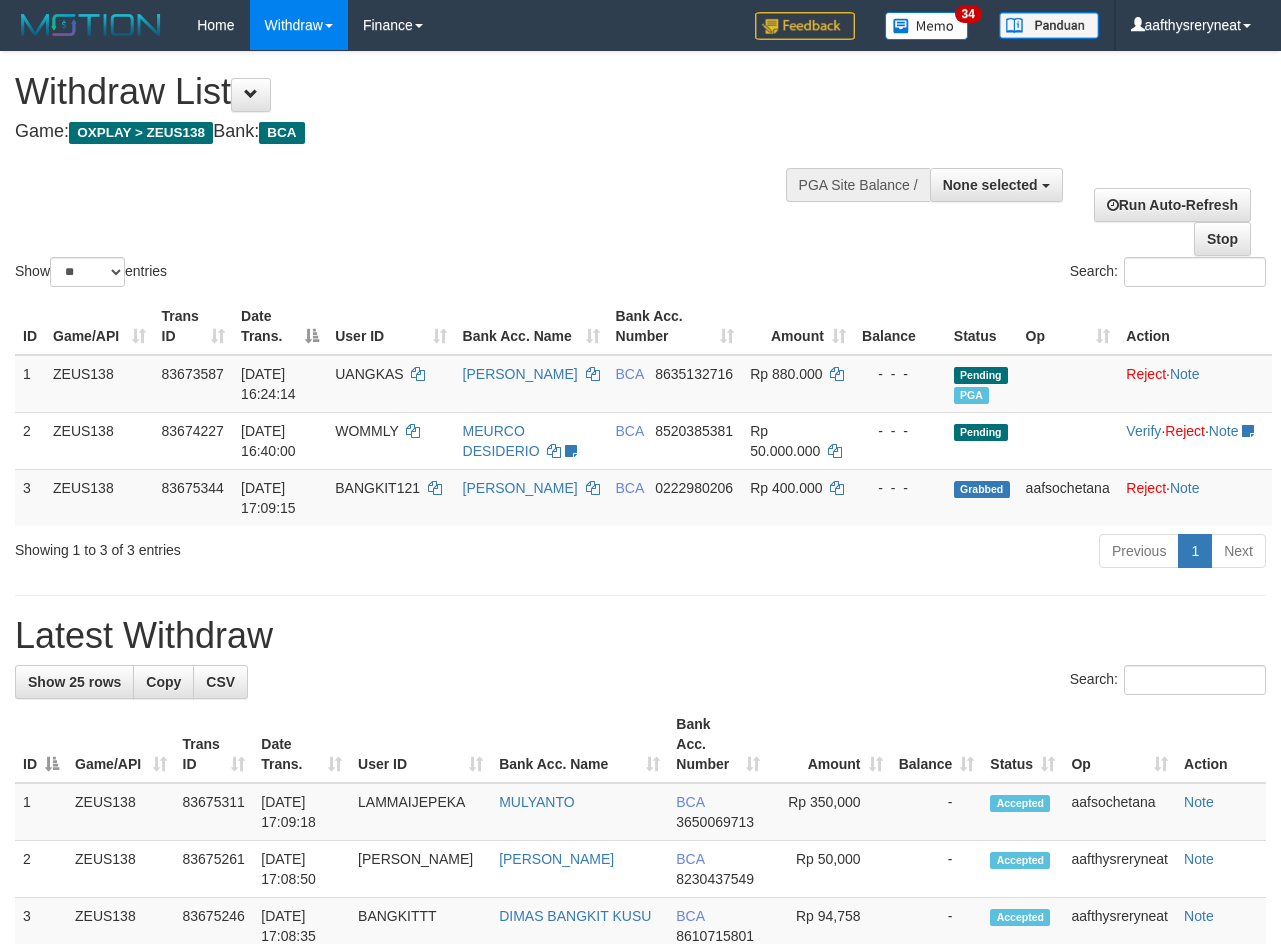 select 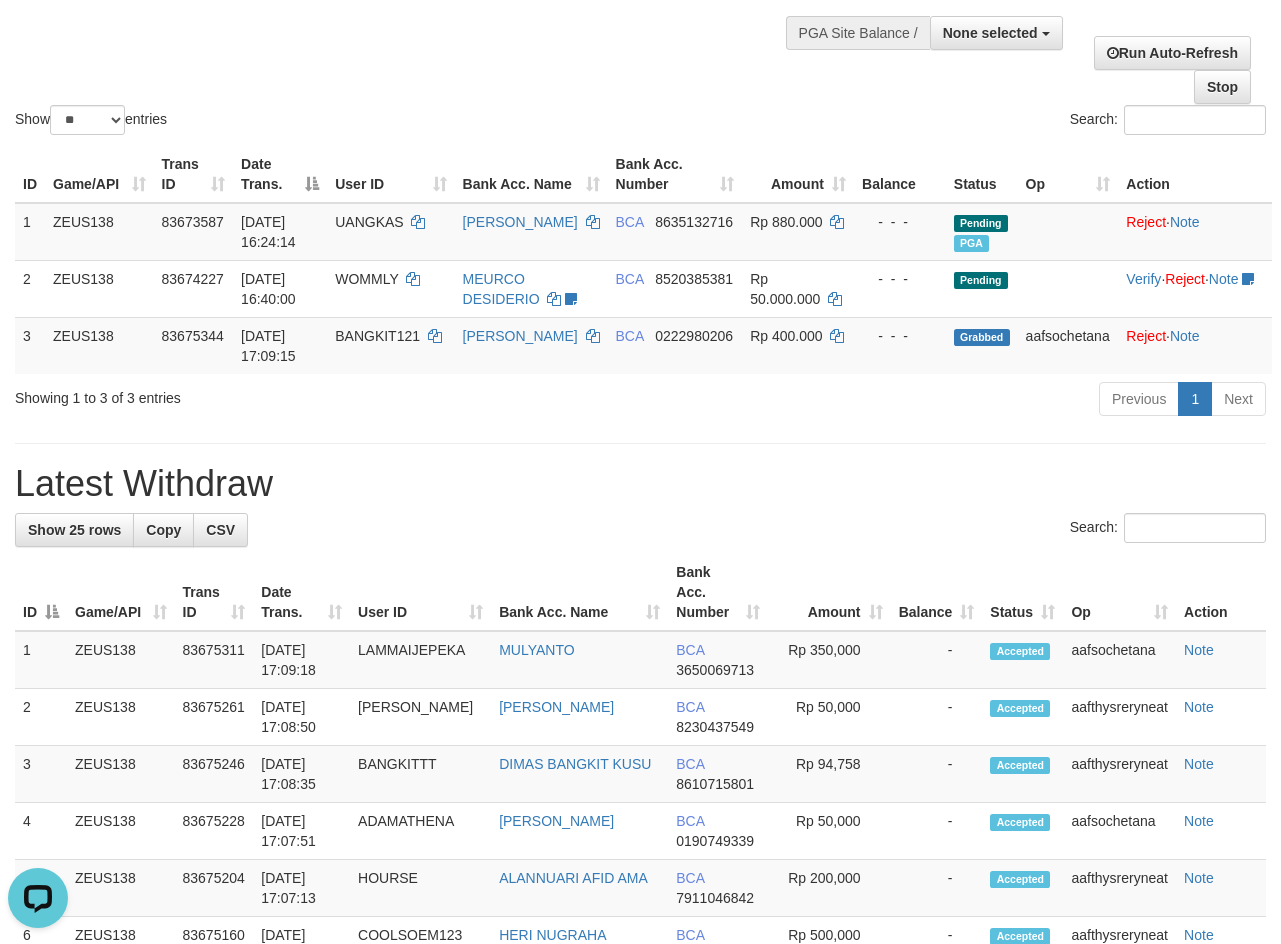 scroll, scrollTop: 0, scrollLeft: 0, axis: both 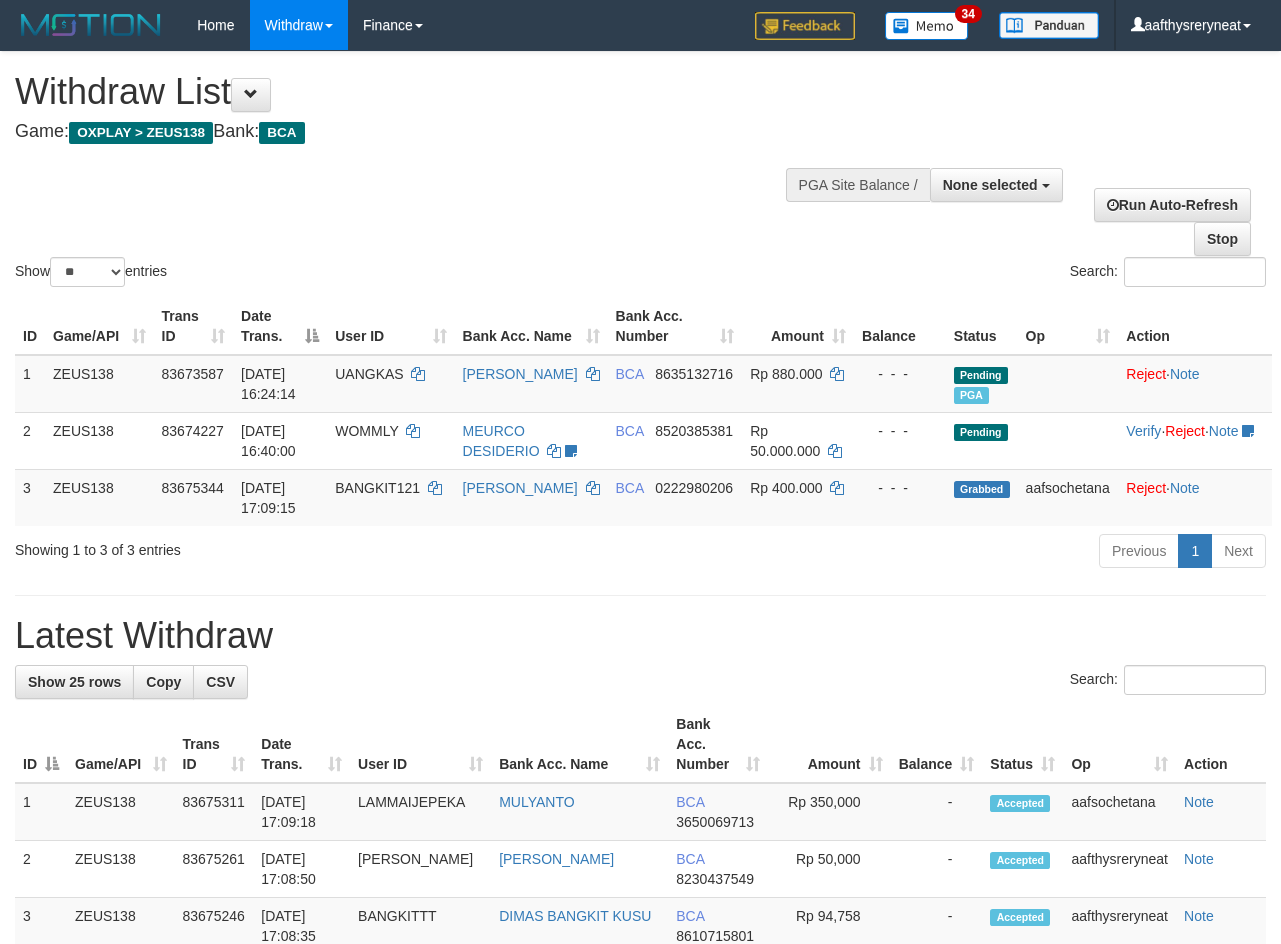select 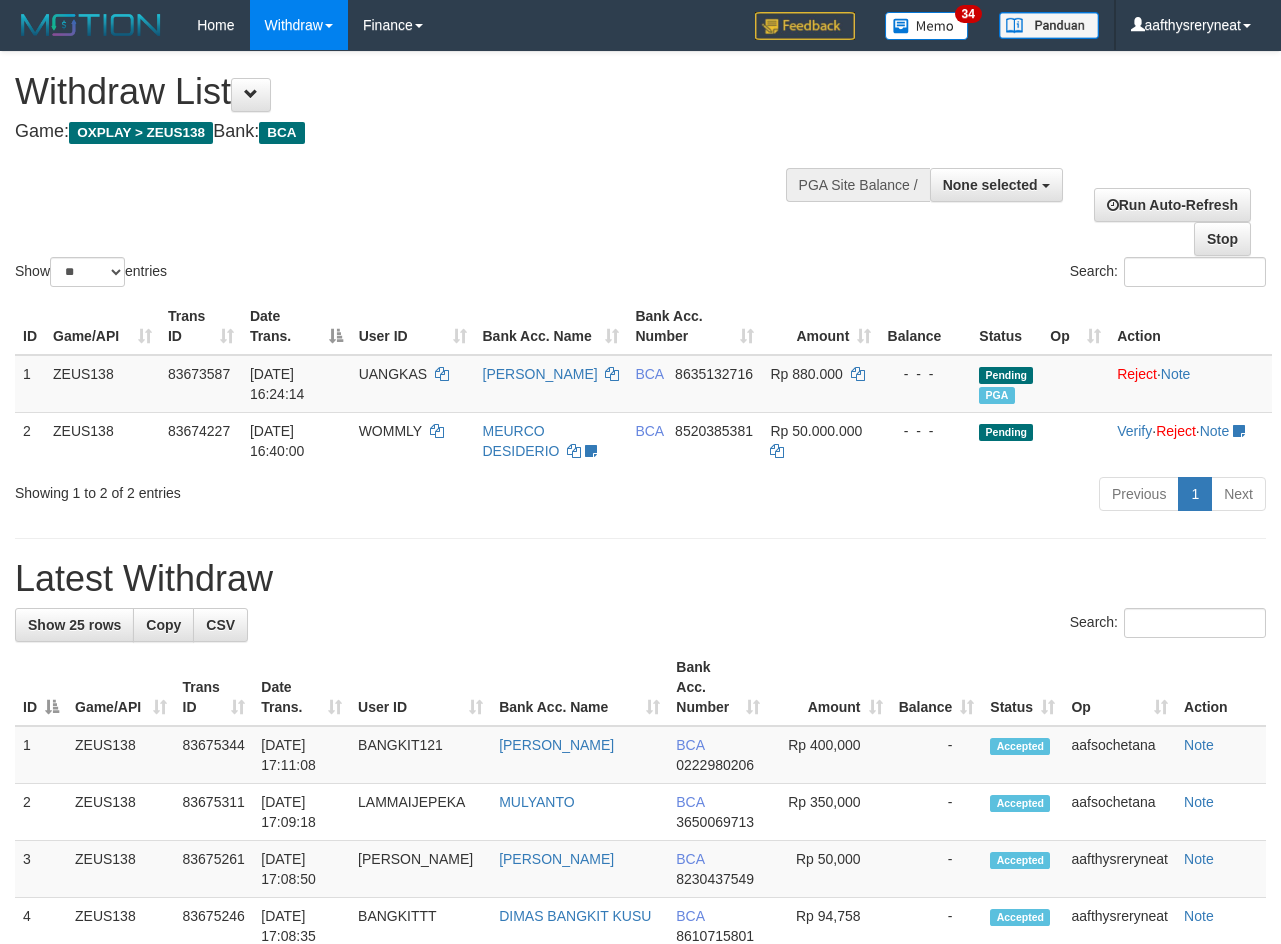 select 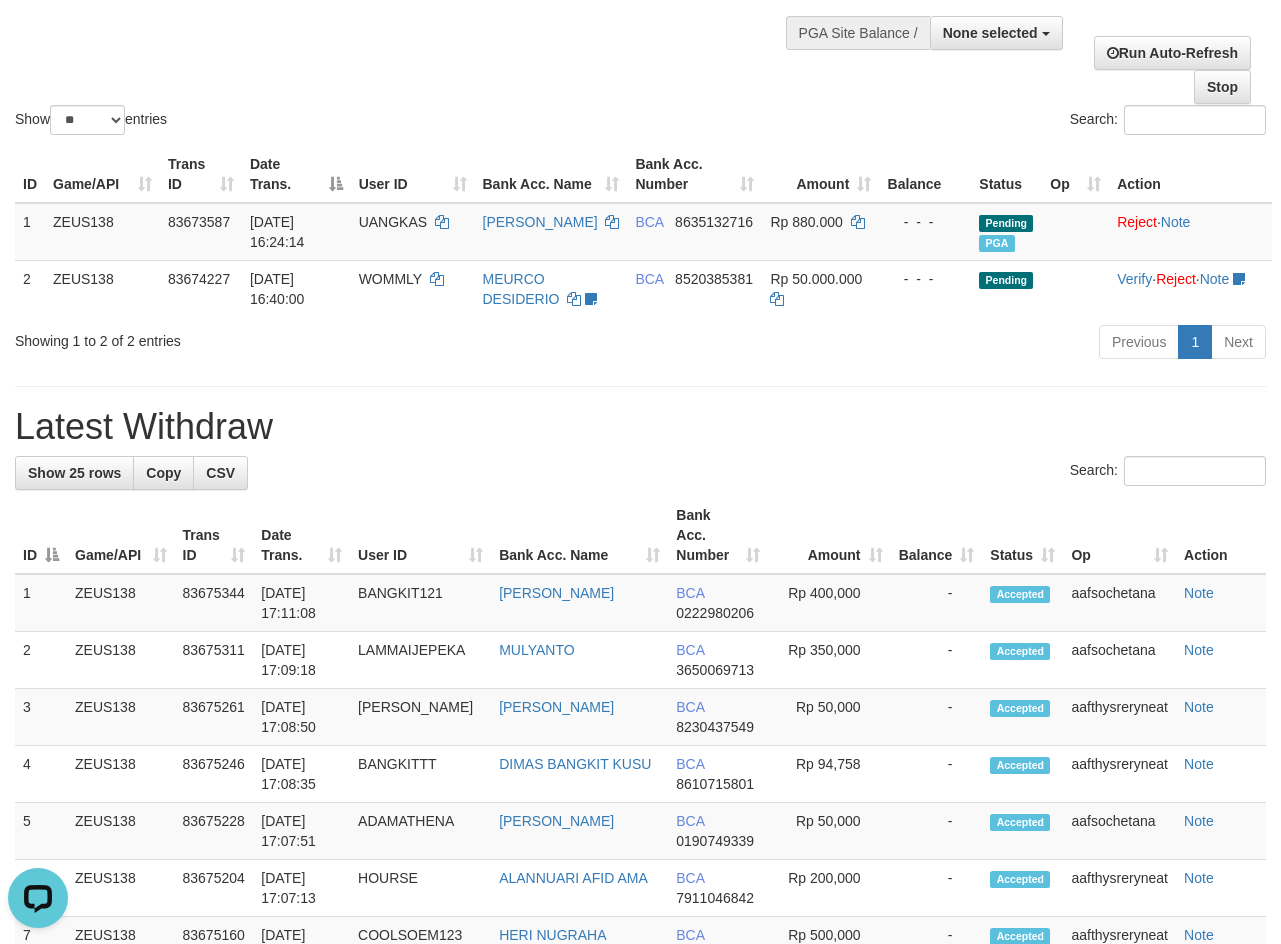 scroll, scrollTop: 0, scrollLeft: 0, axis: both 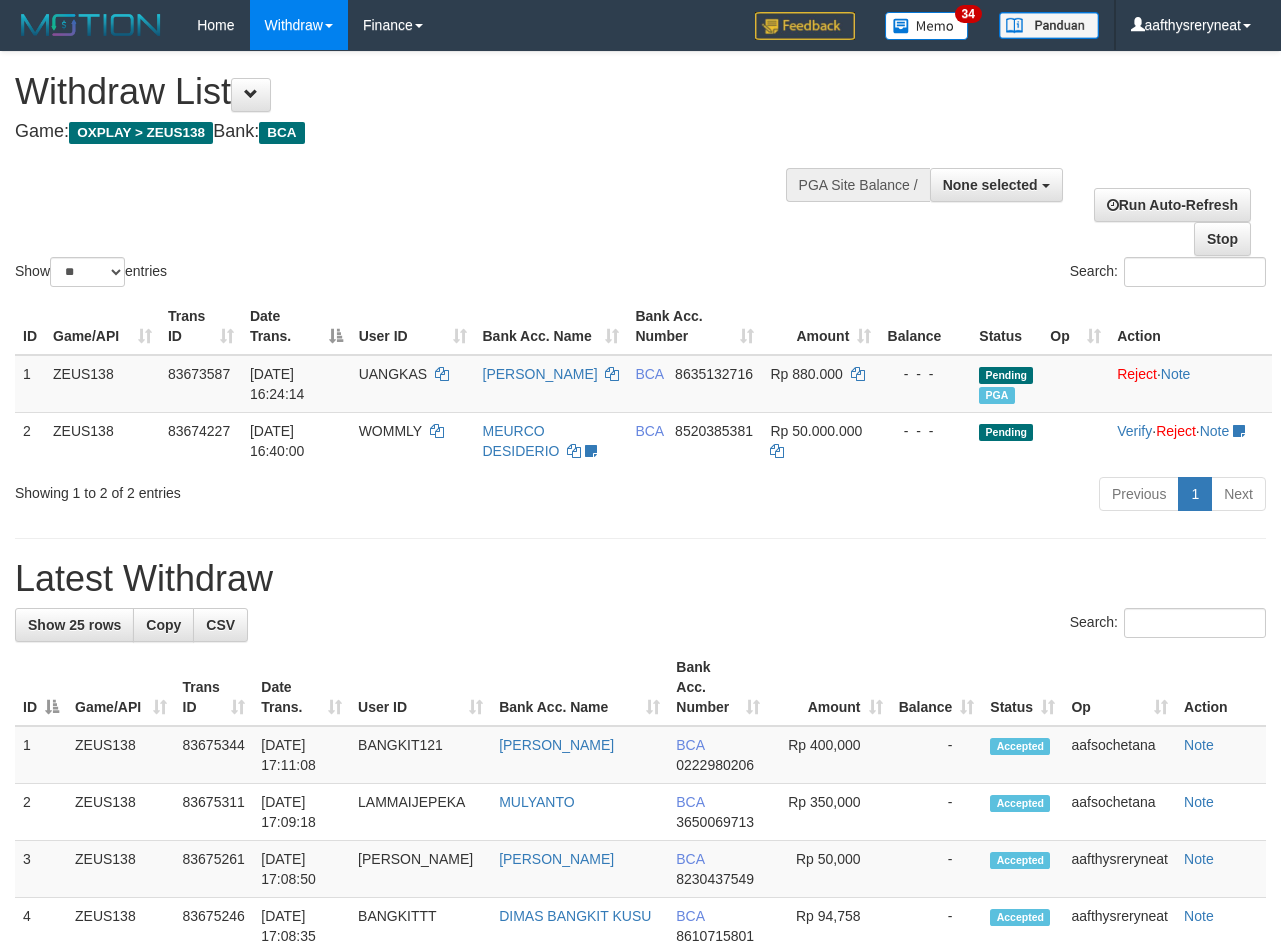 select 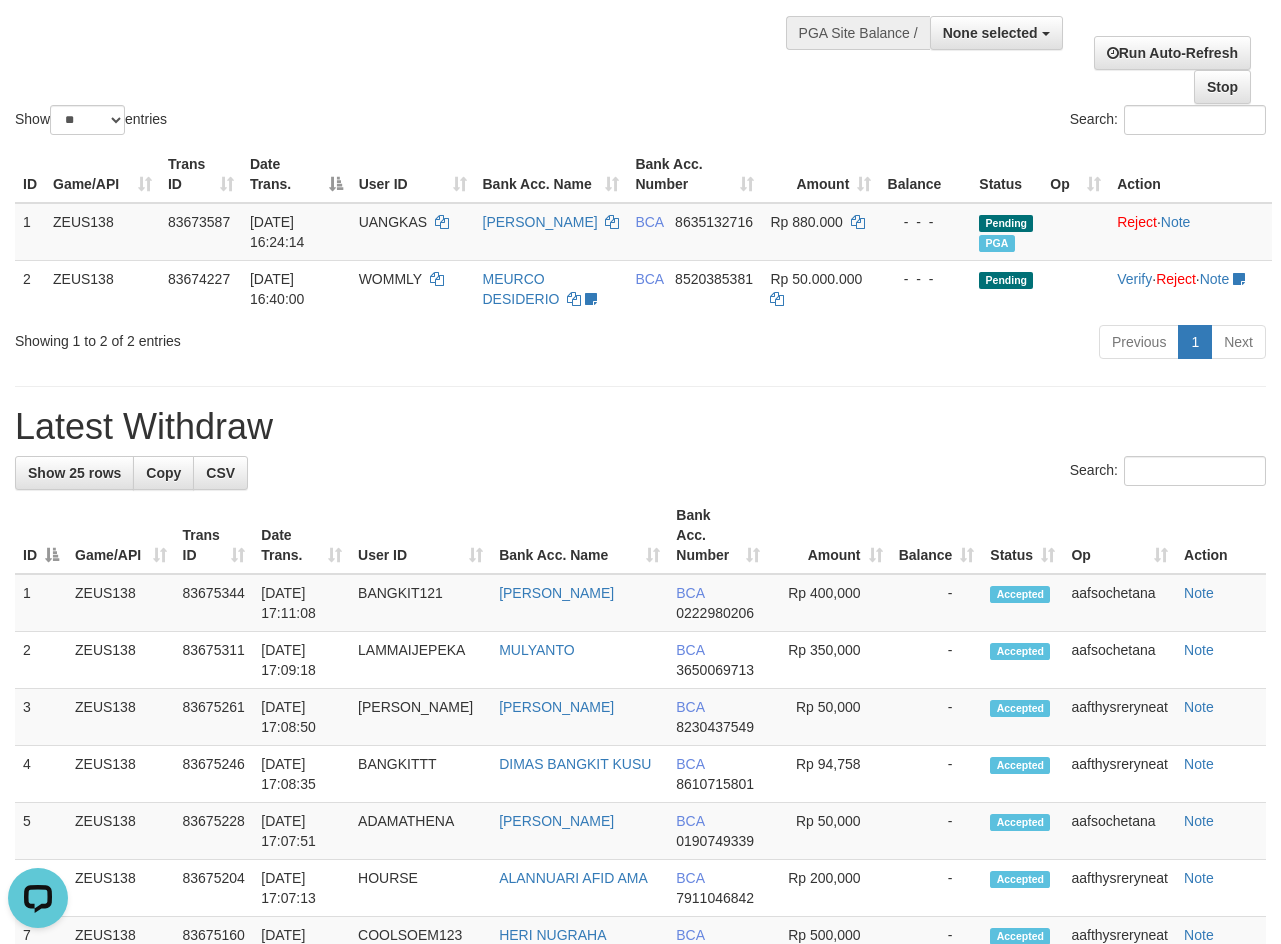 scroll, scrollTop: 0, scrollLeft: 0, axis: both 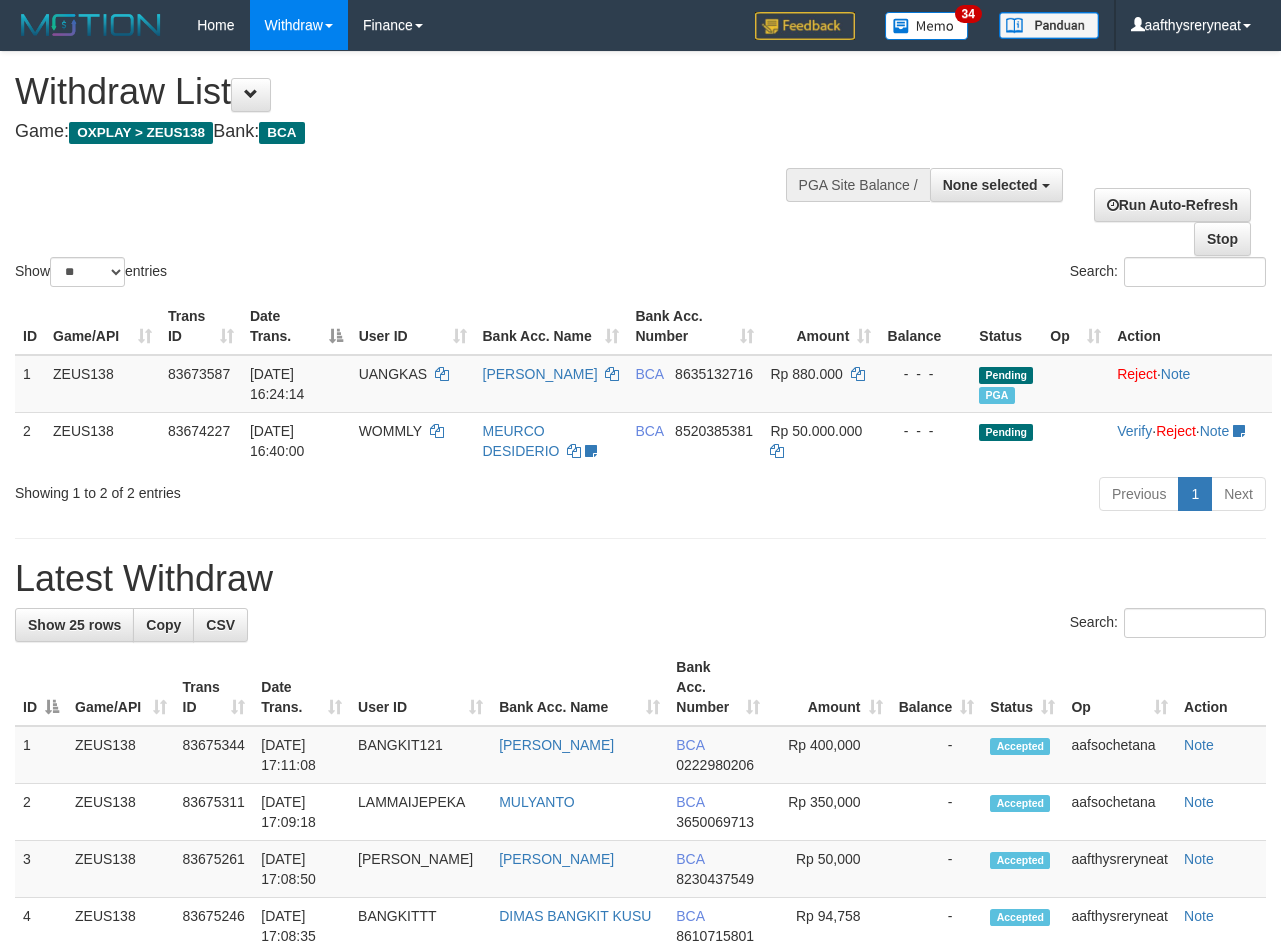 select 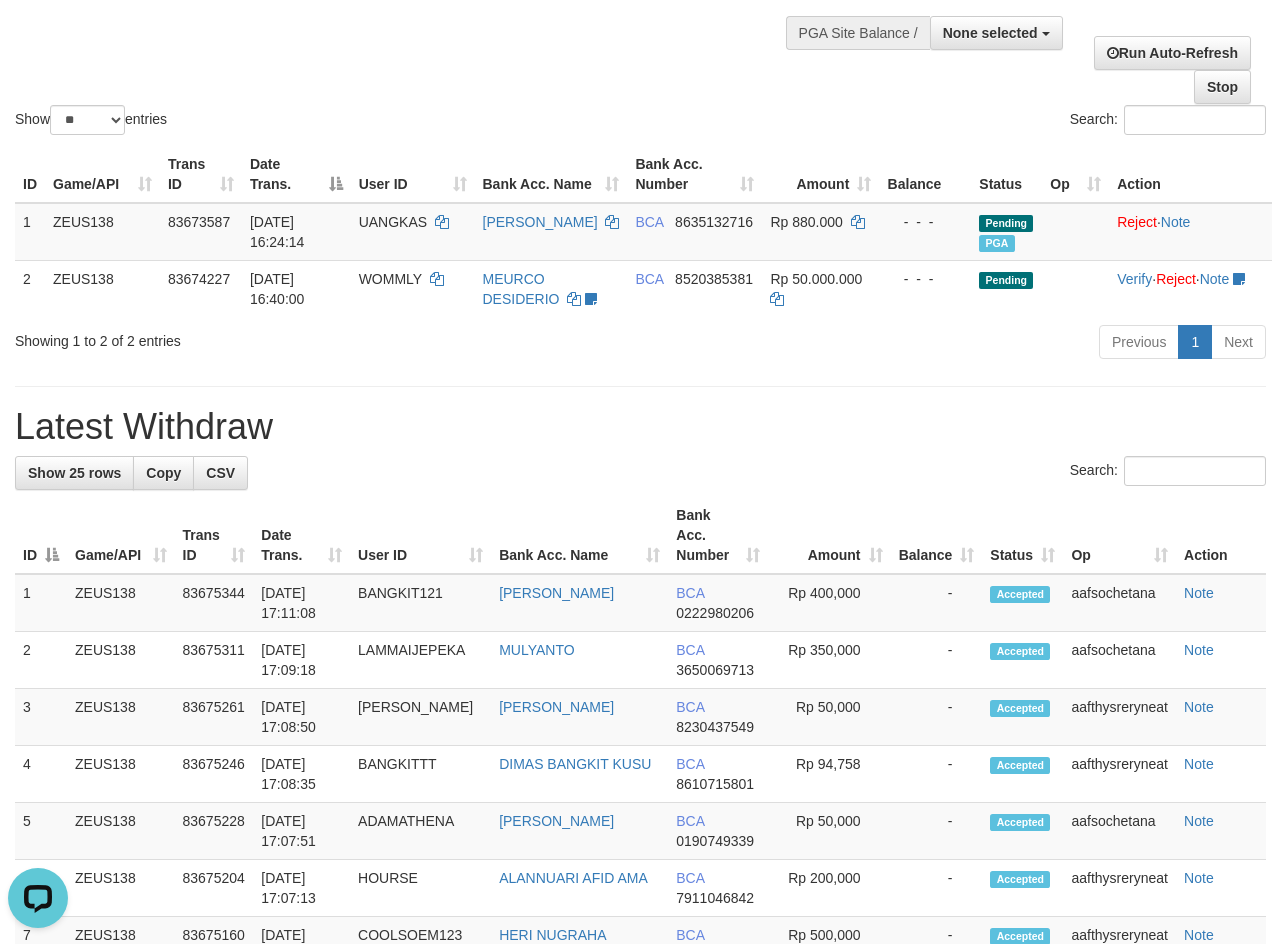 scroll, scrollTop: 0, scrollLeft: 0, axis: both 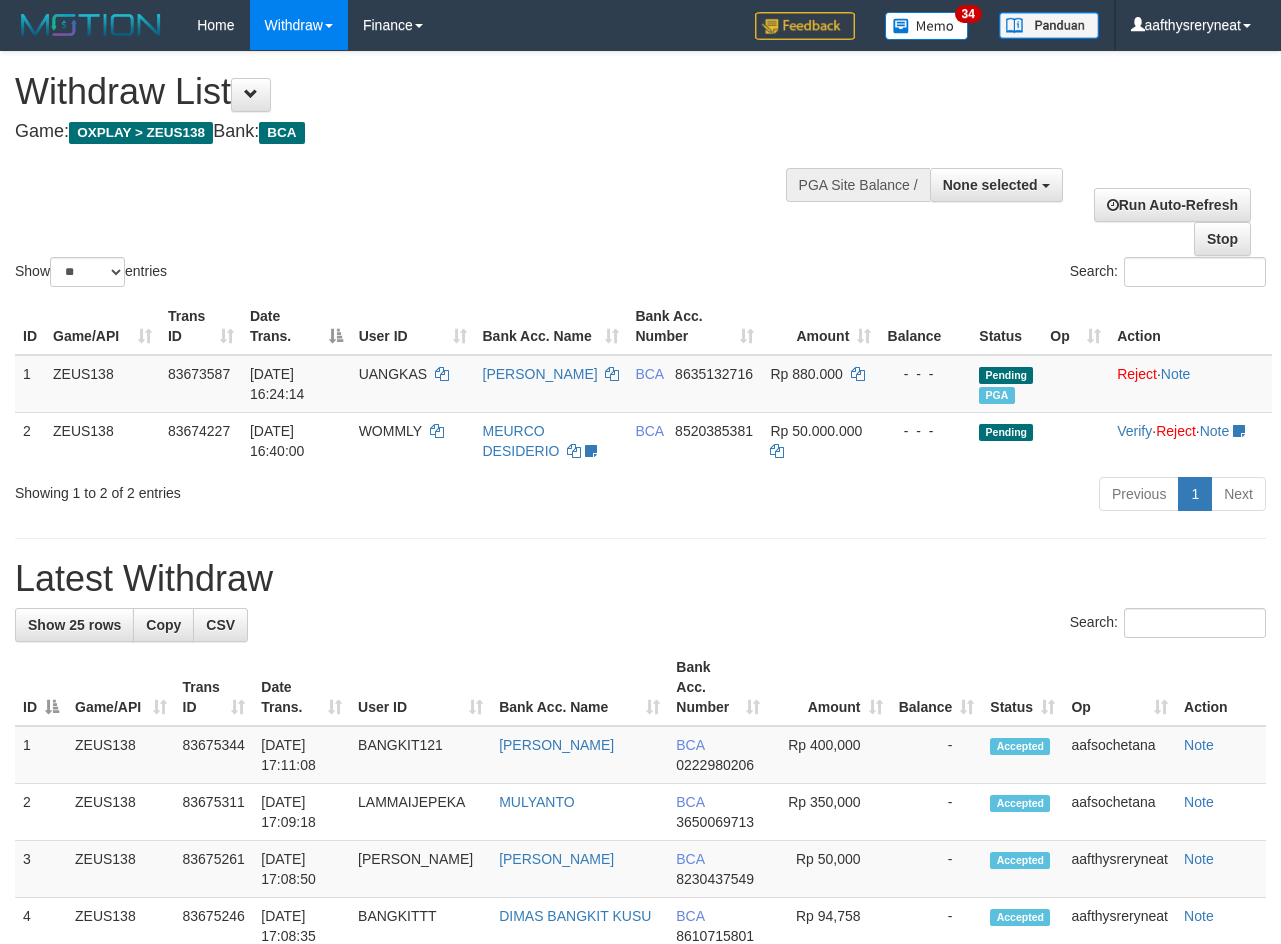 select 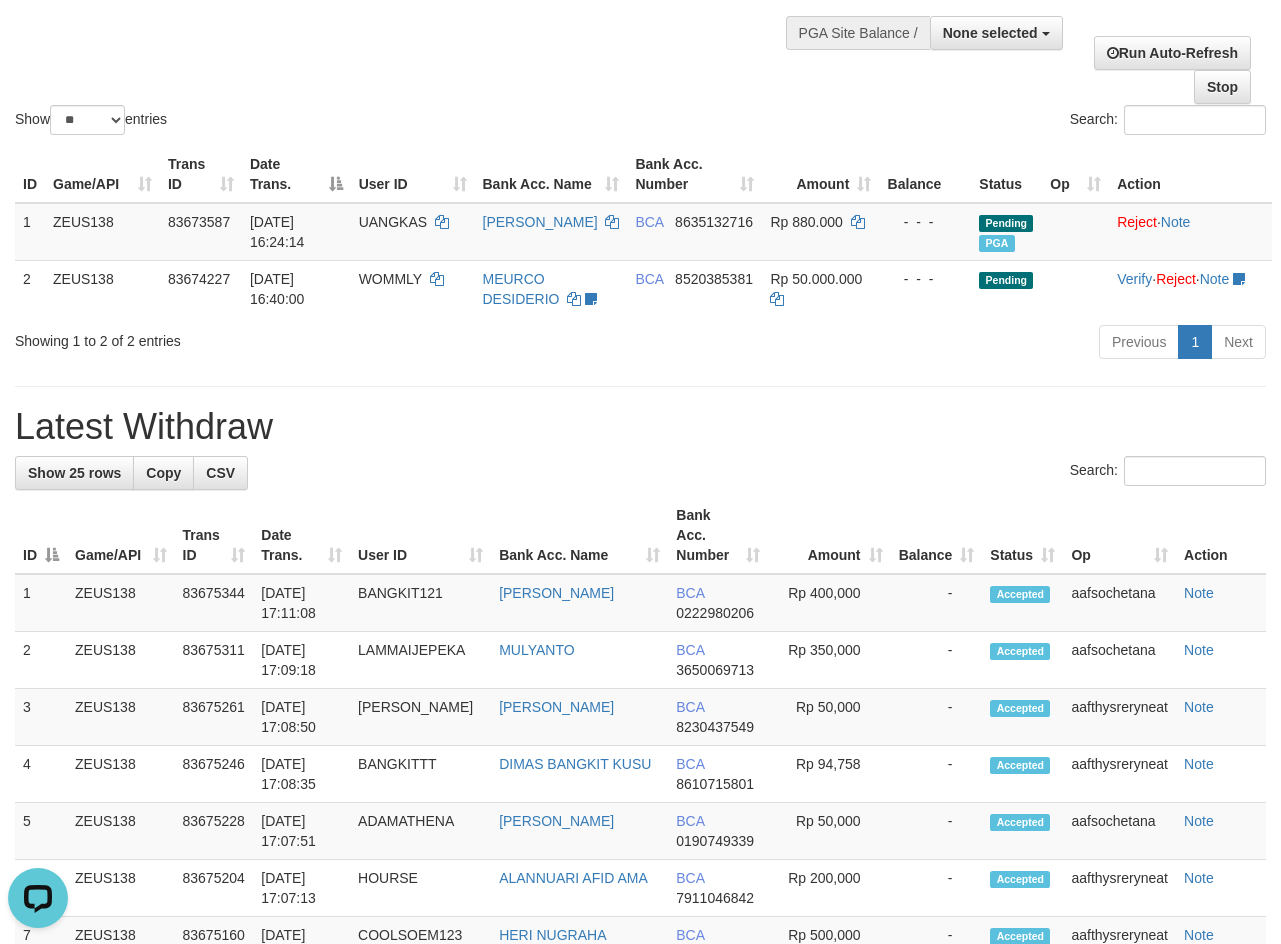 scroll, scrollTop: 0, scrollLeft: 0, axis: both 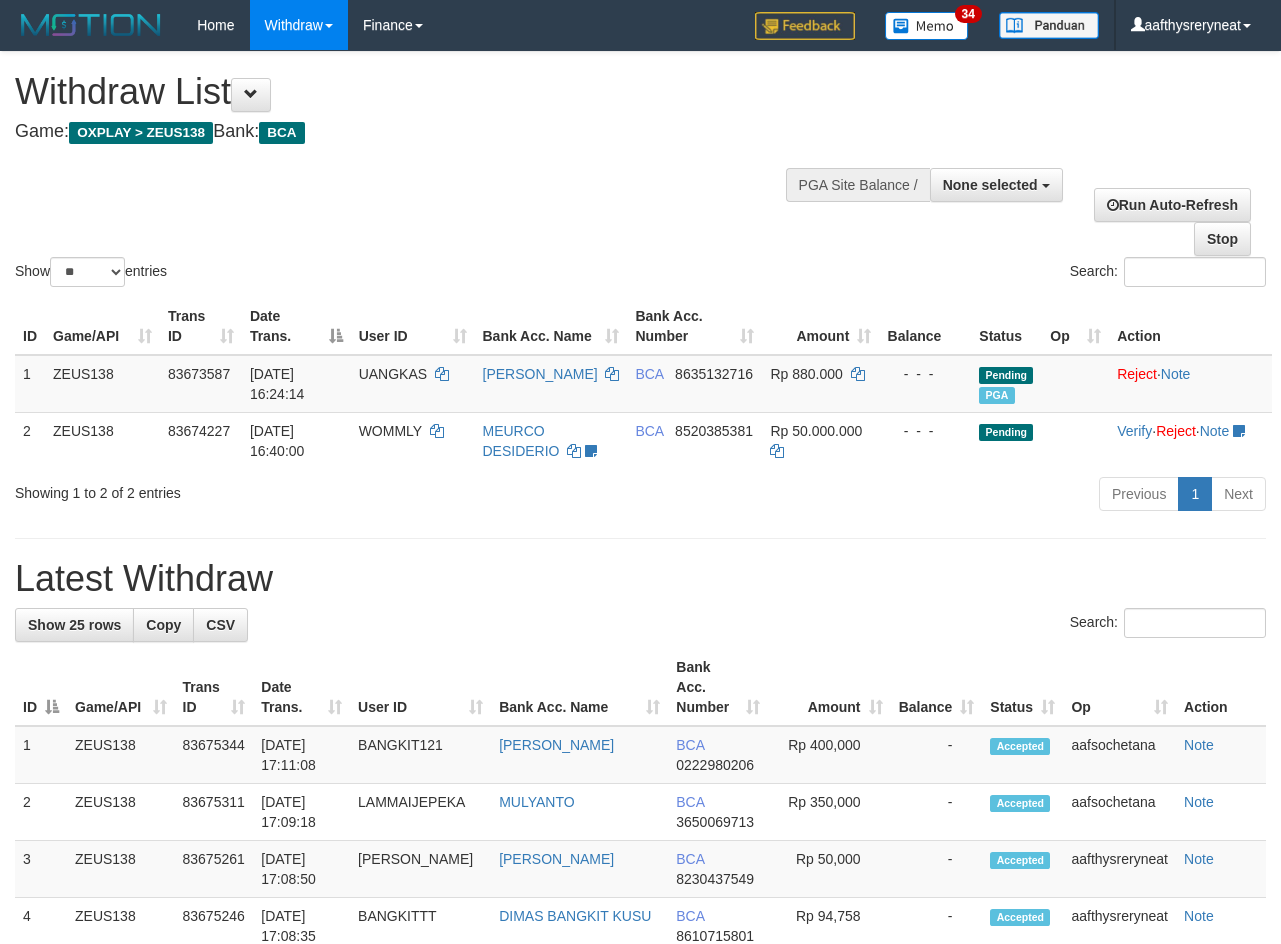 select 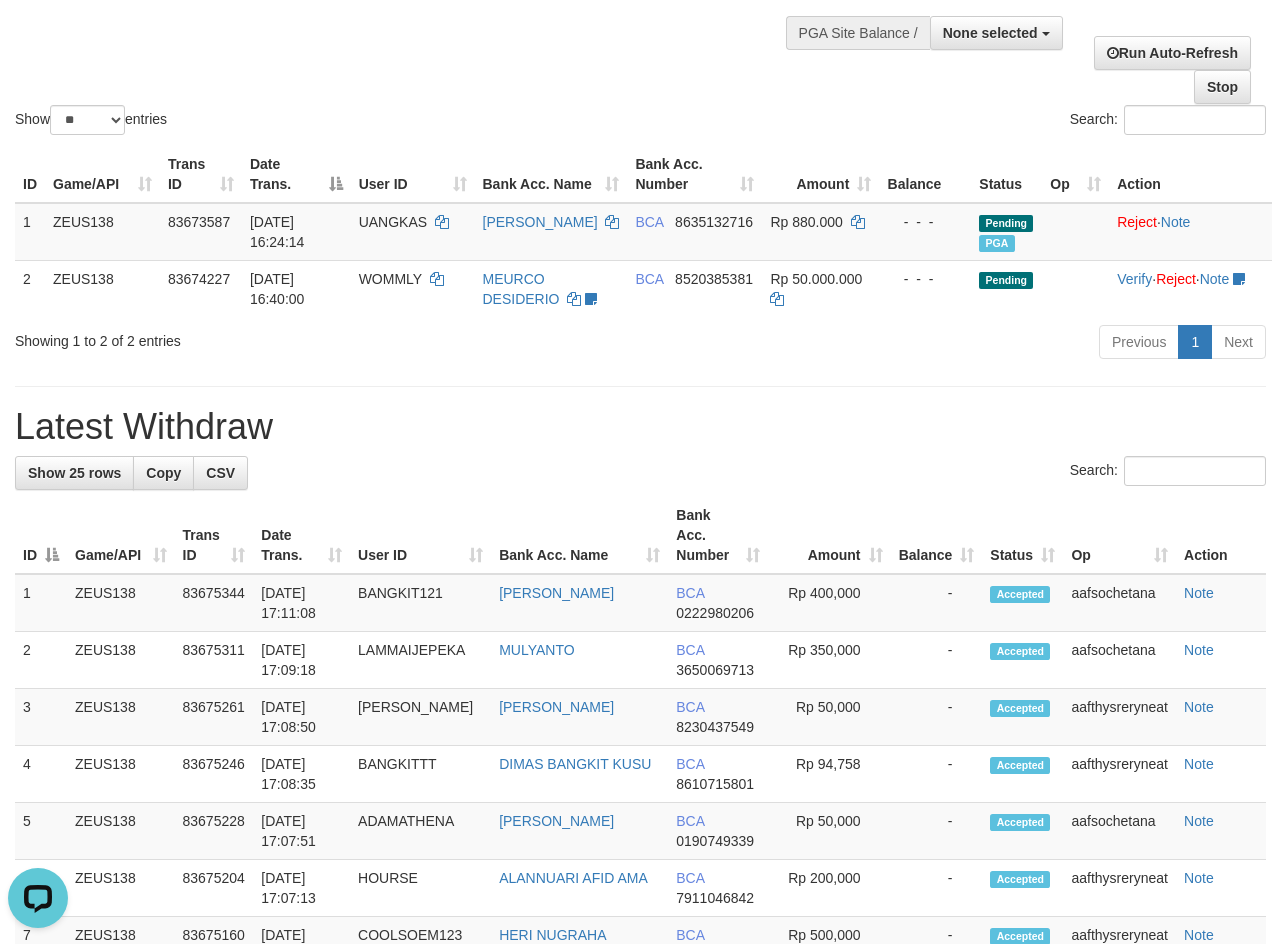 scroll, scrollTop: 0, scrollLeft: 0, axis: both 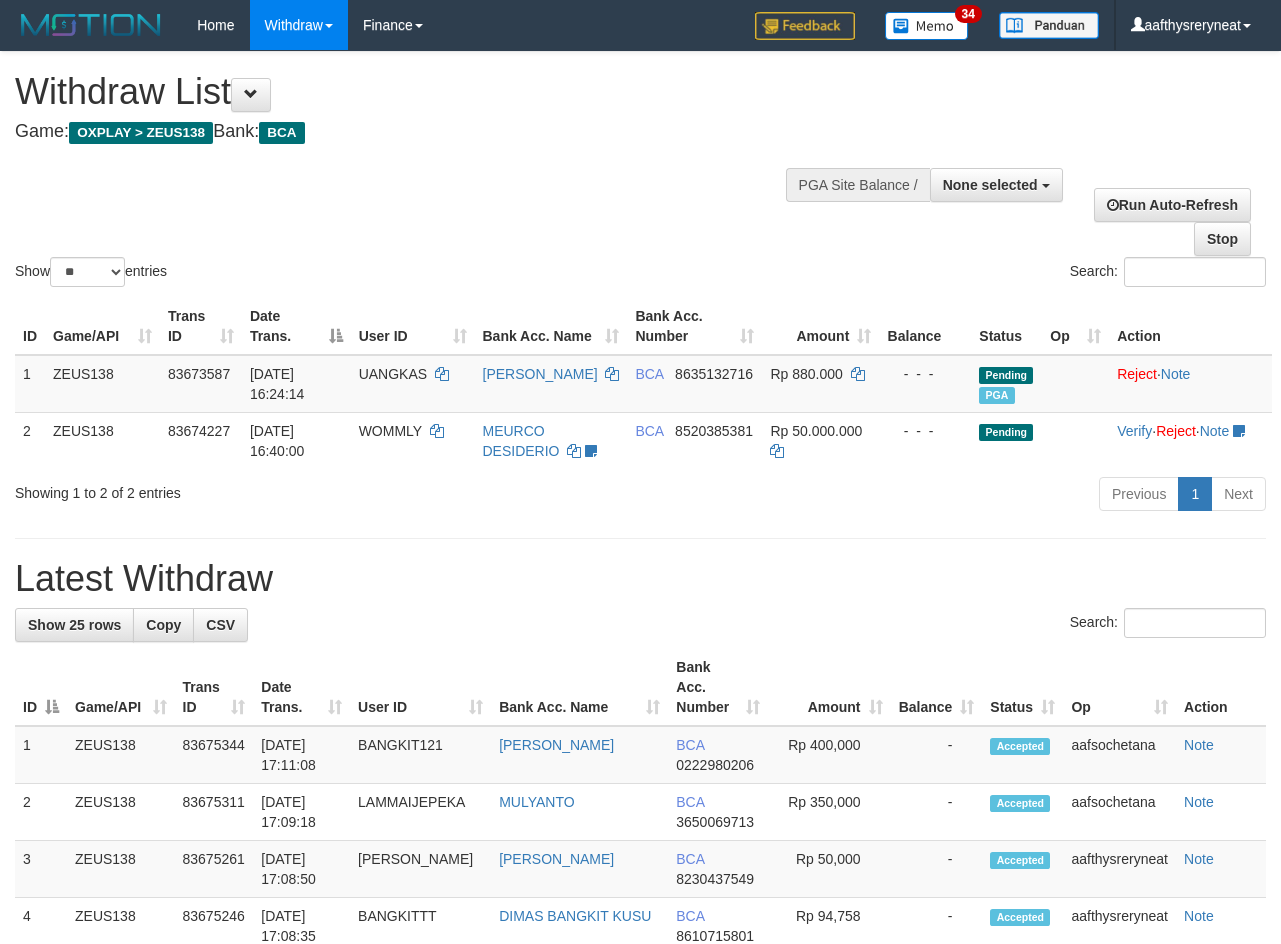 select 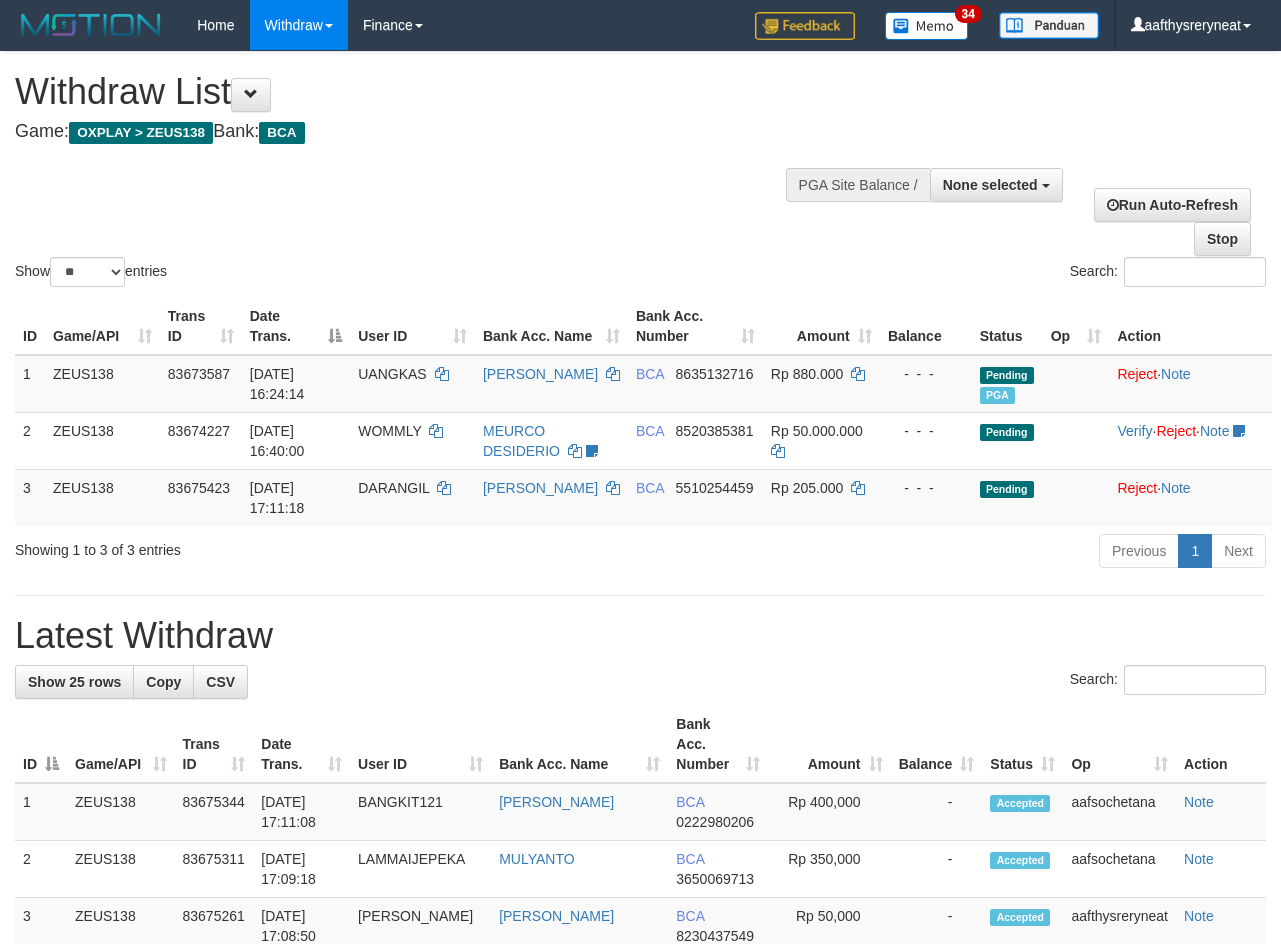 select 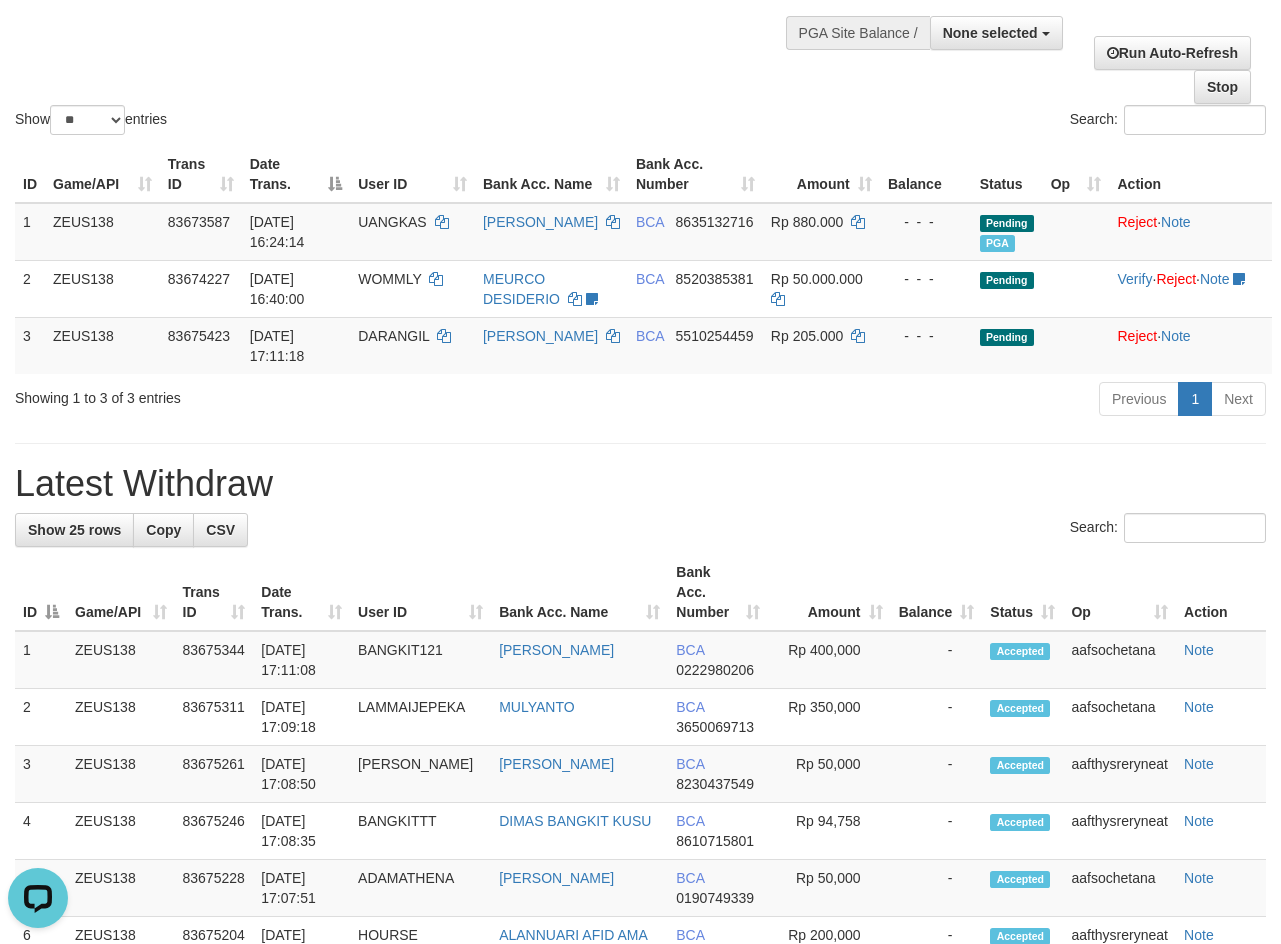 scroll, scrollTop: 0, scrollLeft: 0, axis: both 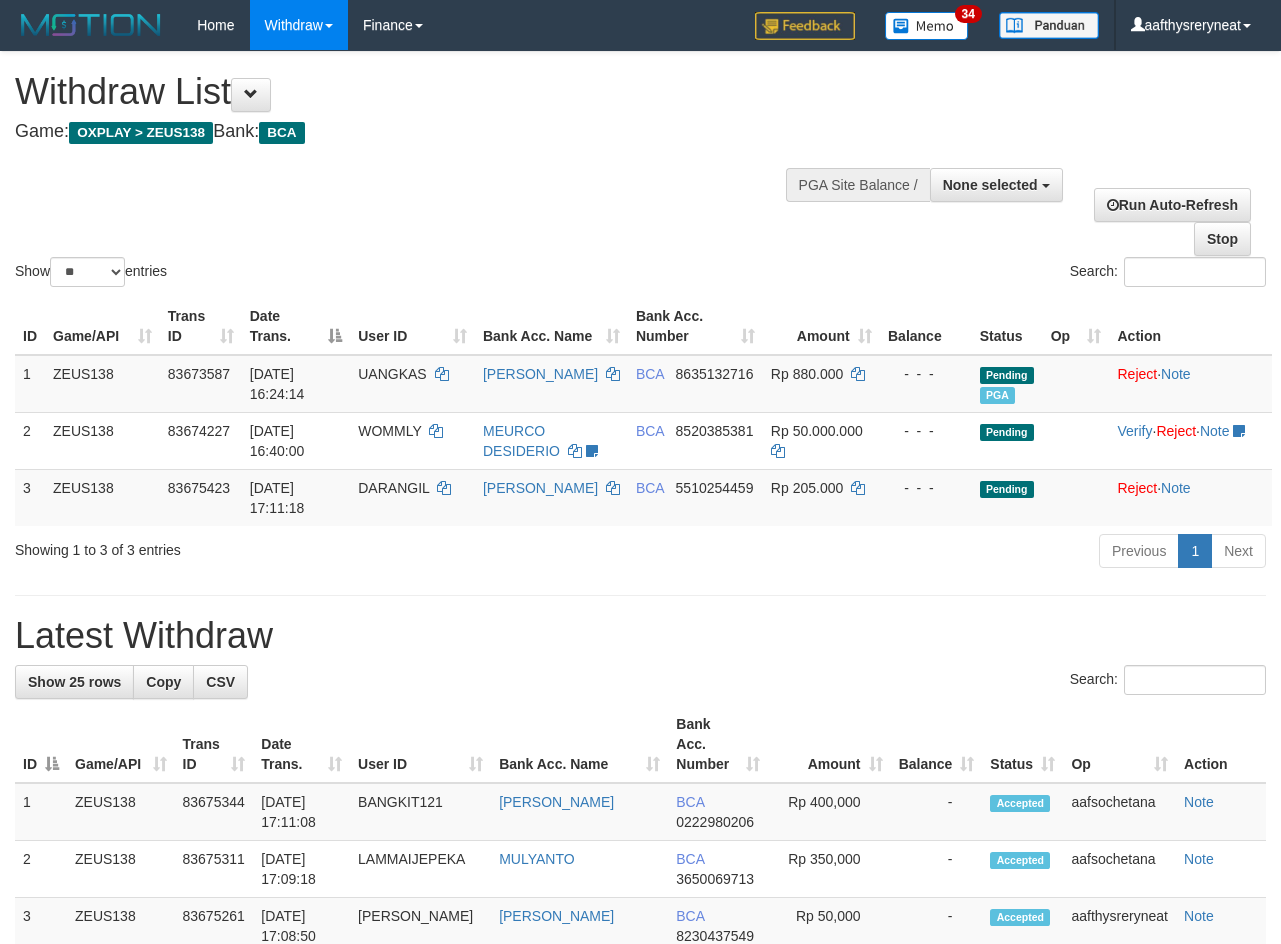 select 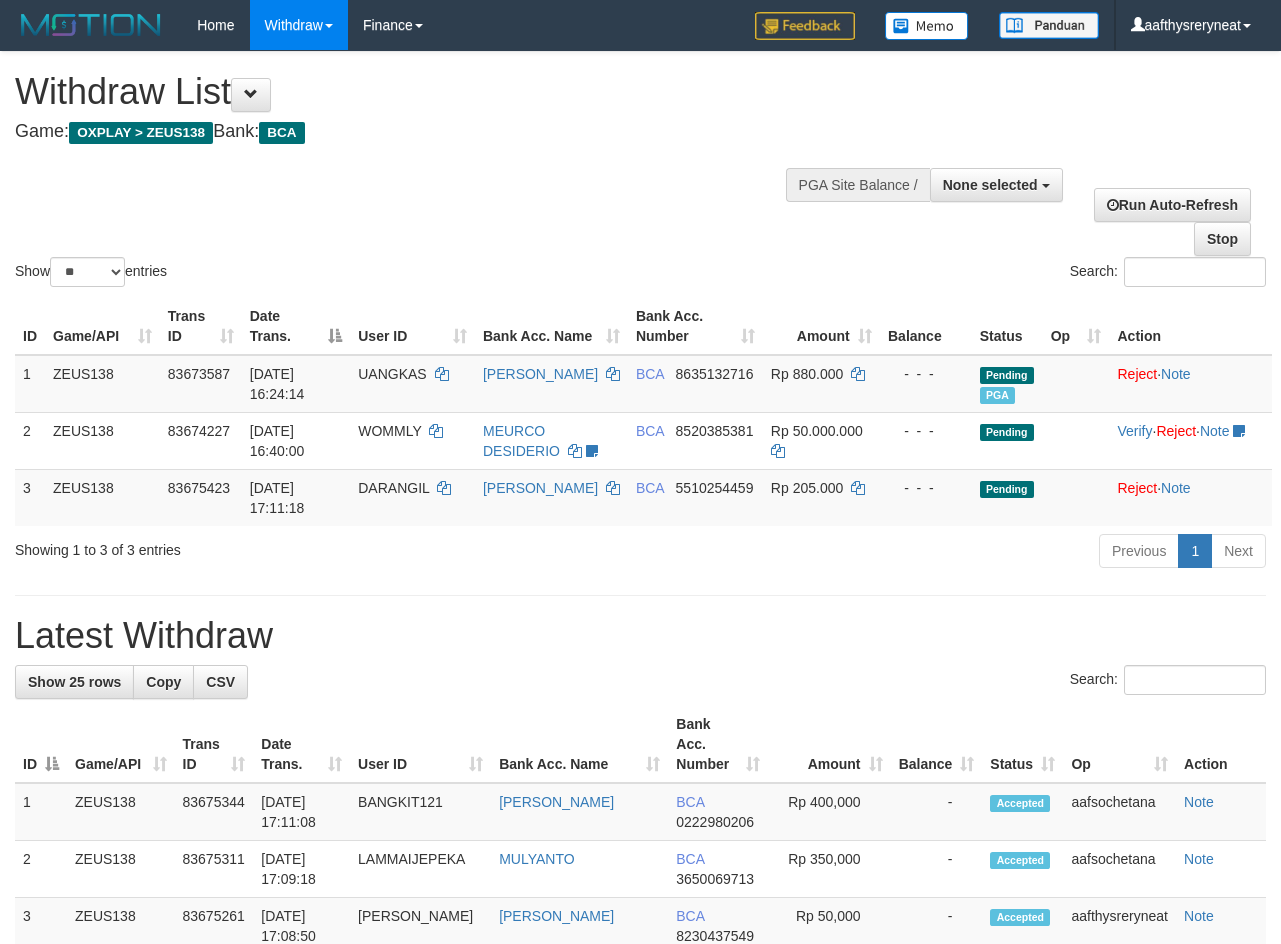 select 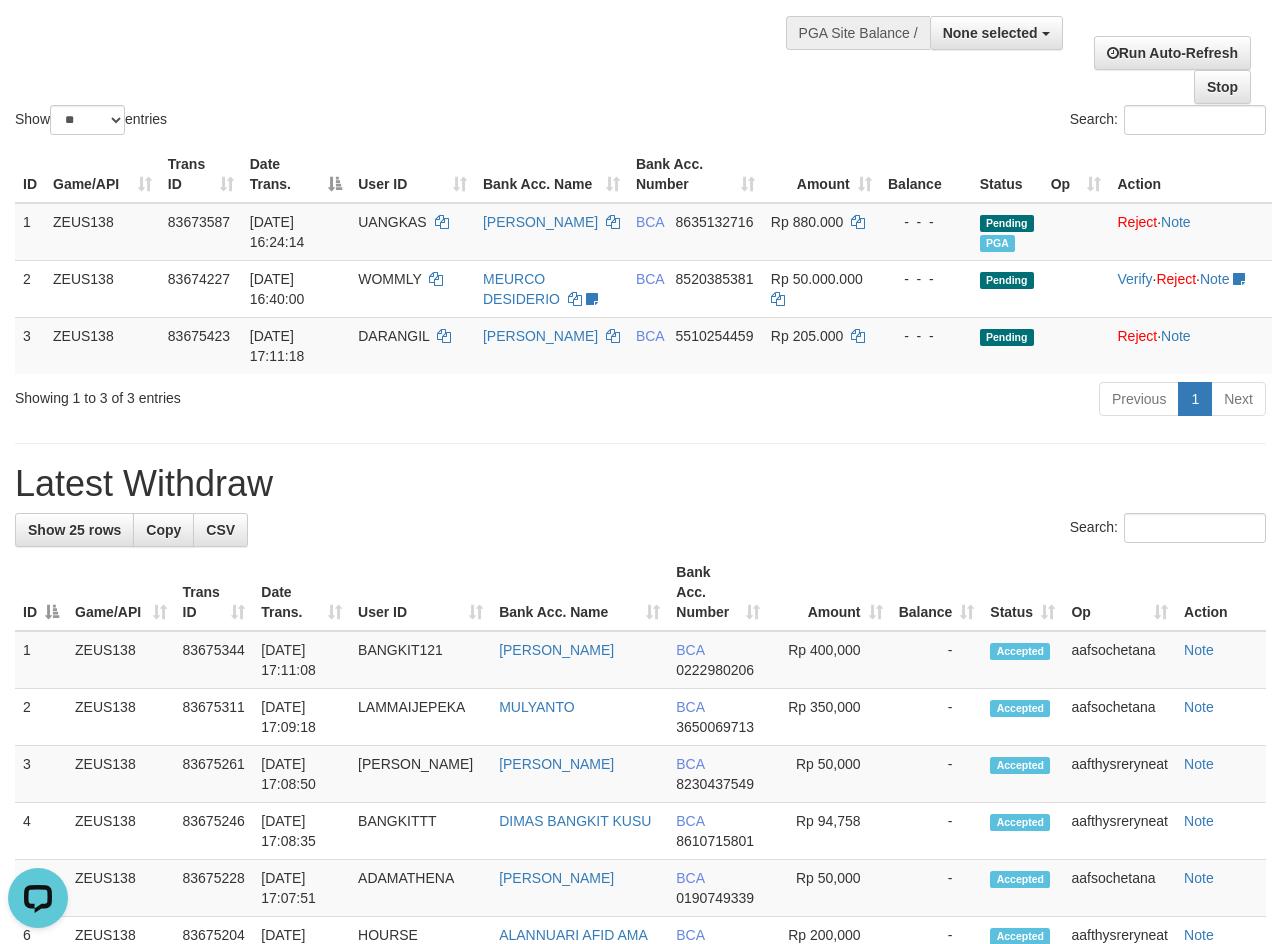 scroll, scrollTop: 0, scrollLeft: 0, axis: both 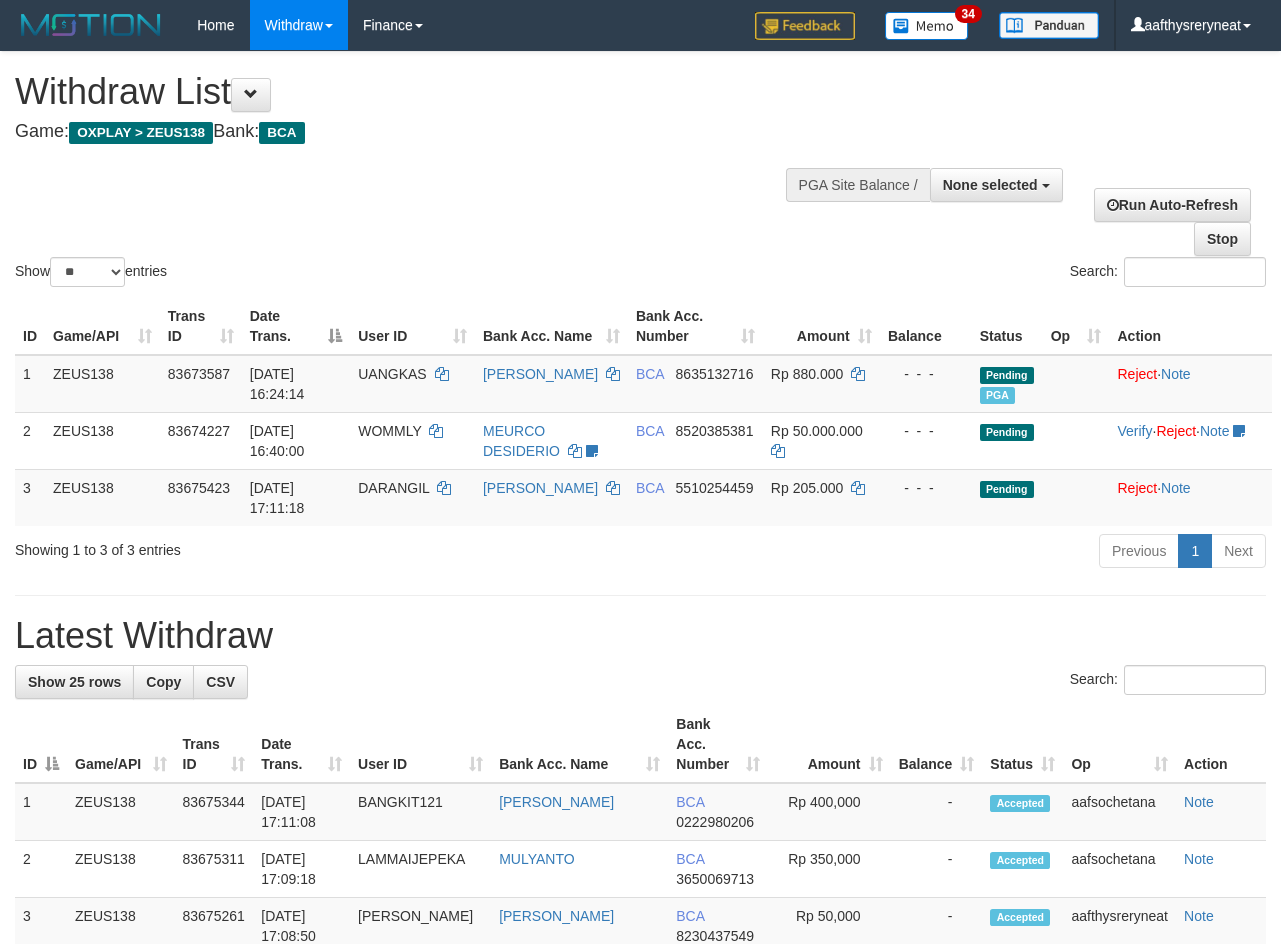 select 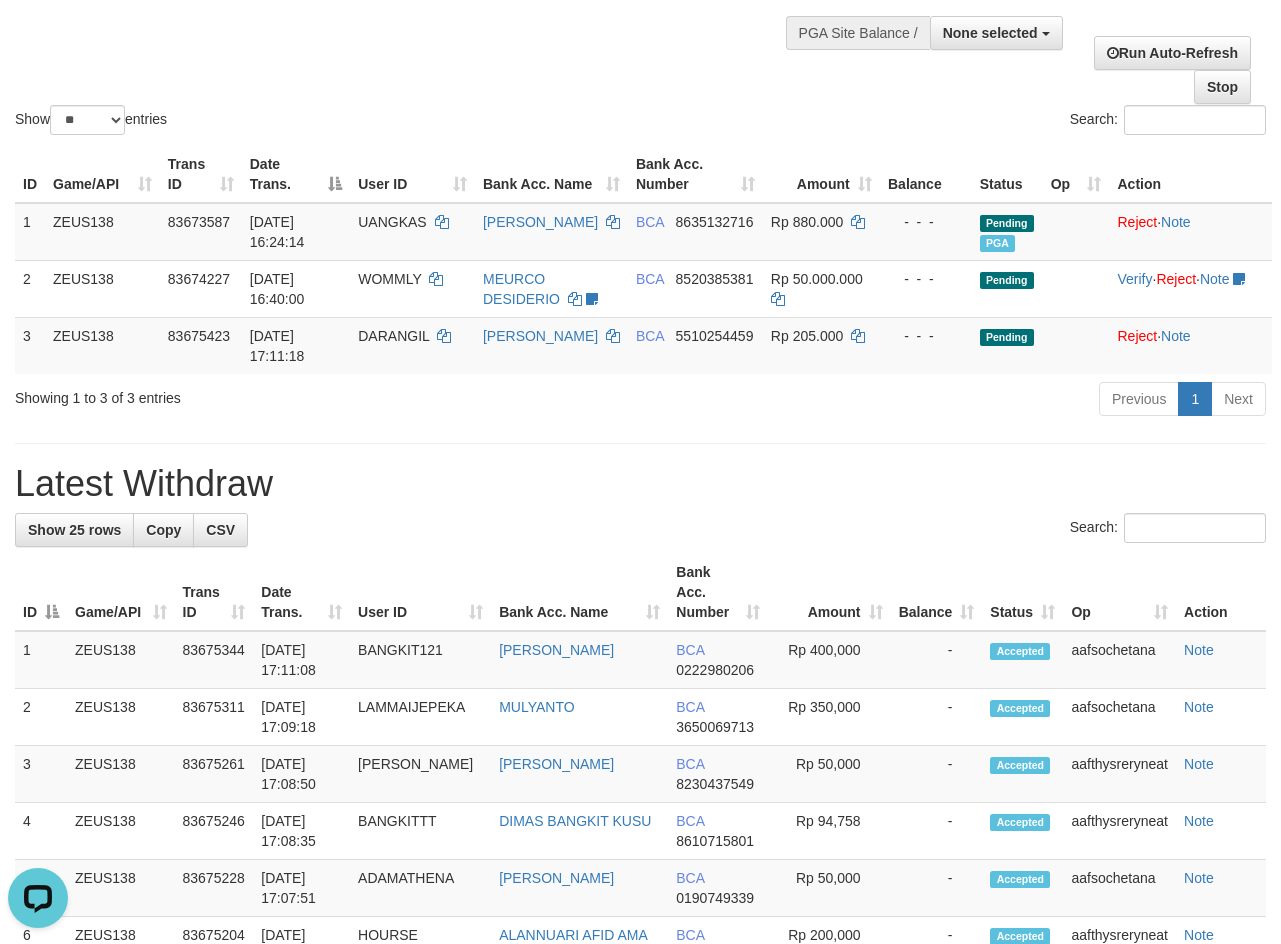 scroll, scrollTop: 0, scrollLeft: 0, axis: both 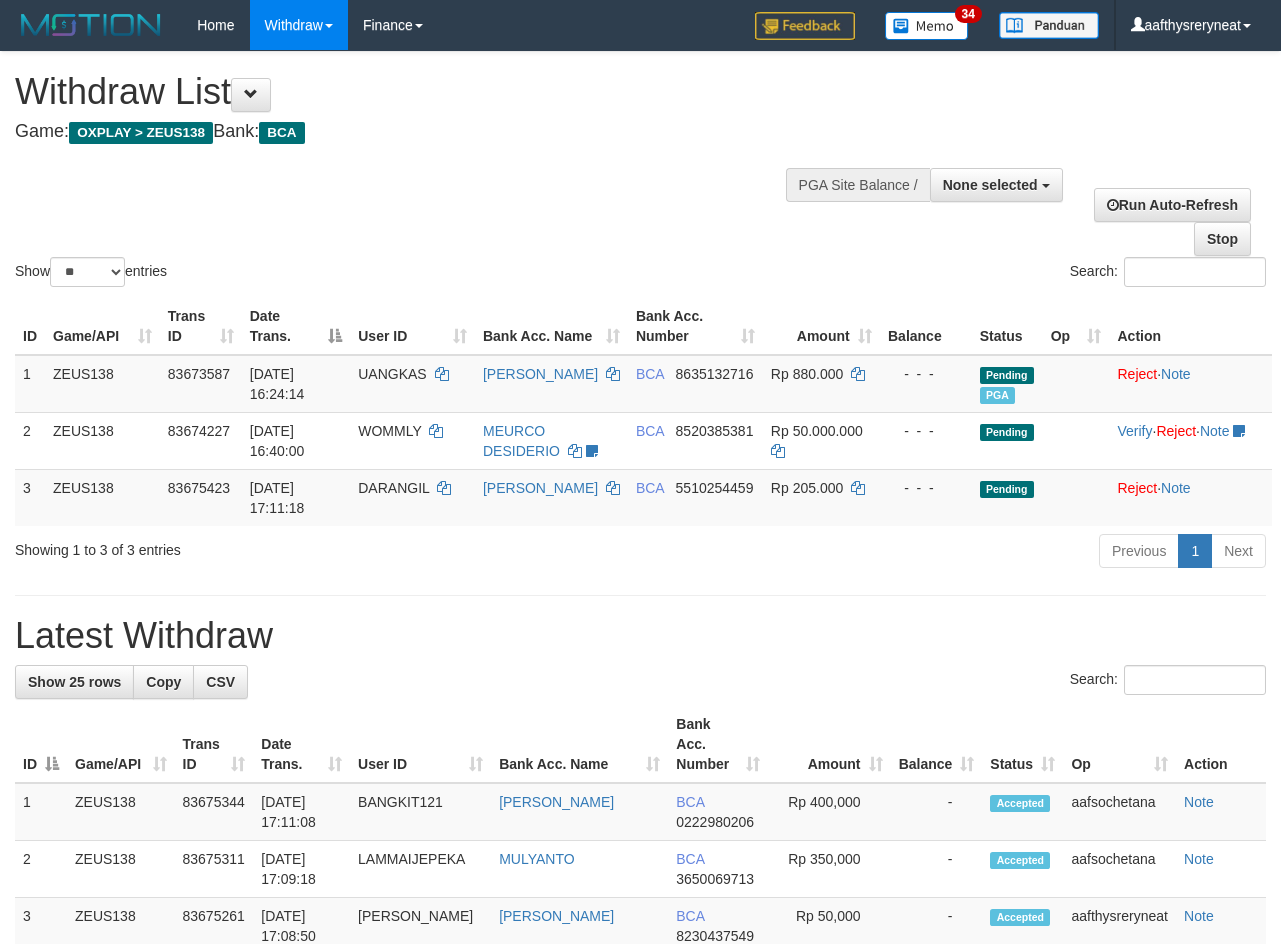 select 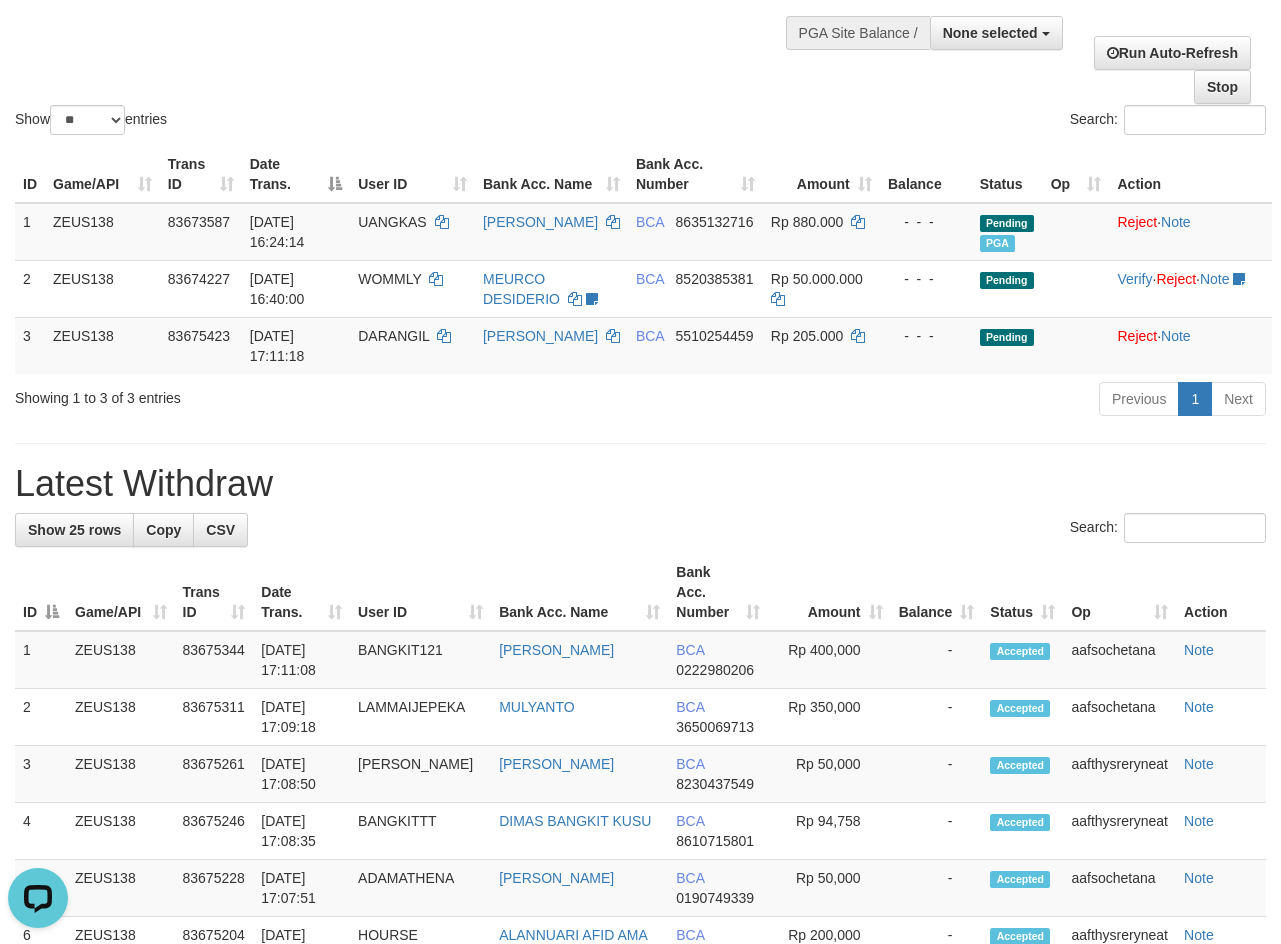 scroll, scrollTop: 0, scrollLeft: 0, axis: both 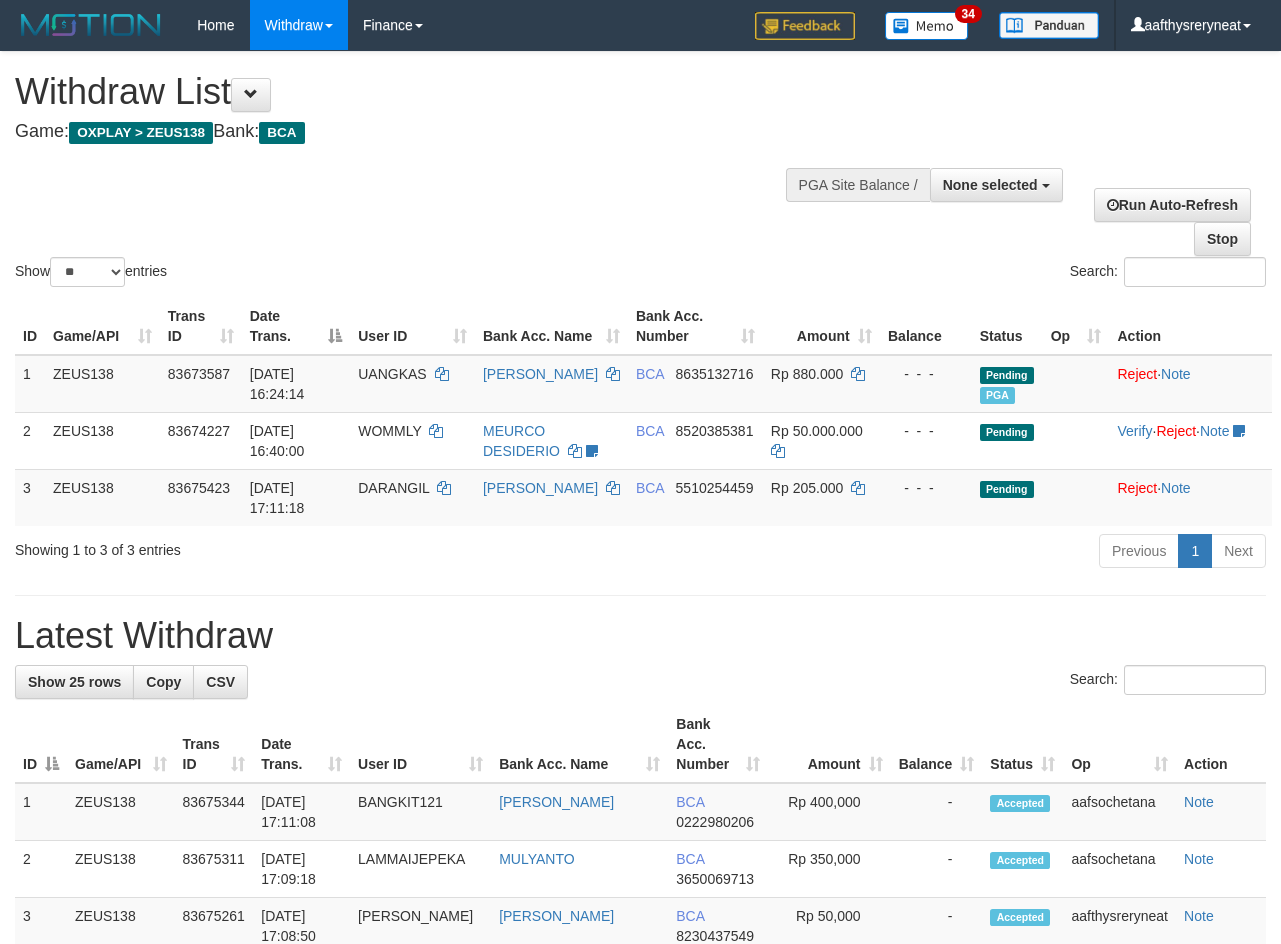 select 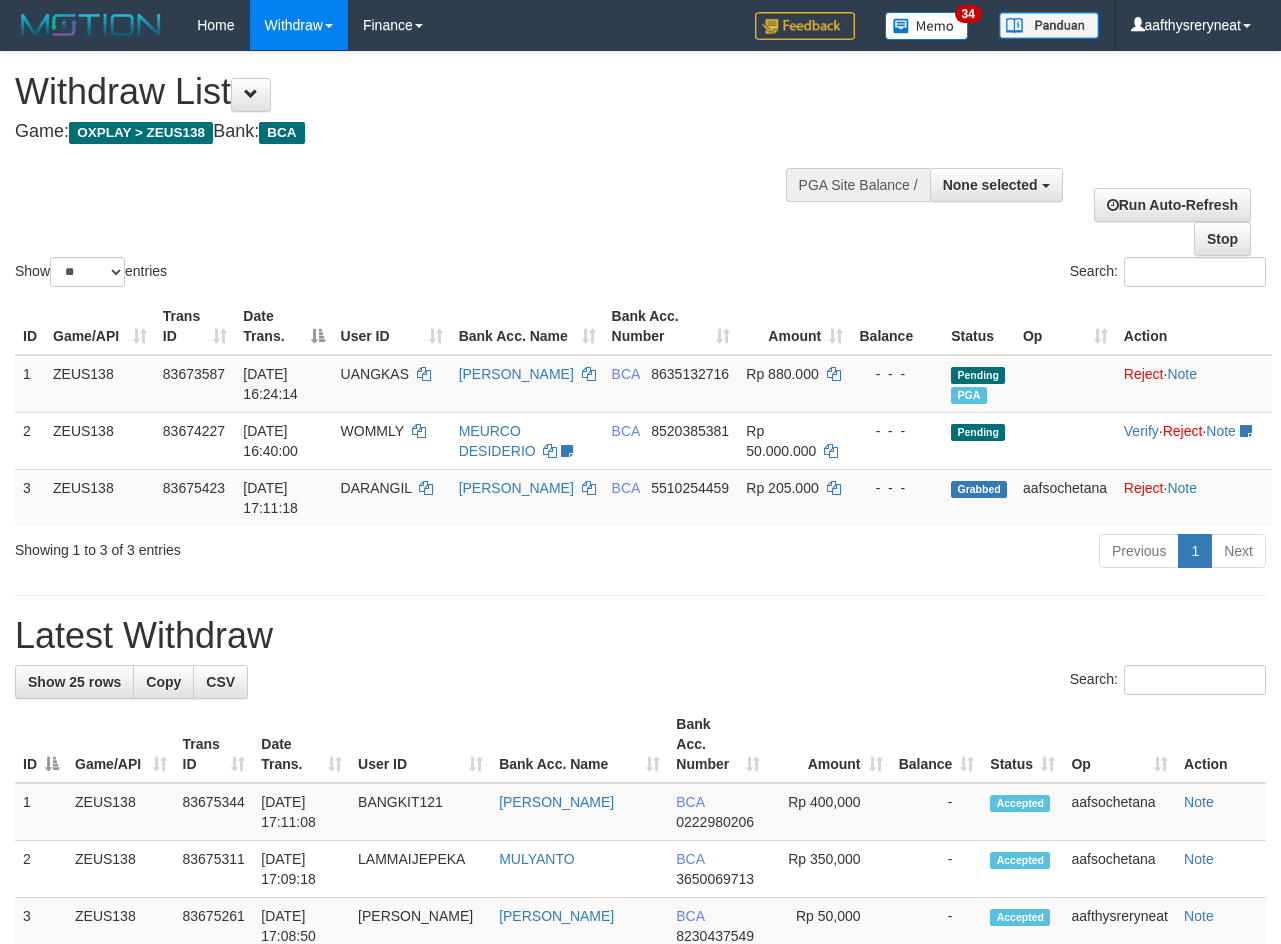 select 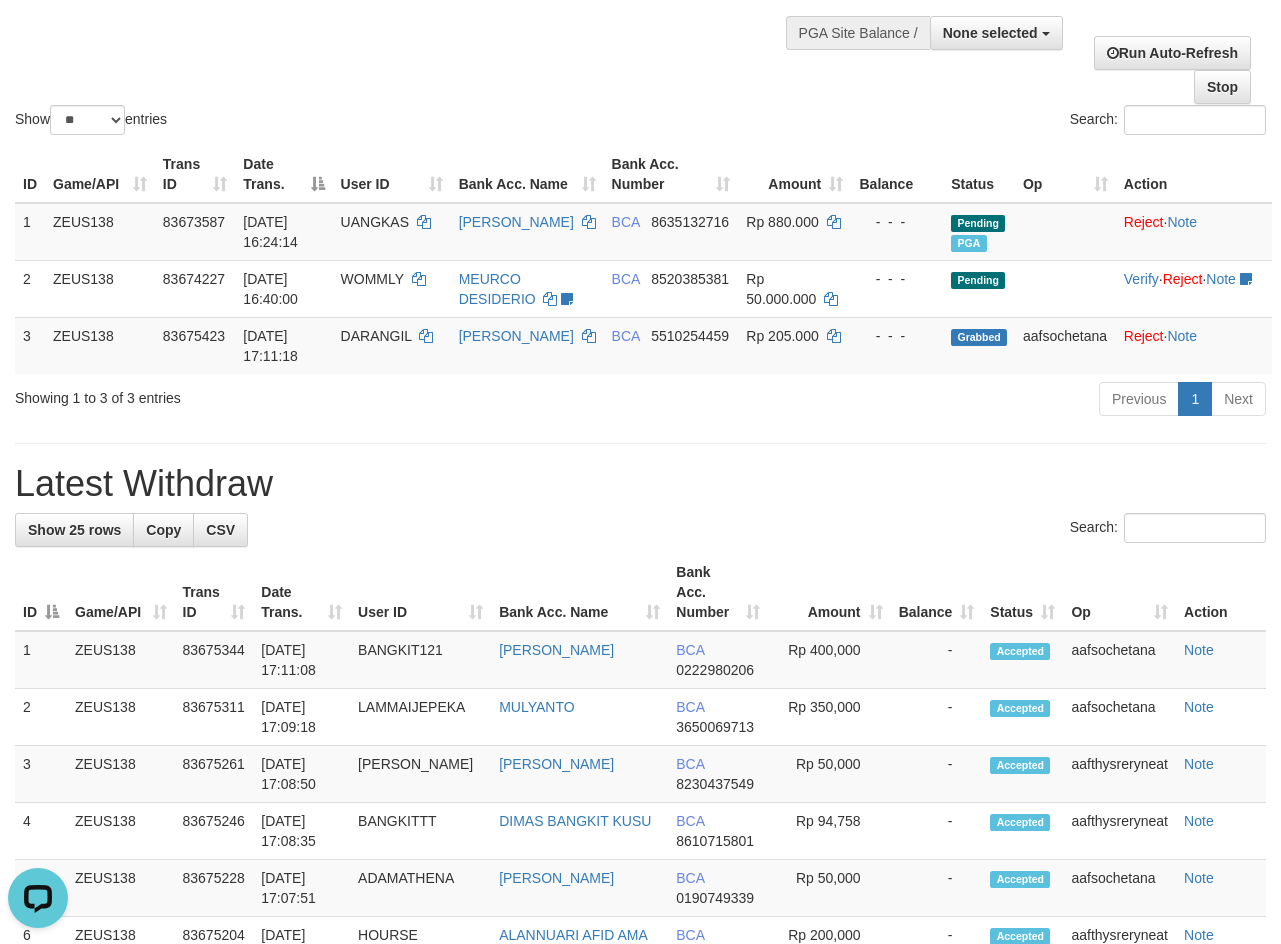 scroll, scrollTop: 0, scrollLeft: 0, axis: both 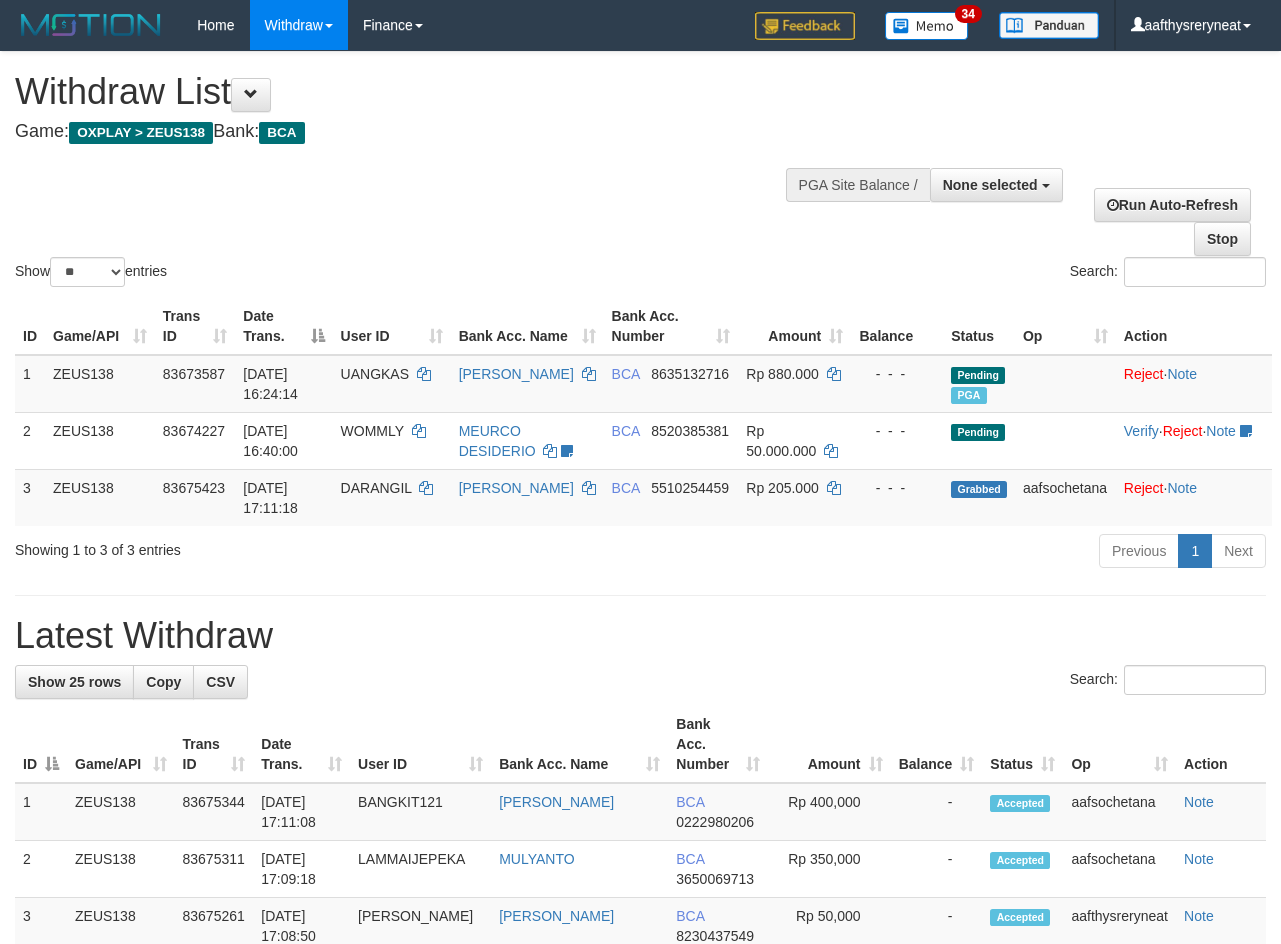 select 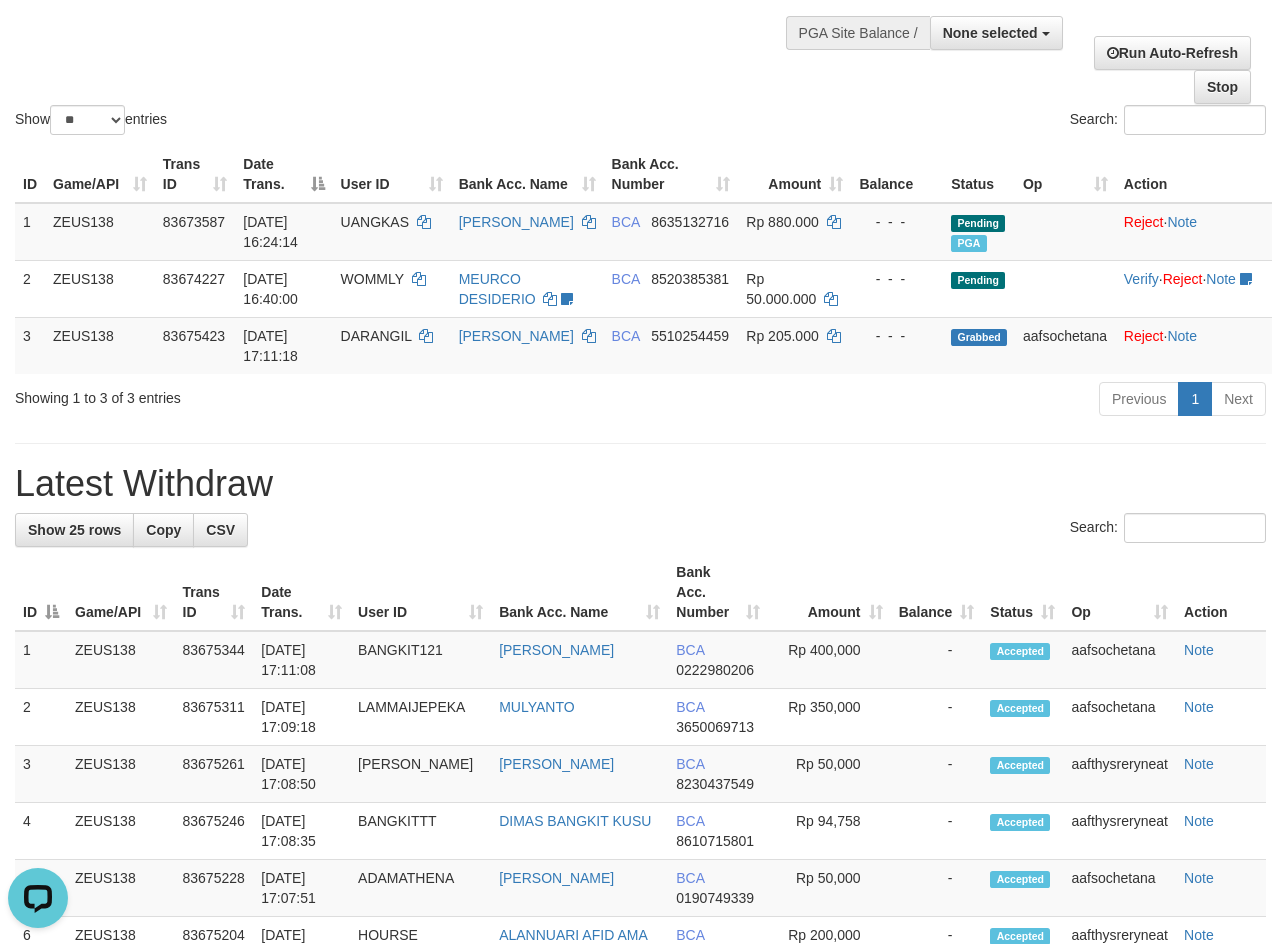 scroll, scrollTop: 0, scrollLeft: 0, axis: both 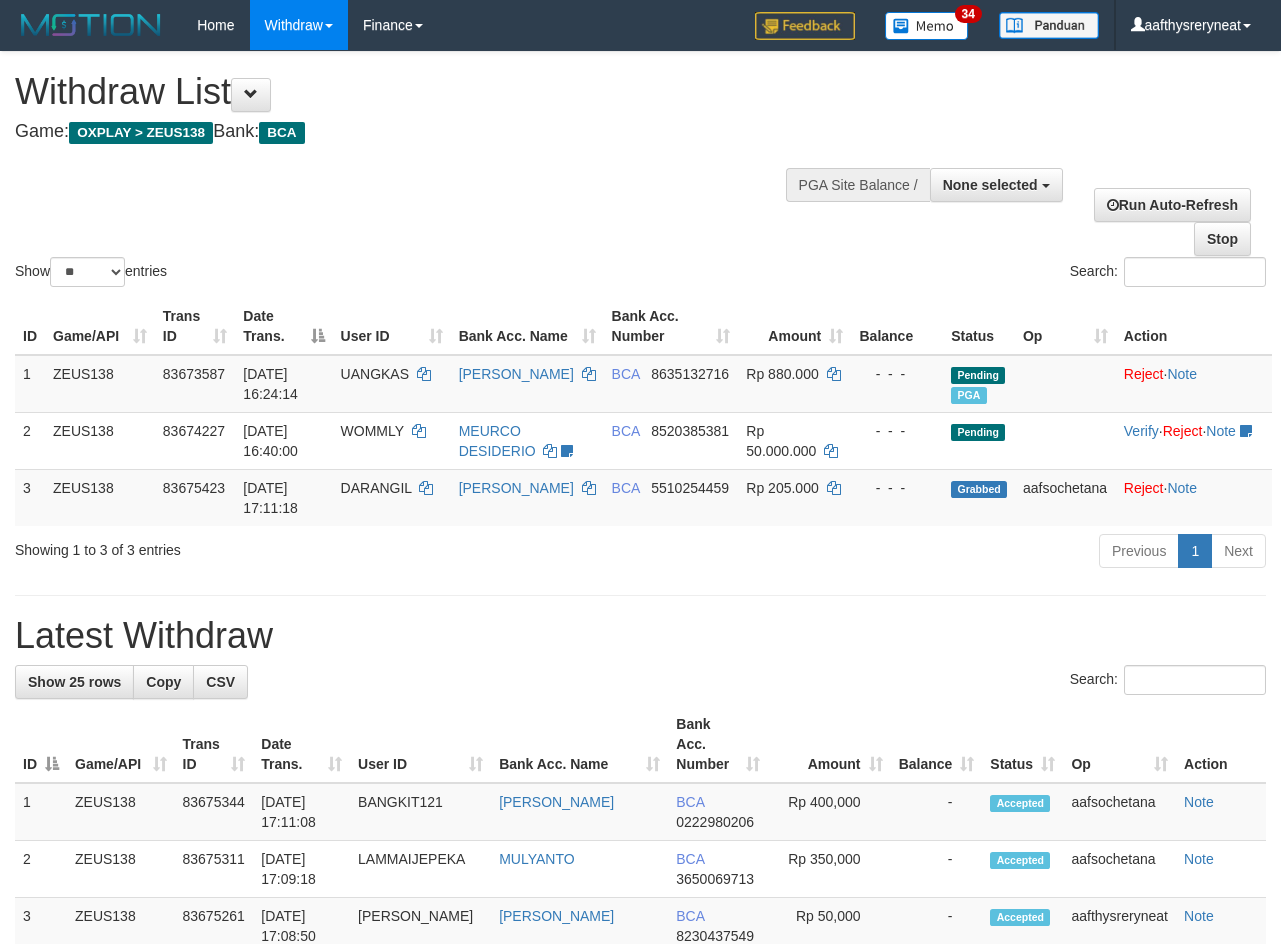select 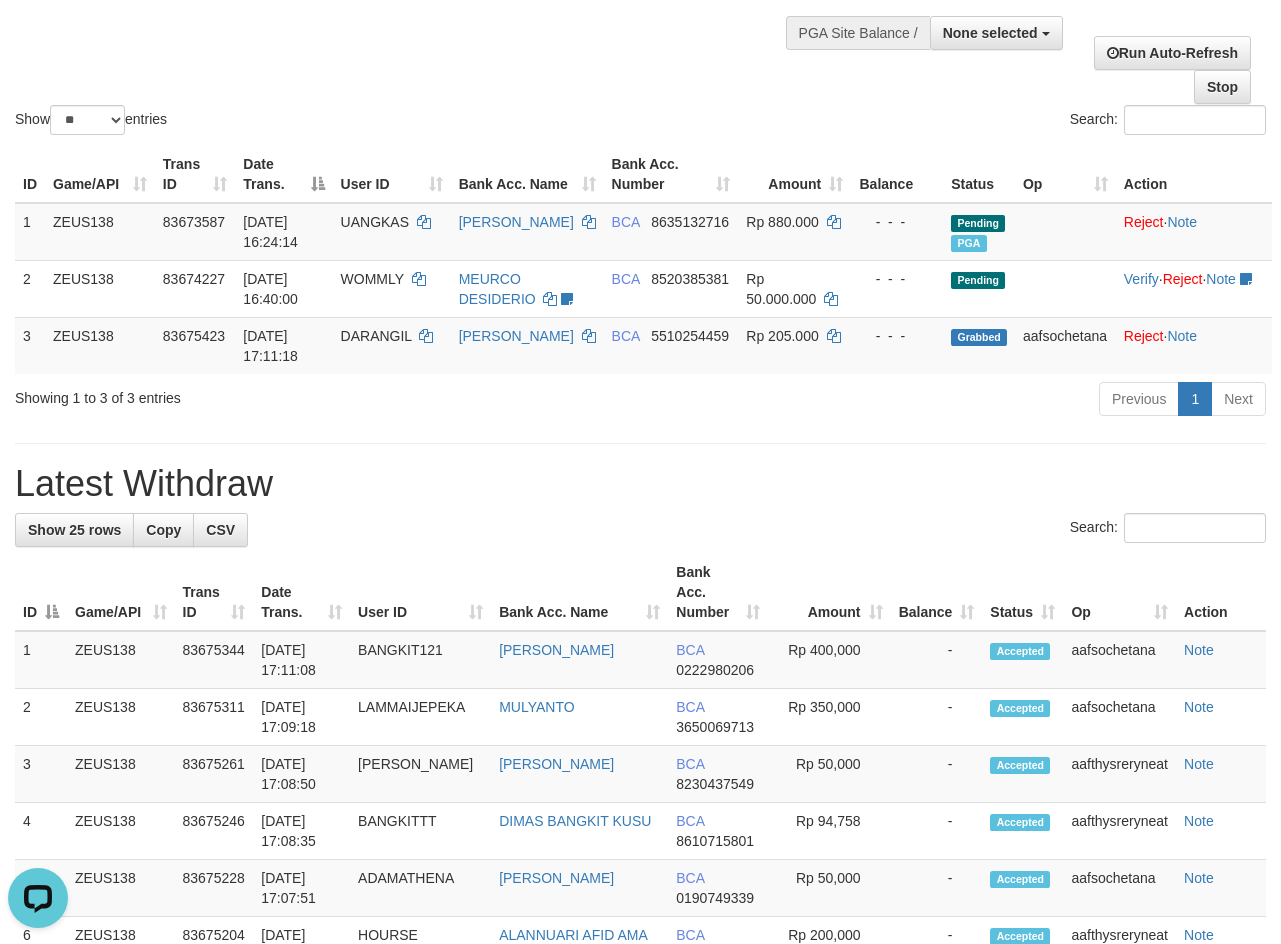scroll, scrollTop: 0, scrollLeft: 0, axis: both 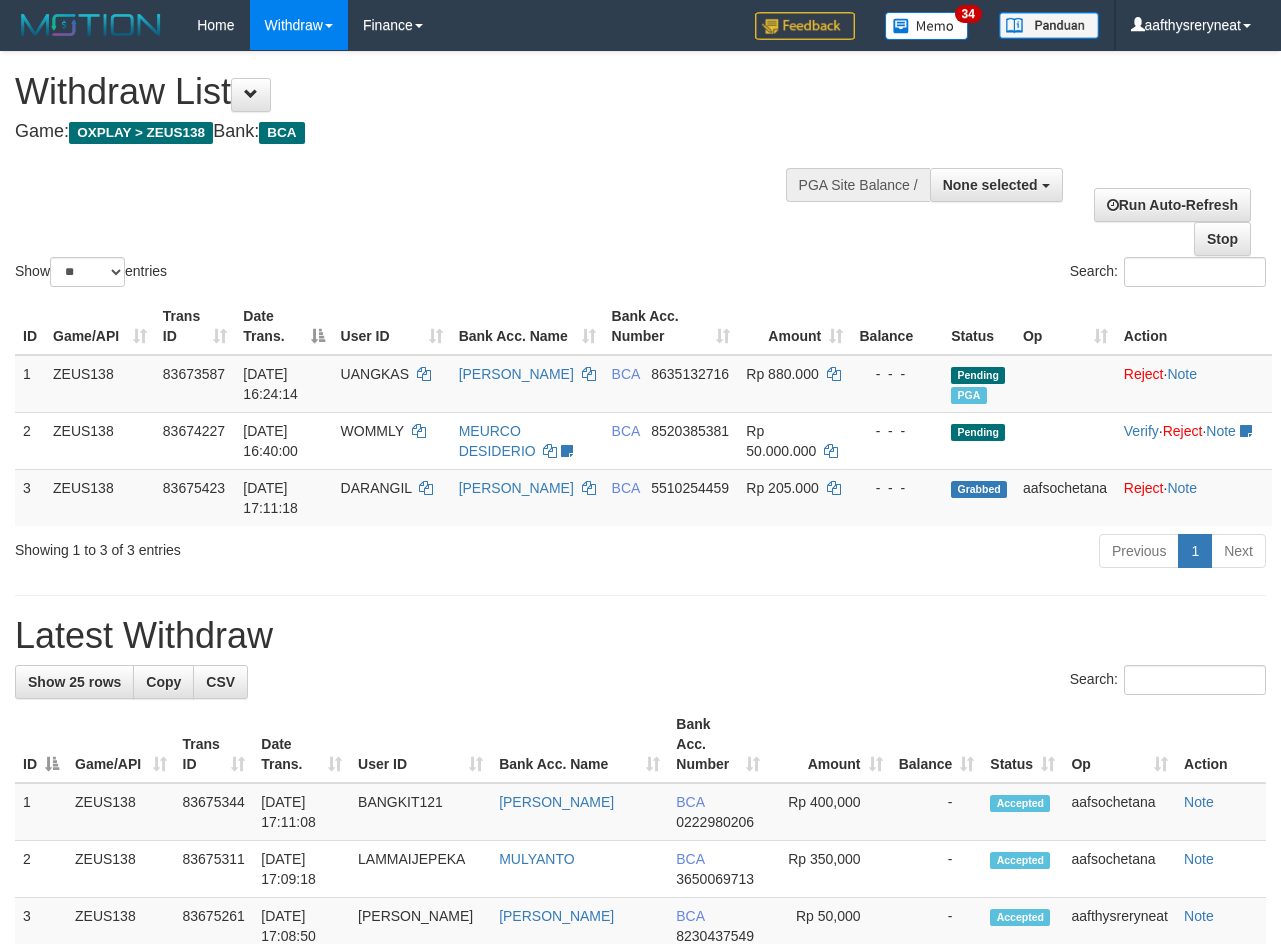 select 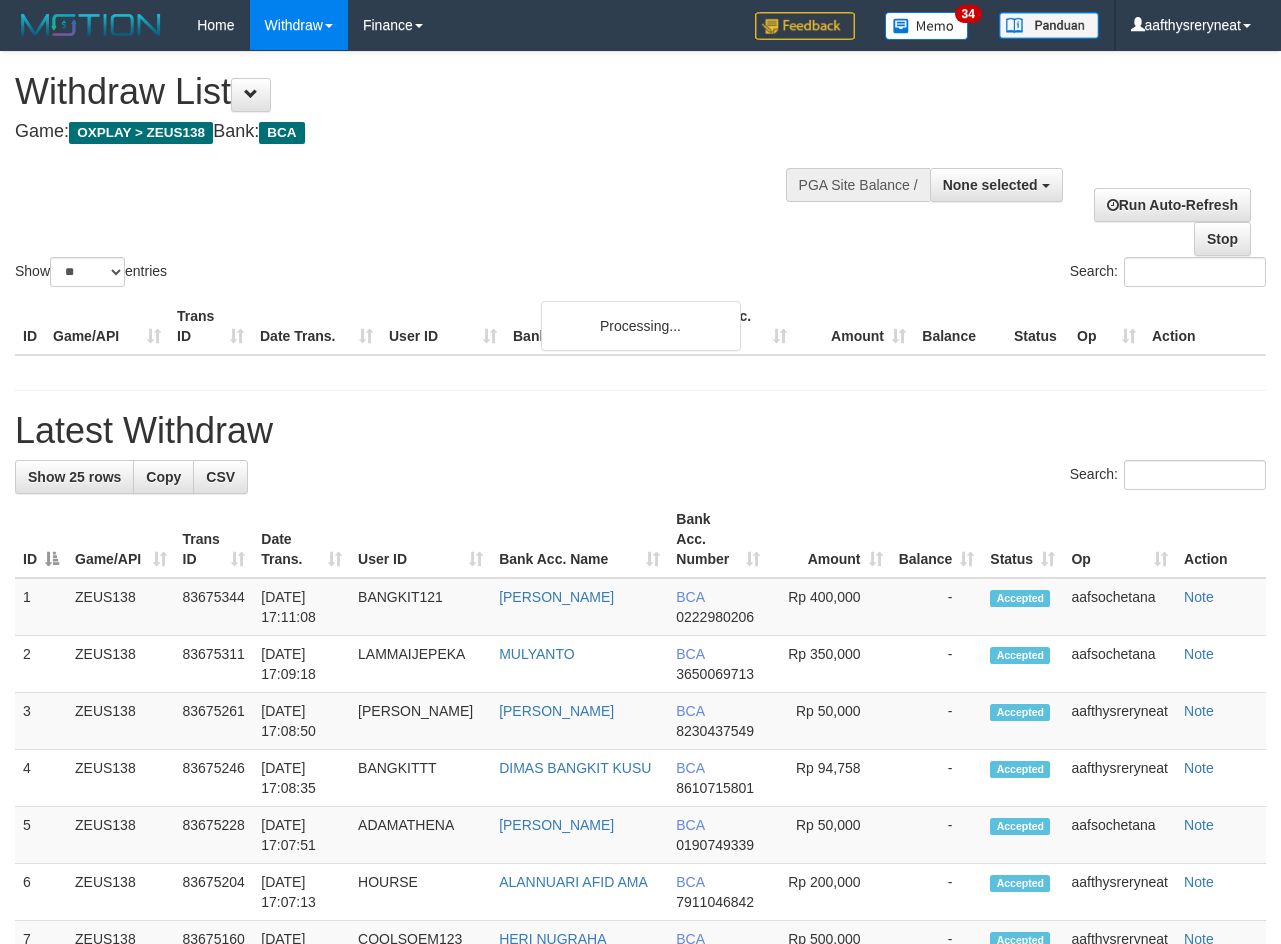 select 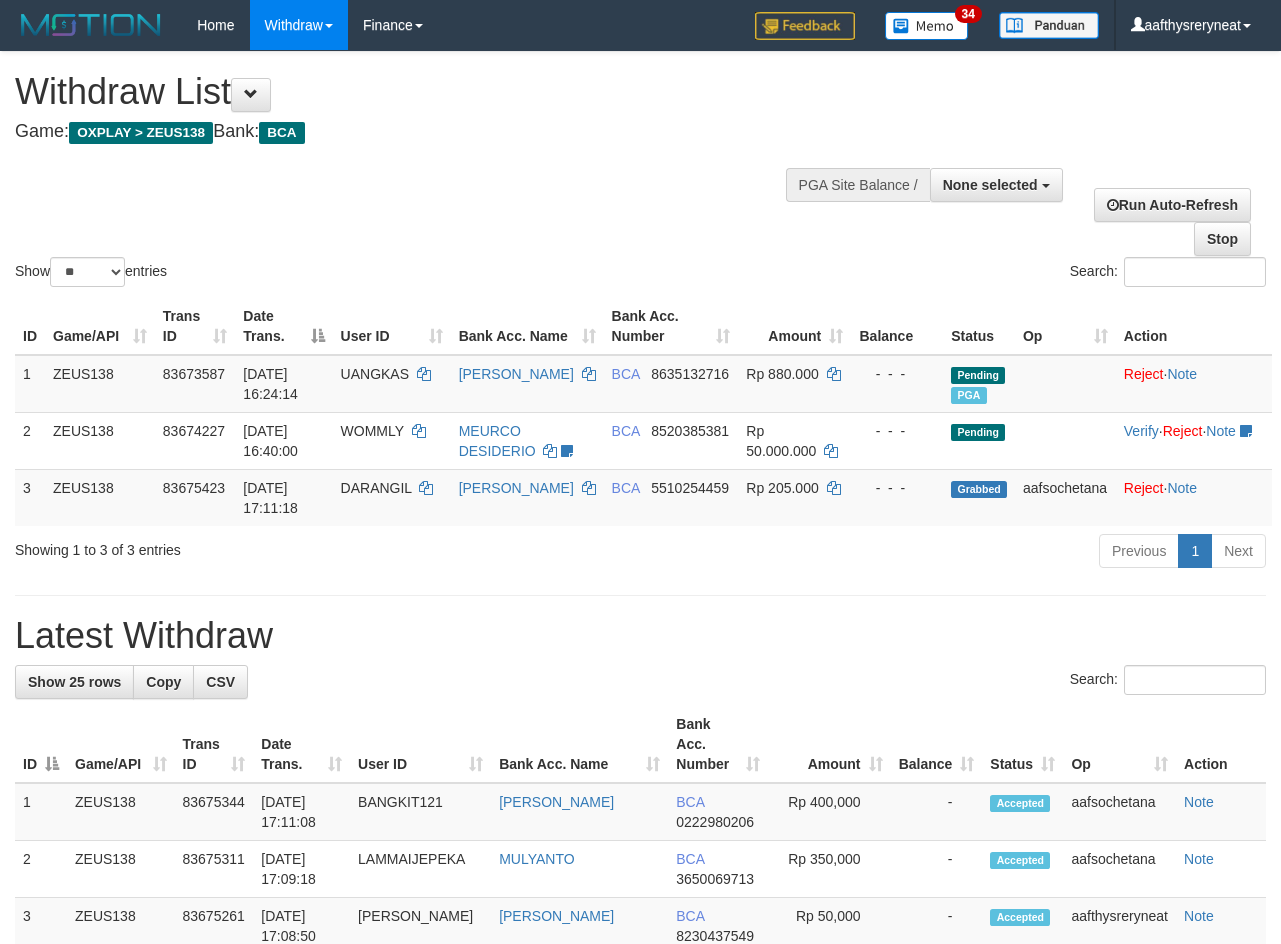 select 